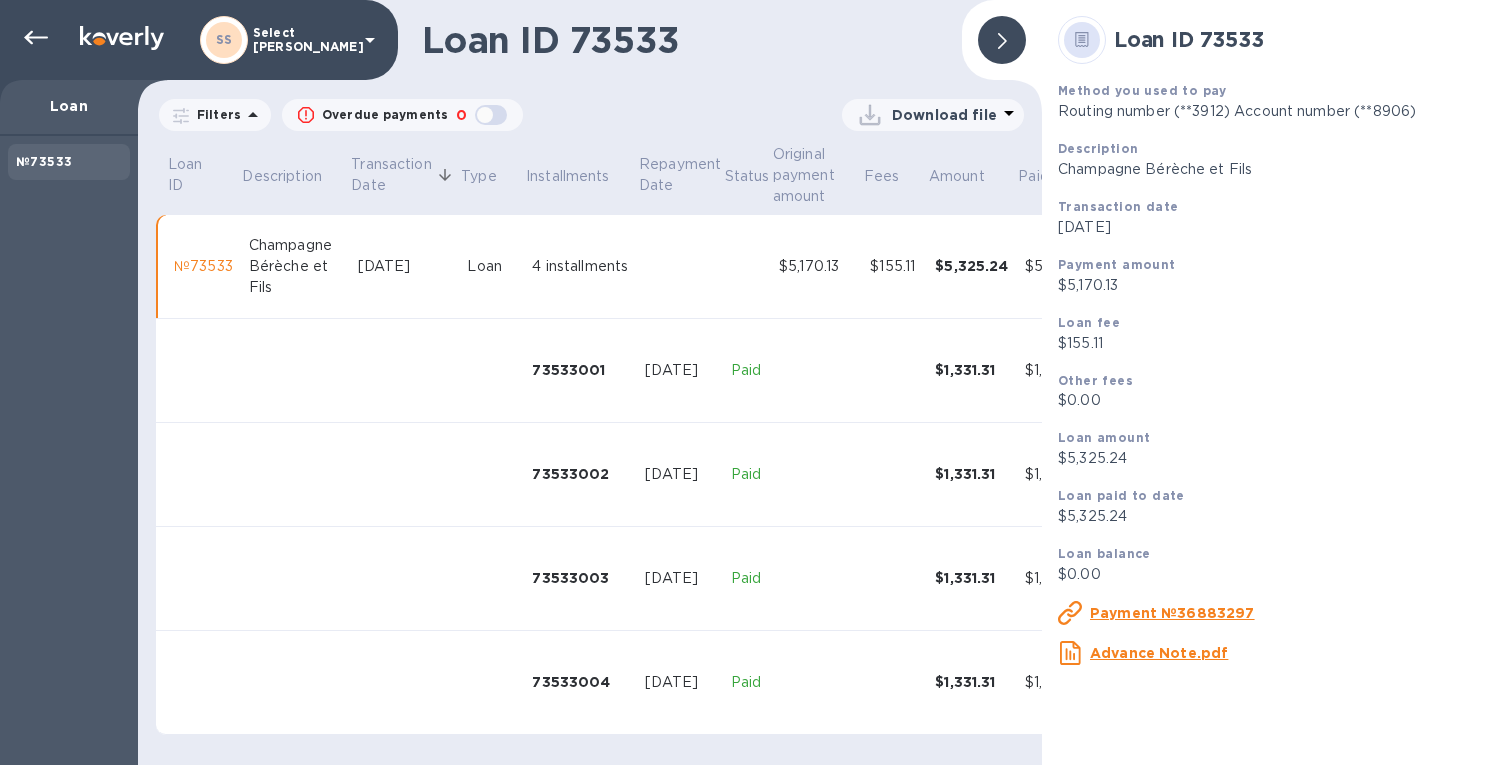 scroll, scrollTop: 0, scrollLeft: 0, axis: both 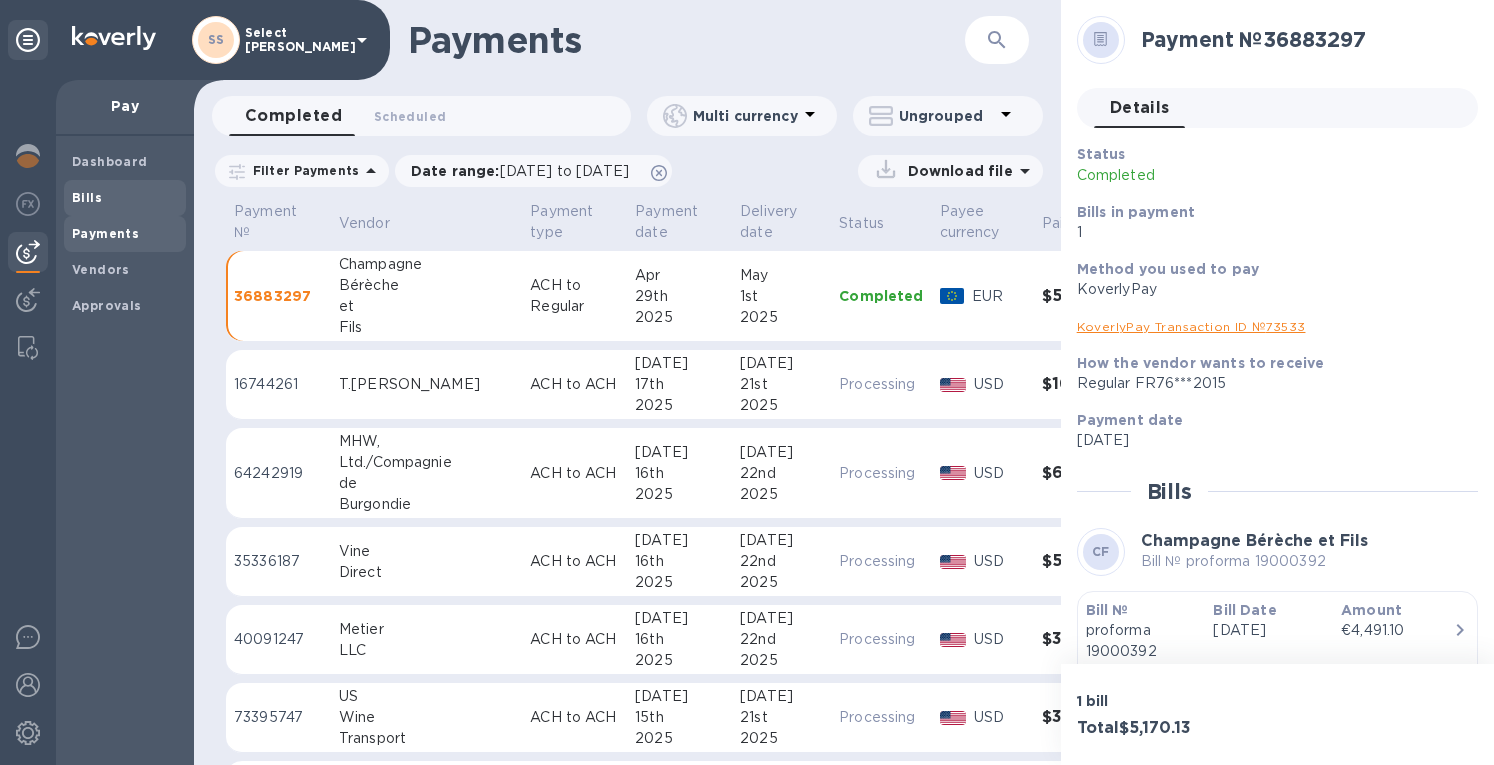 click on "Bills" at bounding box center [87, 197] 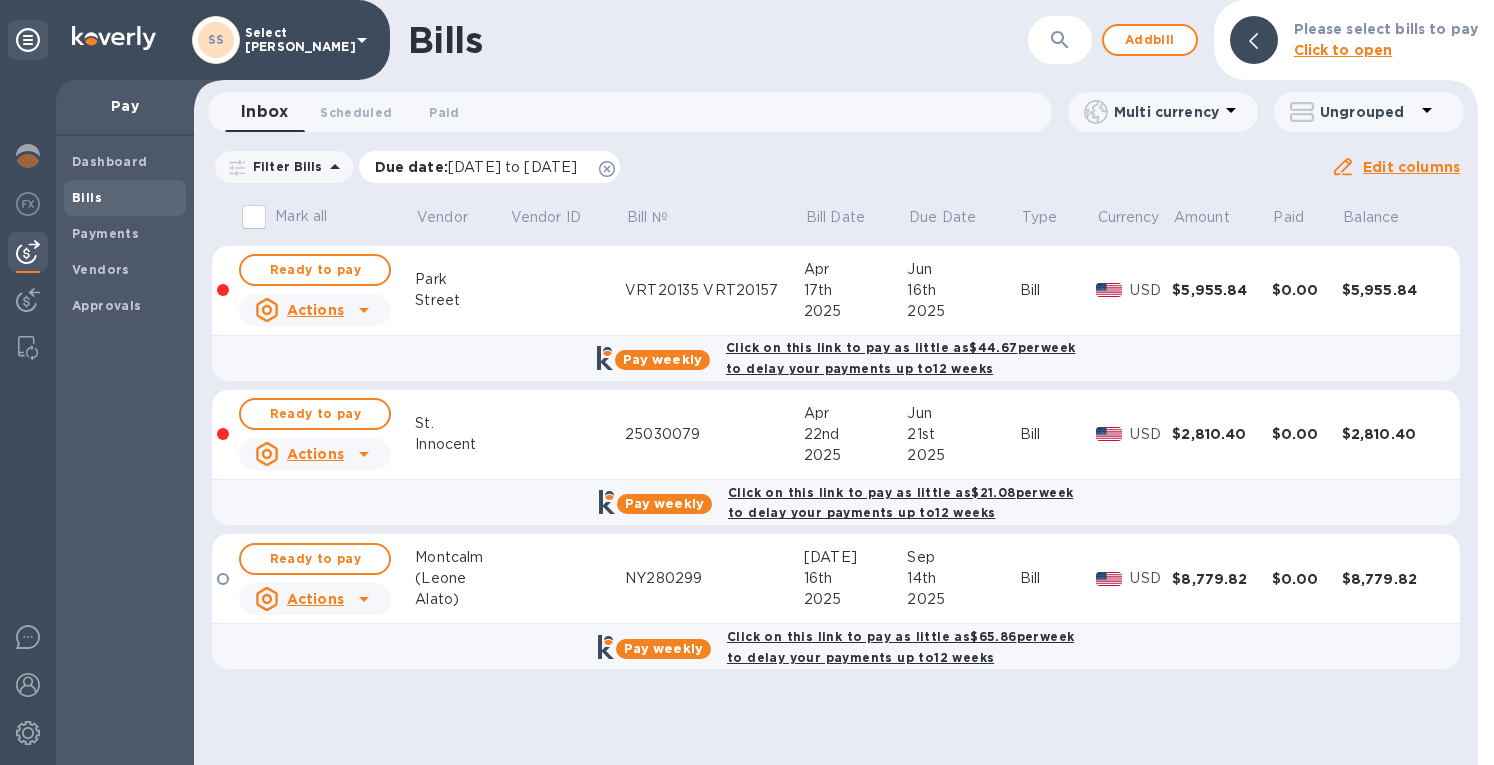 click 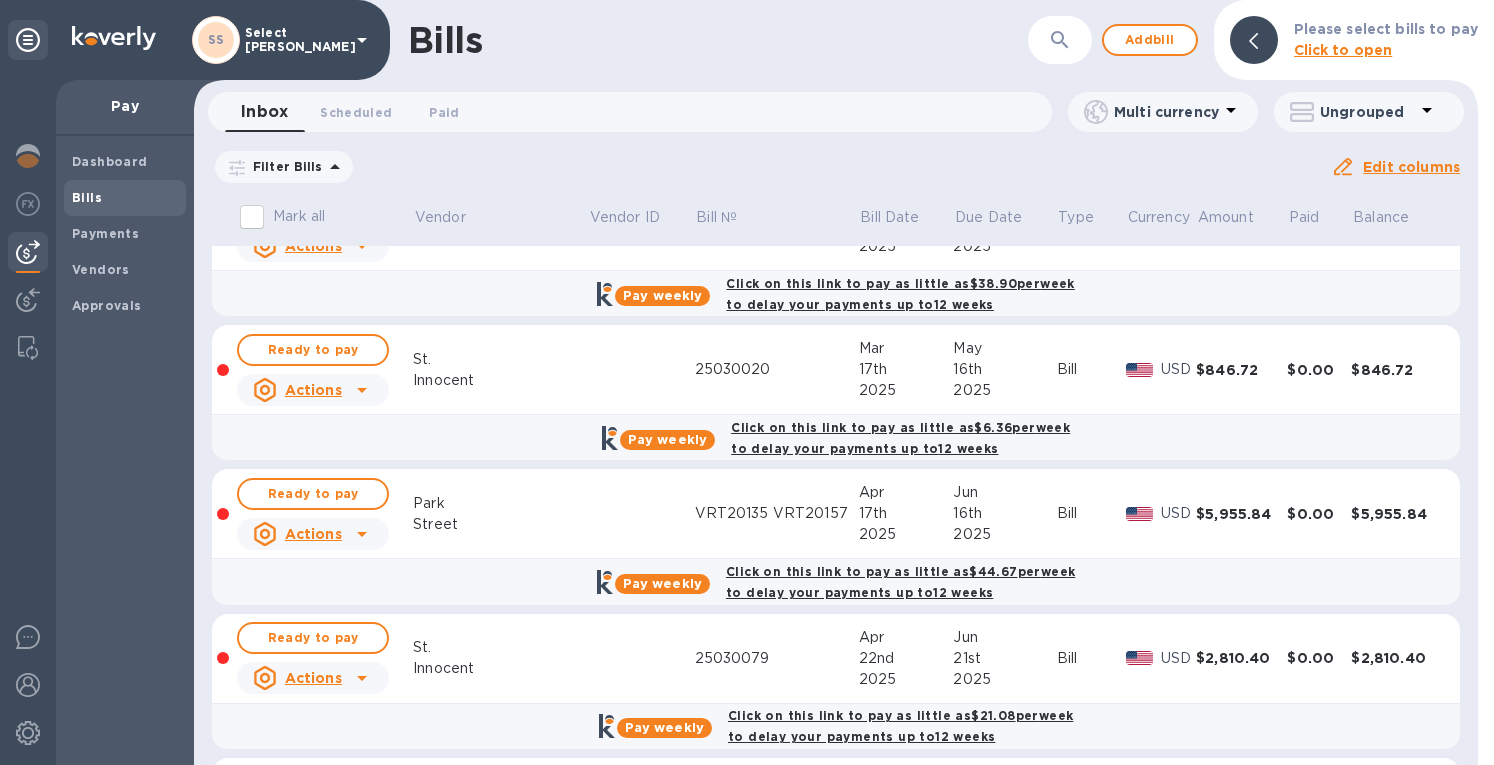 scroll, scrollTop: 400, scrollLeft: 0, axis: vertical 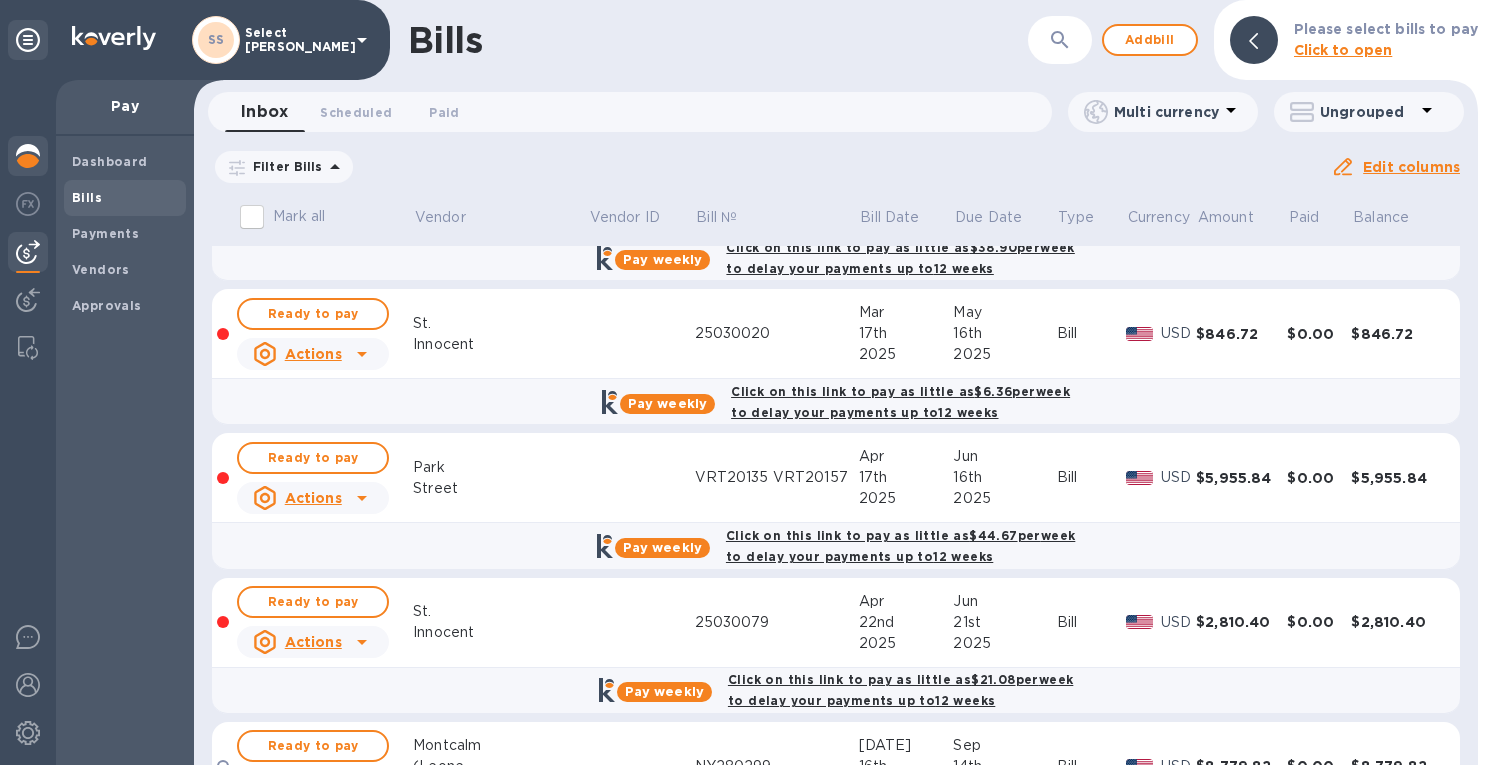 click at bounding box center (28, 156) 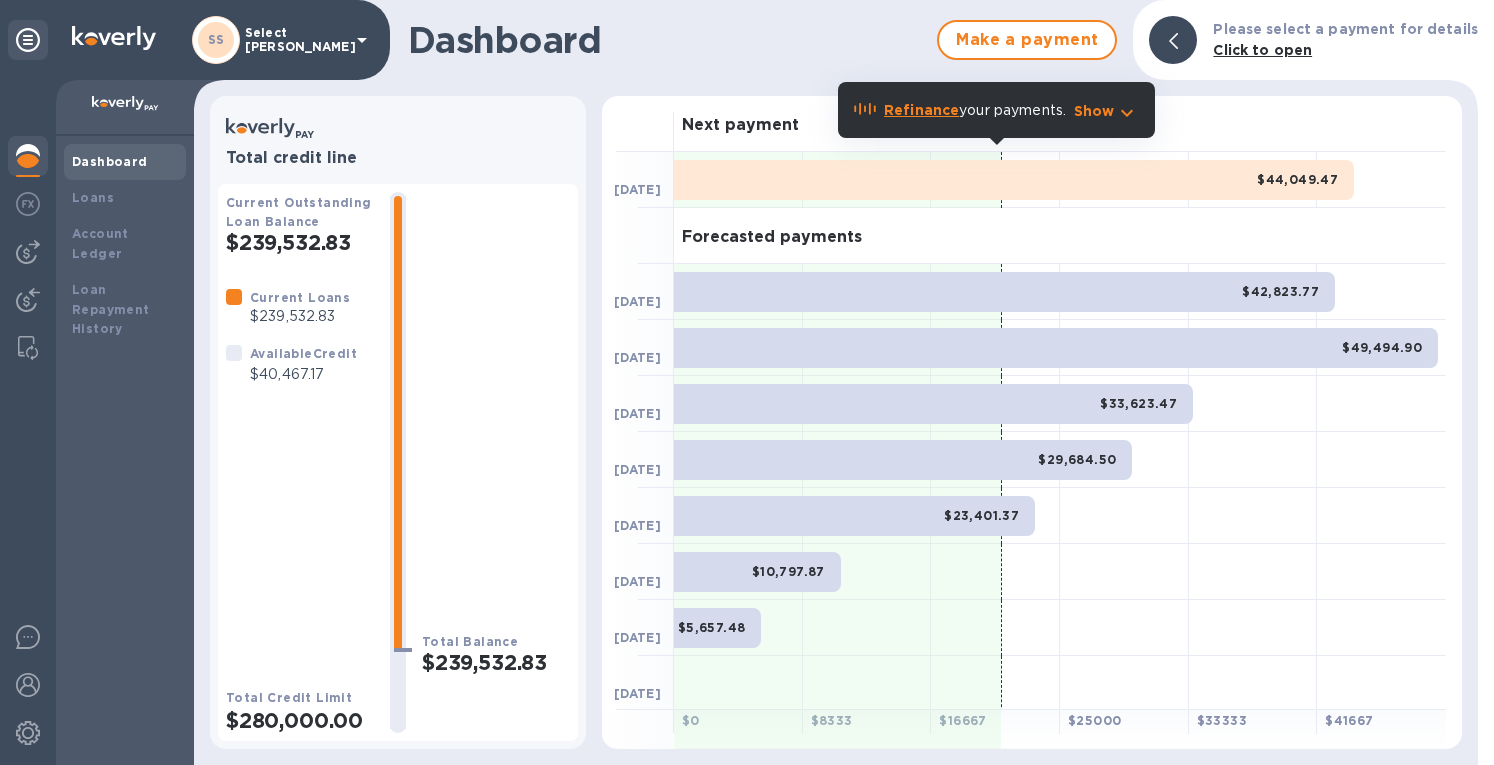 click at bounding box center [28, 252] 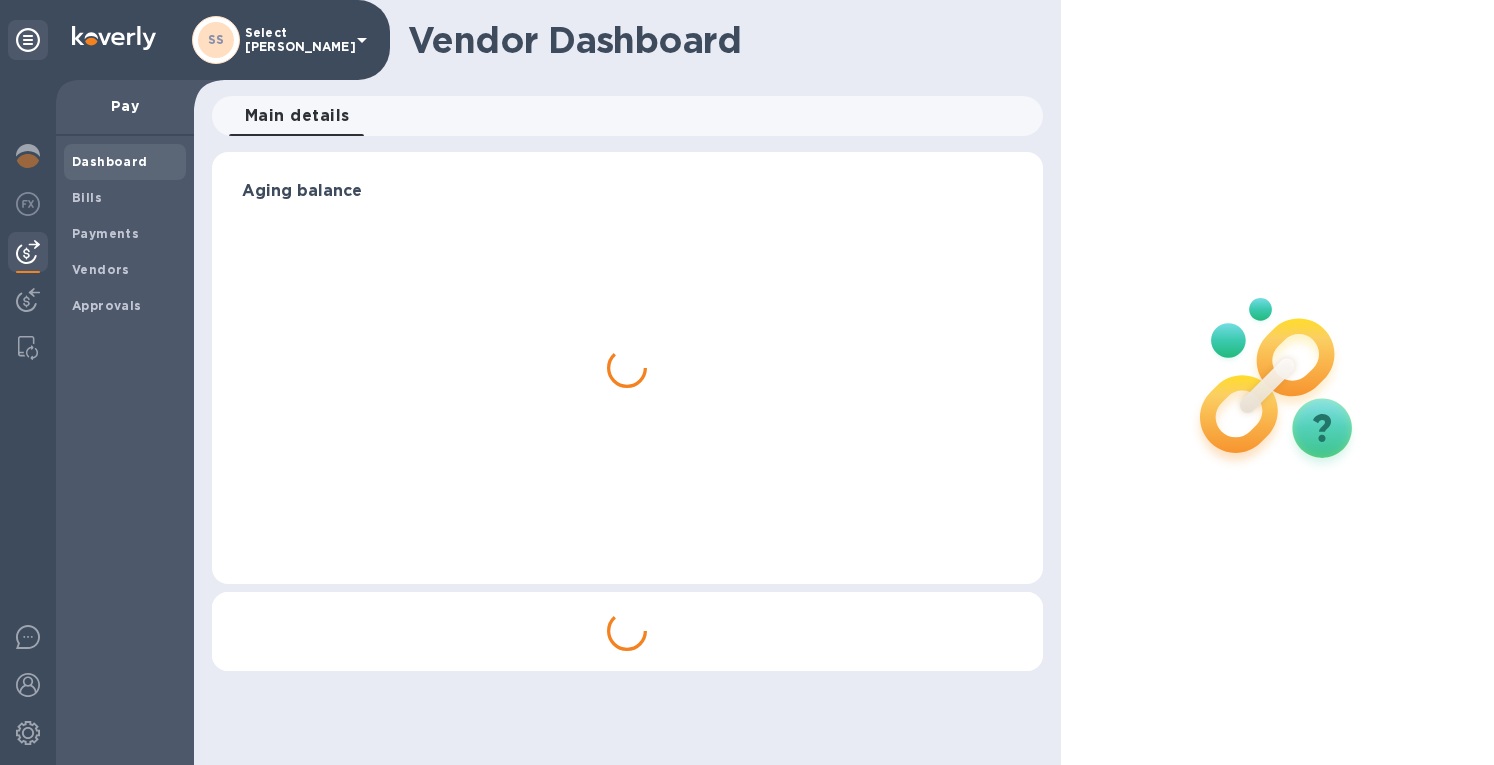 click on "Bills" at bounding box center [125, 198] 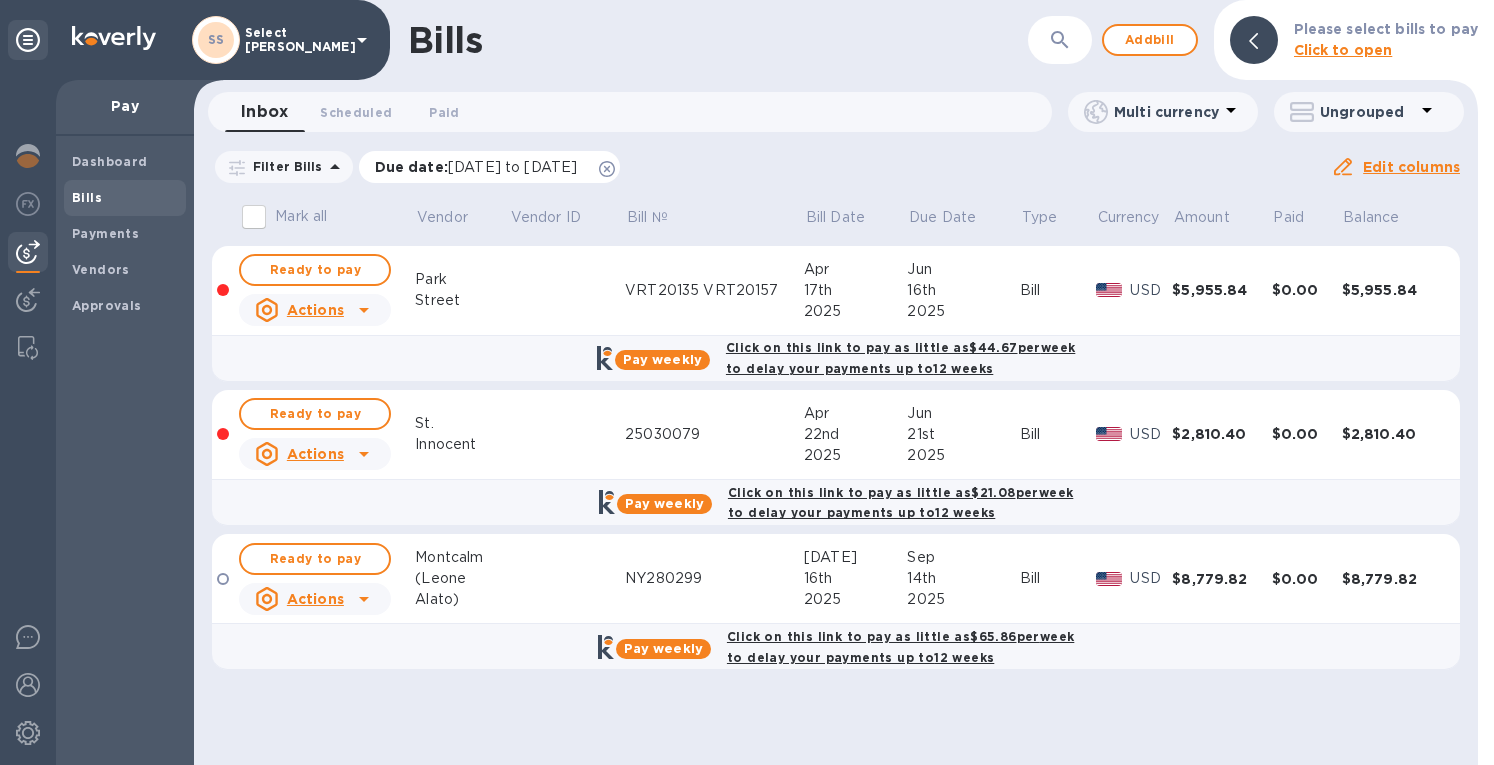 click 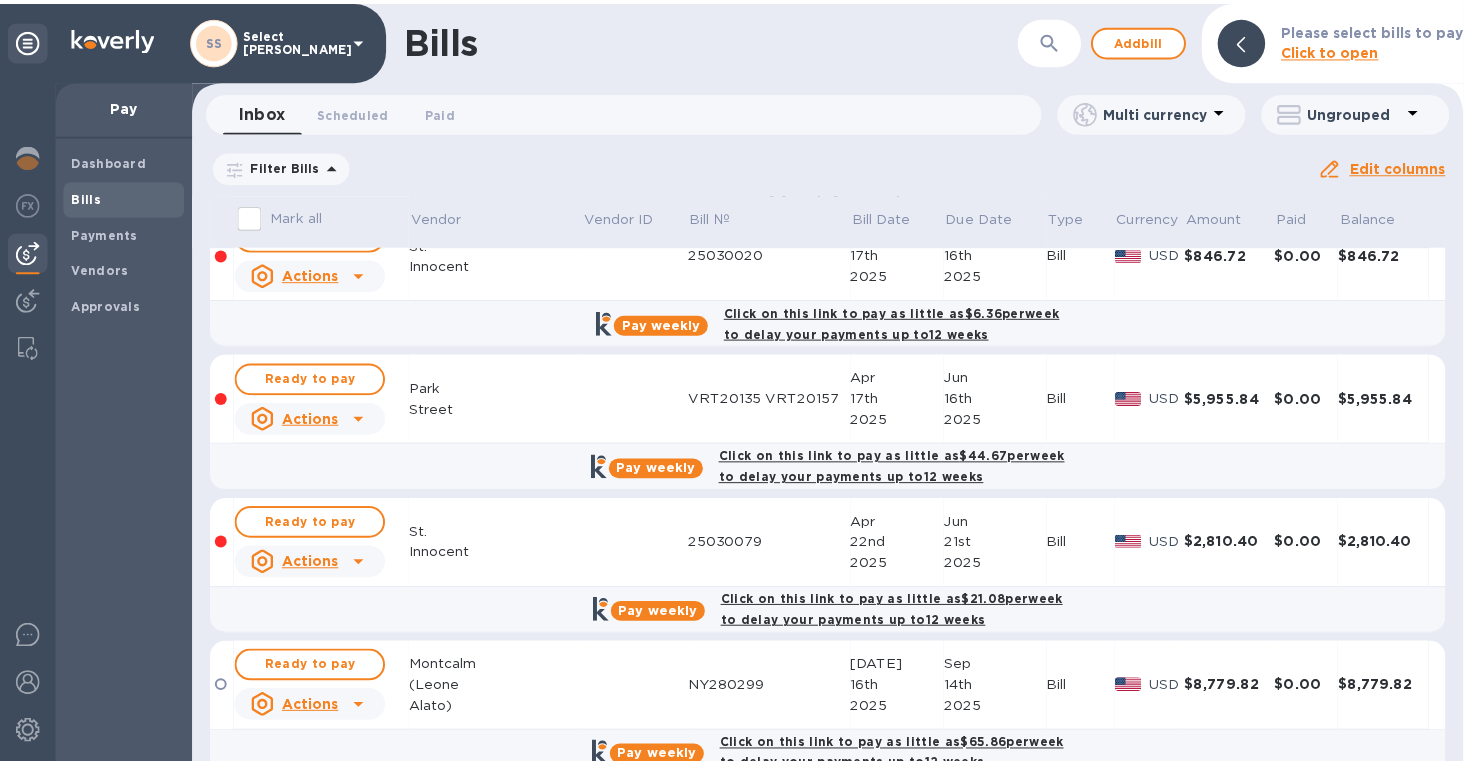 scroll, scrollTop: 511, scrollLeft: 0, axis: vertical 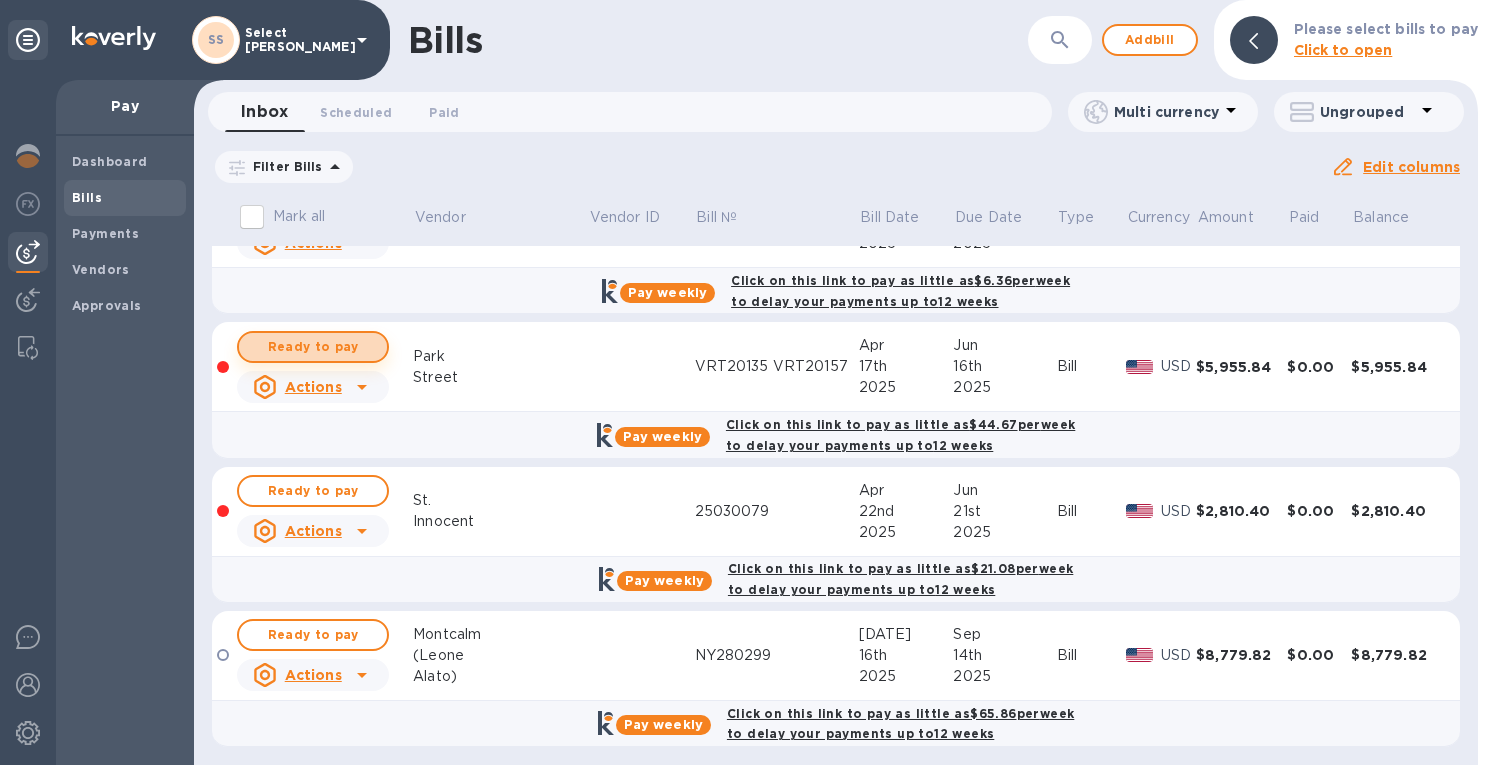 click on "Ready to pay" at bounding box center [313, 347] 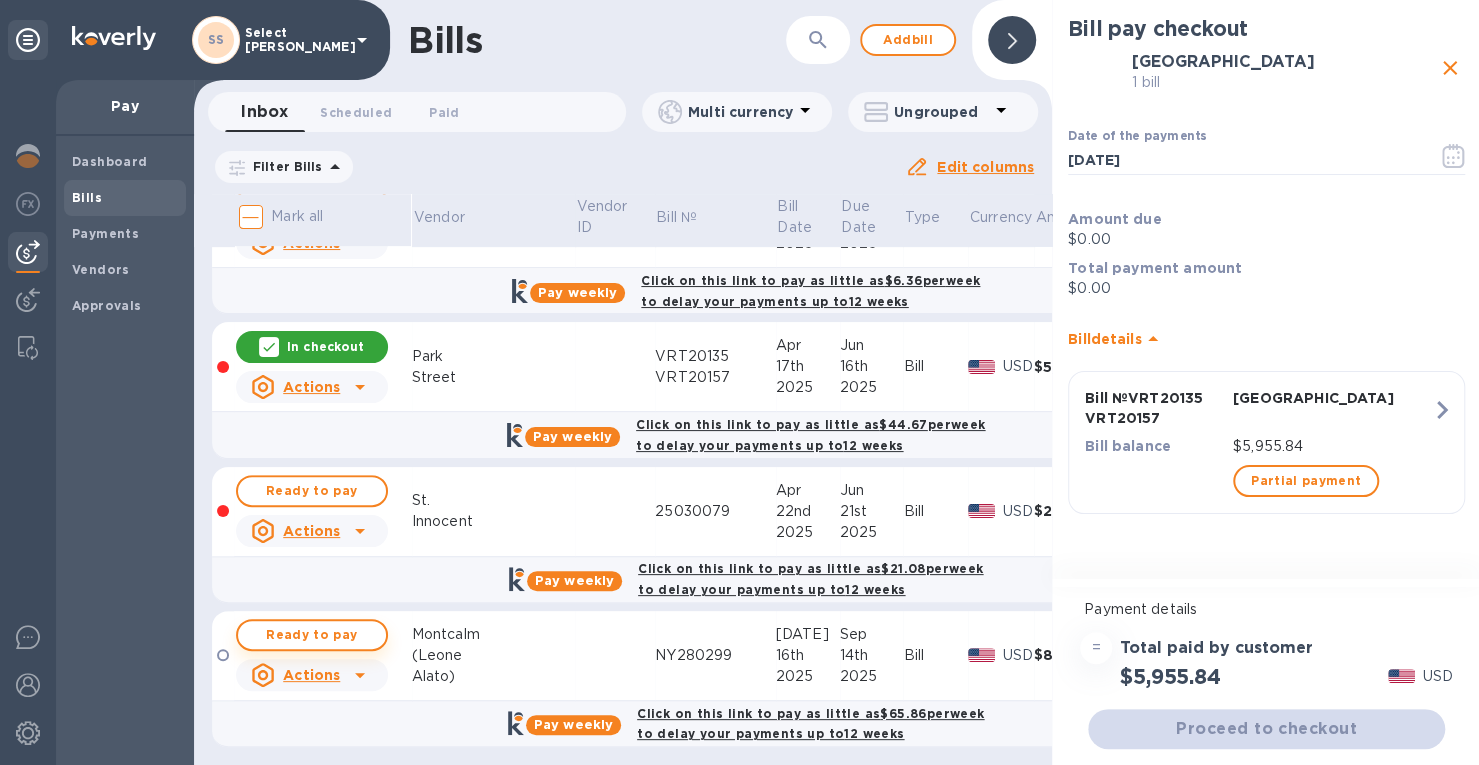 click on "Ready to pay" at bounding box center [312, 635] 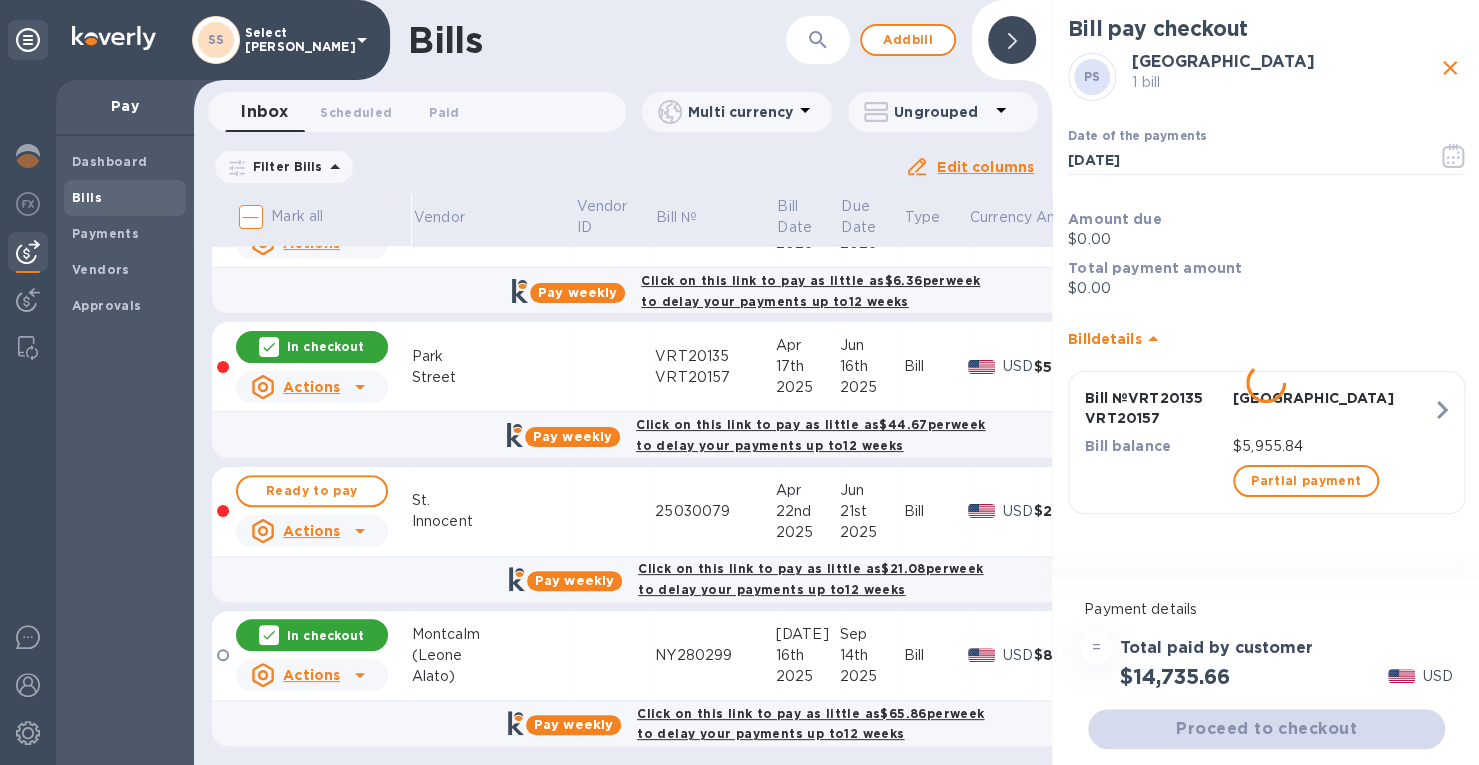 click on "In checkout" at bounding box center [312, 635] 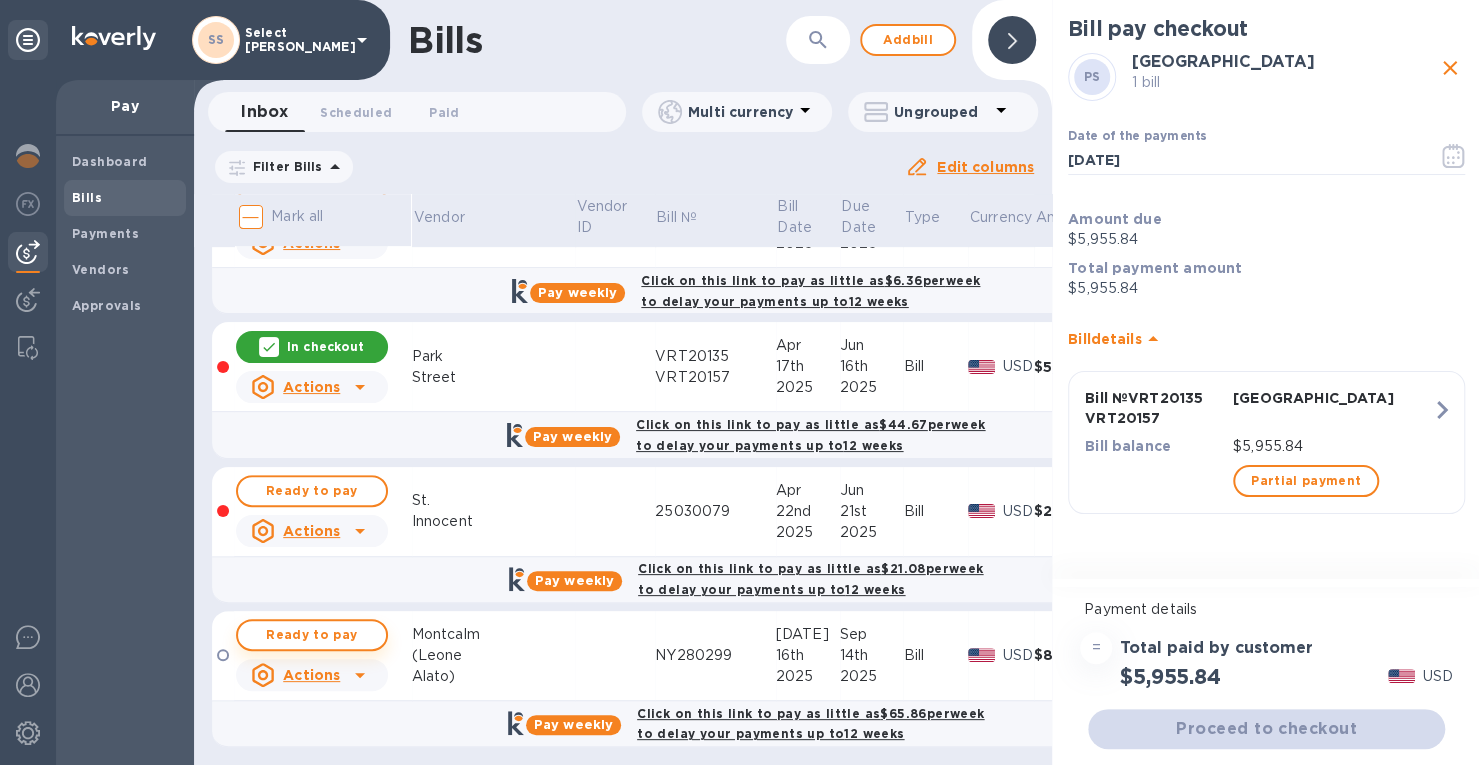click on "Ready to pay" at bounding box center [312, 635] 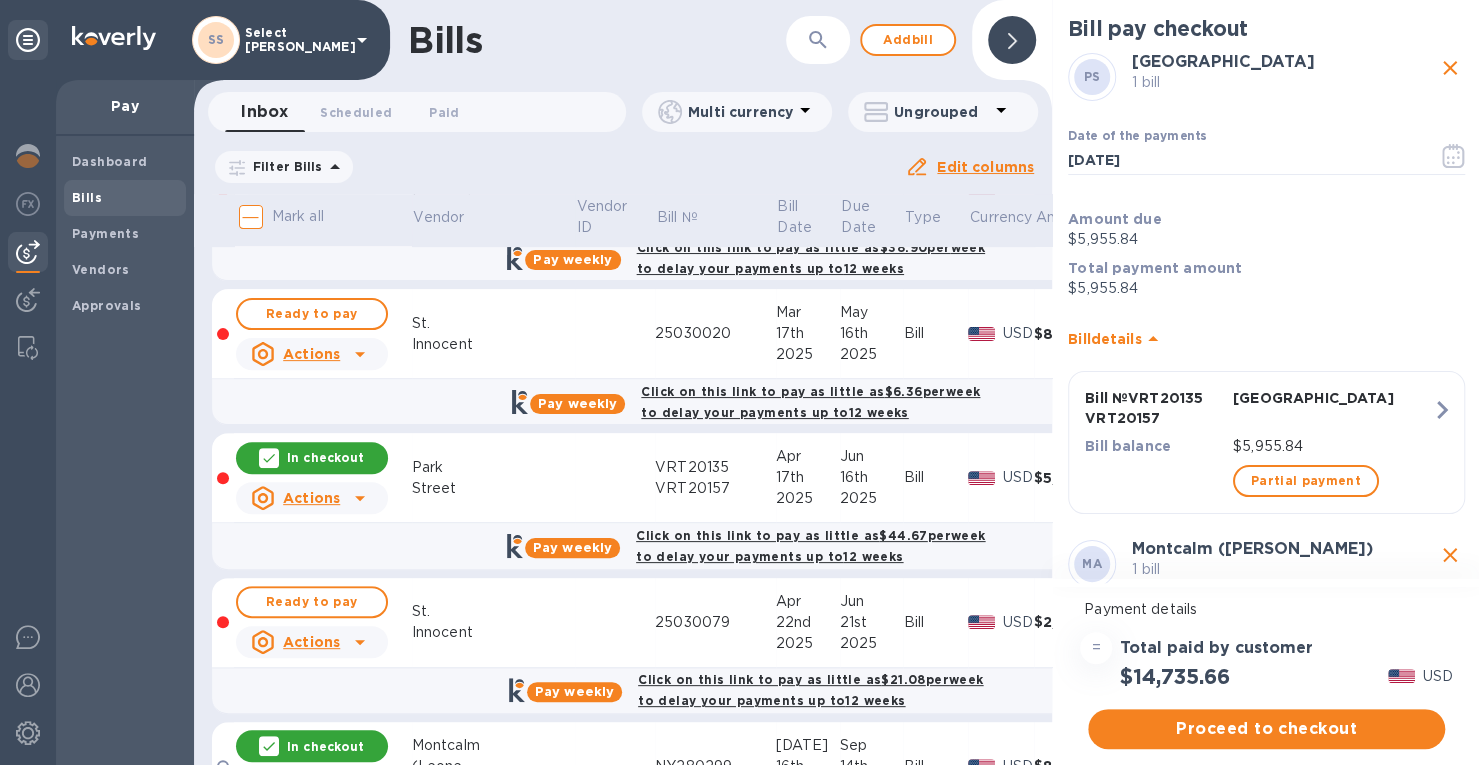 scroll, scrollTop: 526, scrollLeft: 0, axis: vertical 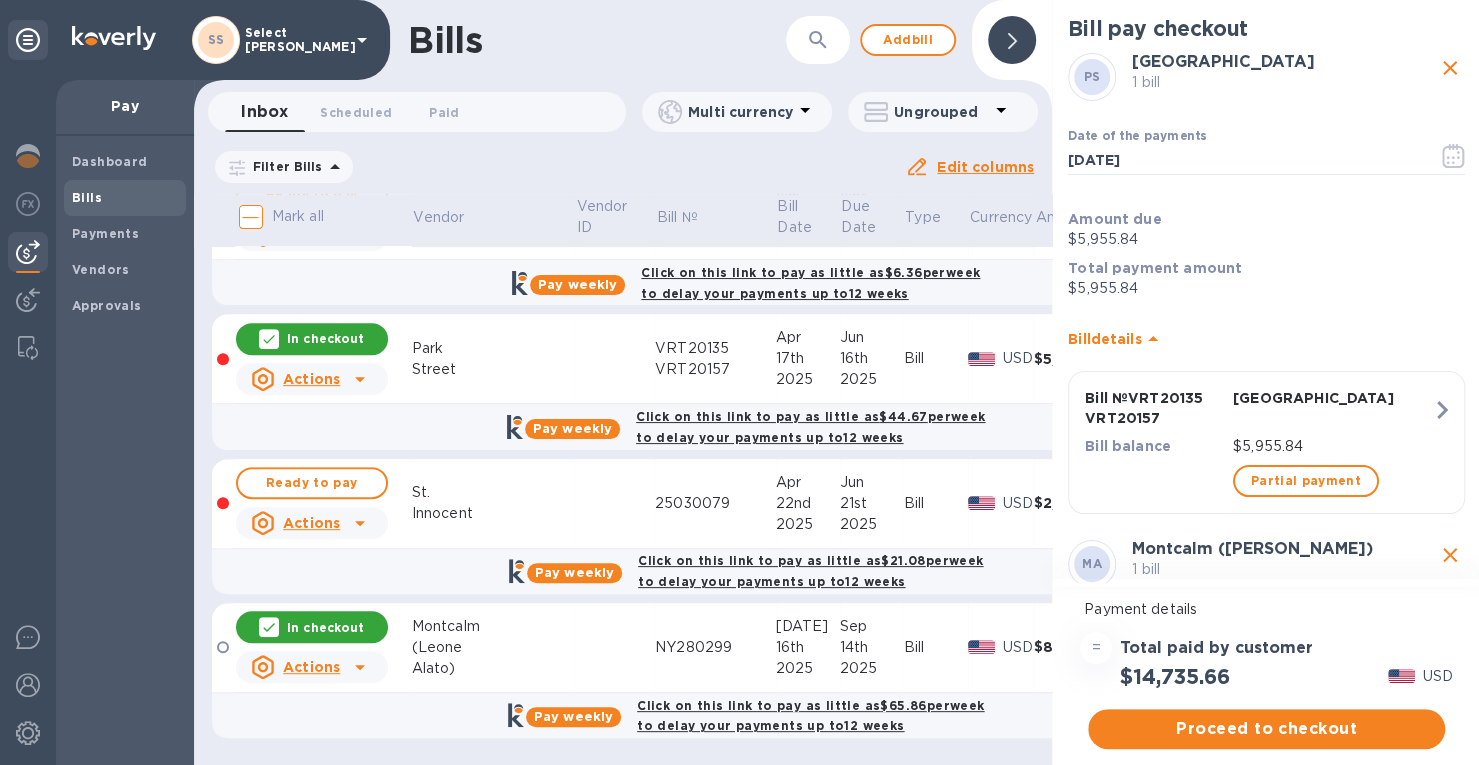 click on "In checkout" at bounding box center [325, 338] 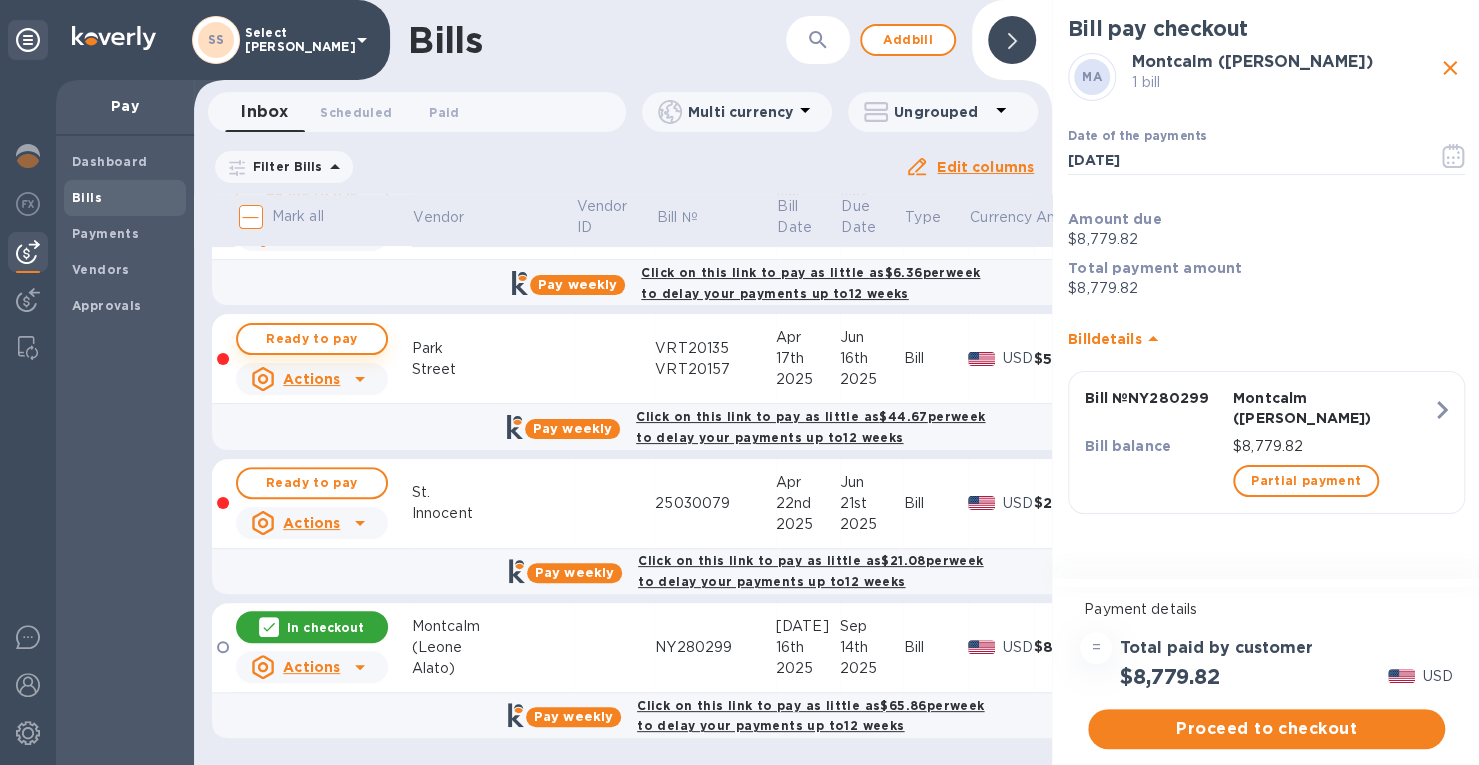 click on "Ready to pay" at bounding box center [312, 339] 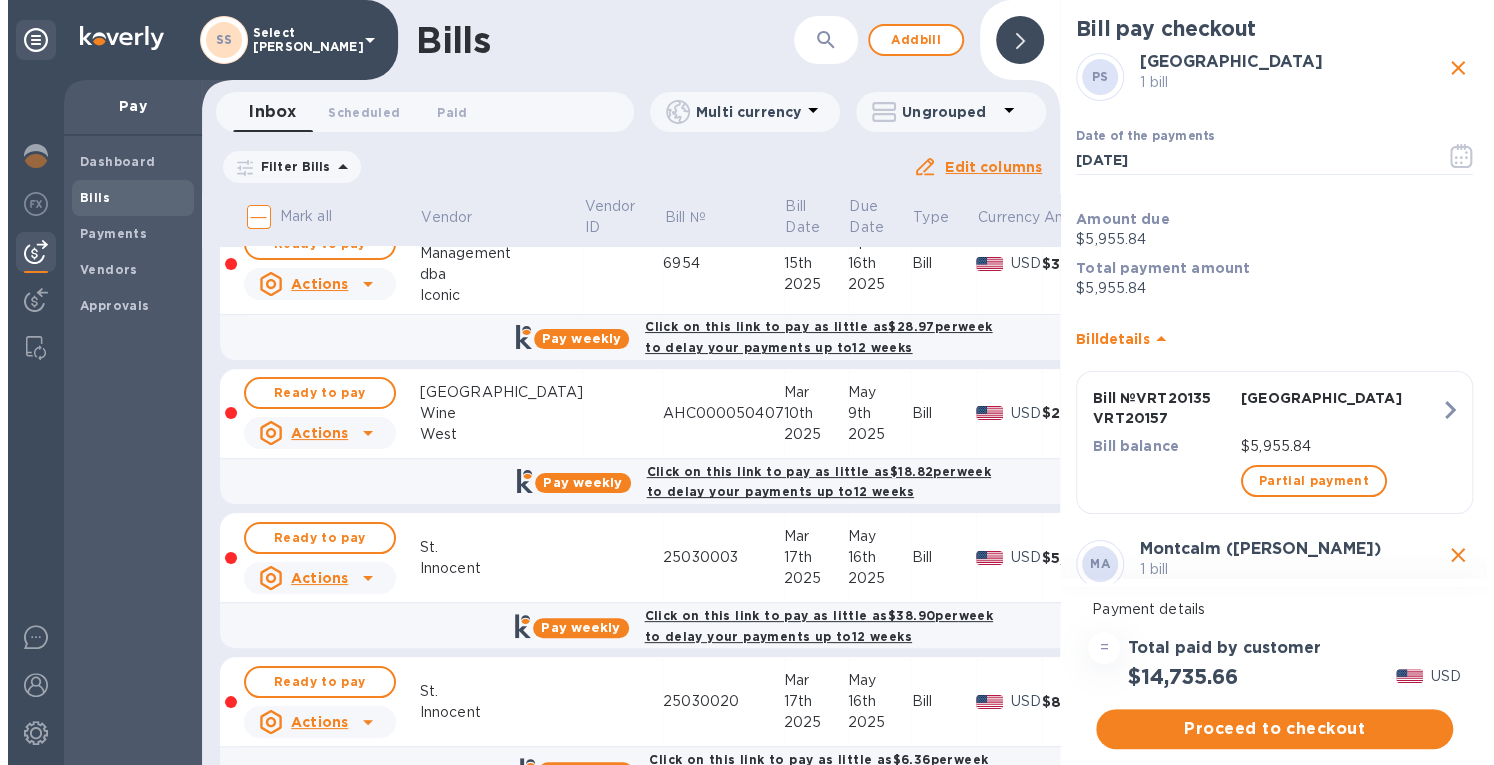scroll, scrollTop: 0, scrollLeft: 0, axis: both 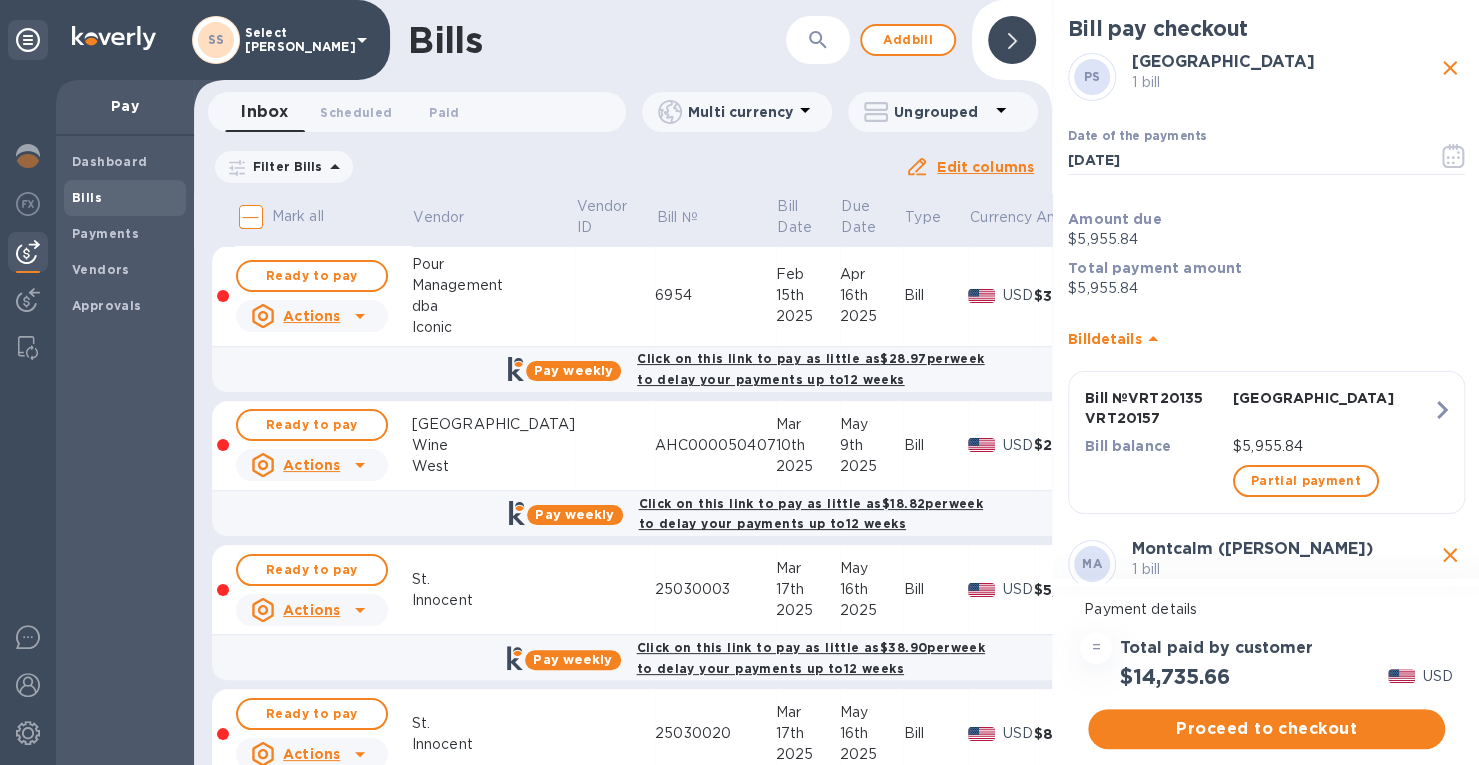 click 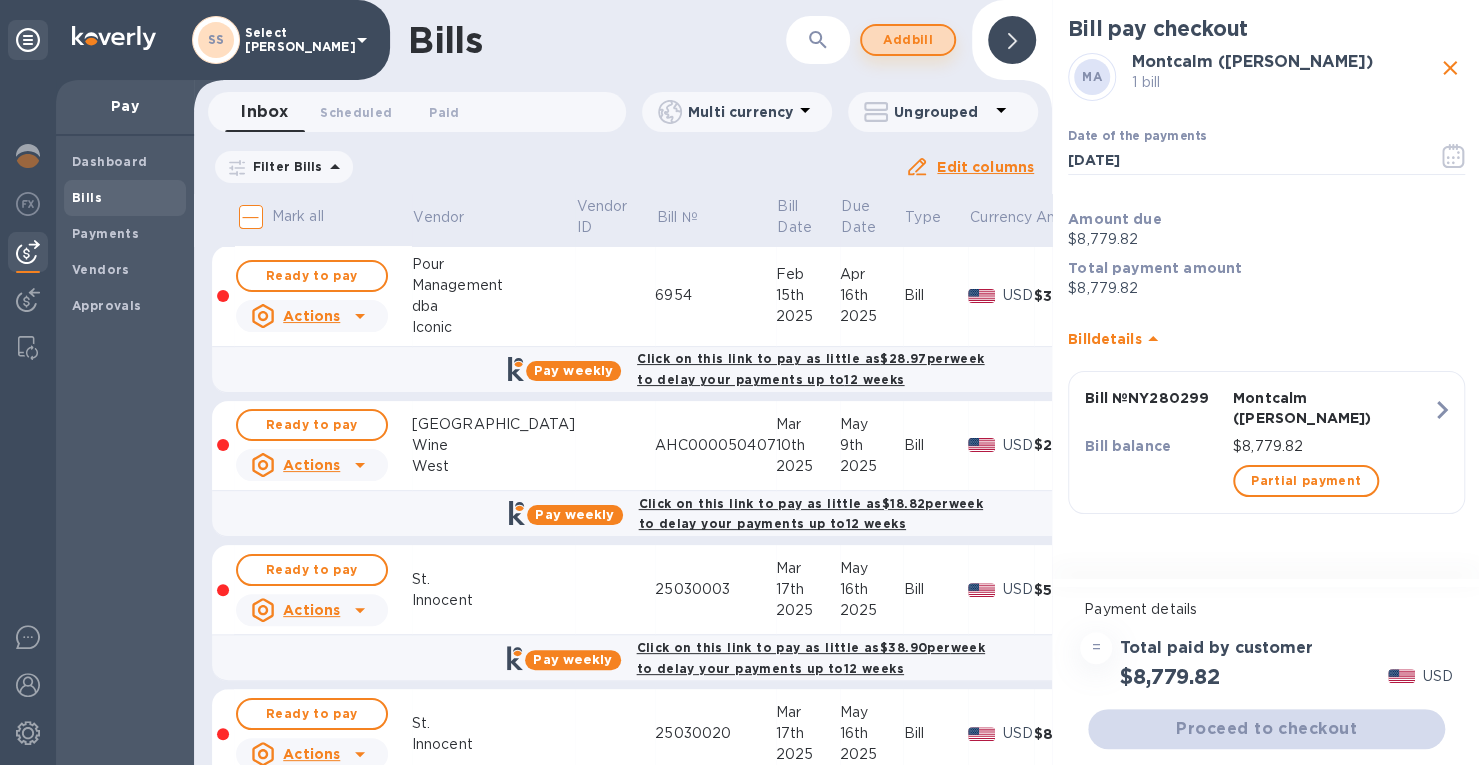 click on "Add   bill" at bounding box center [908, 40] 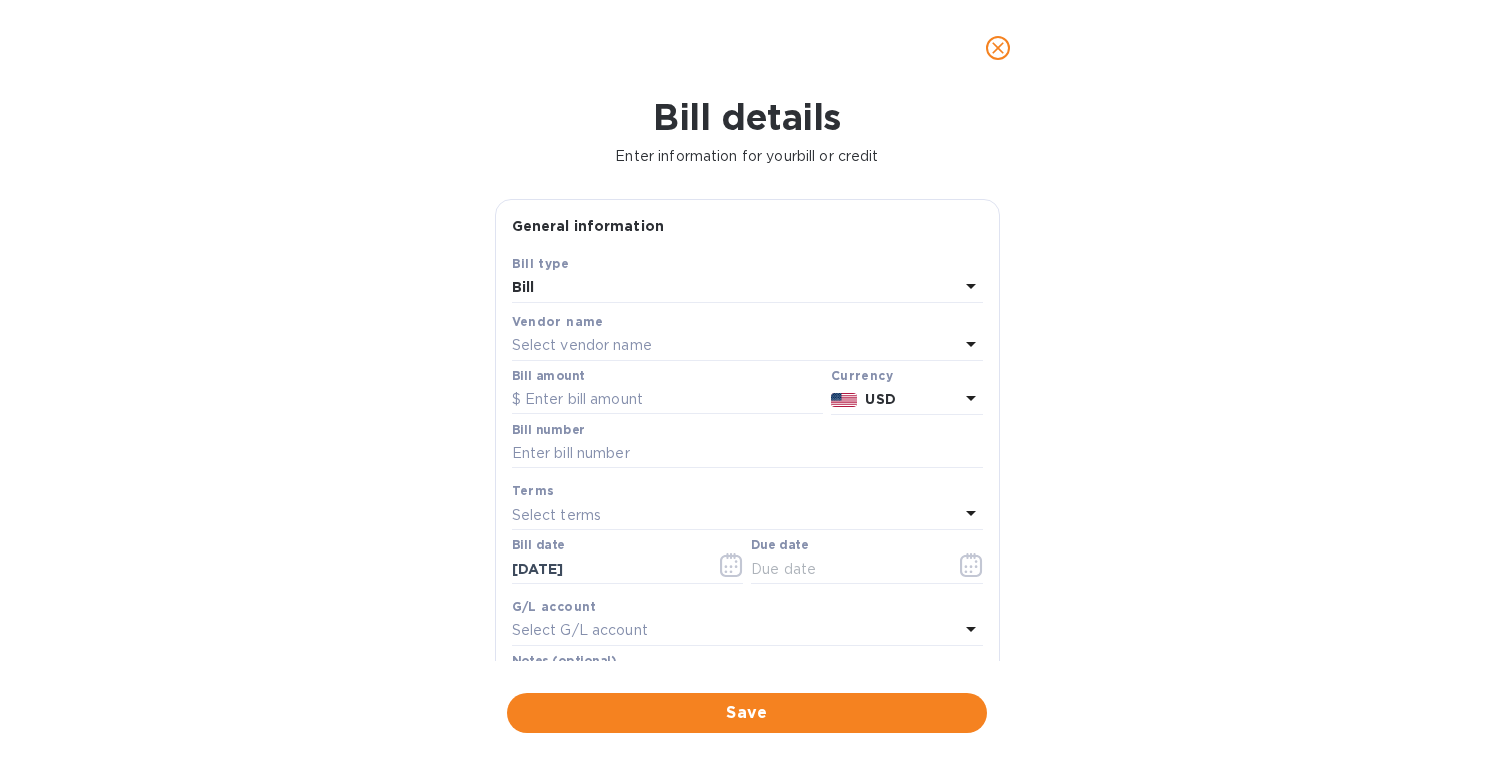 click on "Select vendor name" at bounding box center [582, 345] 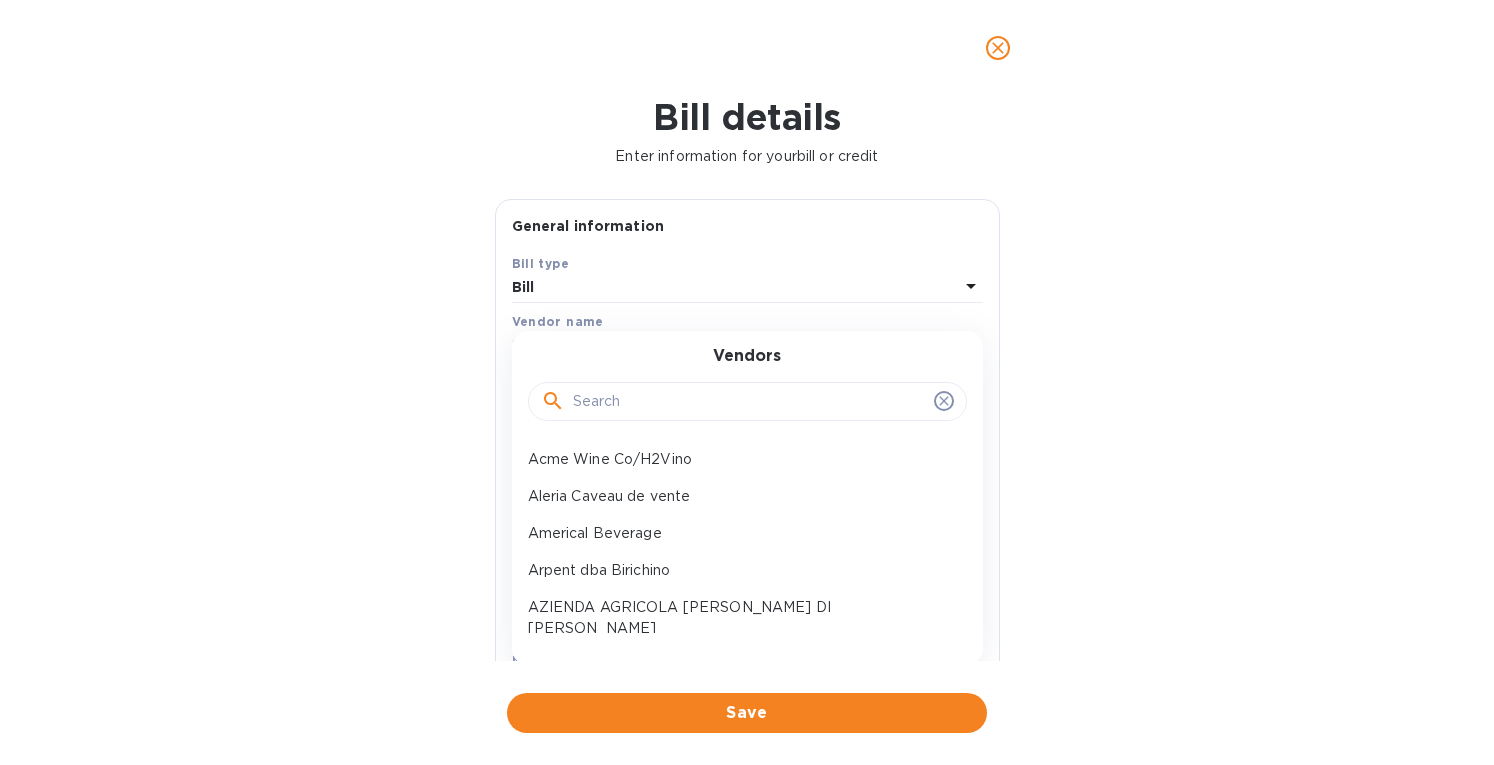 click at bounding box center [749, 402] 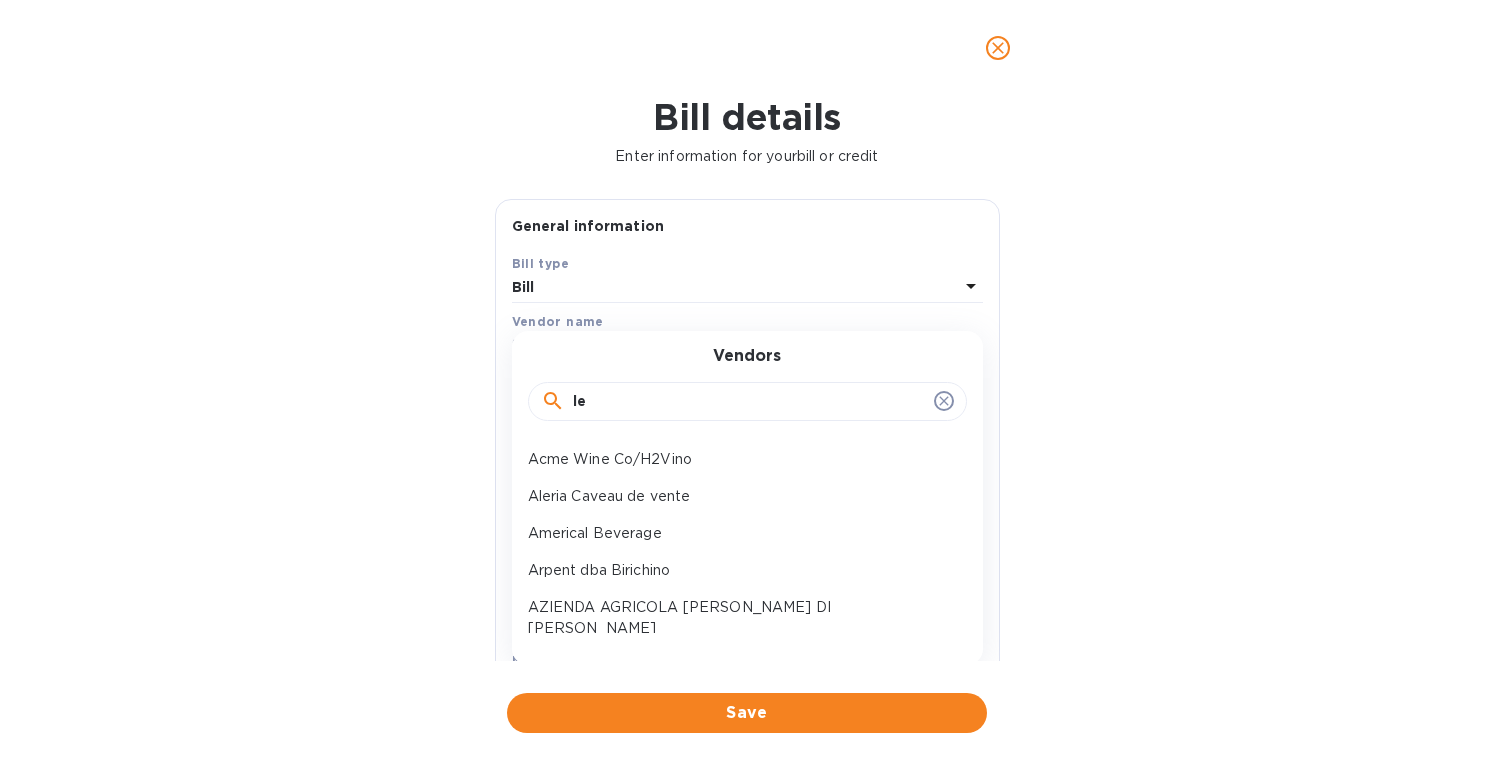 type on "l" 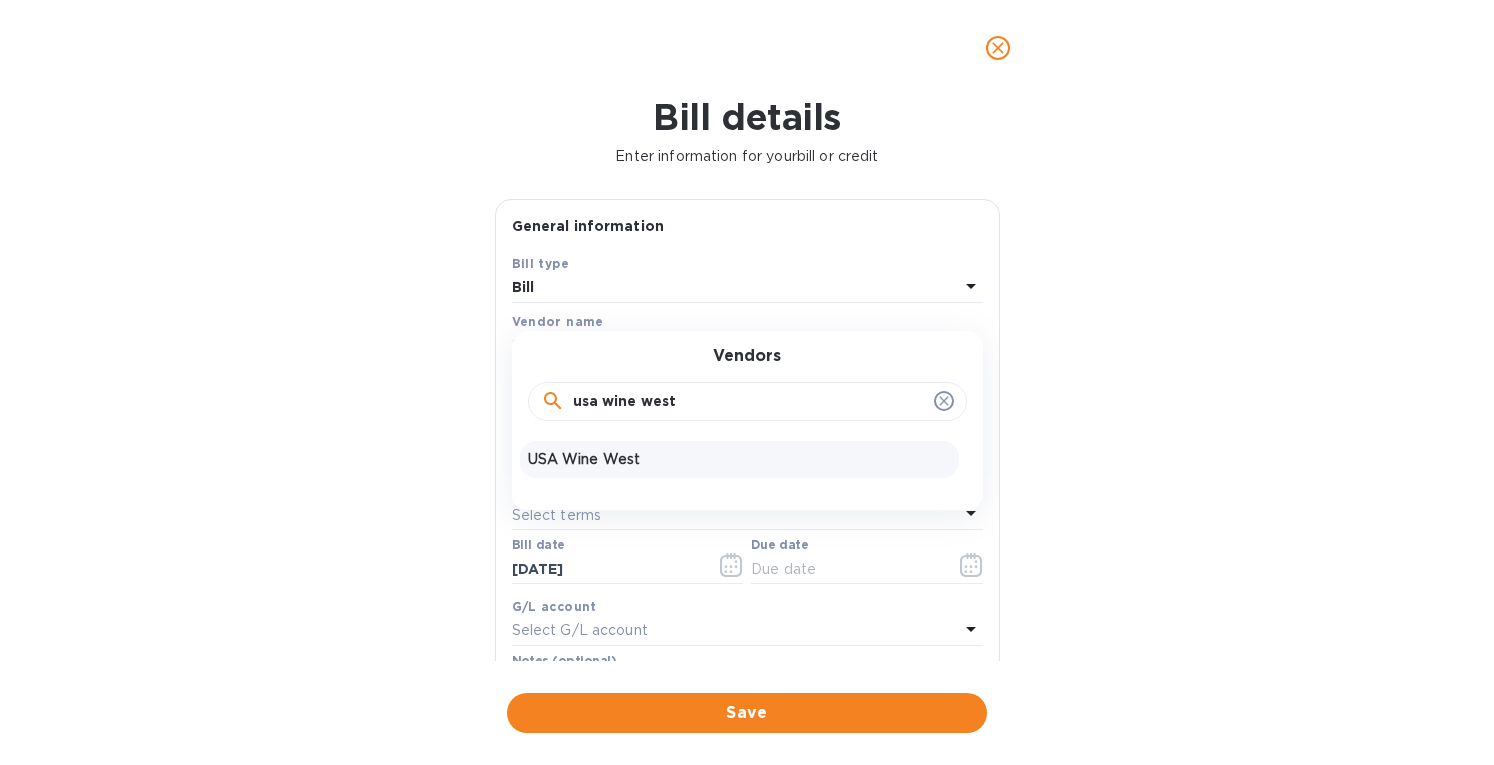 type on "usa wine west" 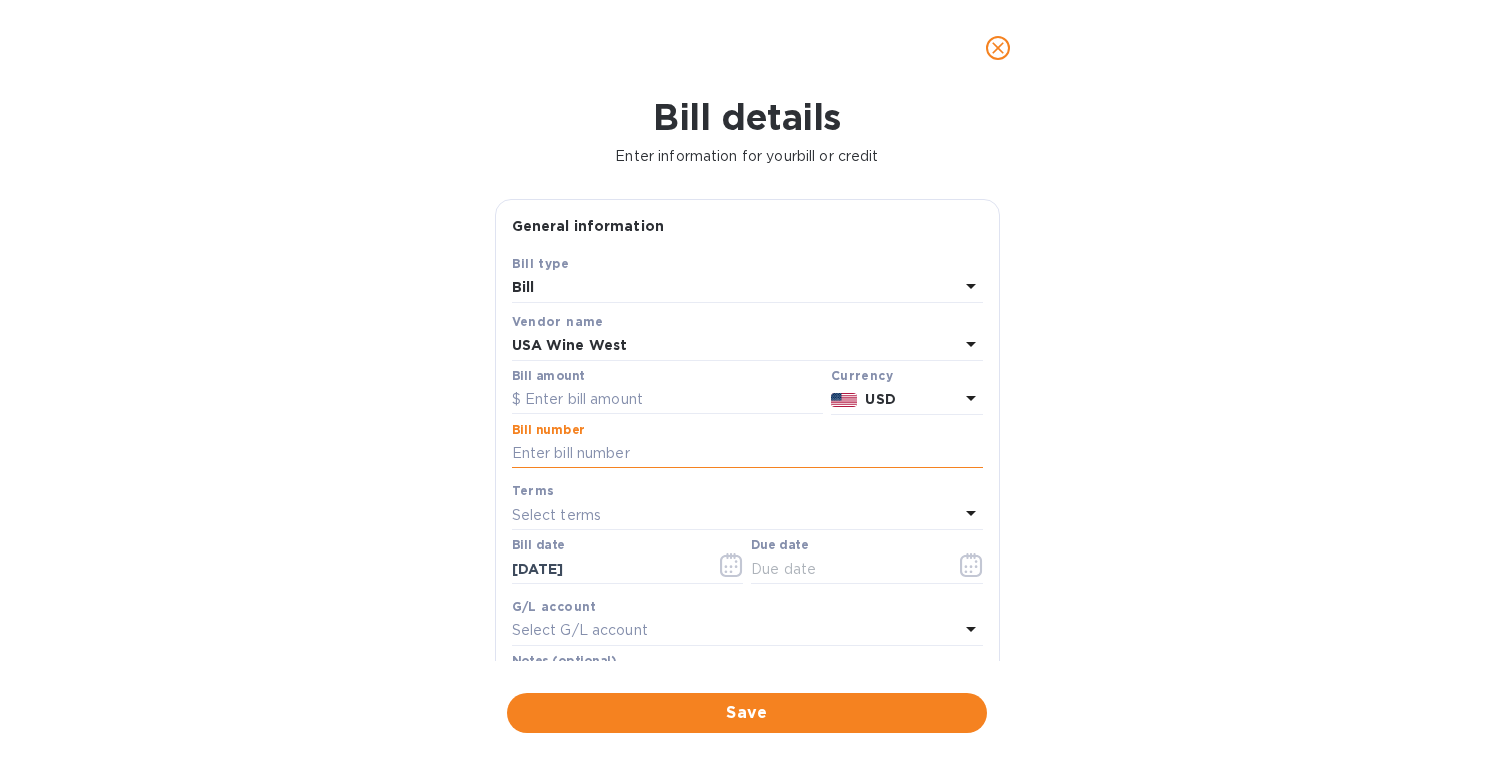 click at bounding box center [747, 454] 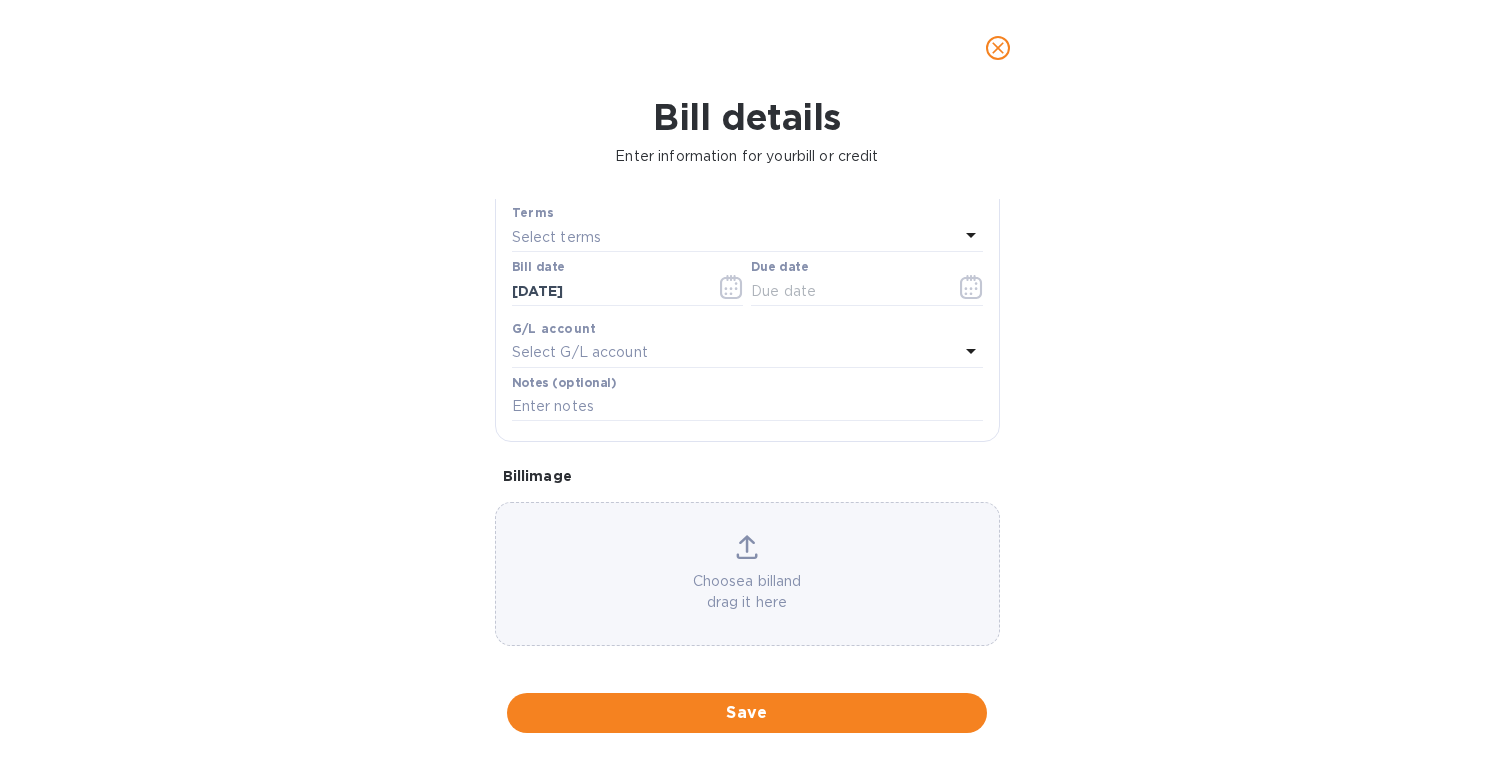 scroll, scrollTop: 286, scrollLeft: 0, axis: vertical 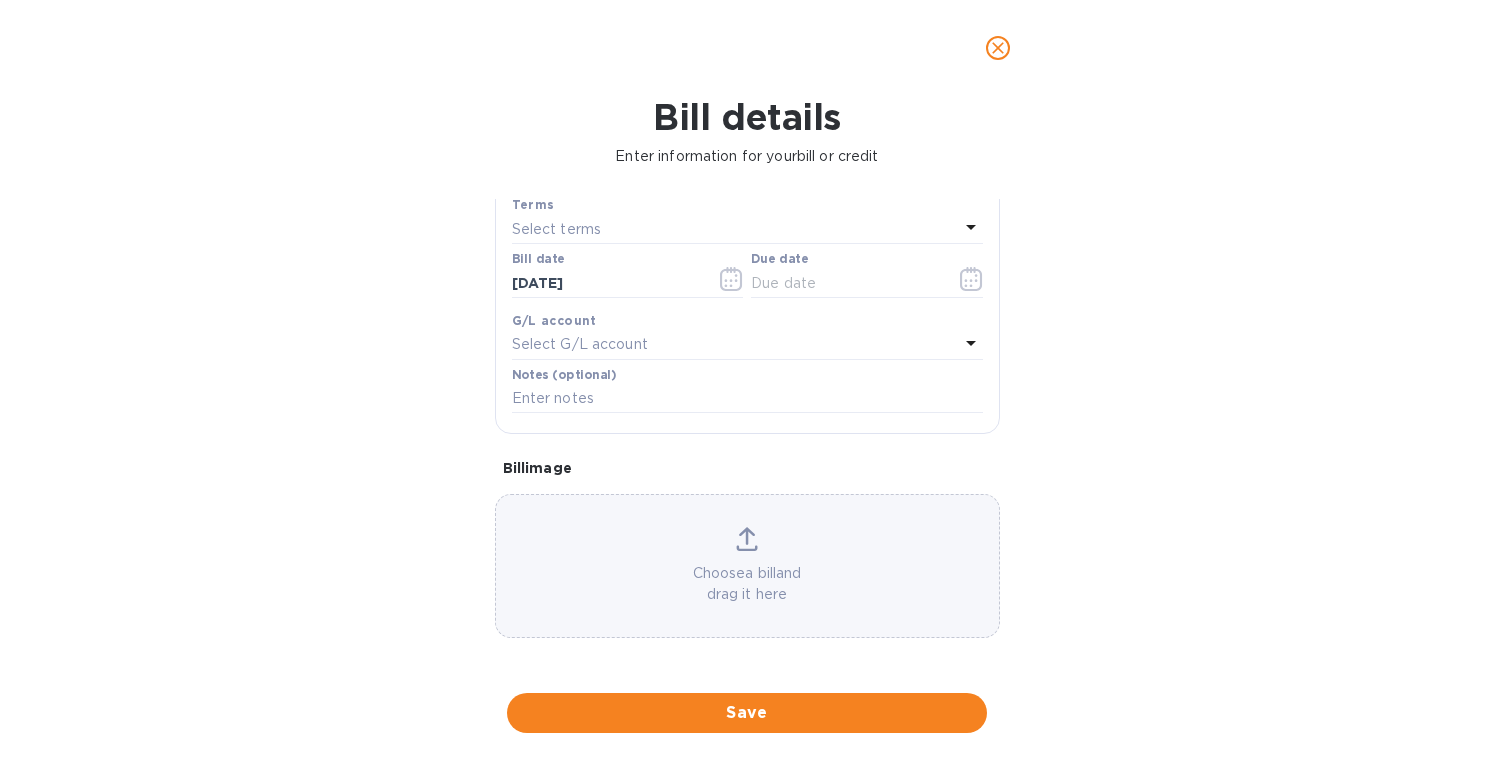 click on "Choose  a bill  and   drag it here" at bounding box center (747, 584) 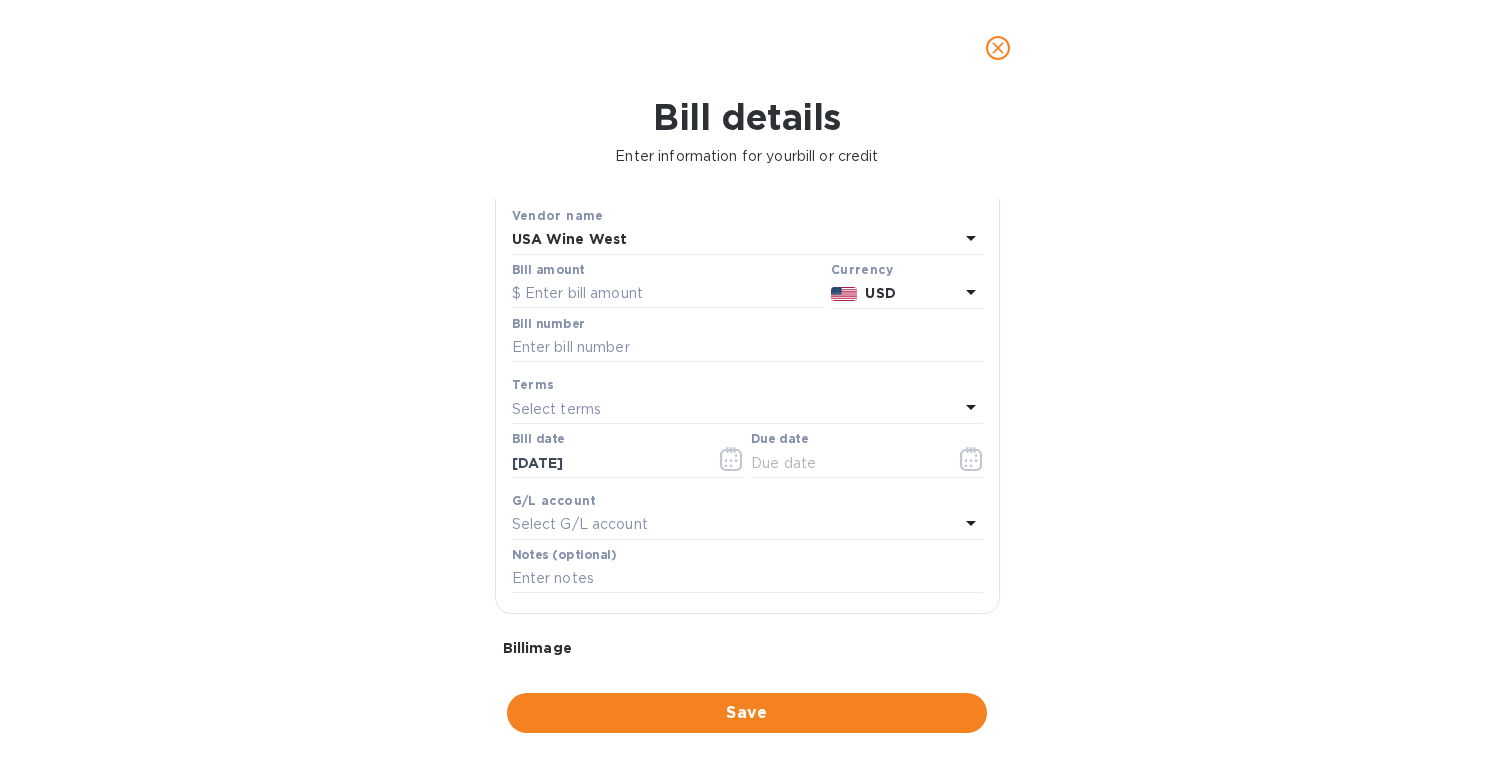 scroll, scrollTop: 86, scrollLeft: 0, axis: vertical 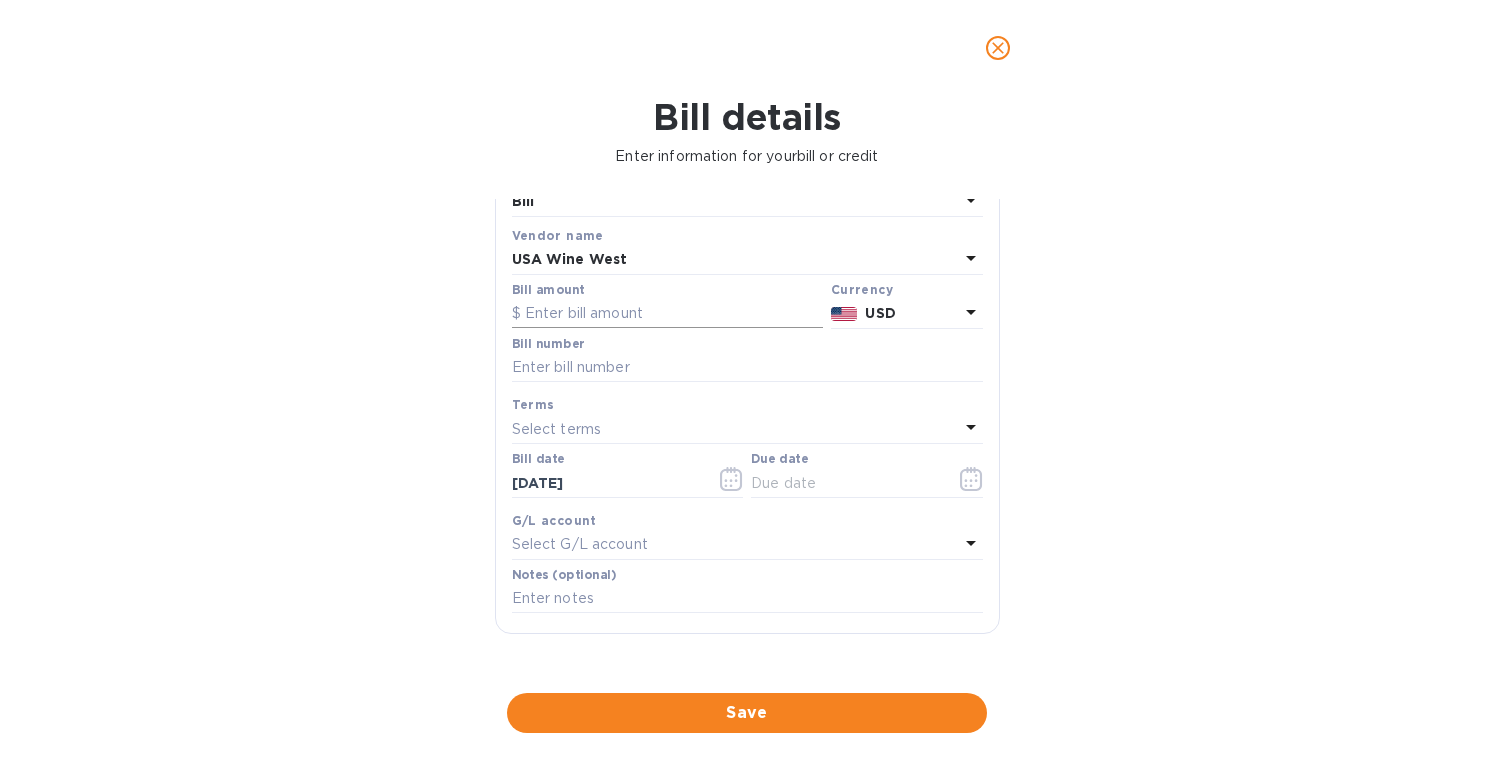 click at bounding box center [667, 314] 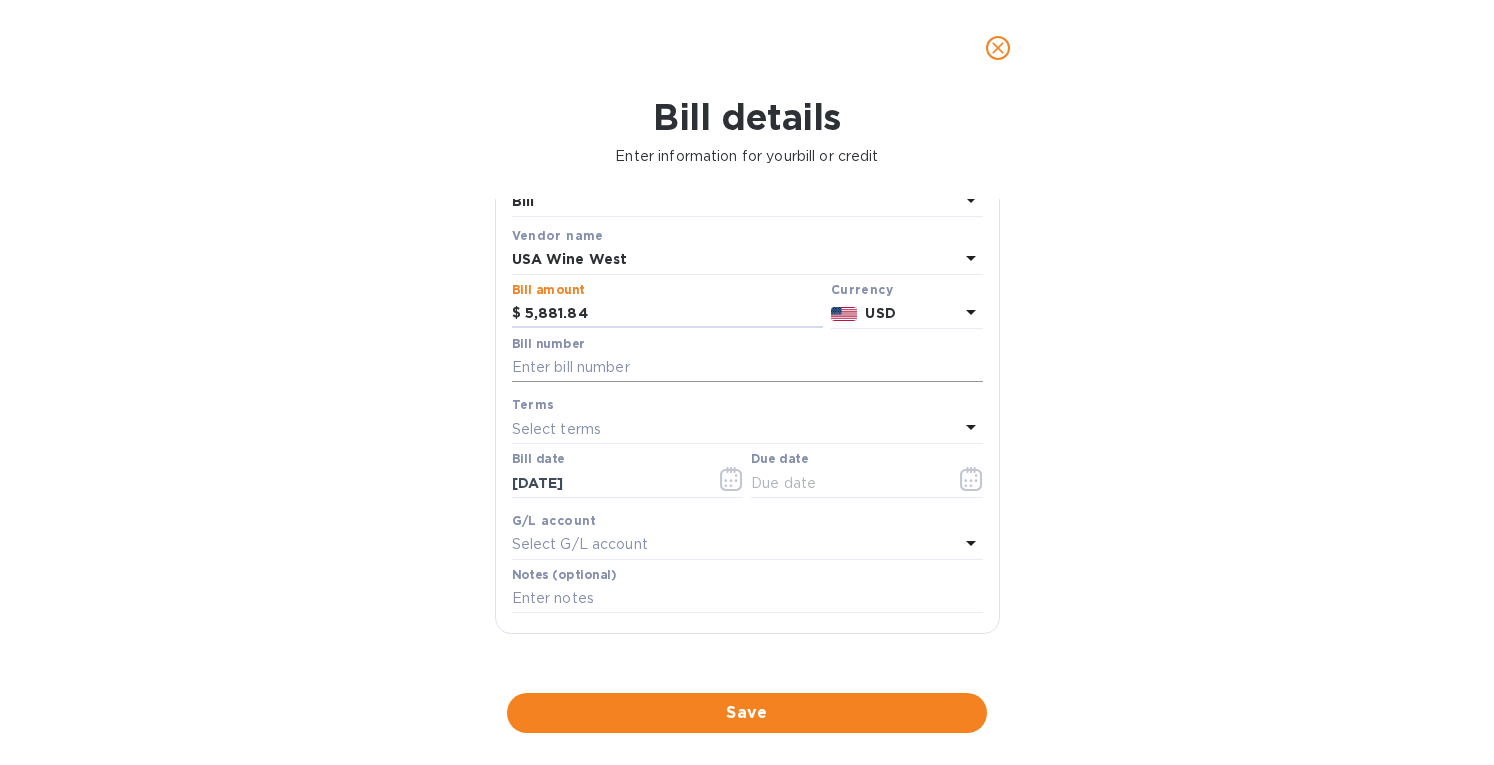 type on "5,881.84" 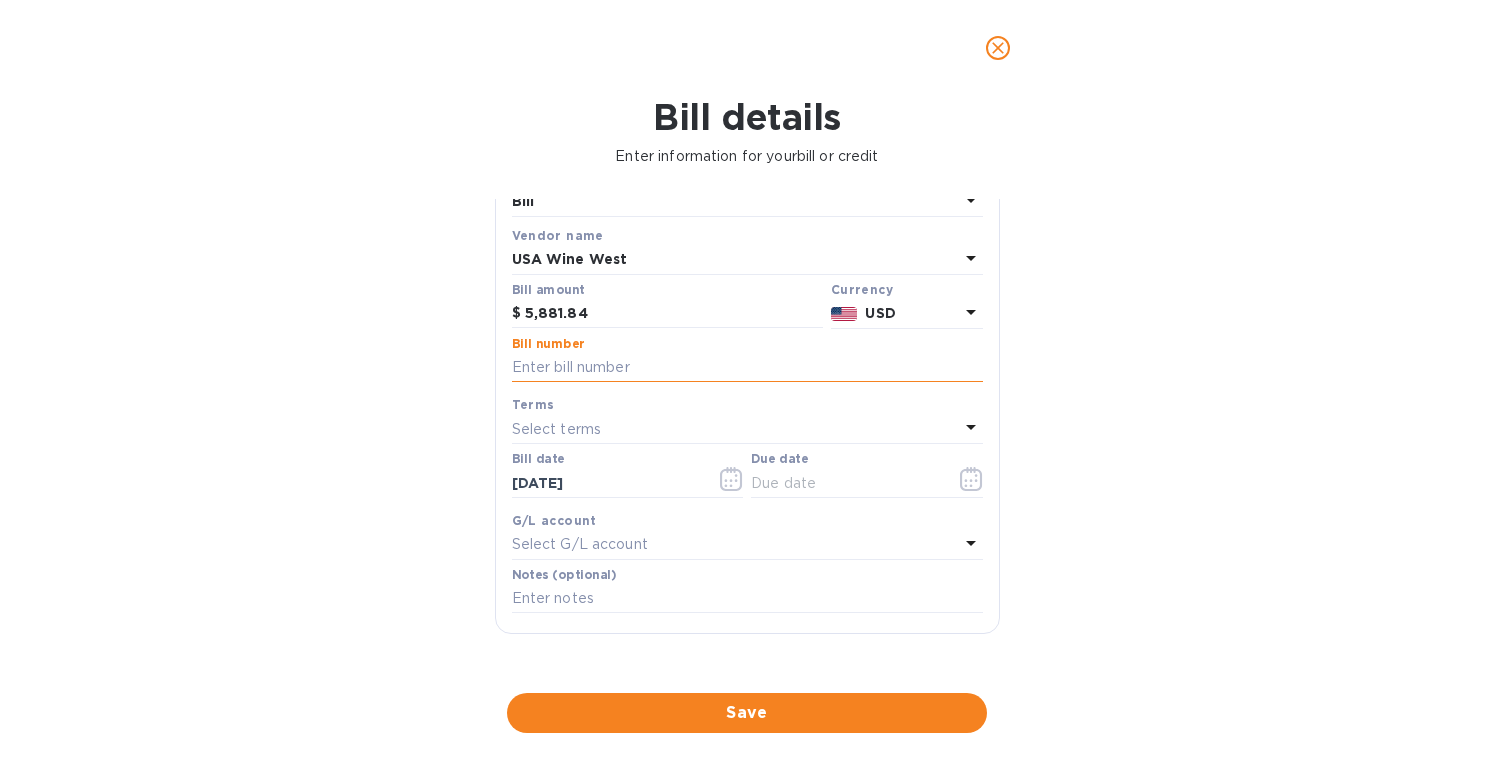 click at bounding box center [747, 368] 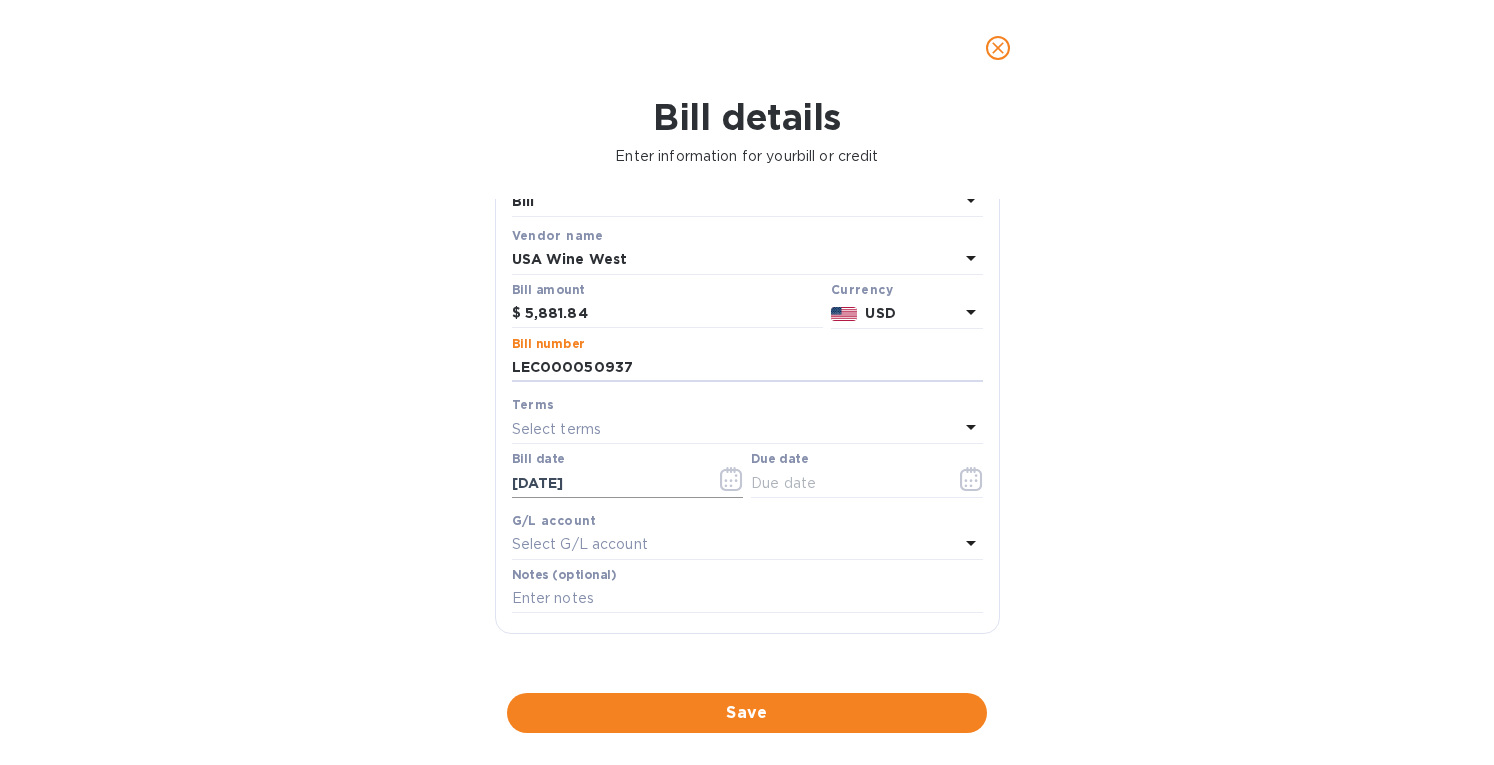 type on "LEC000050937" 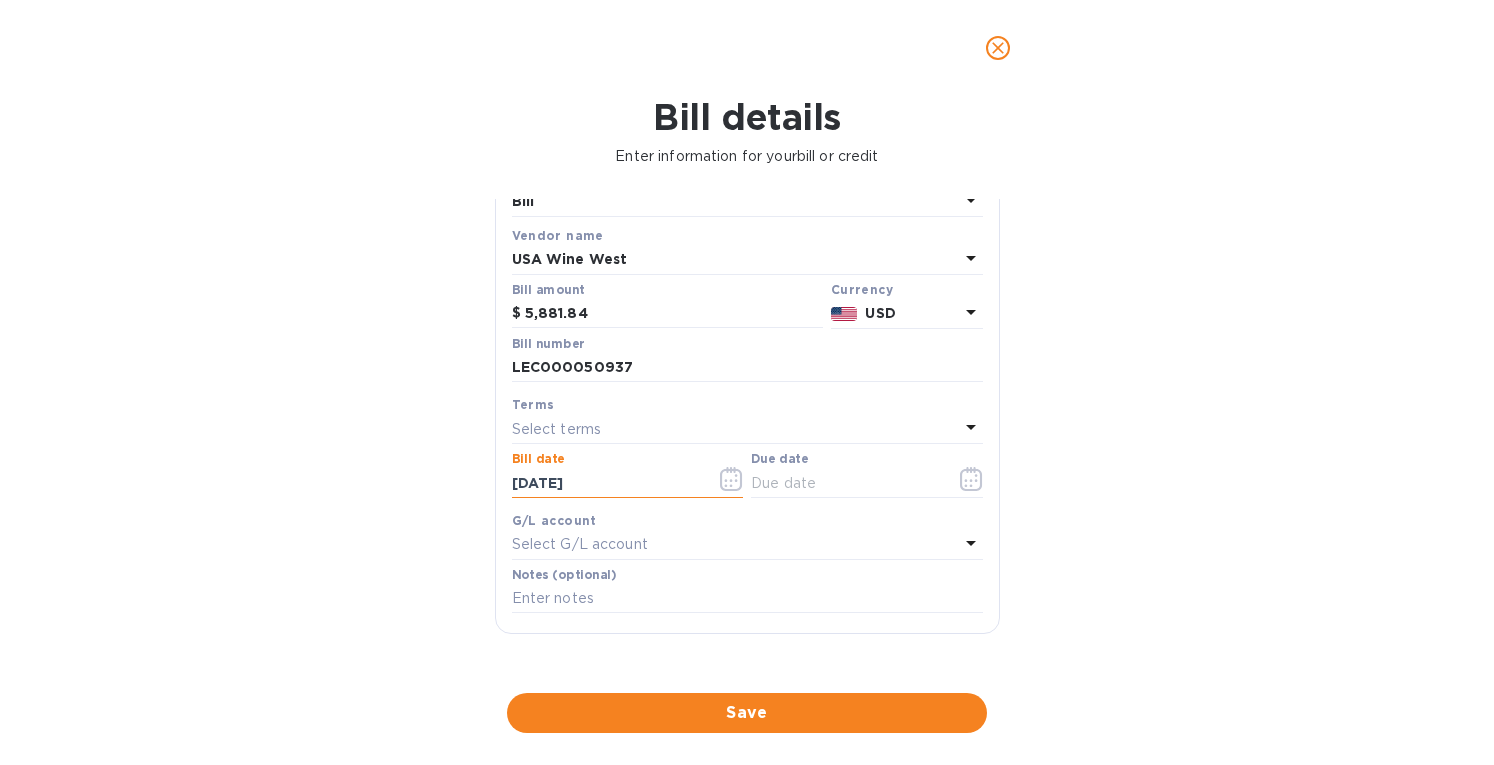 drag, startPoint x: 613, startPoint y: 487, endPoint x: 486, endPoint y: 478, distance: 127.3185 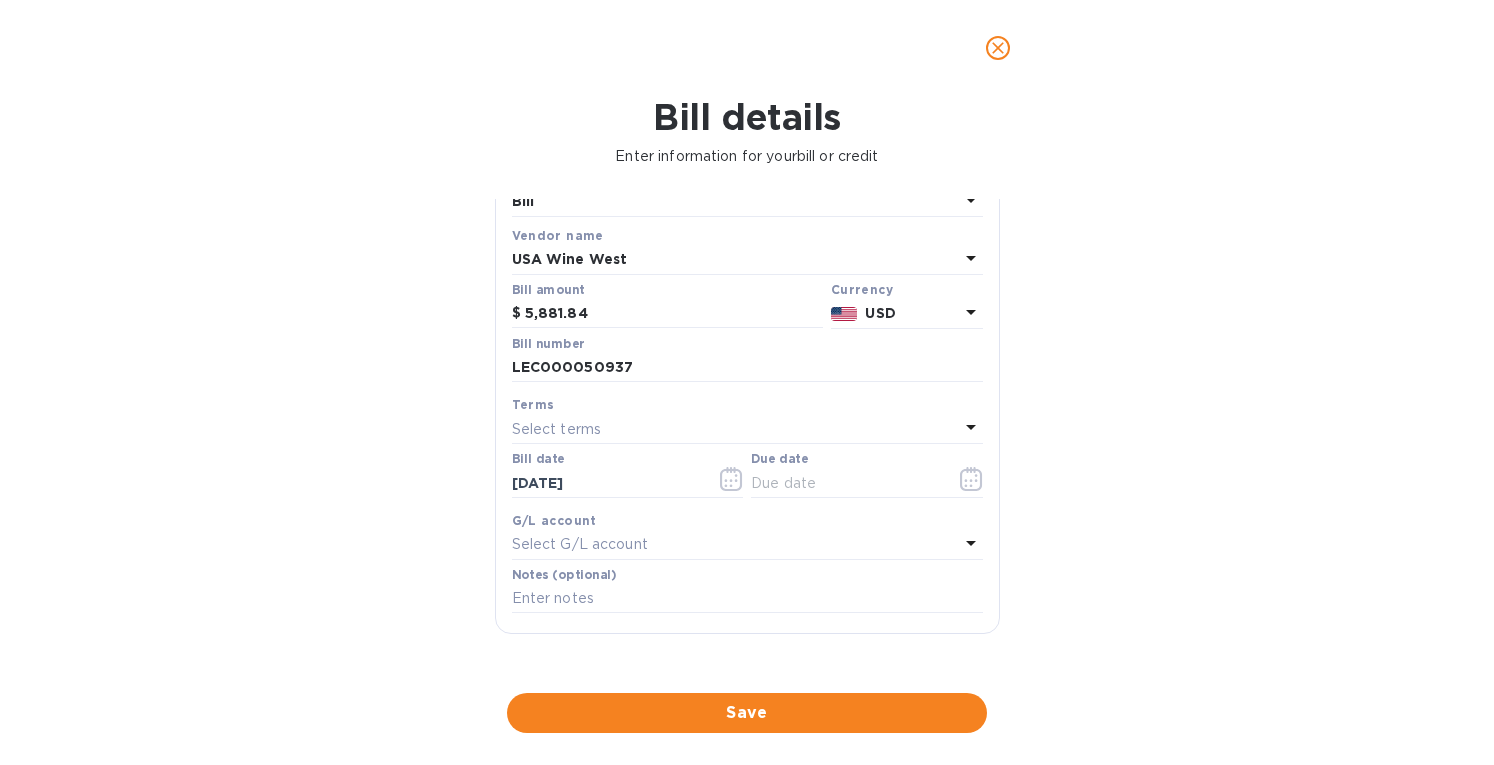 click on "Terms" at bounding box center (747, 404) 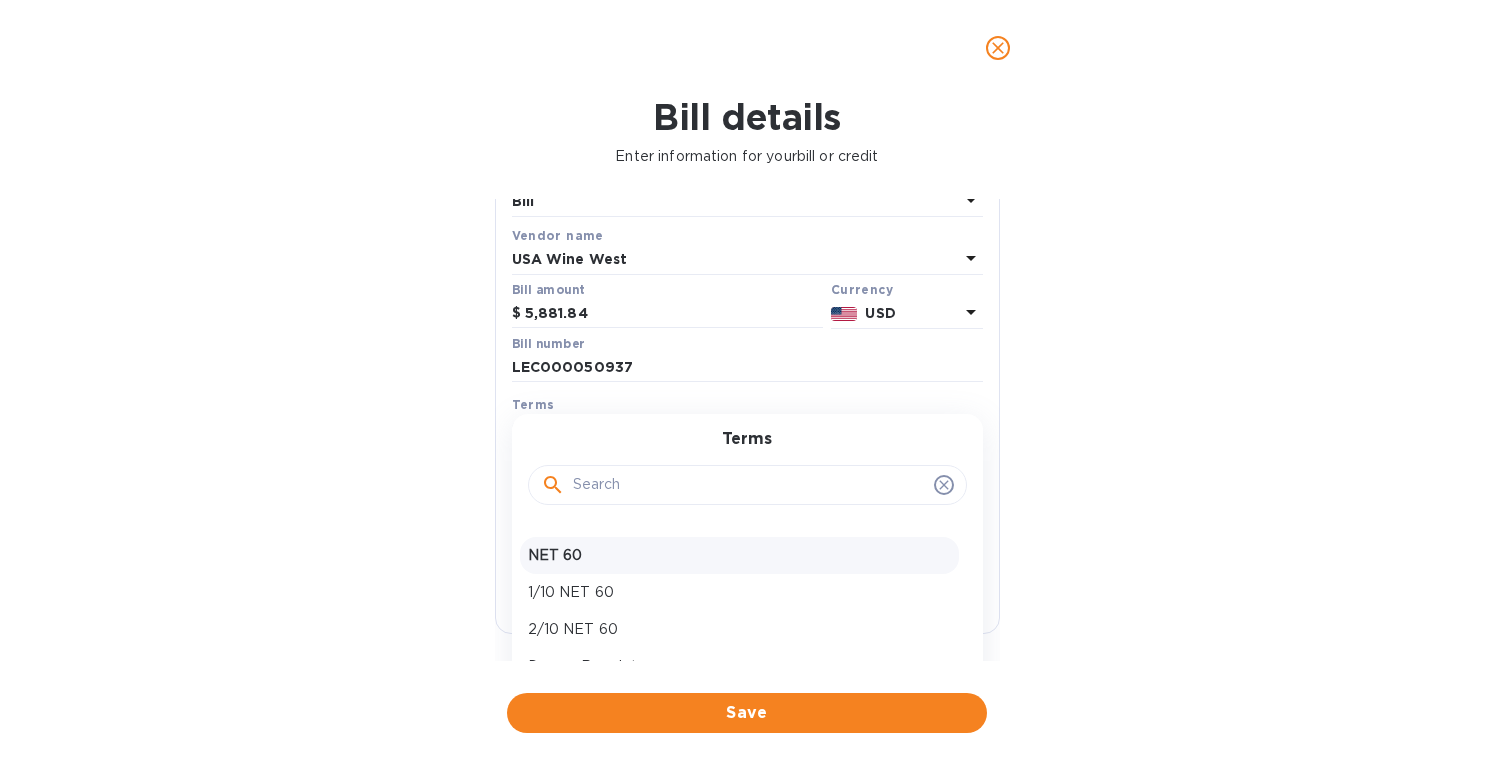scroll, scrollTop: 0, scrollLeft: 0, axis: both 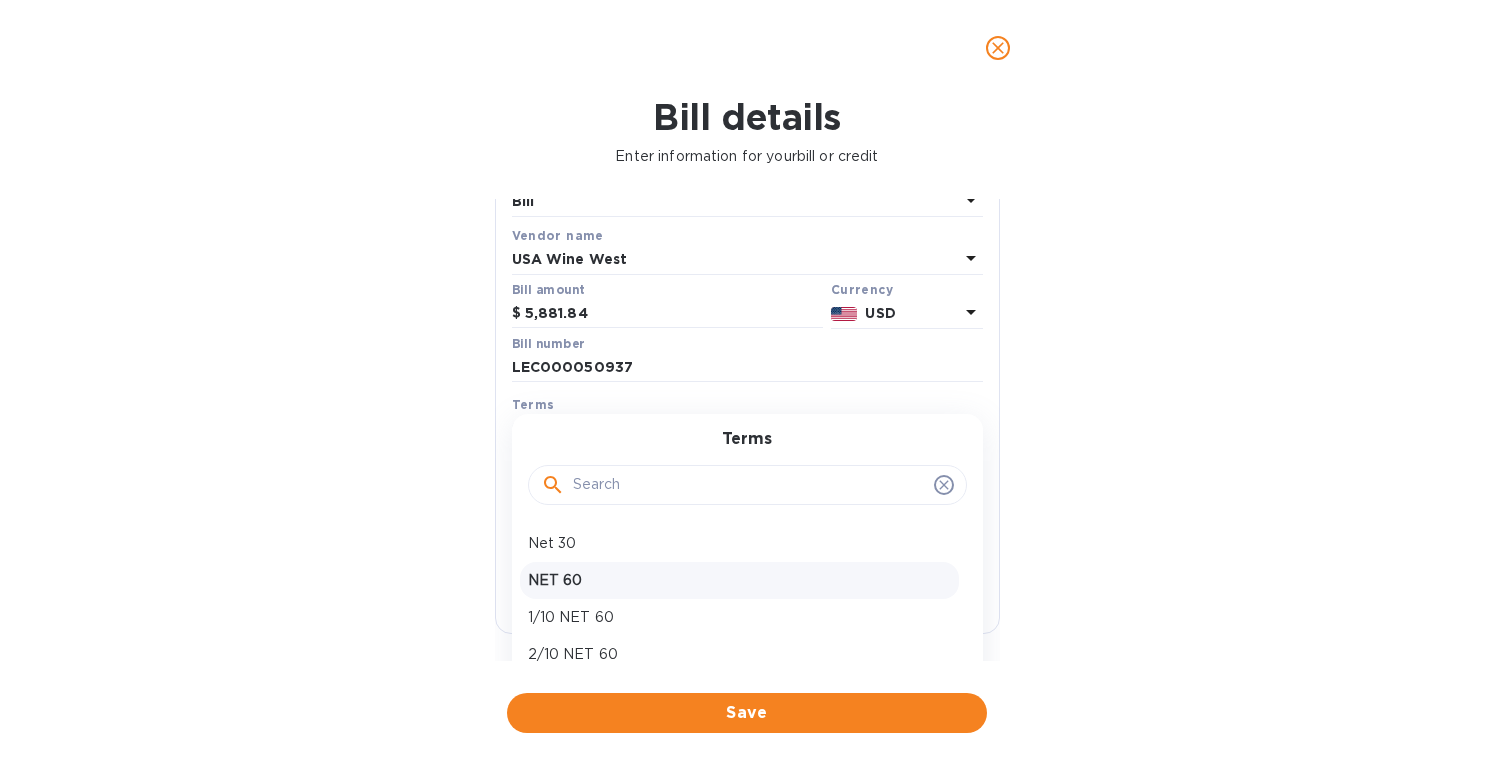 click on "NET 60" at bounding box center [739, 580] 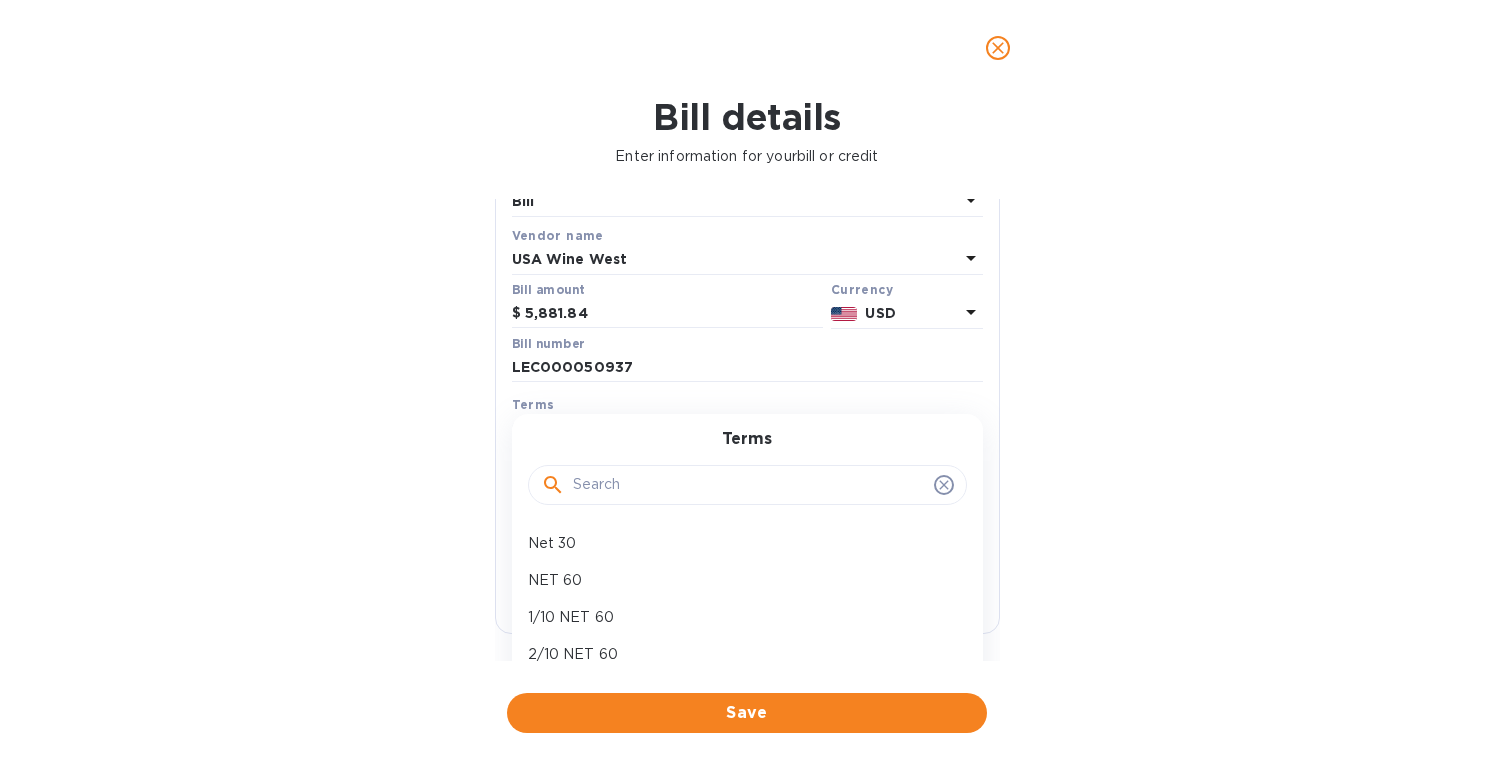 type on "[DATE]" 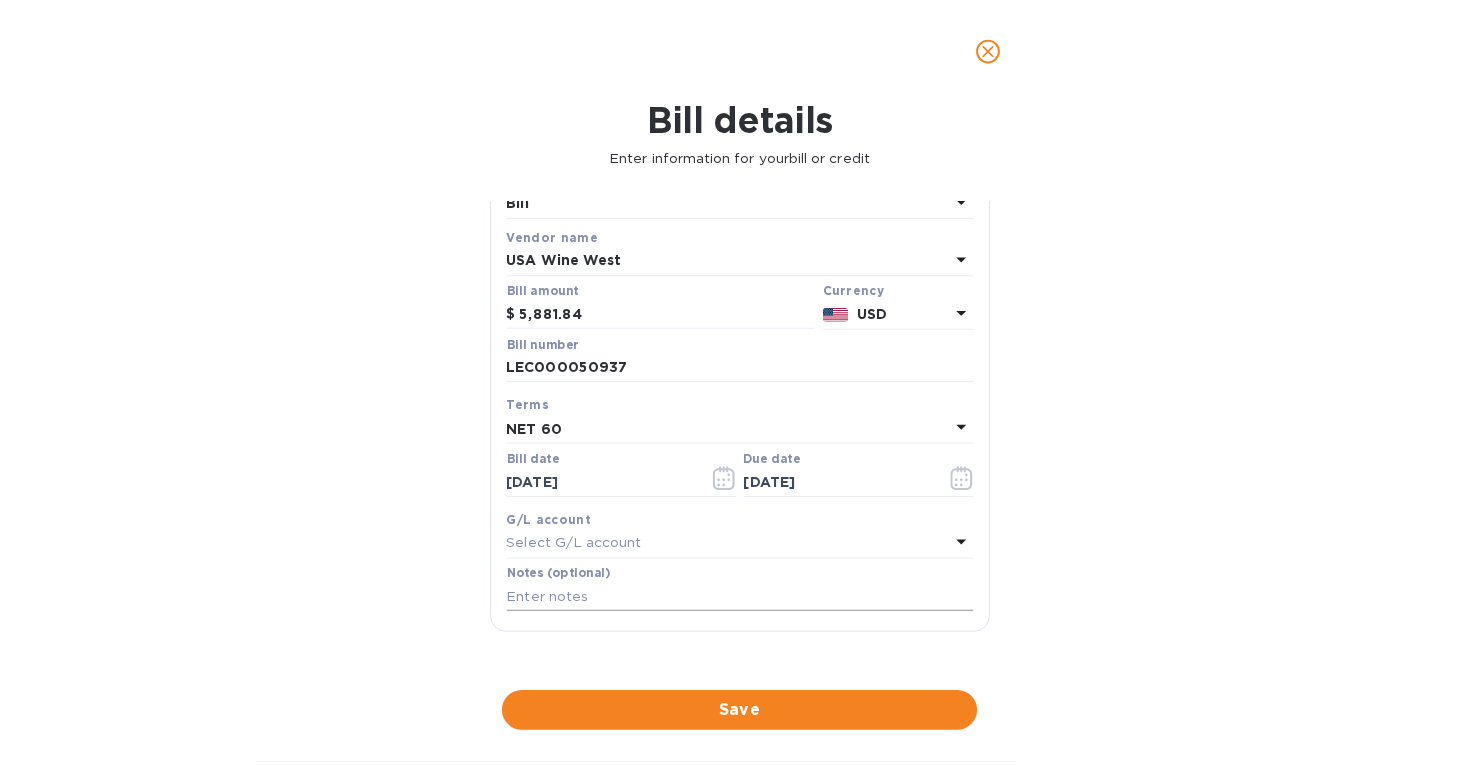 scroll, scrollTop: 286, scrollLeft: 0, axis: vertical 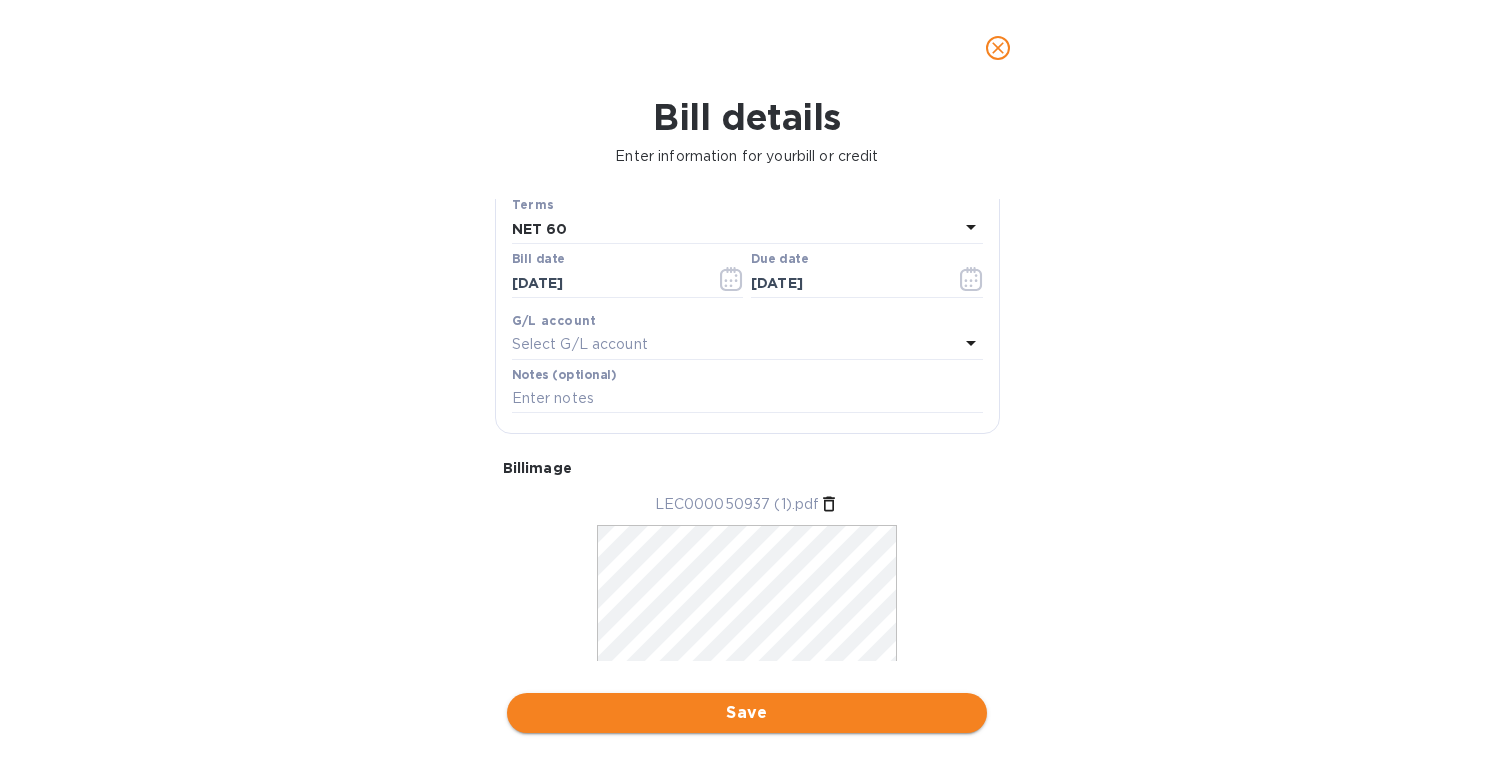 click on "Save" at bounding box center [747, 713] 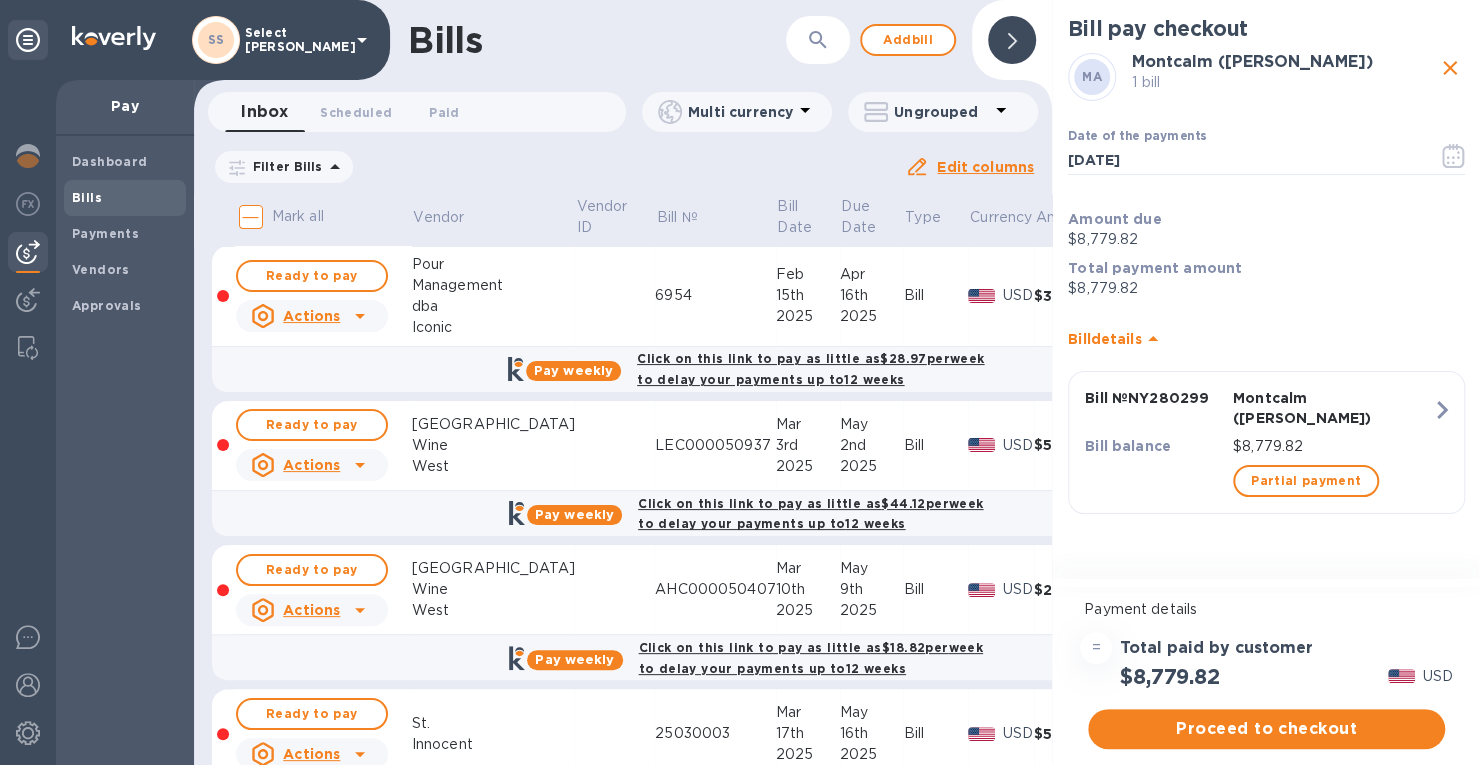 click at bounding box center (1012, 40) 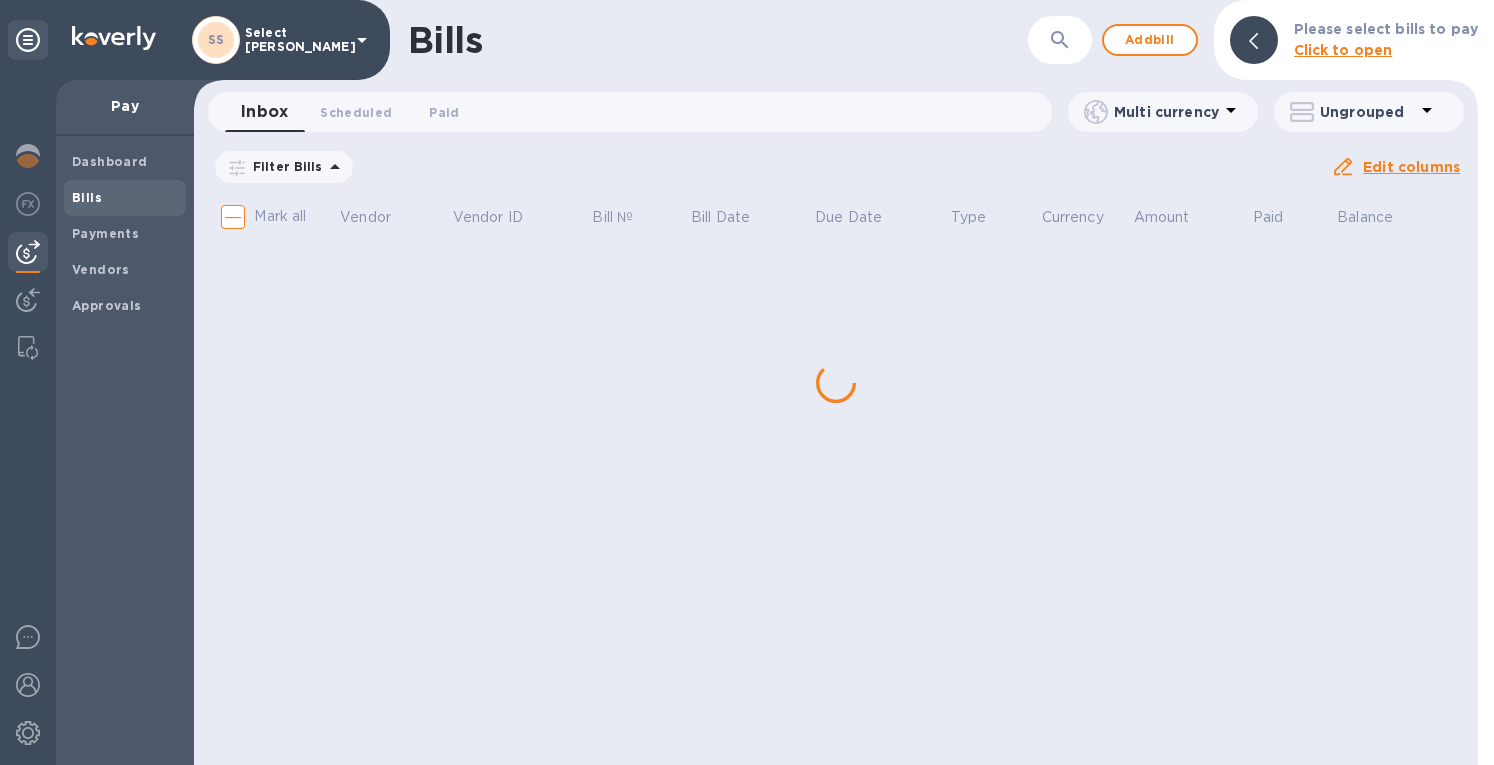 click on "Bills ​ Add   bill Please select bills to pay Click to open Inbox 0 Scheduled 0 Paid 0 Multi currency Ungrouped Filter Bills Amount   Paid   Balance   Edit columns Mark all Vendor Vendor ID Bill № Bill Date Due Date Type Currency Amount Paid Balance" at bounding box center [836, 382] 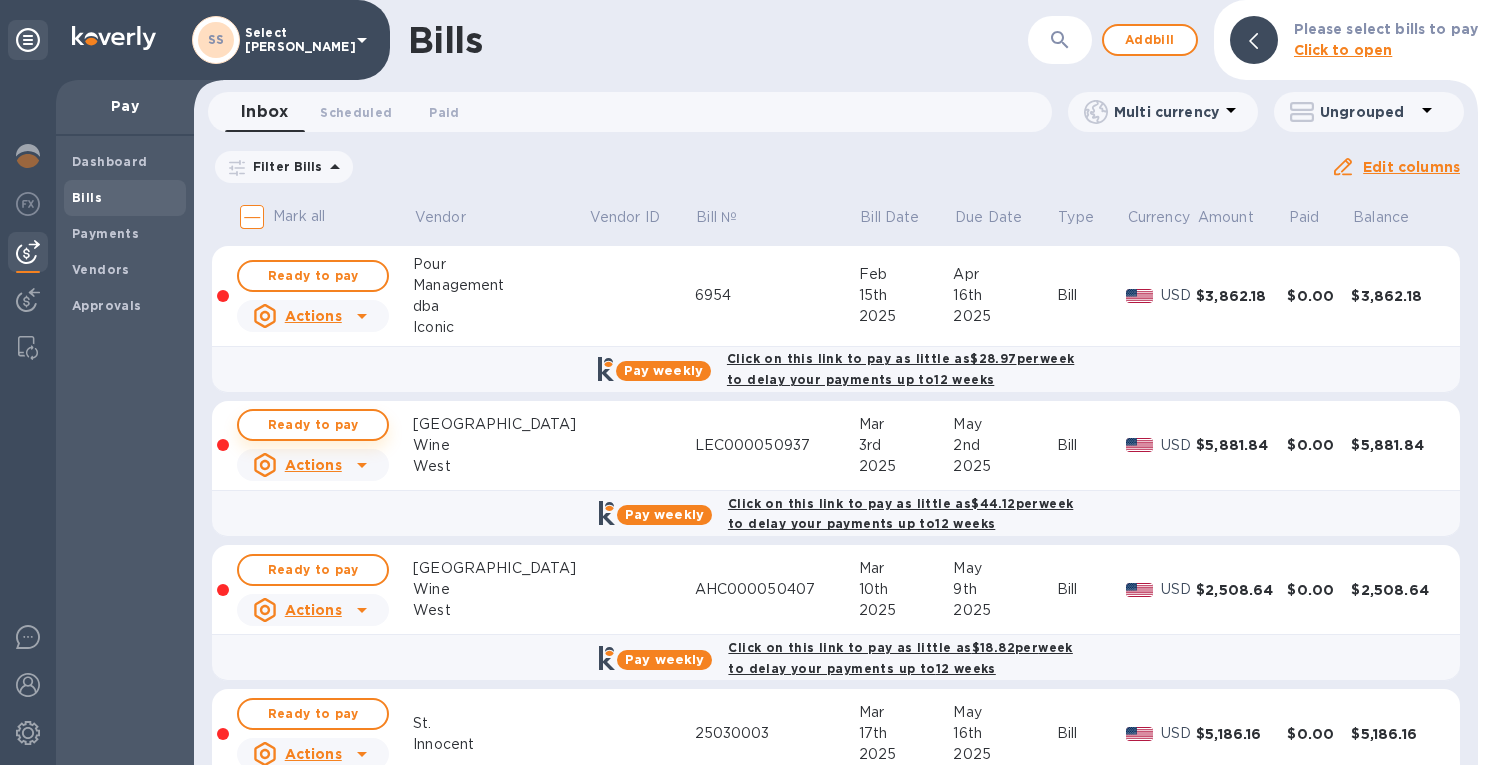 click on "Ready to pay" at bounding box center (313, 425) 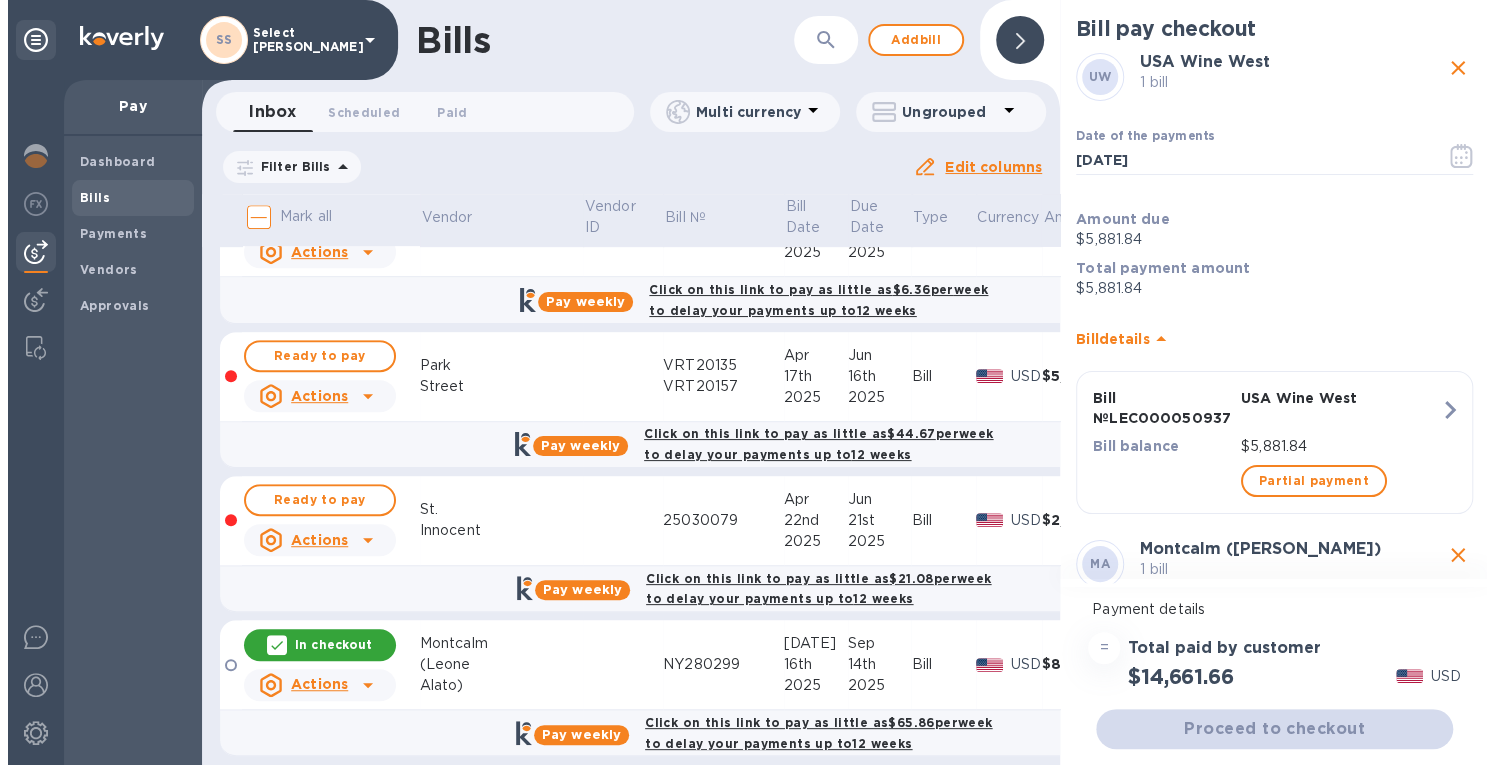 scroll, scrollTop: 670, scrollLeft: 0, axis: vertical 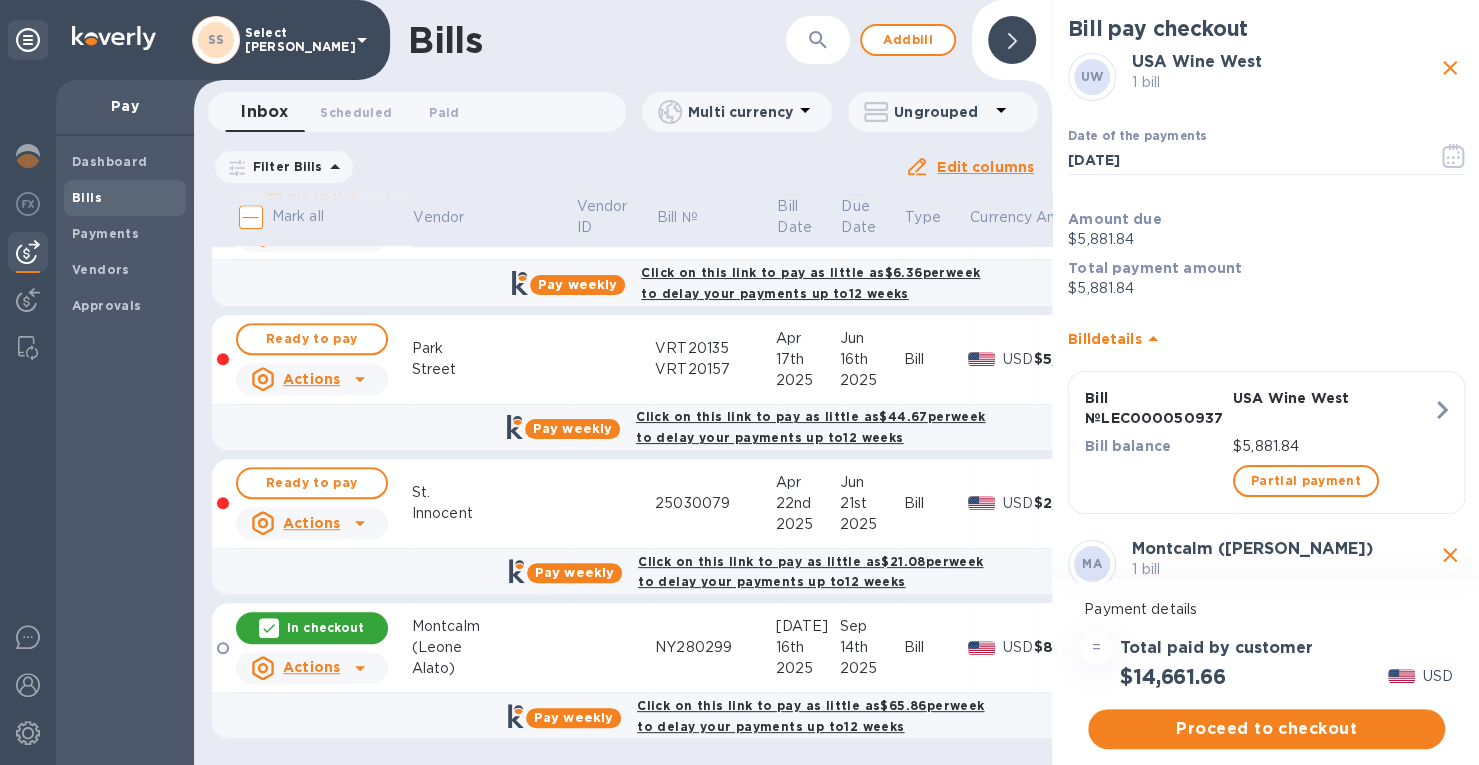 drag, startPoint x: 300, startPoint y: 609, endPoint x: 364, endPoint y: 505, distance: 122.1147 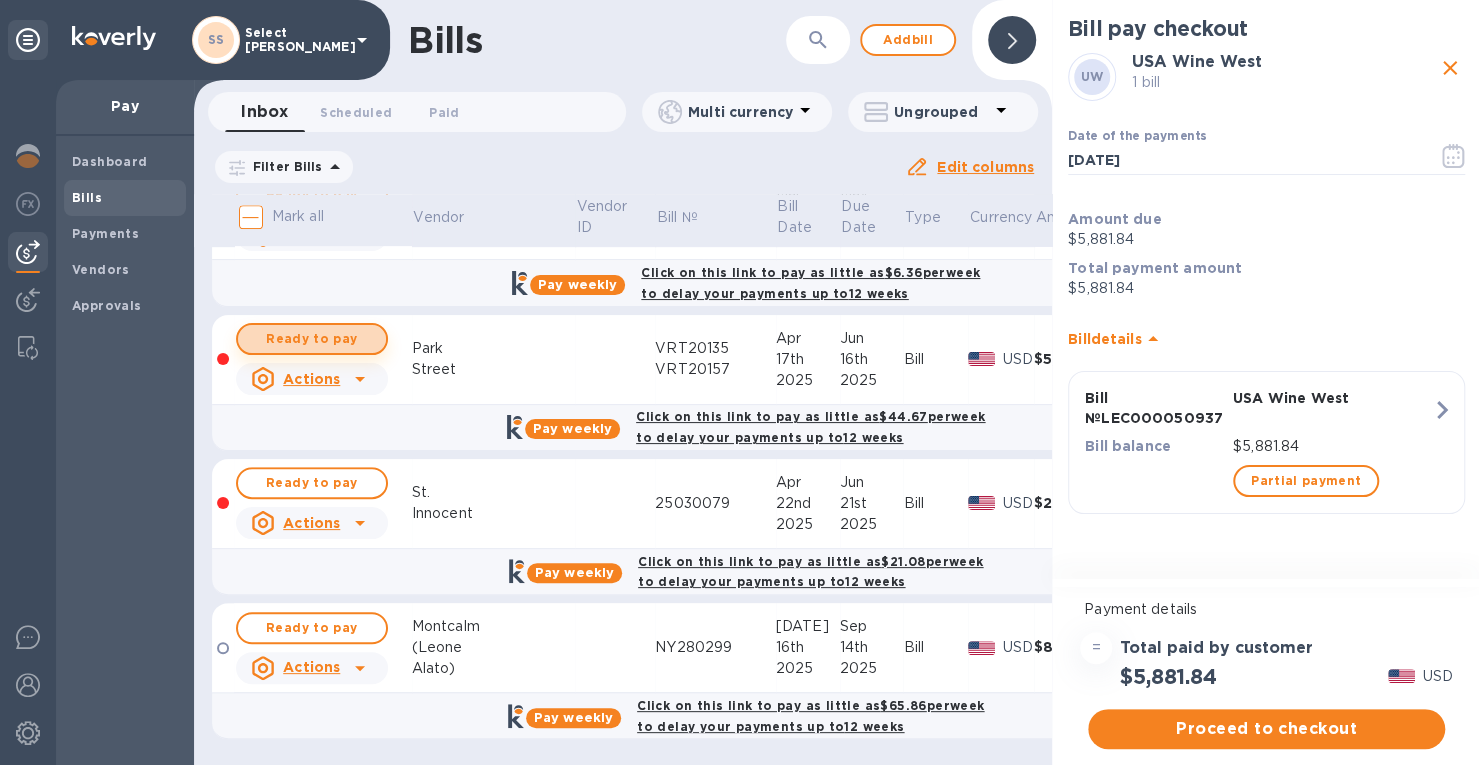 click on "Ready to pay" at bounding box center (312, 339) 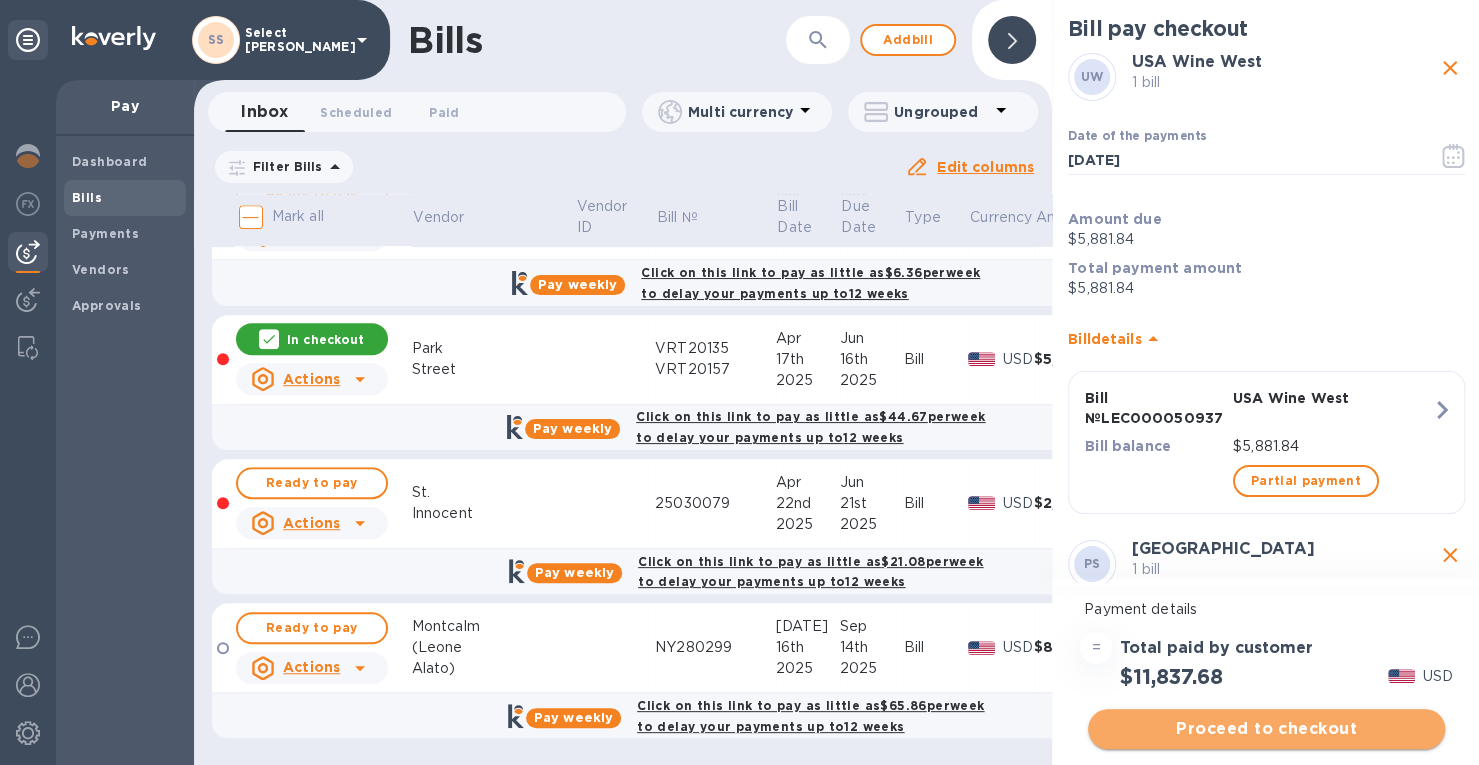 click on "Proceed to checkout" at bounding box center [1266, 729] 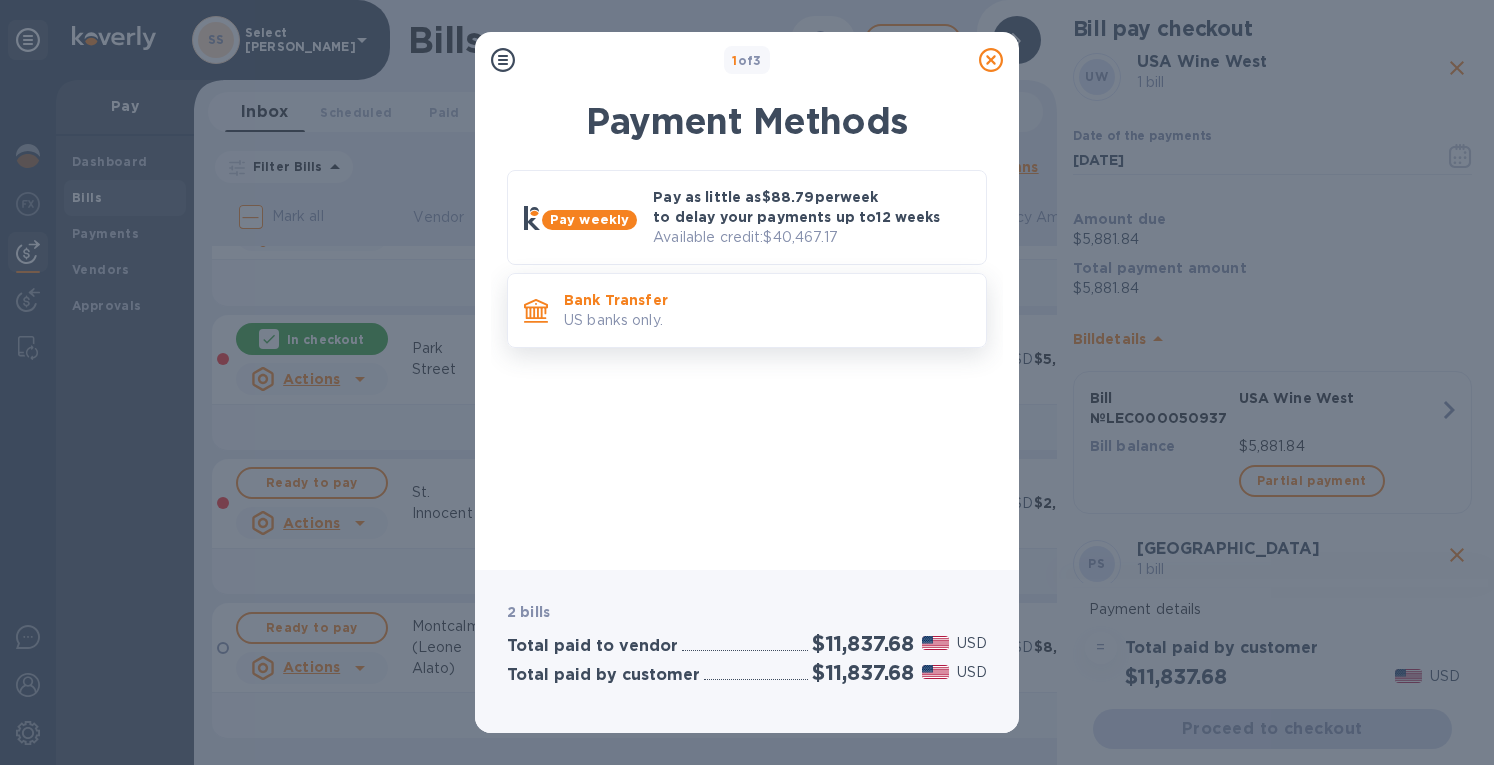 click on "Bank Transfer" at bounding box center (767, 300) 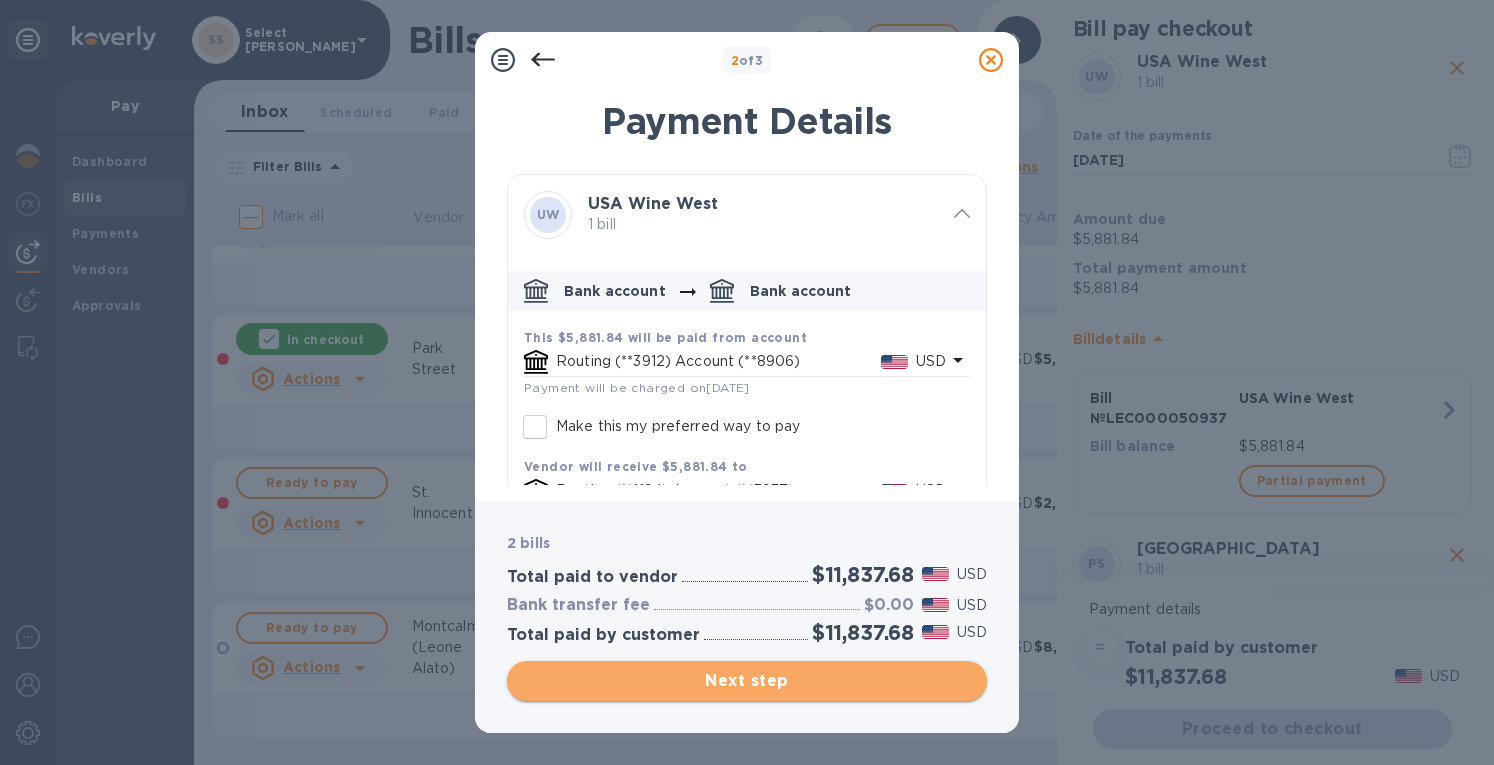 click on "Next step" at bounding box center (747, 681) 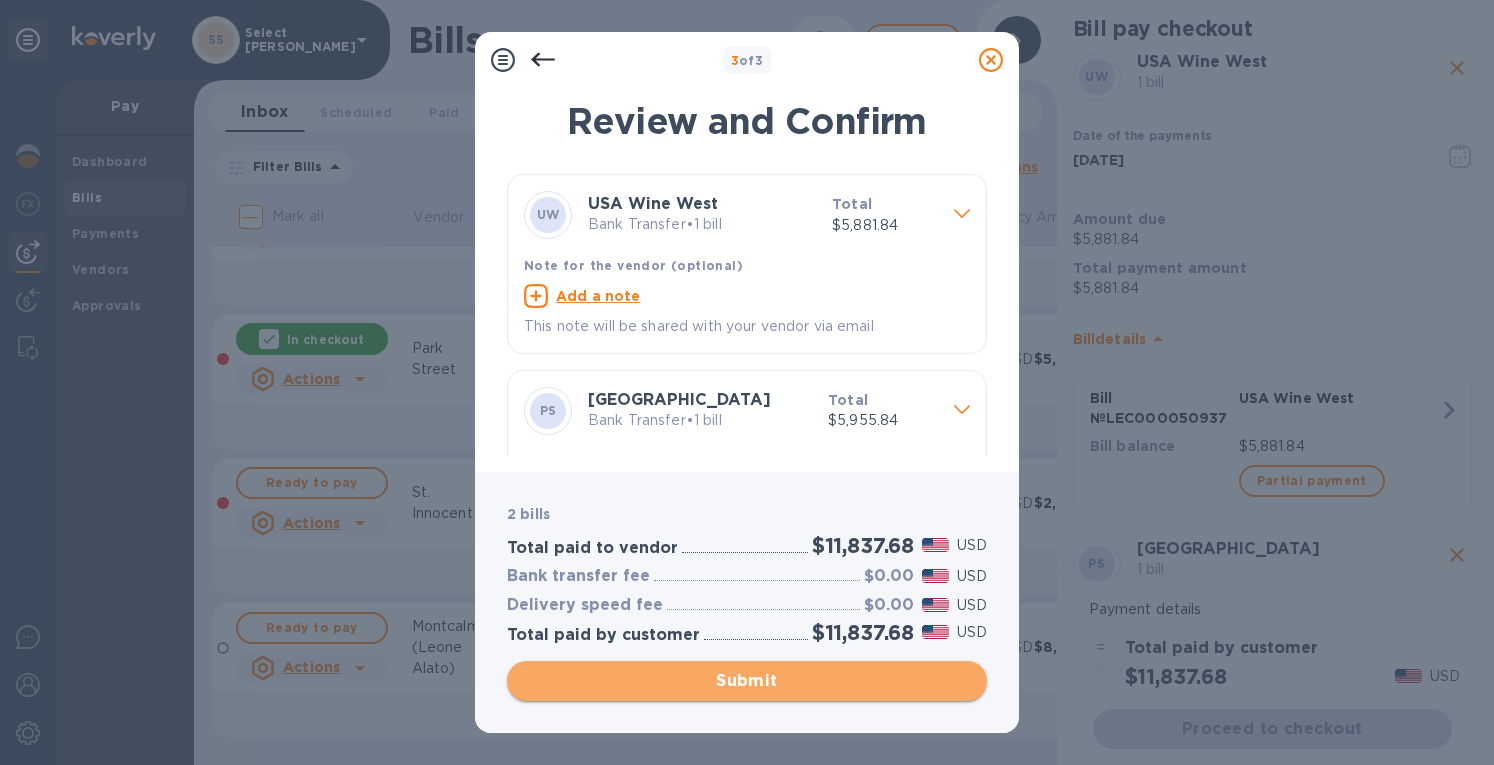 click on "Submit" at bounding box center (747, 681) 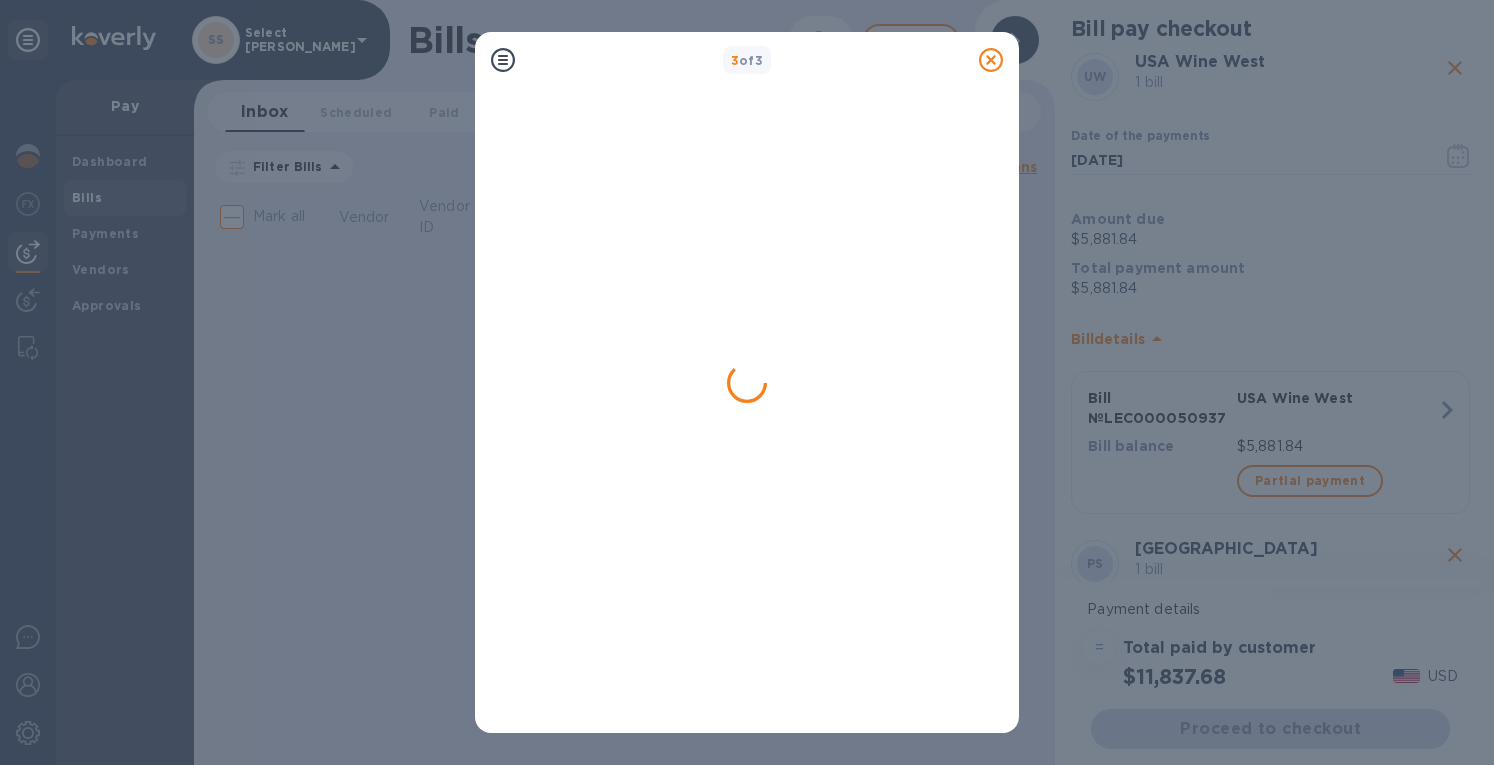 scroll, scrollTop: 0, scrollLeft: 0, axis: both 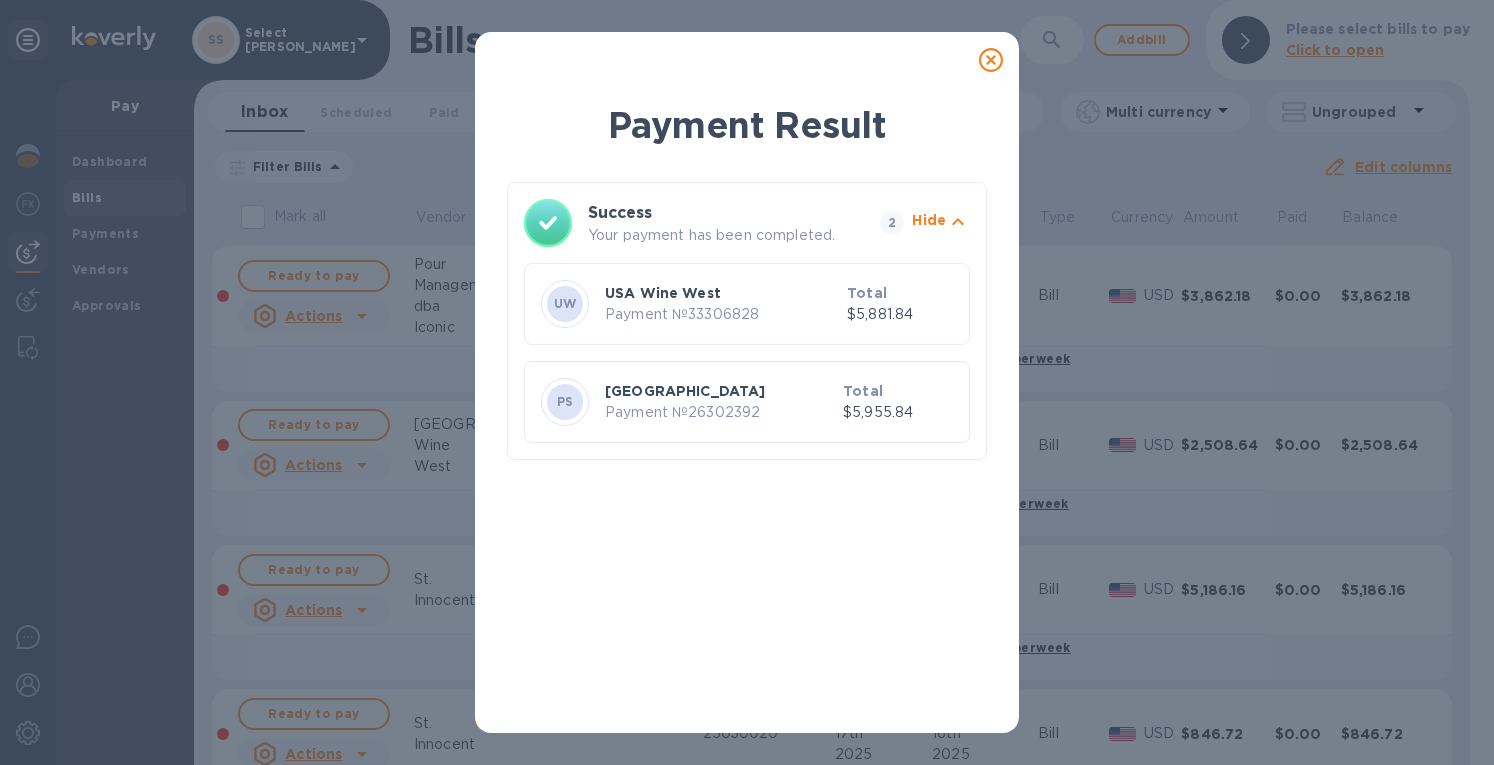 click 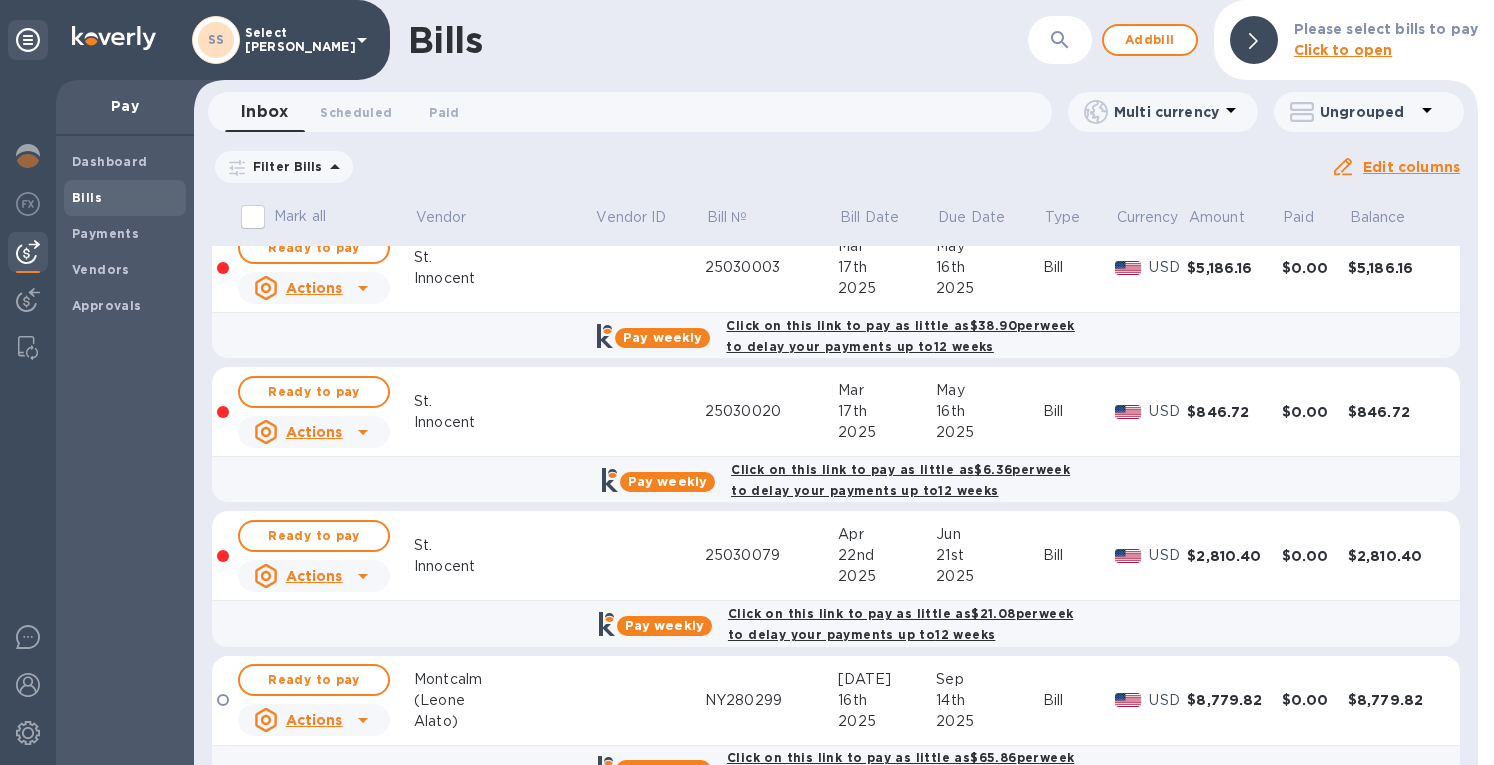 scroll, scrollTop: 368, scrollLeft: 0, axis: vertical 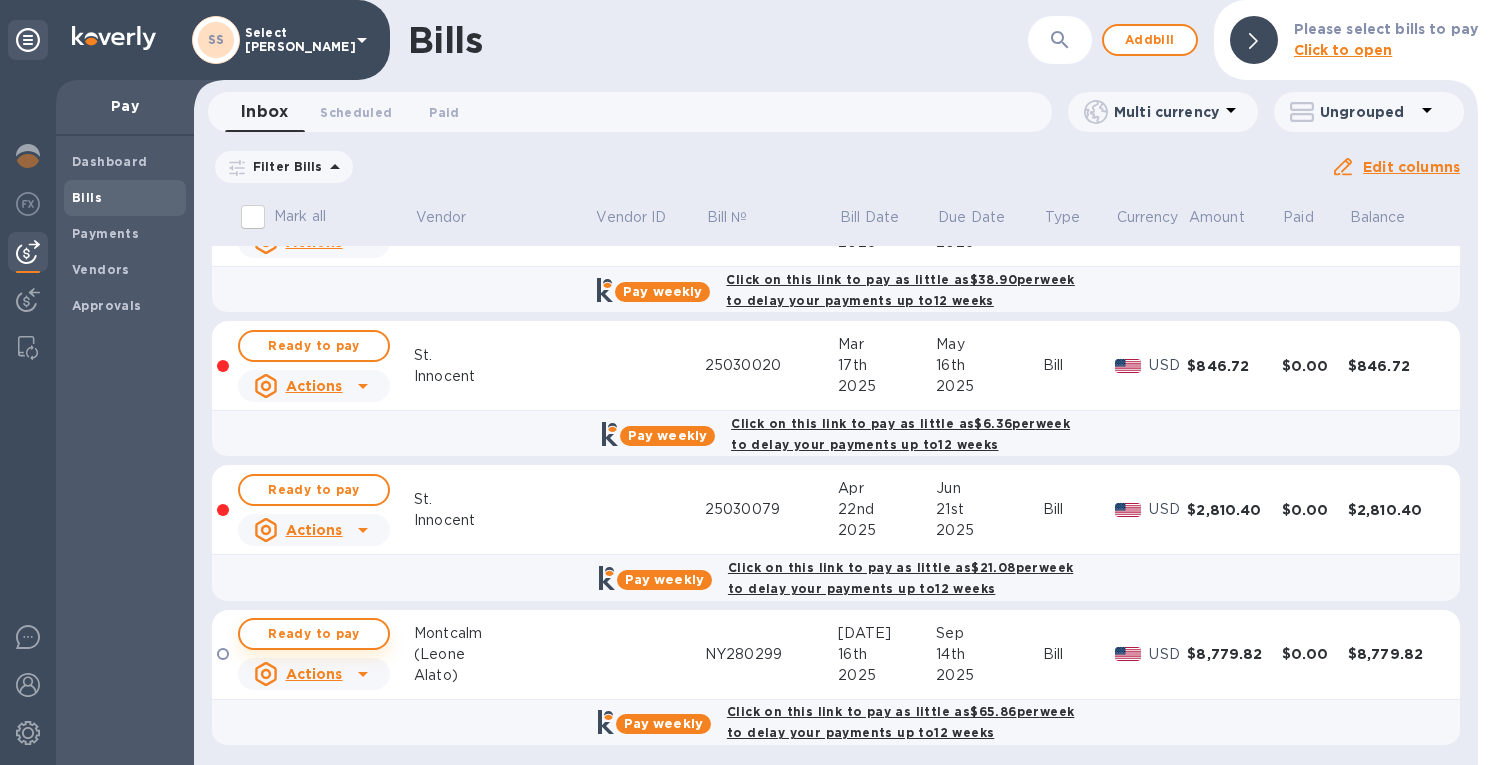click on "Ready to pay" at bounding box center (314, 634) 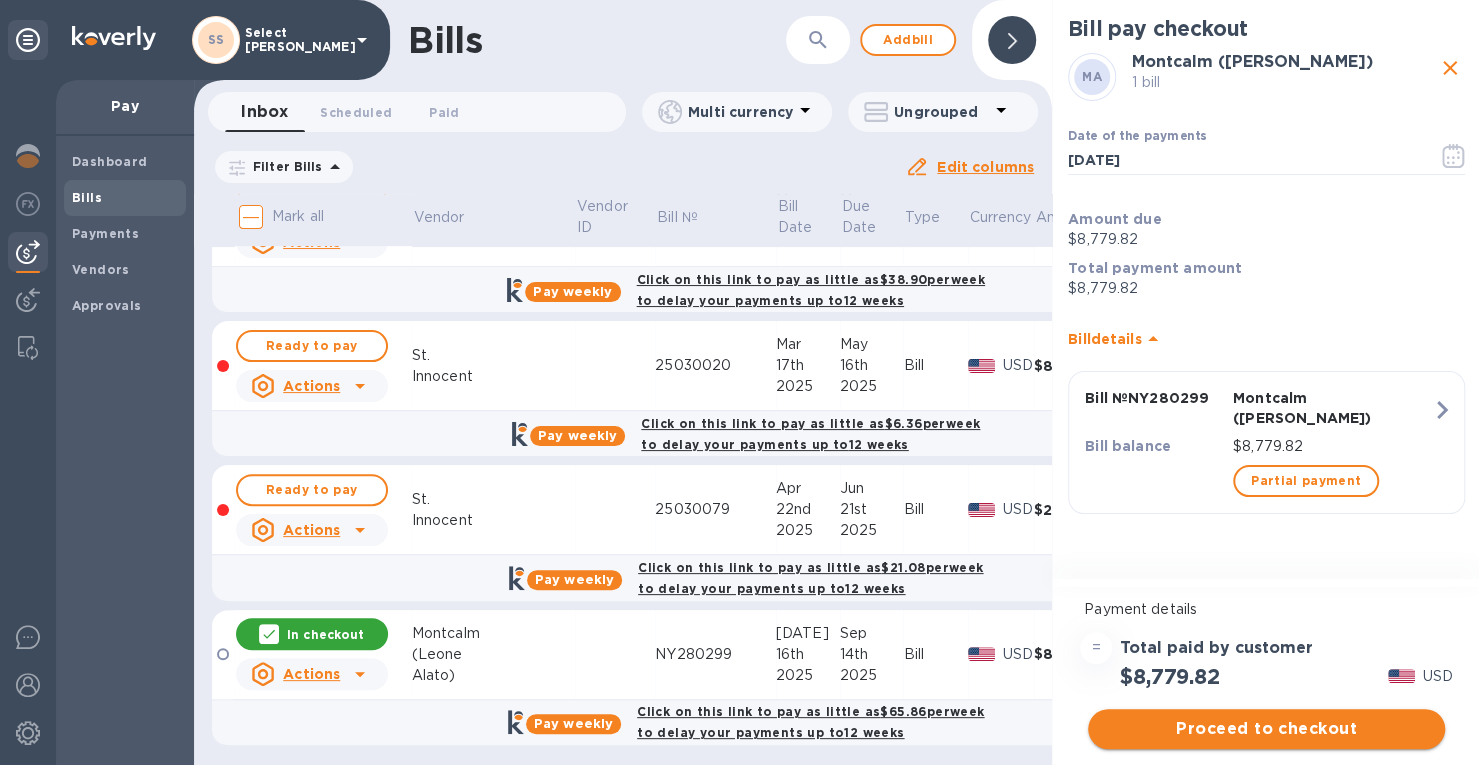 drag, startPoint x: 1267, startPoint y: 724, endPoint x: 1256, endPoint y: 715, distance: 14.21267 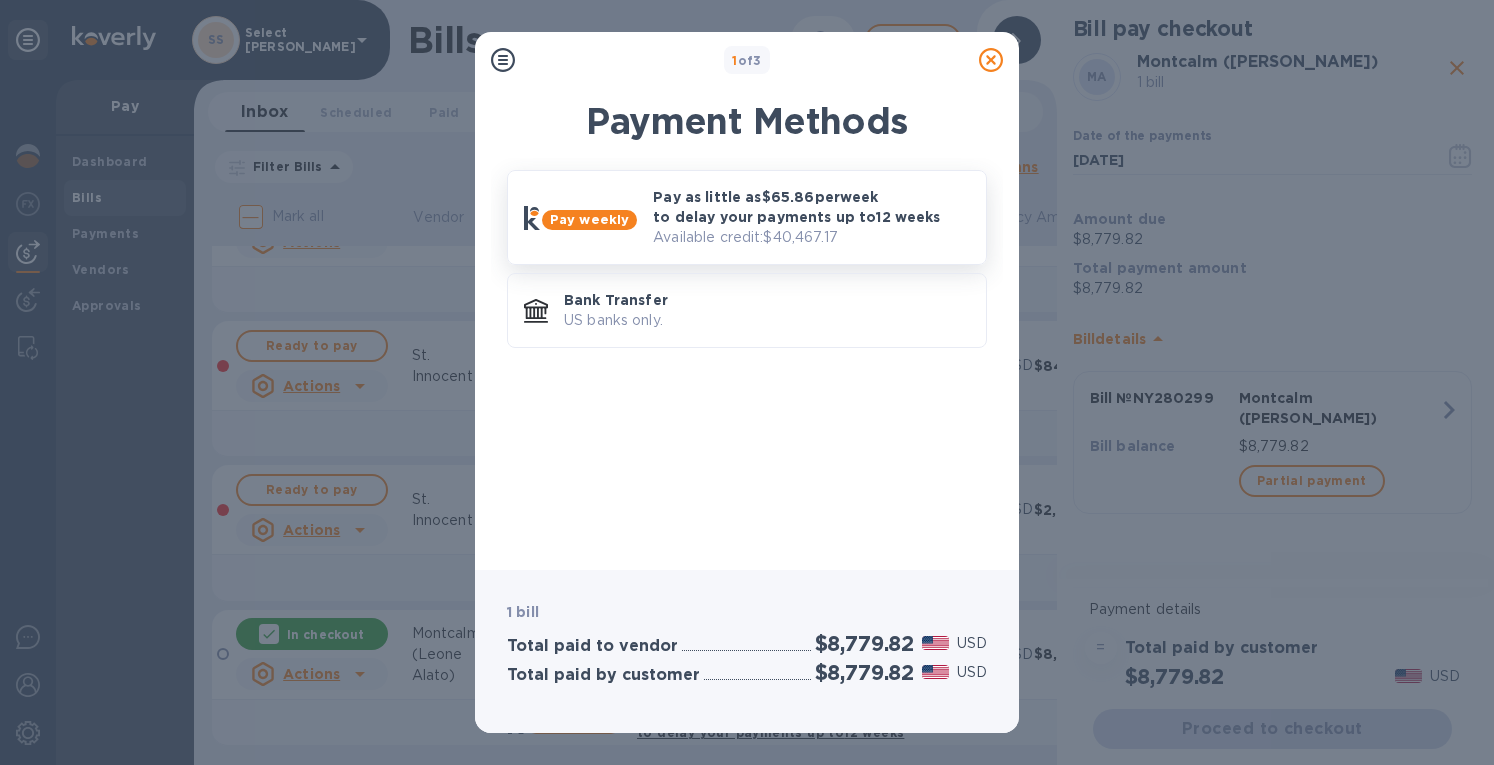 click on "Pay as little as  $65.86  per  week    to delay your payments up to  12 weeks" at bounding box center [811, 207] 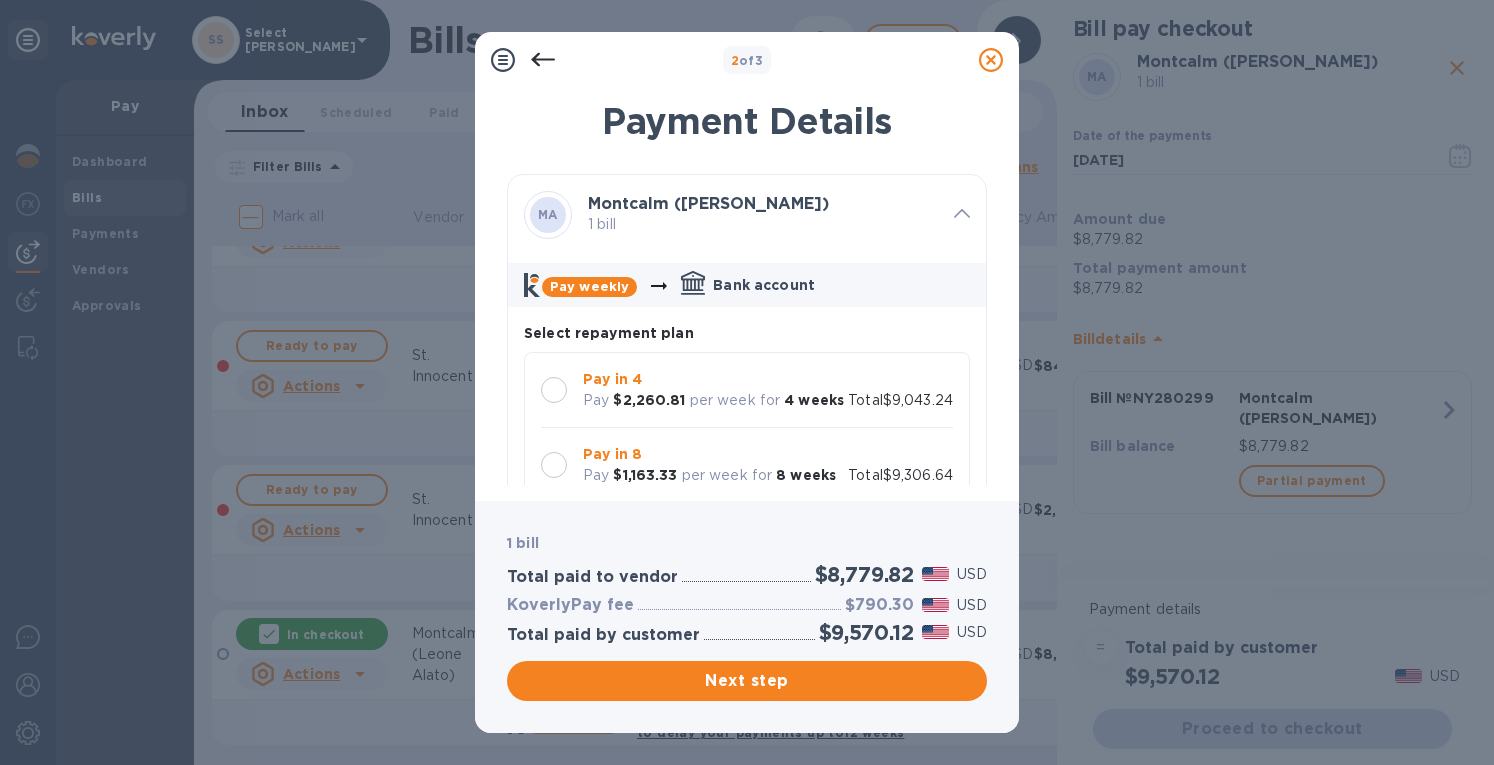 scroll, scrollTop: 200, scrollLeft: 0, axis: vertical 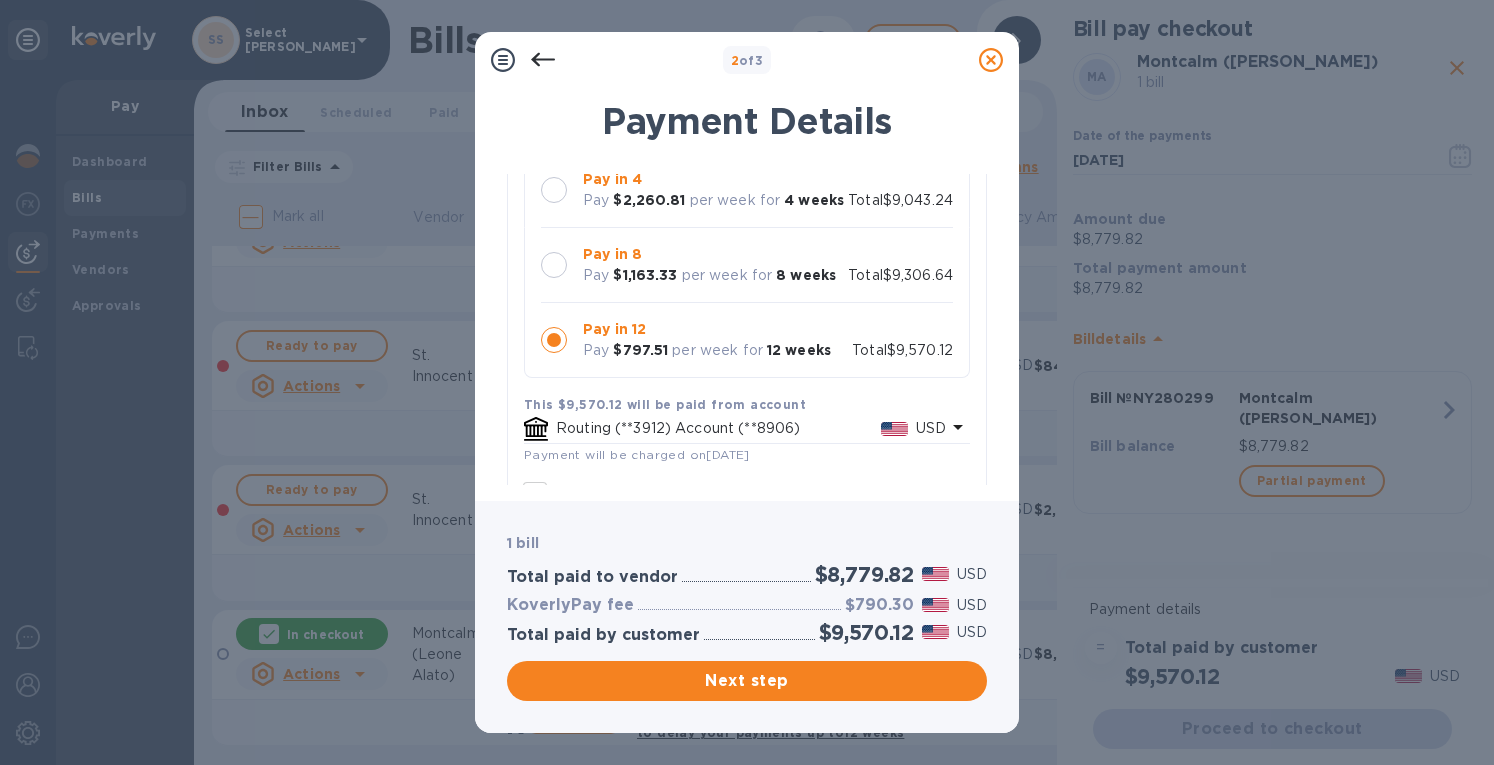 click at bounding box center (554, 265) 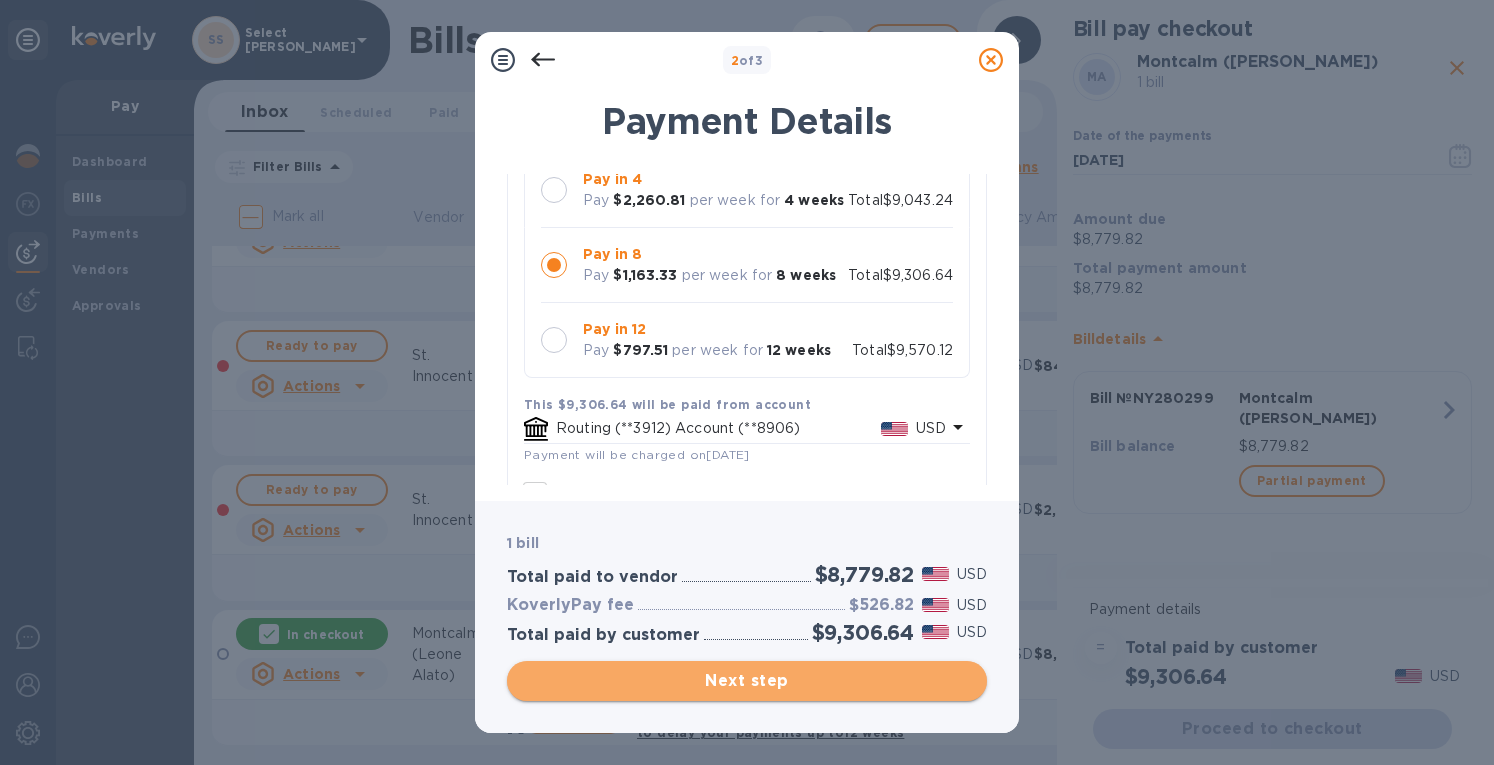 click on "Next step" at bounding box center (747, 681) 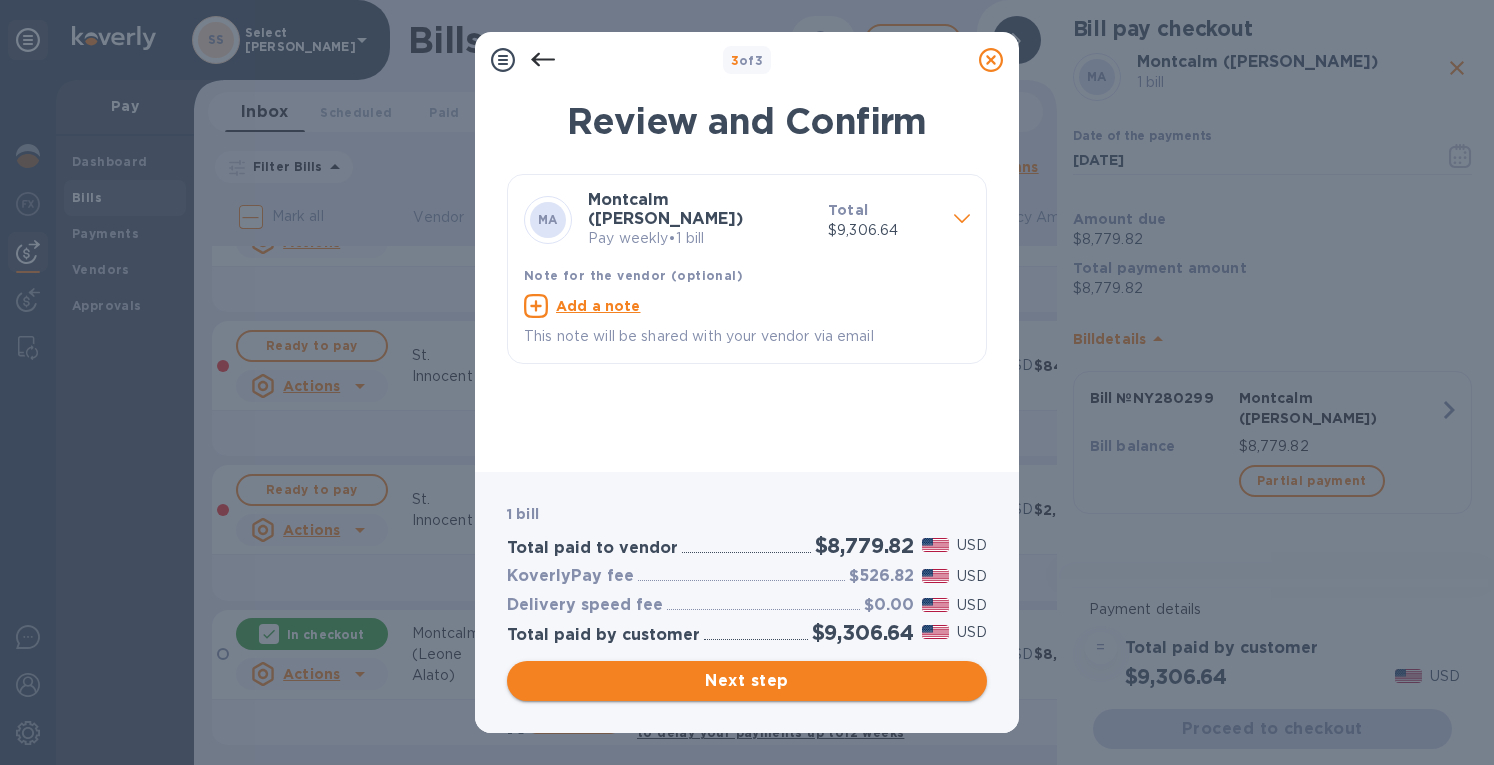 click on "Next step" at bounding box center [747, 681] 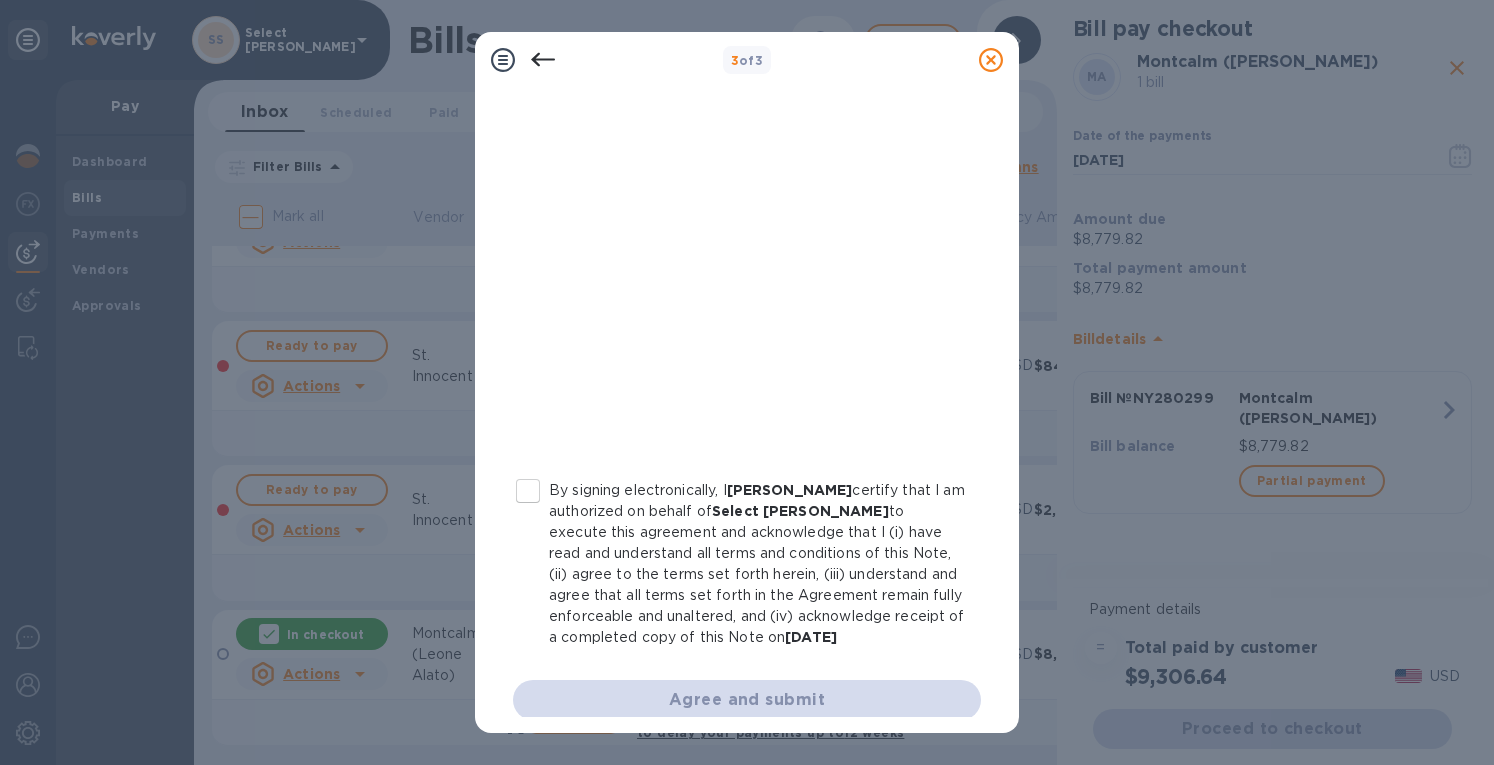 scroll, scrollTop: 352, scrollLeft: 0, axis: vertical 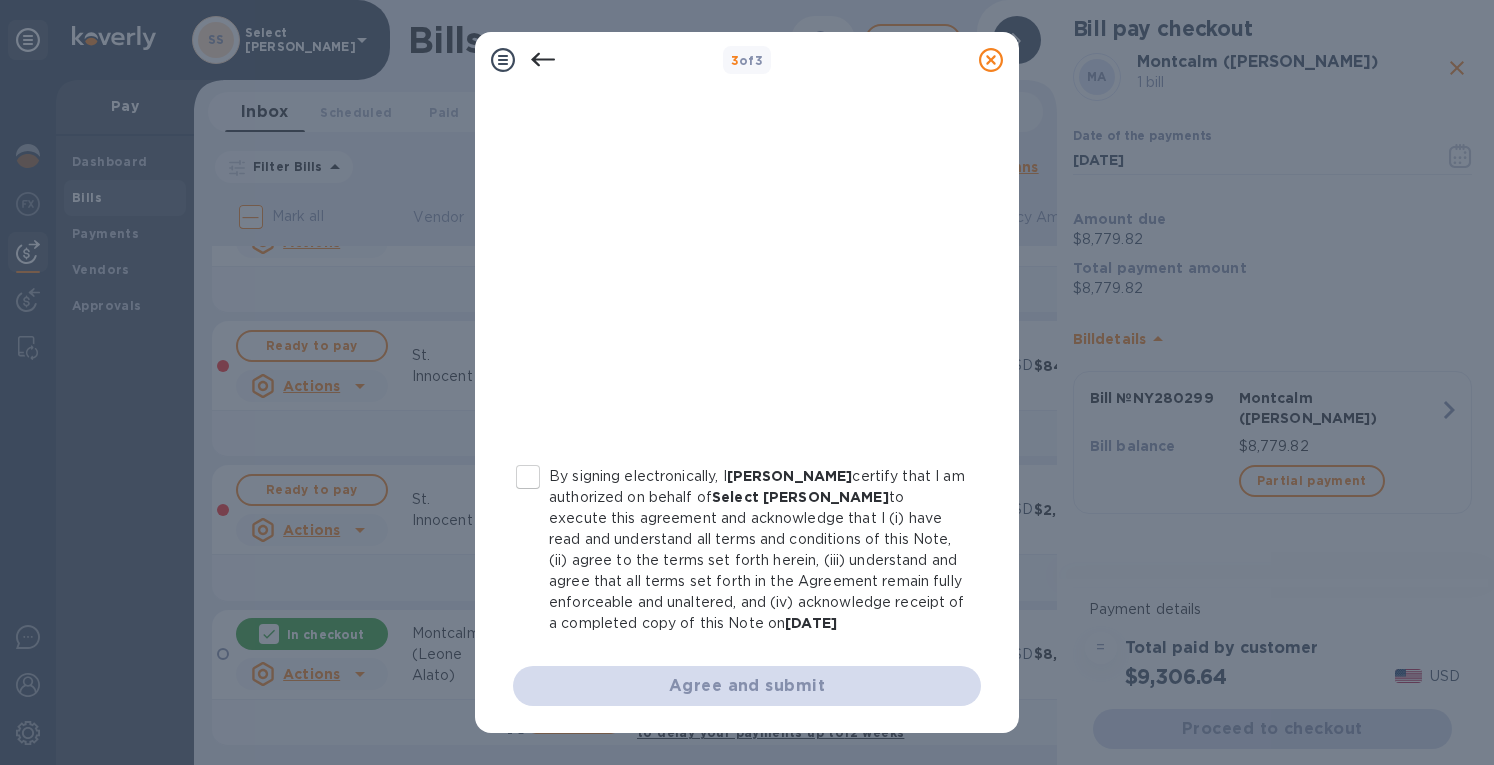 drag, startPoint x: 504, startPoint y: 459, endPoint x: 513, endPoint y: 469, distance: 13.453624 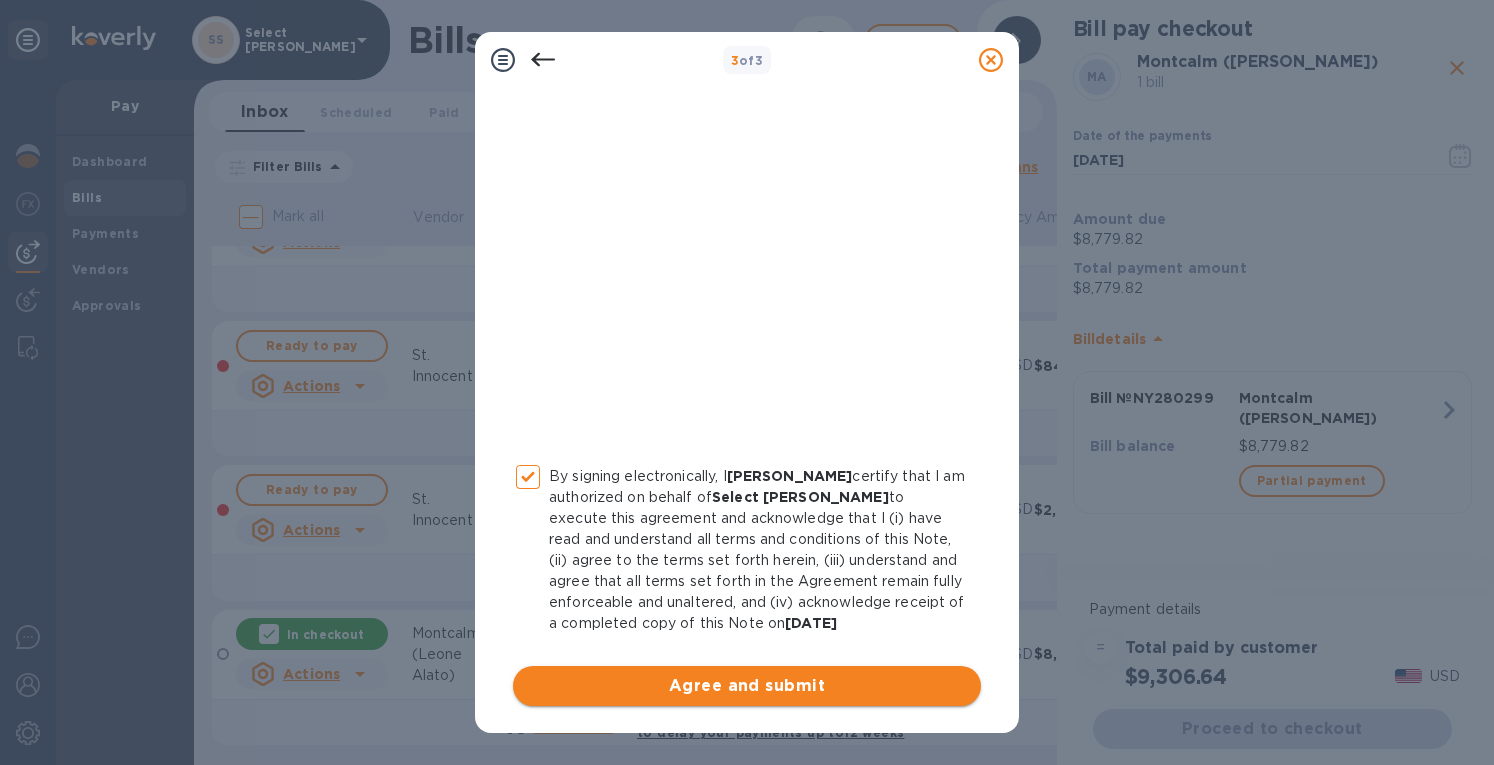 click on "Agree and submit" at bounding box center (747, 686) 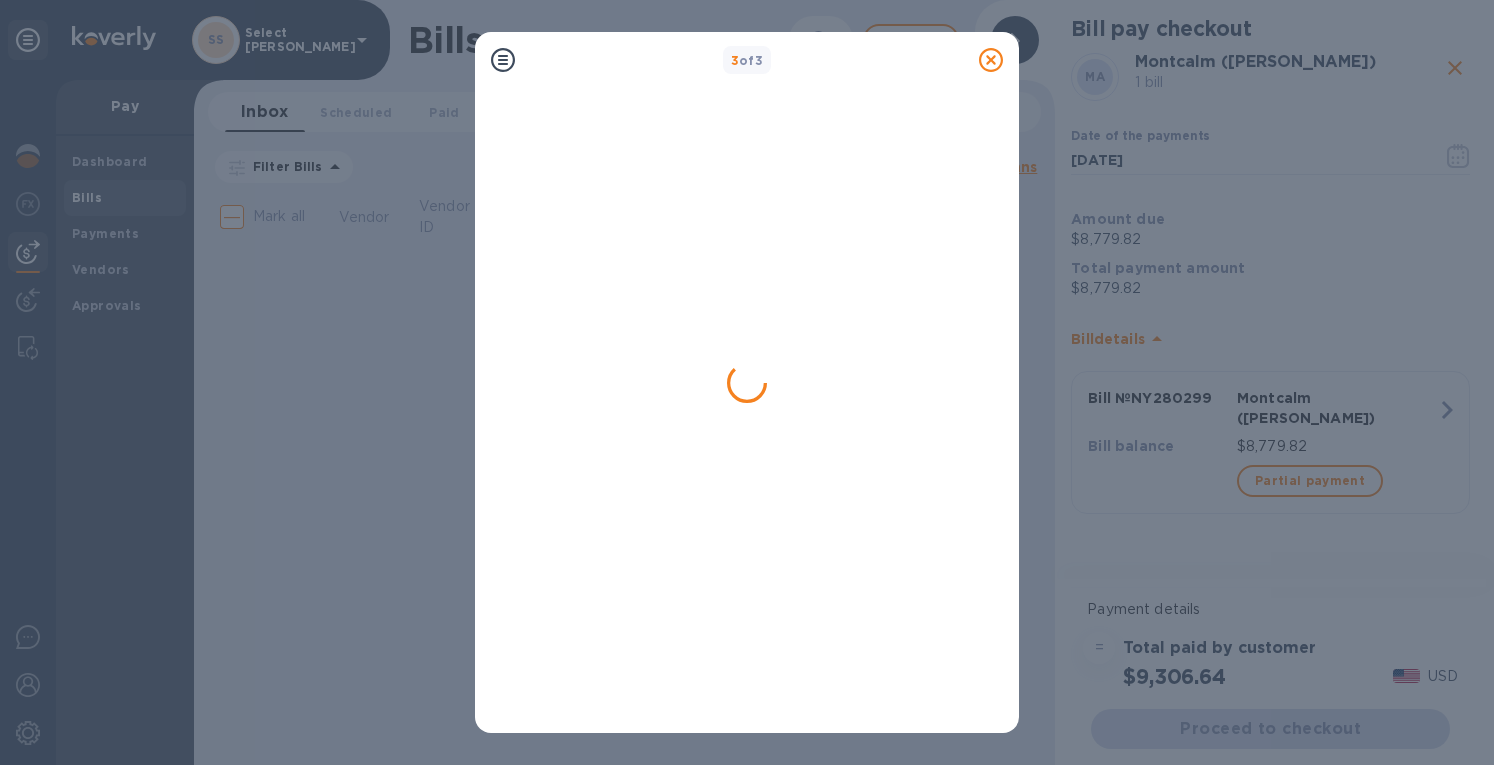 scroll, scrollTop: 0, scrollLeft: 0, axis: both 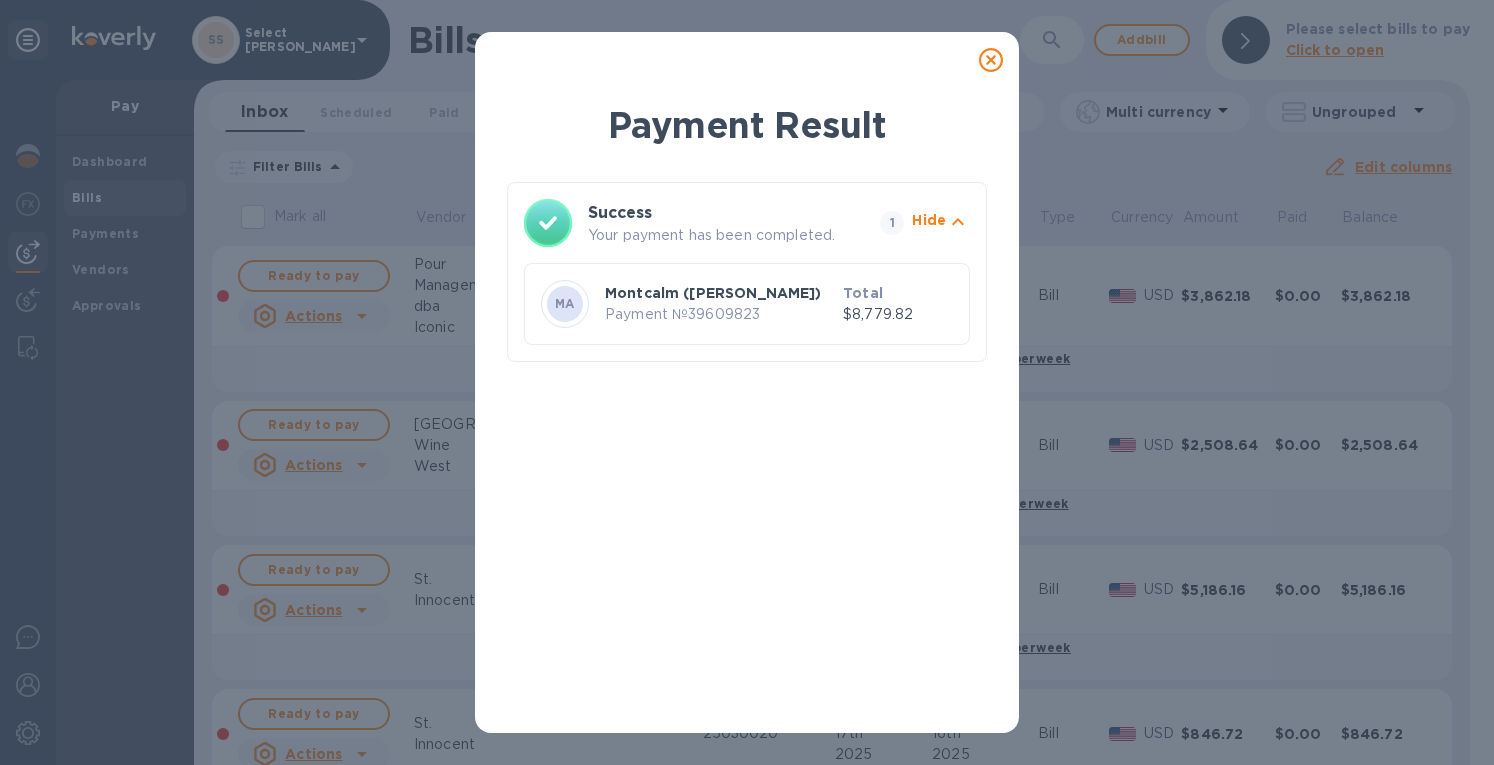 click 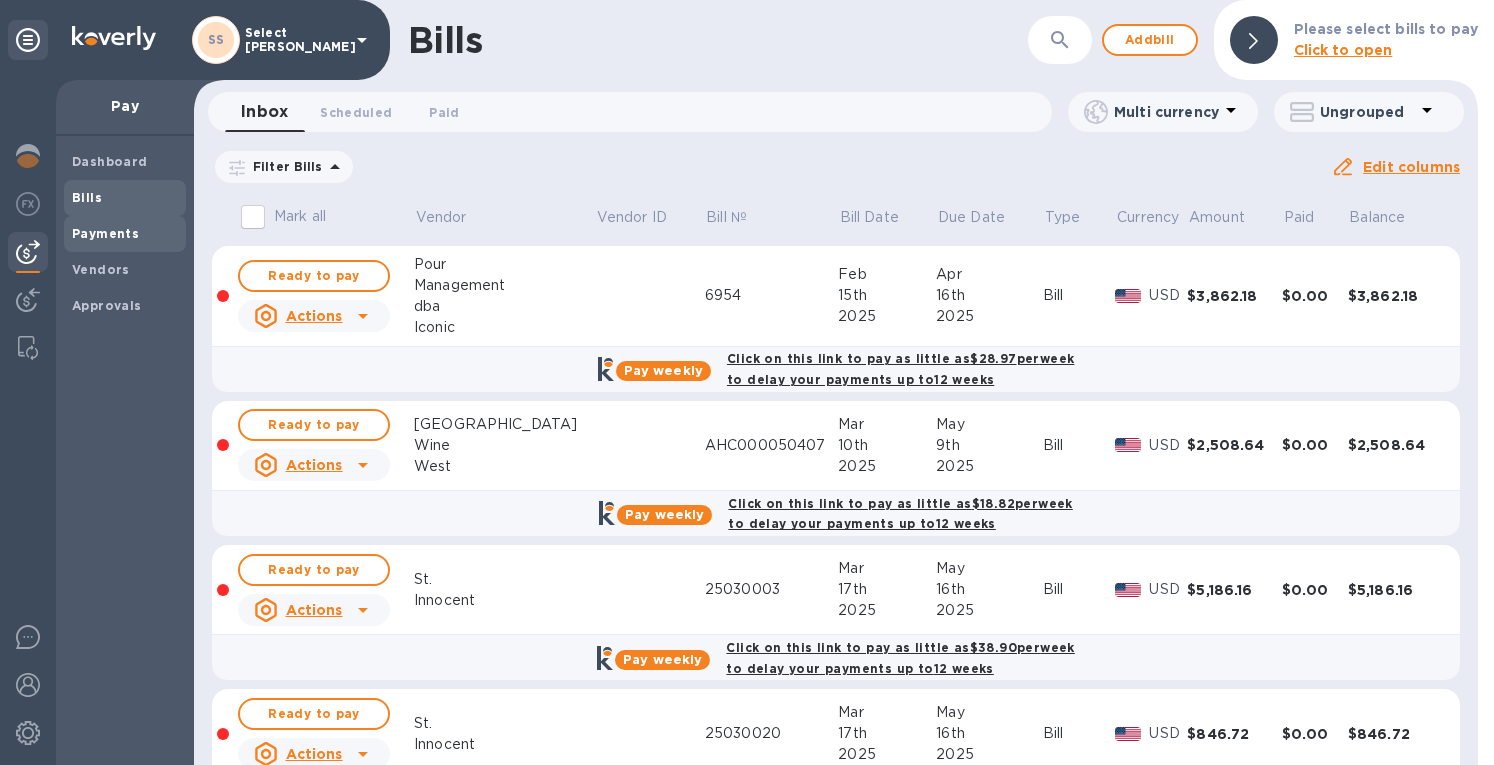 click on "Payments" at bounding box center [105, 233] 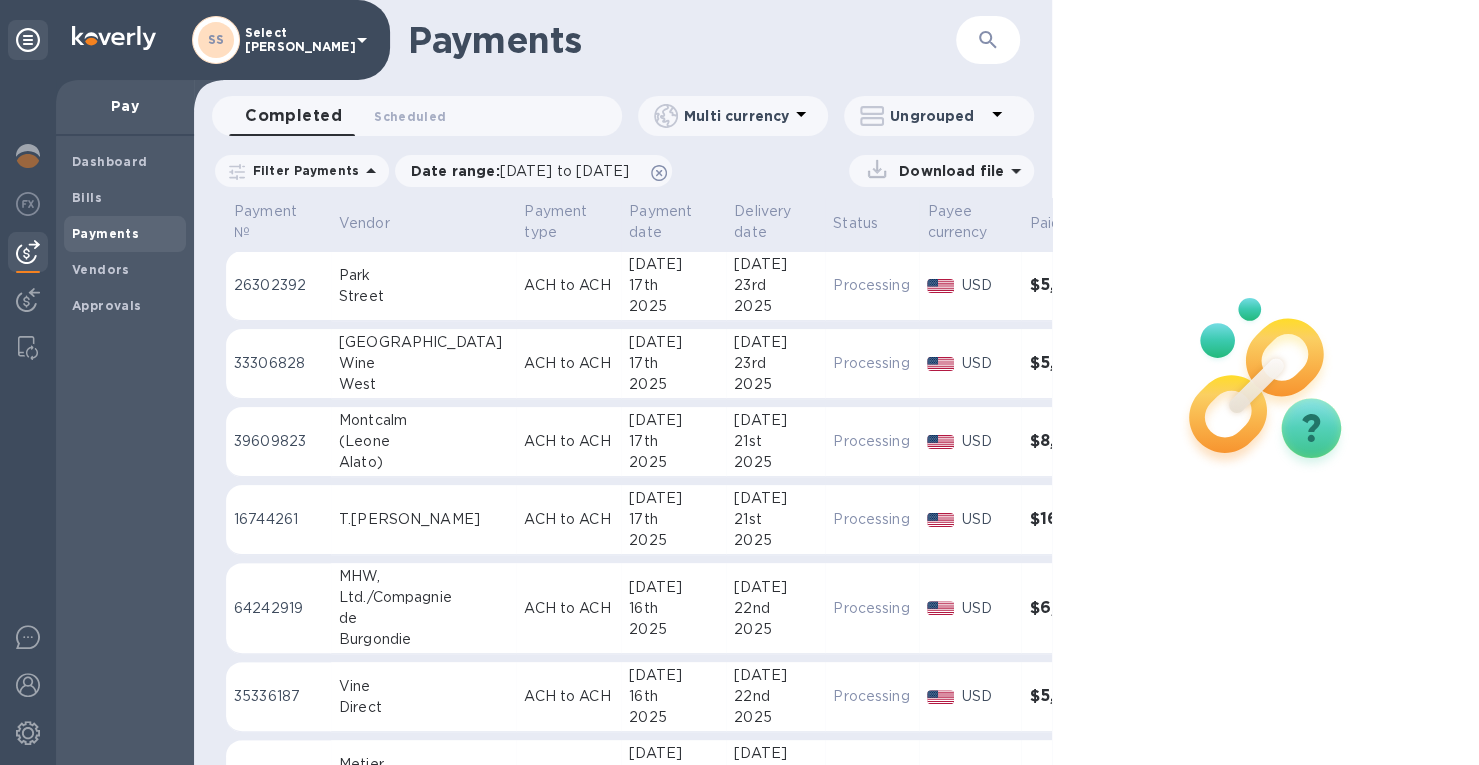 click on "17th" at bounding box center (673, 285) 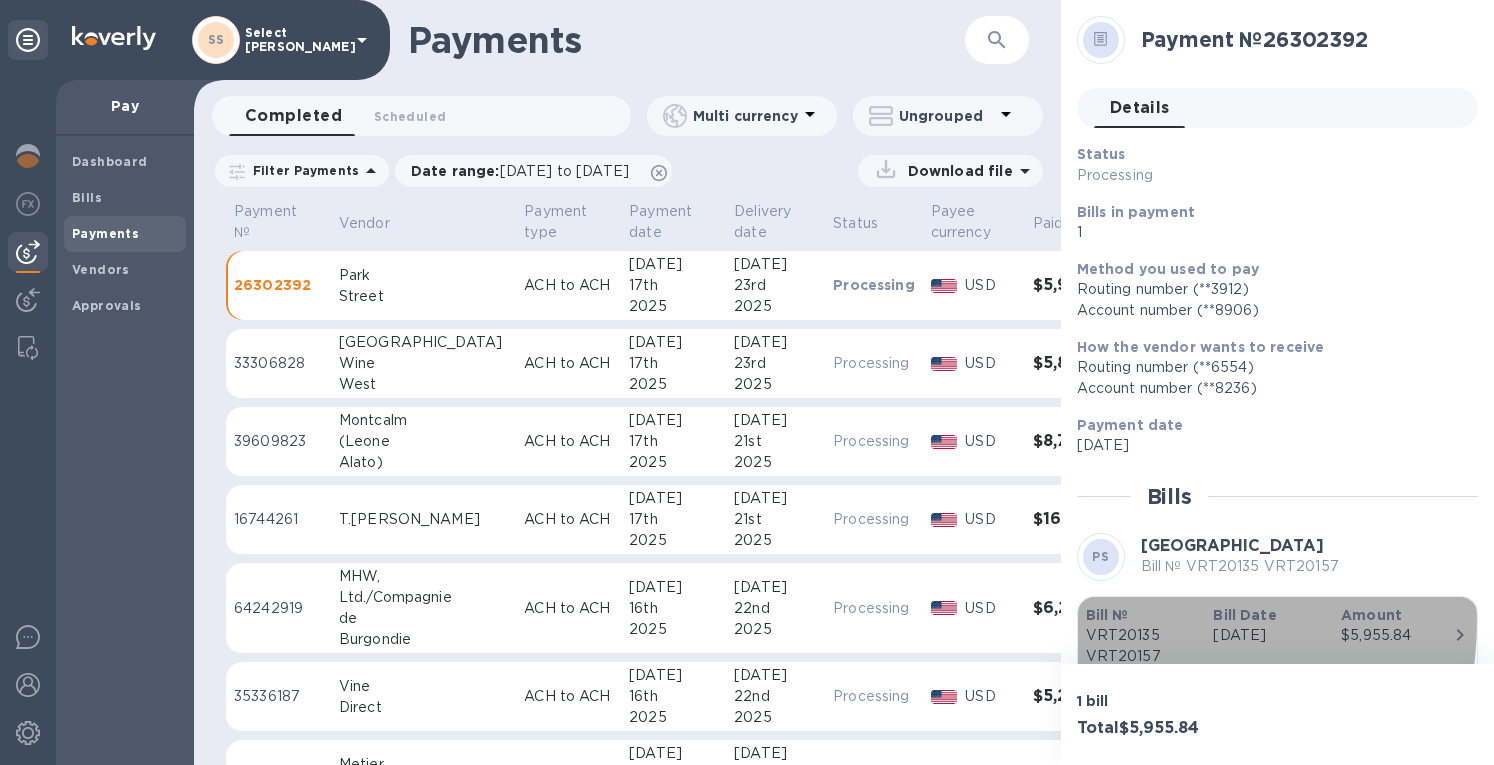 click on "Bill №" at bounding box center (1142, 615) 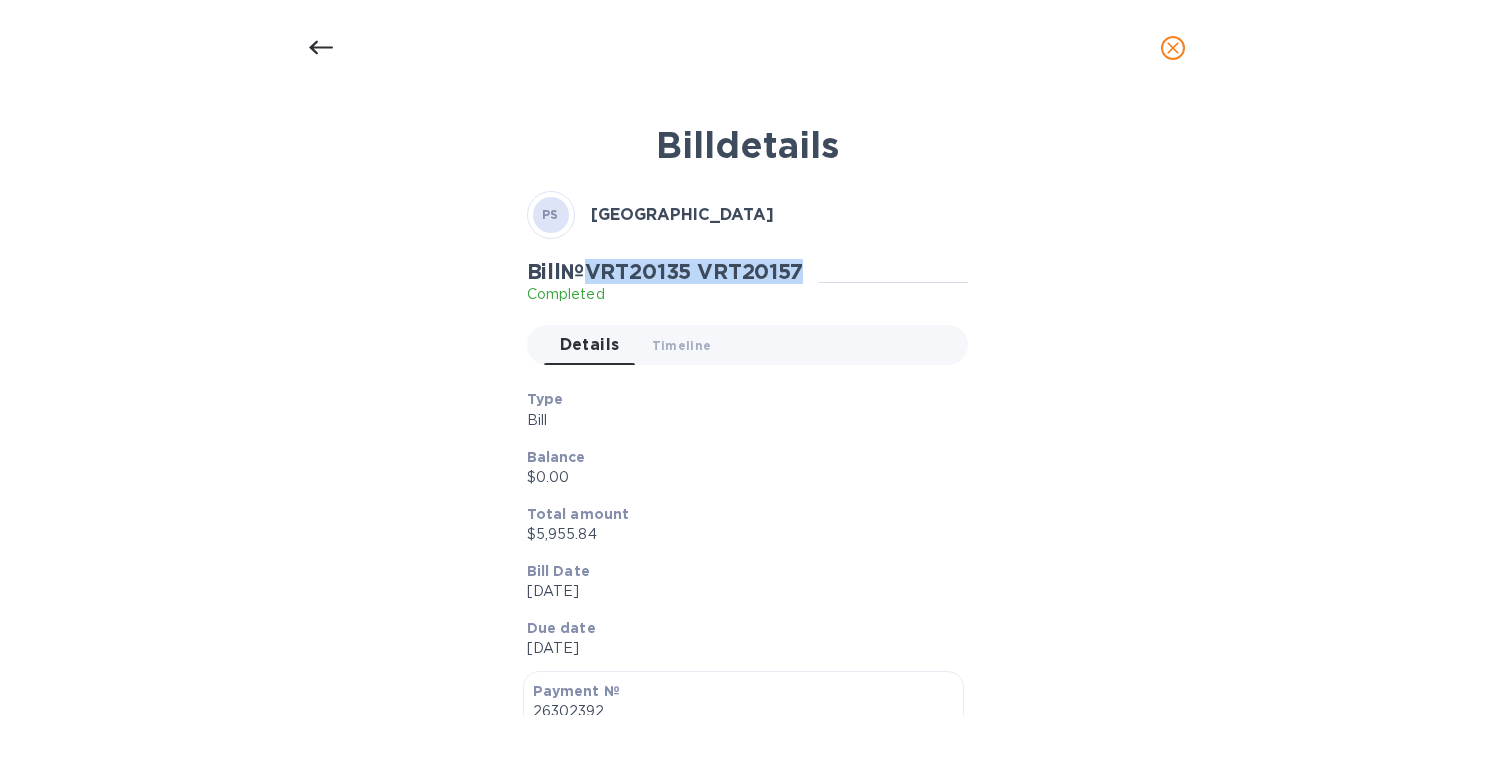drag, startPoint x: 809, startPoint y: 273, endPoint x: 596, endPoint y: 257, distance: 213.6001 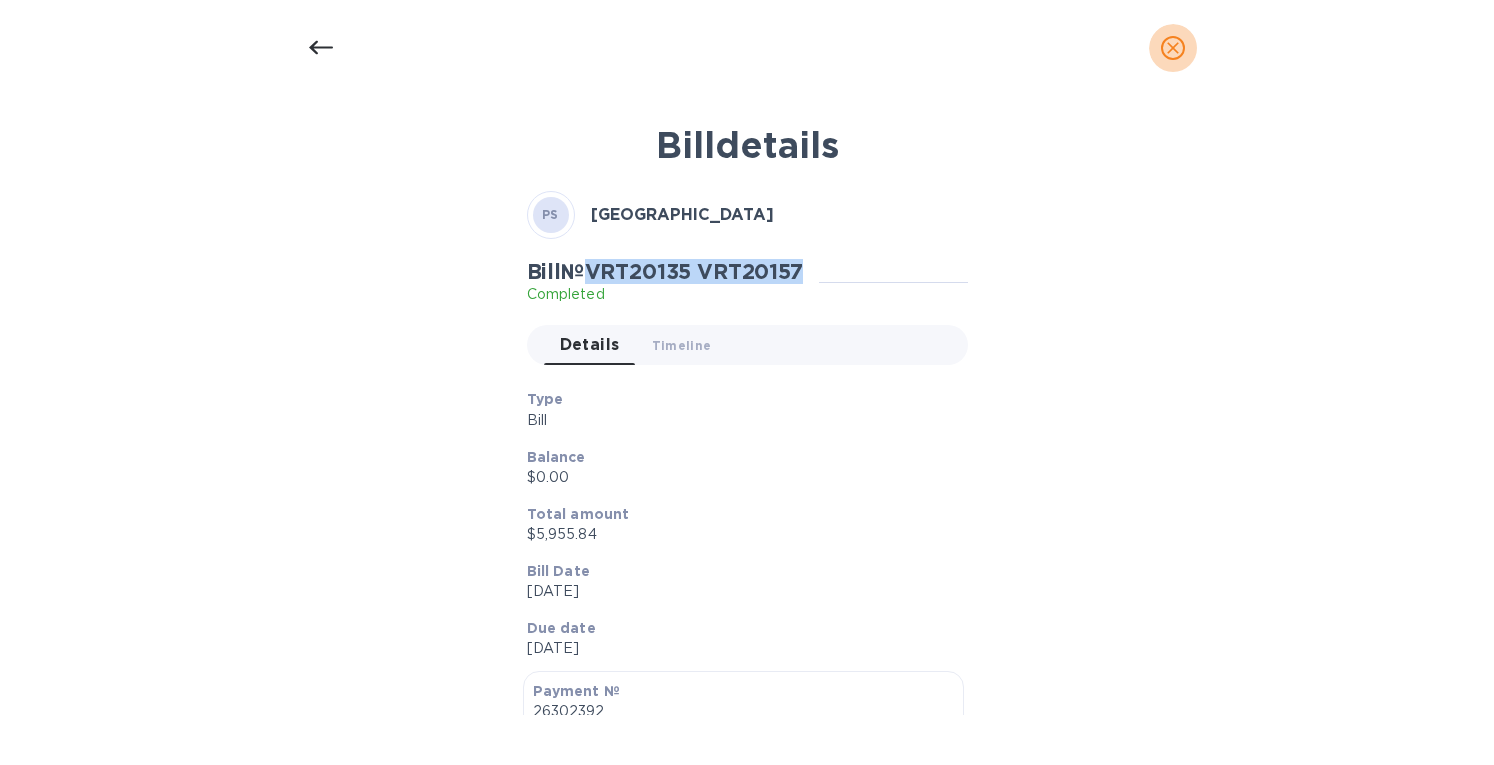 click 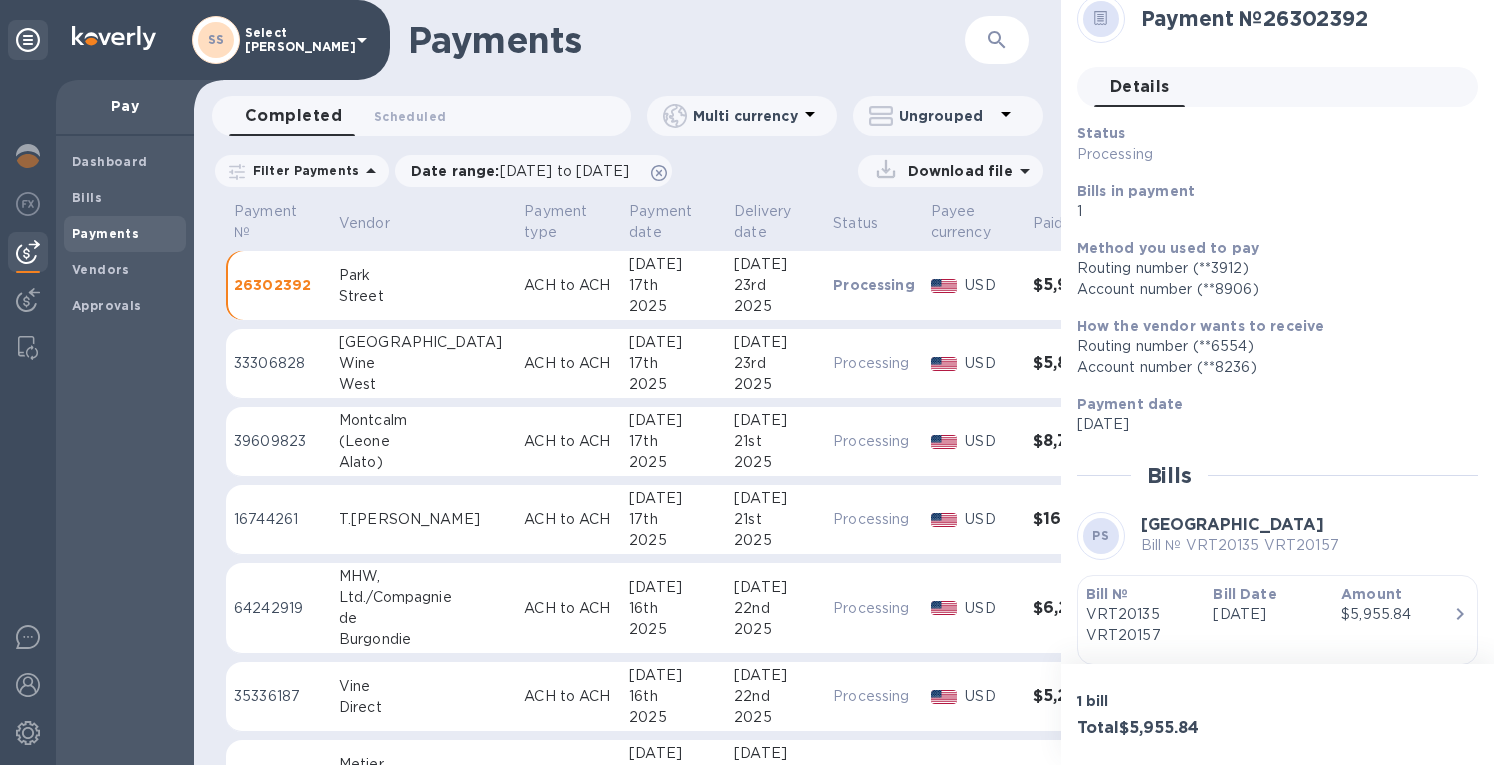 click at bounding box center [28, 252] 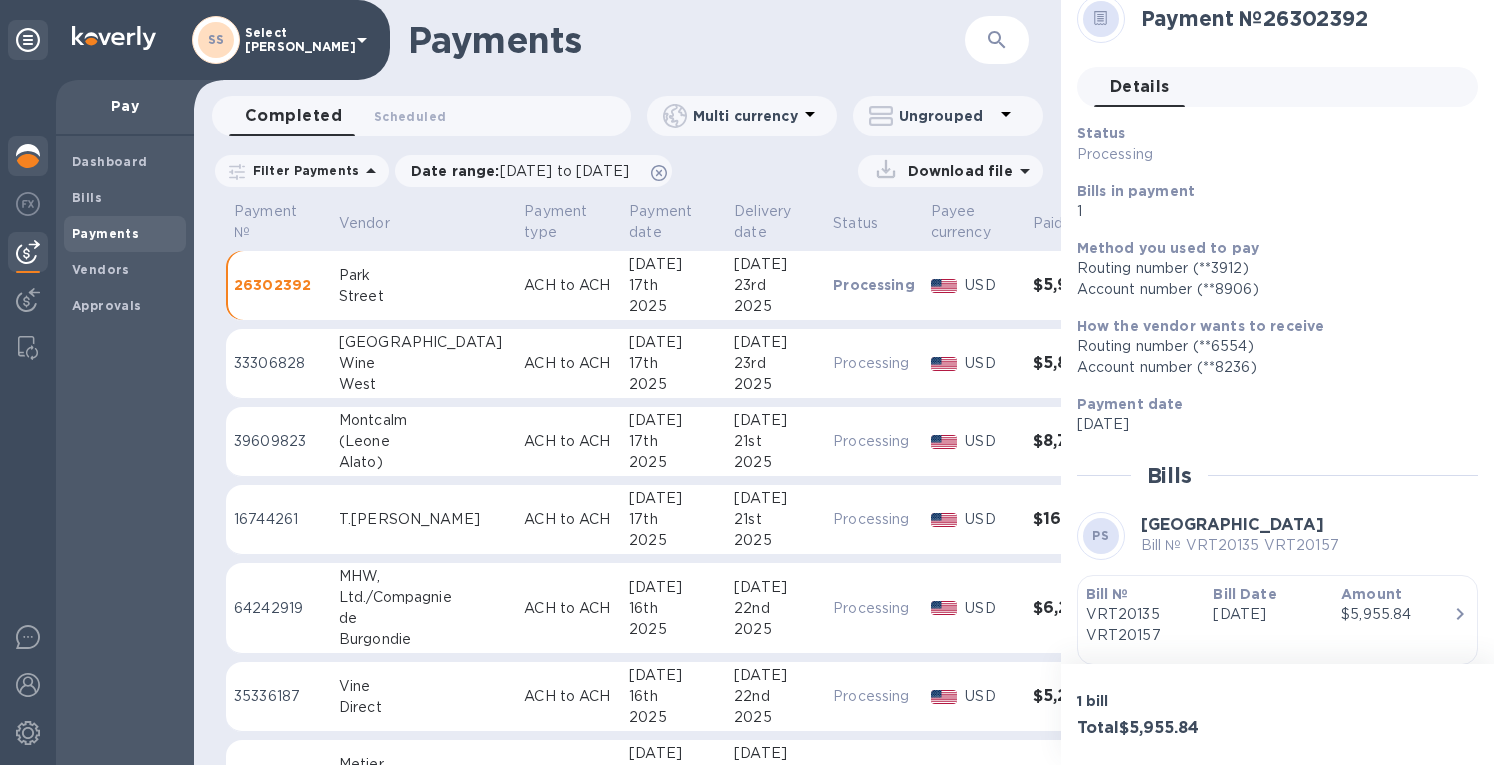 click at bounding box center [28, 156] 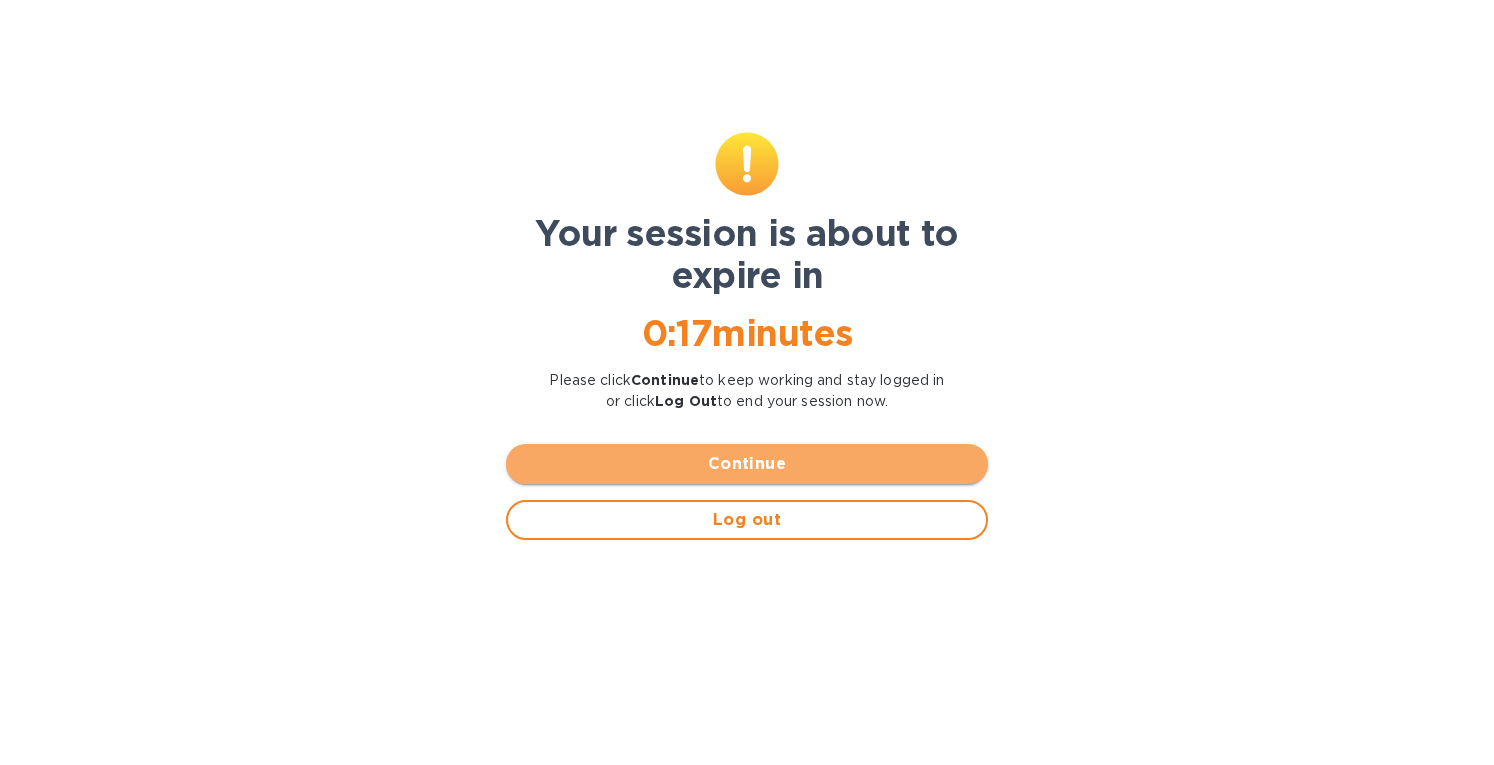 click on "Continue" at bounding box center [747, 464] 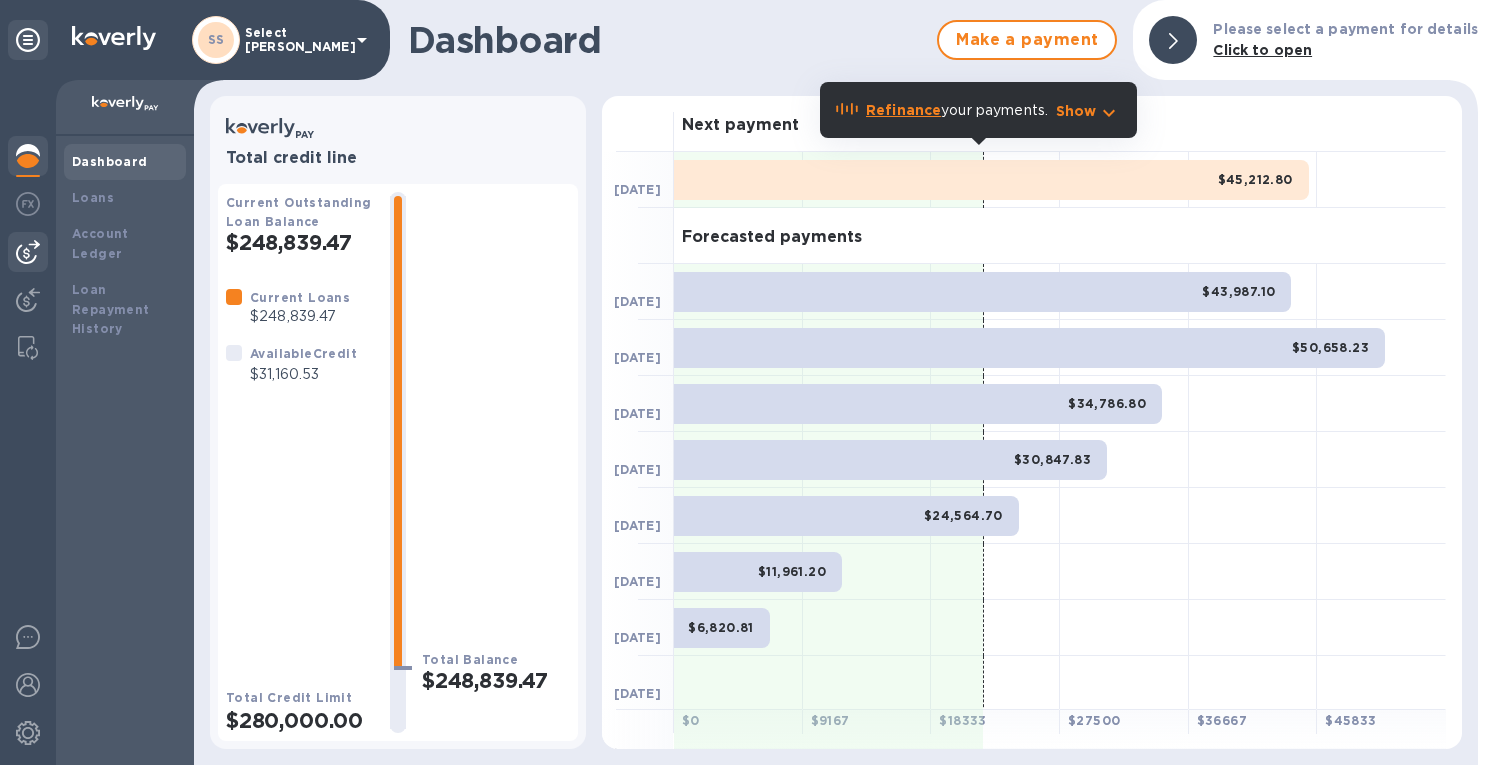 click at bounding box center (28, 252) 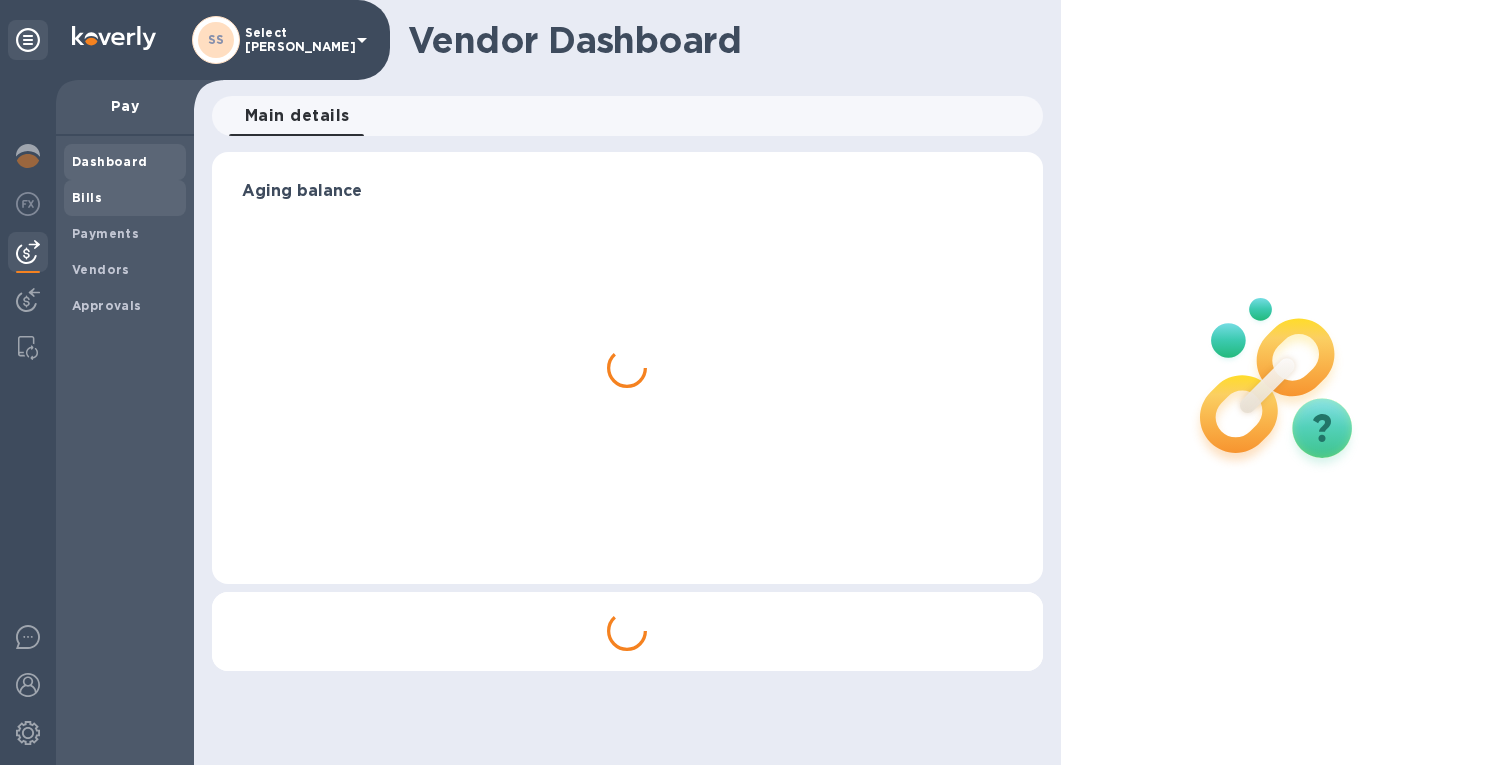 click on "Bills" at bounding box center [125, 198] 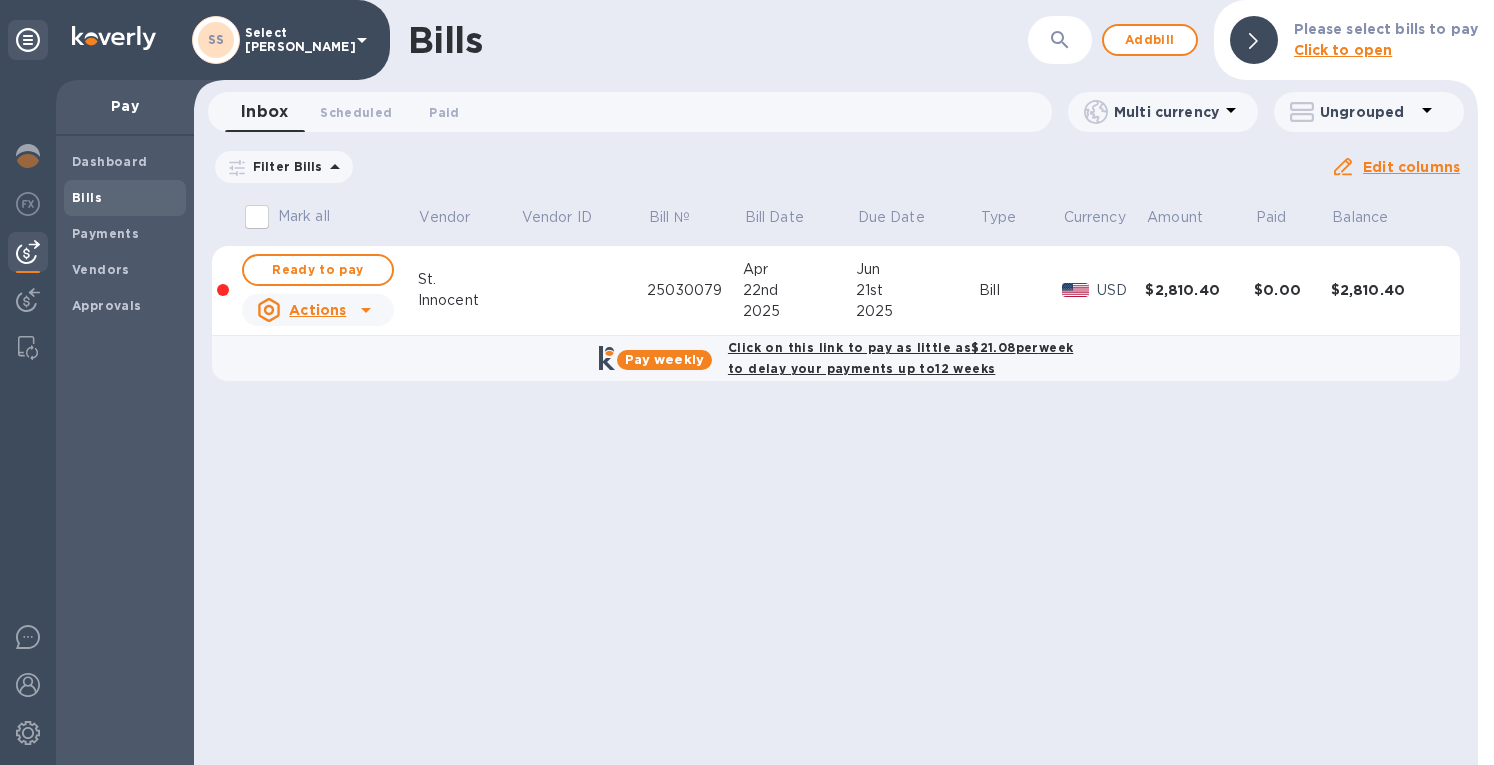 click on "Due date :  [DATE] to [DATE]" at bounding box center (0, 0) 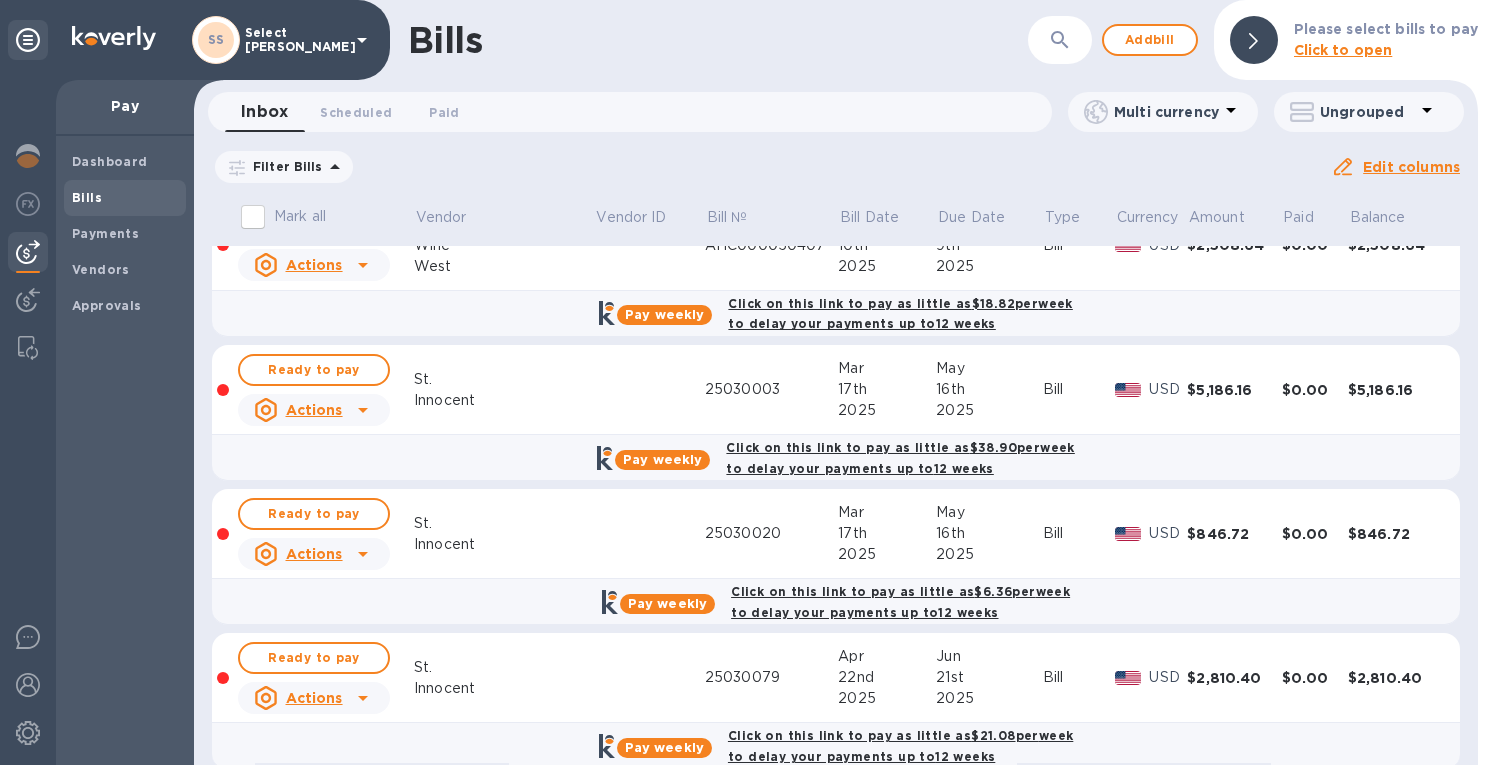 scroll, scrollTop: 225, scrollLeft: 0, axis: vertical 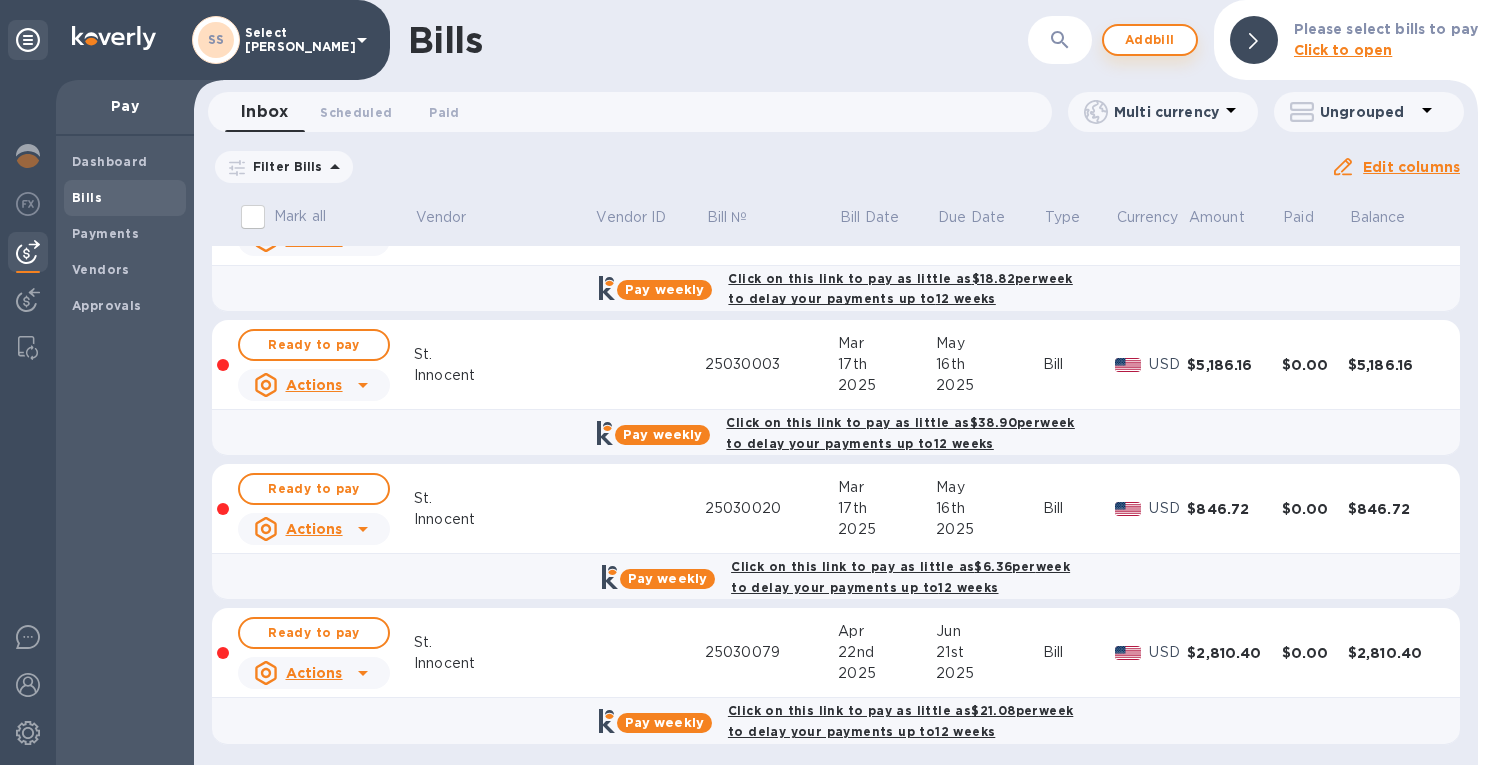 click on "Add   bill" at bounding box center [1150, 40] 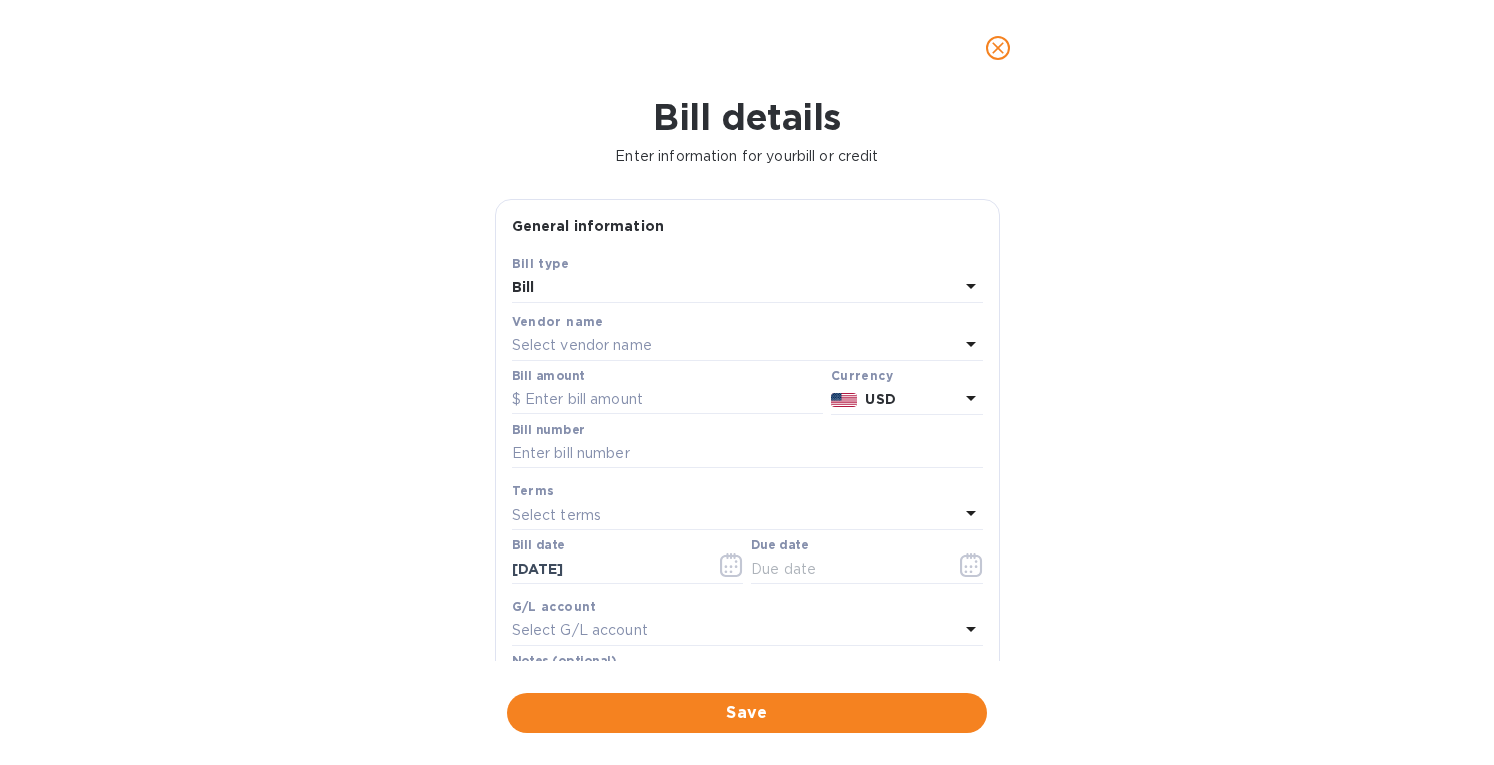 click on "Select vendor name" at bounding box center [735, 346] 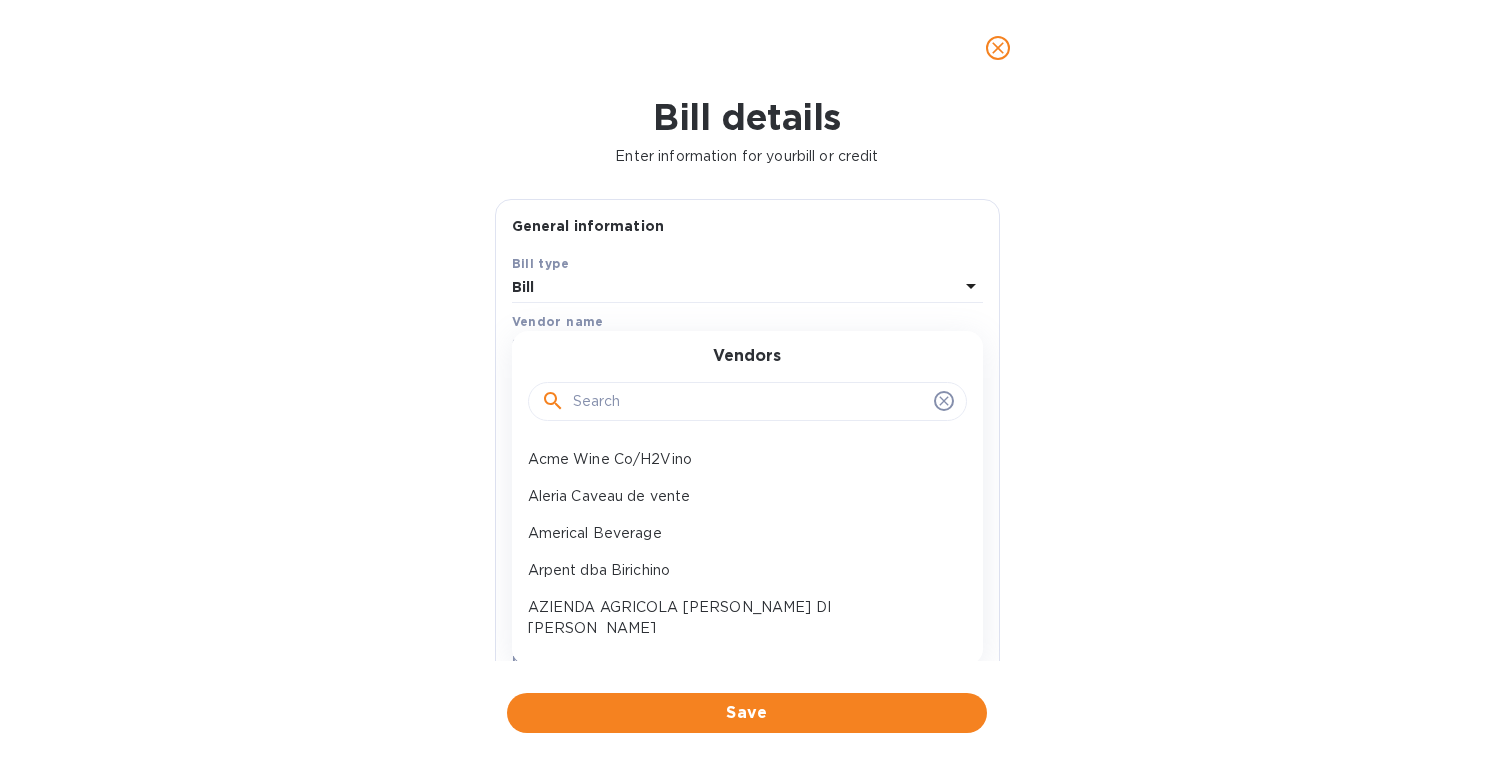 click at bounding box center [749, 402] 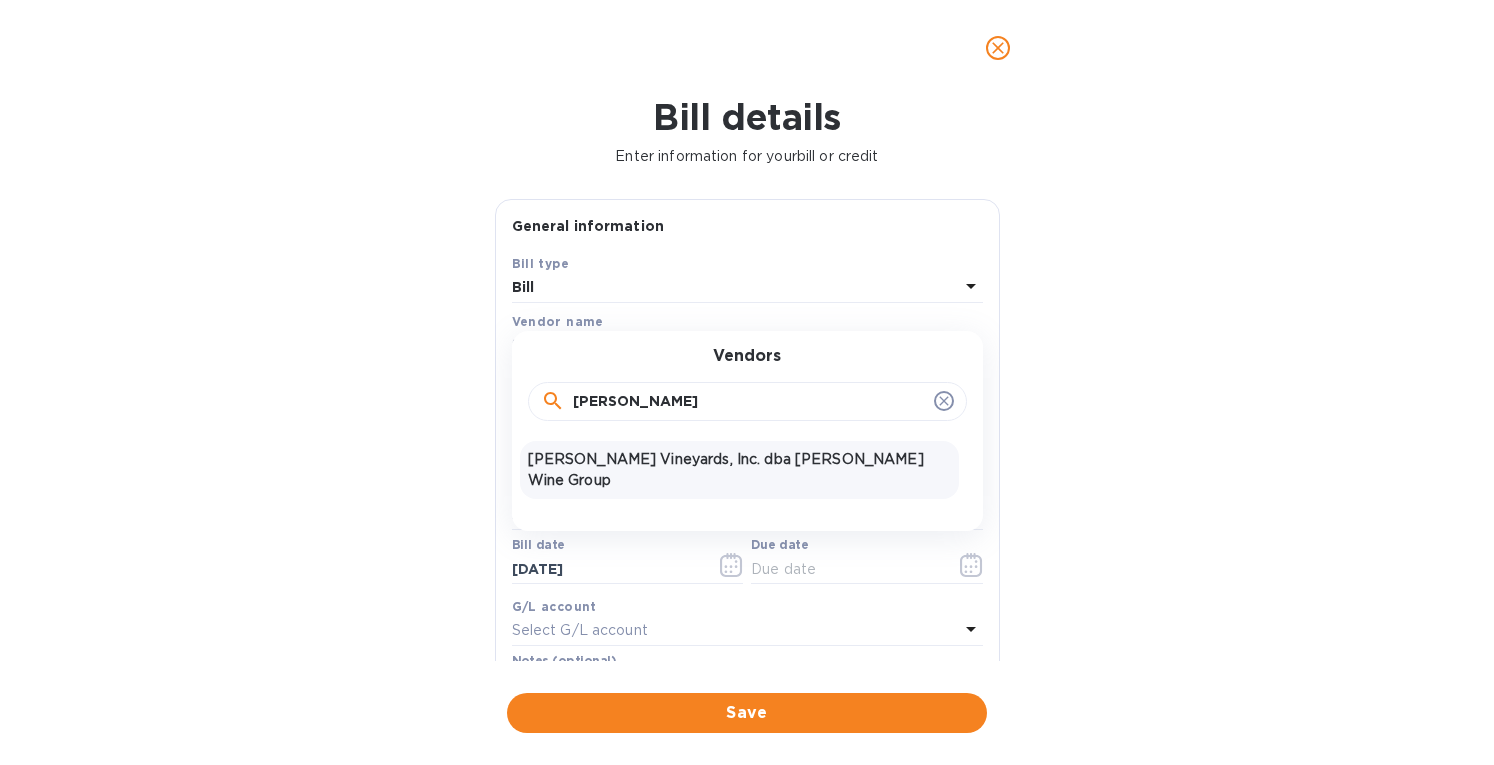 type on "[PERSON_NAME]" 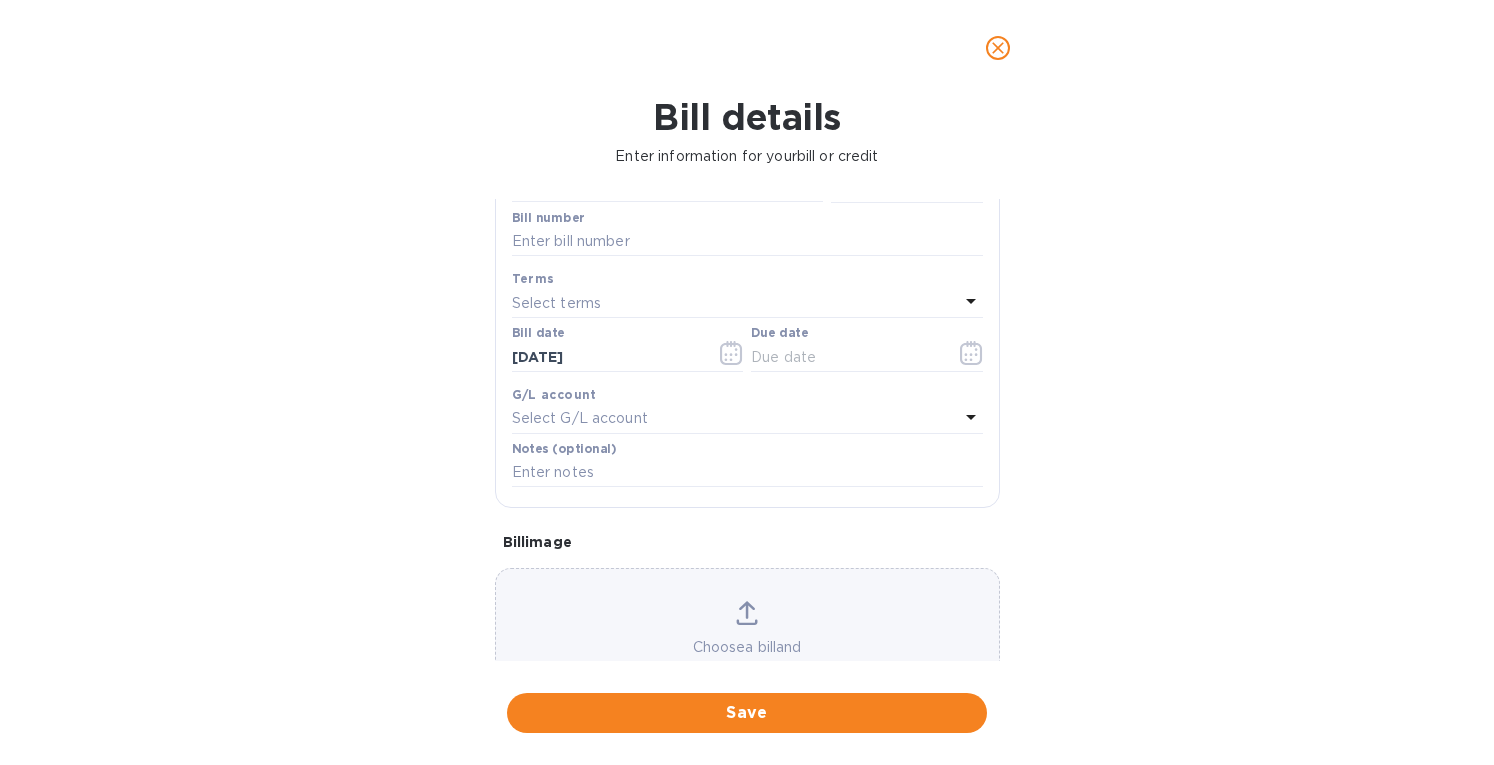 scroll, scrollTop: 286, scrollLeft: 0, axis: vertical 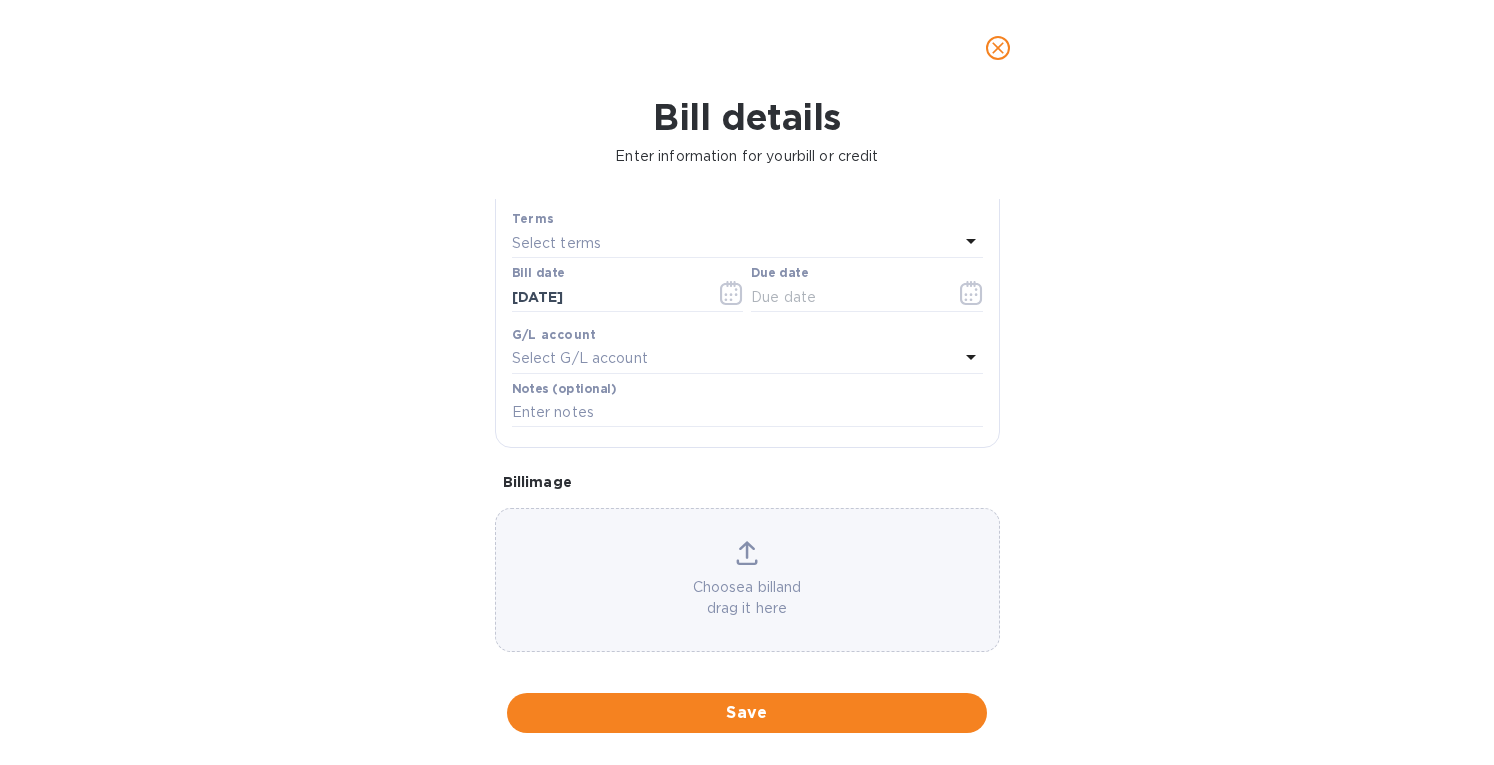 click 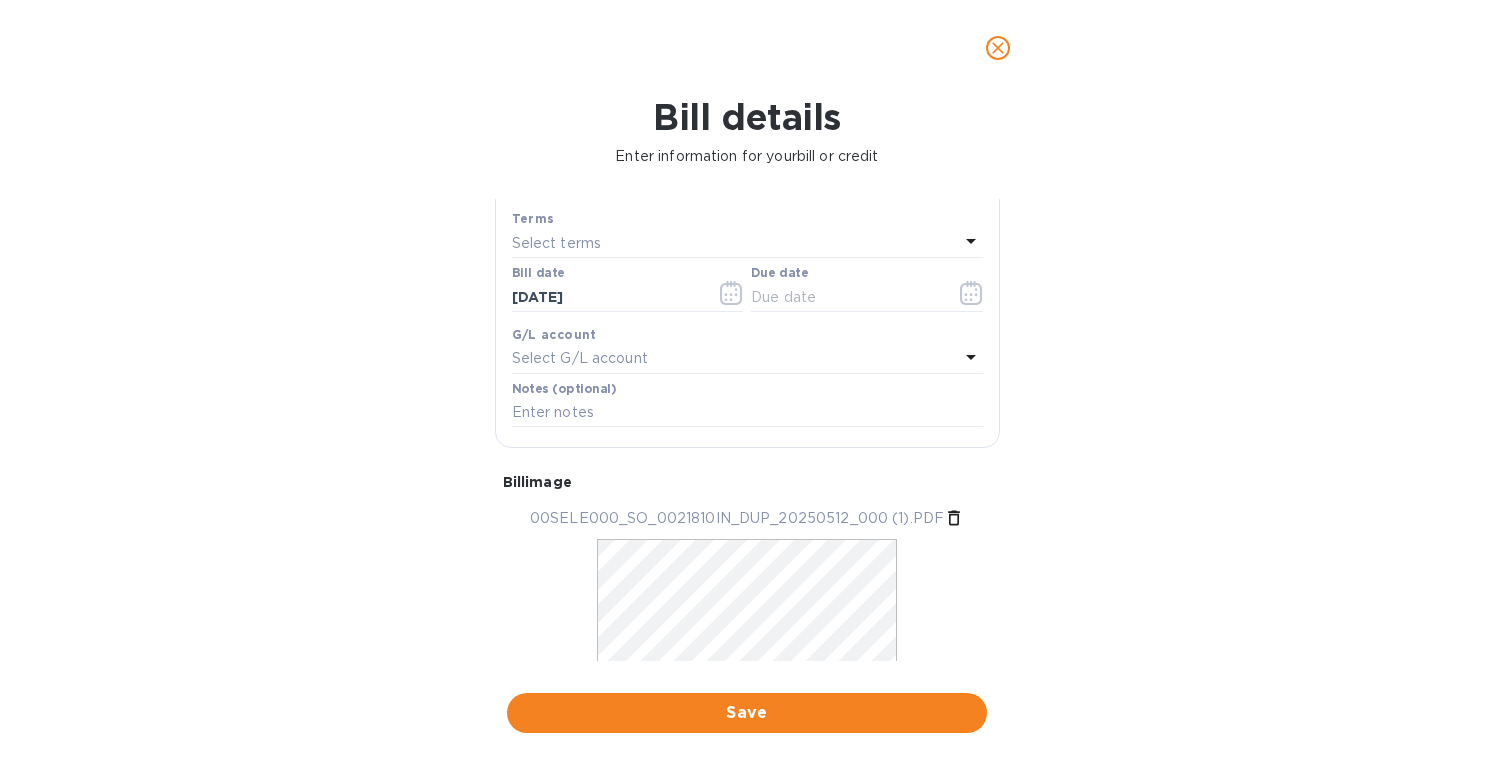 click on "Select terms" at bounding box center [557, 243] 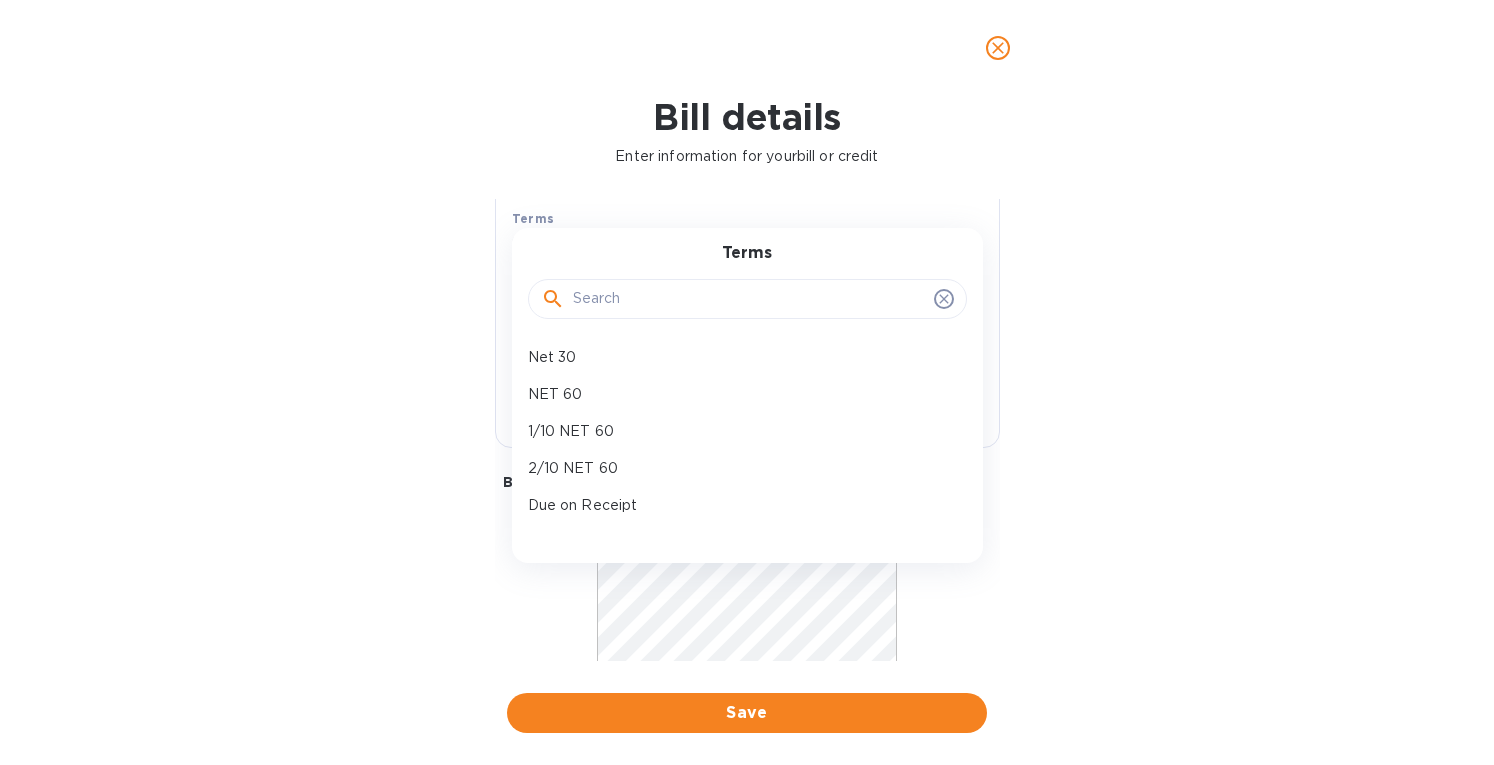 click on "Bill details Enter information for your  bill or credit General information Save Bill type Bill Vendor name [PERSON_NAME] Vineyards, Inc. dba [PERSON_NAME] Wine Group Bill amount Currency USD Bill number   Terms Select terms Terms Net 30 NET 60 1/10 NET 60 2/10 NET 60 Due on Receipt 50% advance Net 45 Net 90 DI Create new Bill date [DATE]   Due date   G/L account Select G/L account Notes (optional)   Bill  image 00SELE000_SO_0021810IN_DUP_20250512_000 (1).PDF Save" at bounding box center (747, 430) 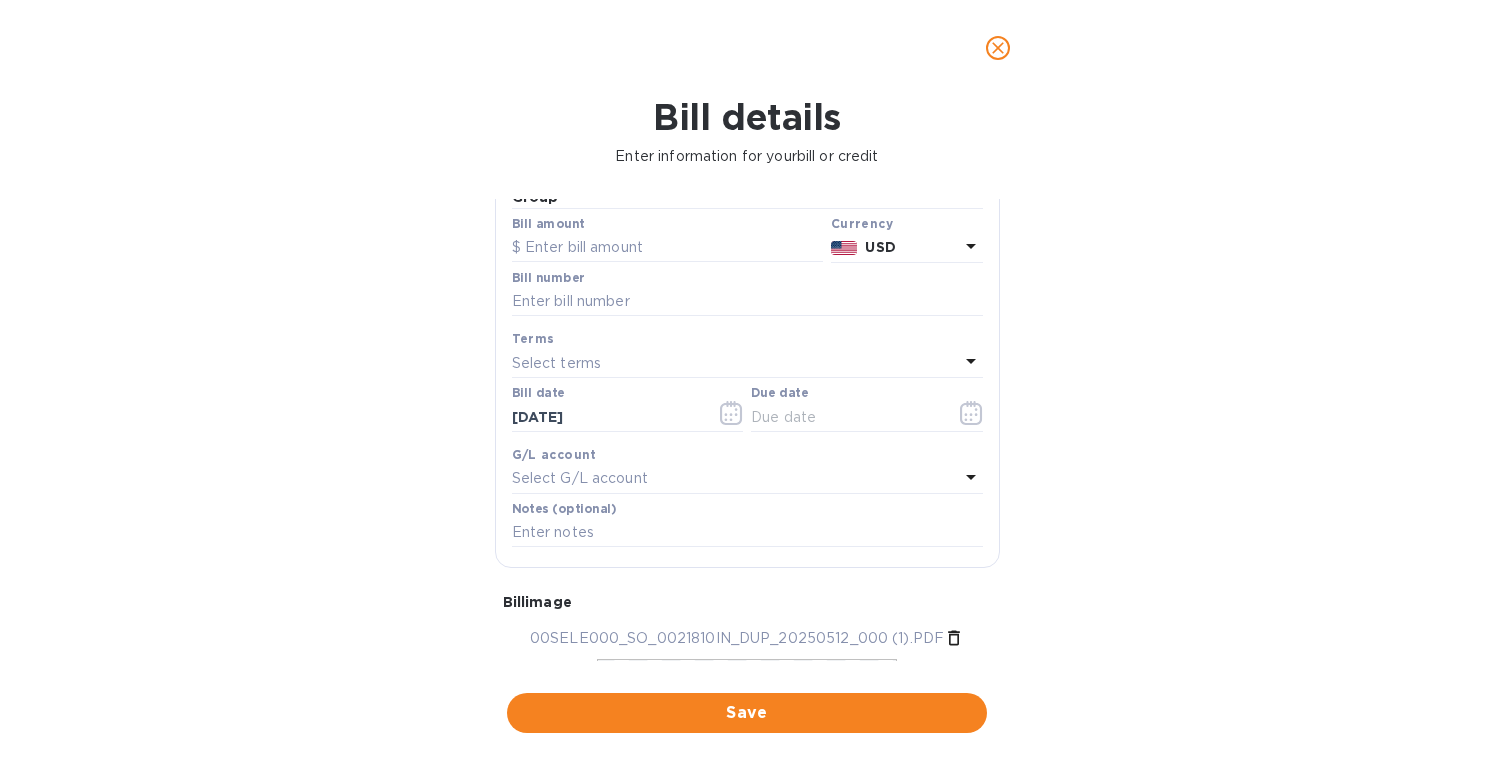 scroll, scrollTop: 86, scrollLeft: 0, axis: vertical 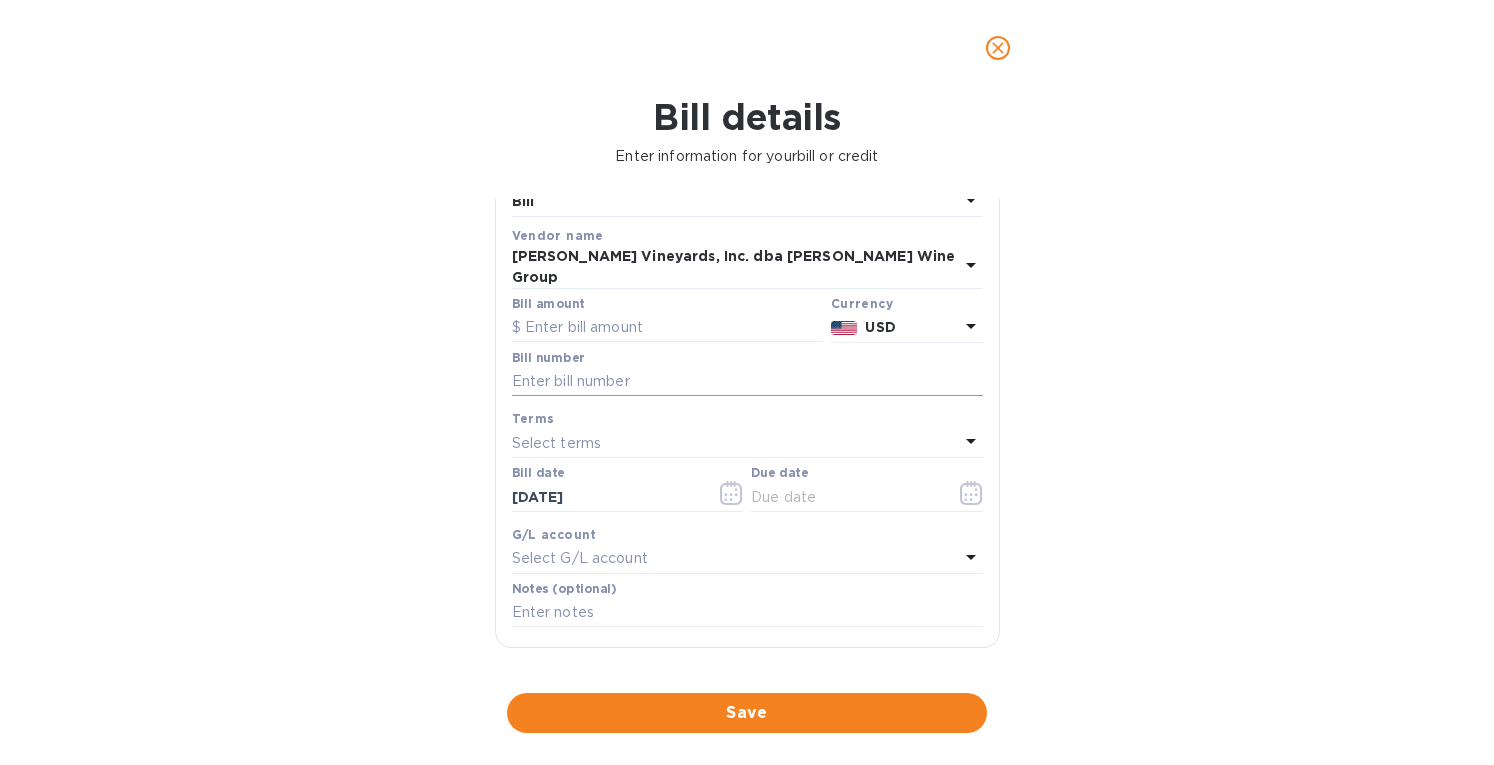 click at bounding box center (747, 382) 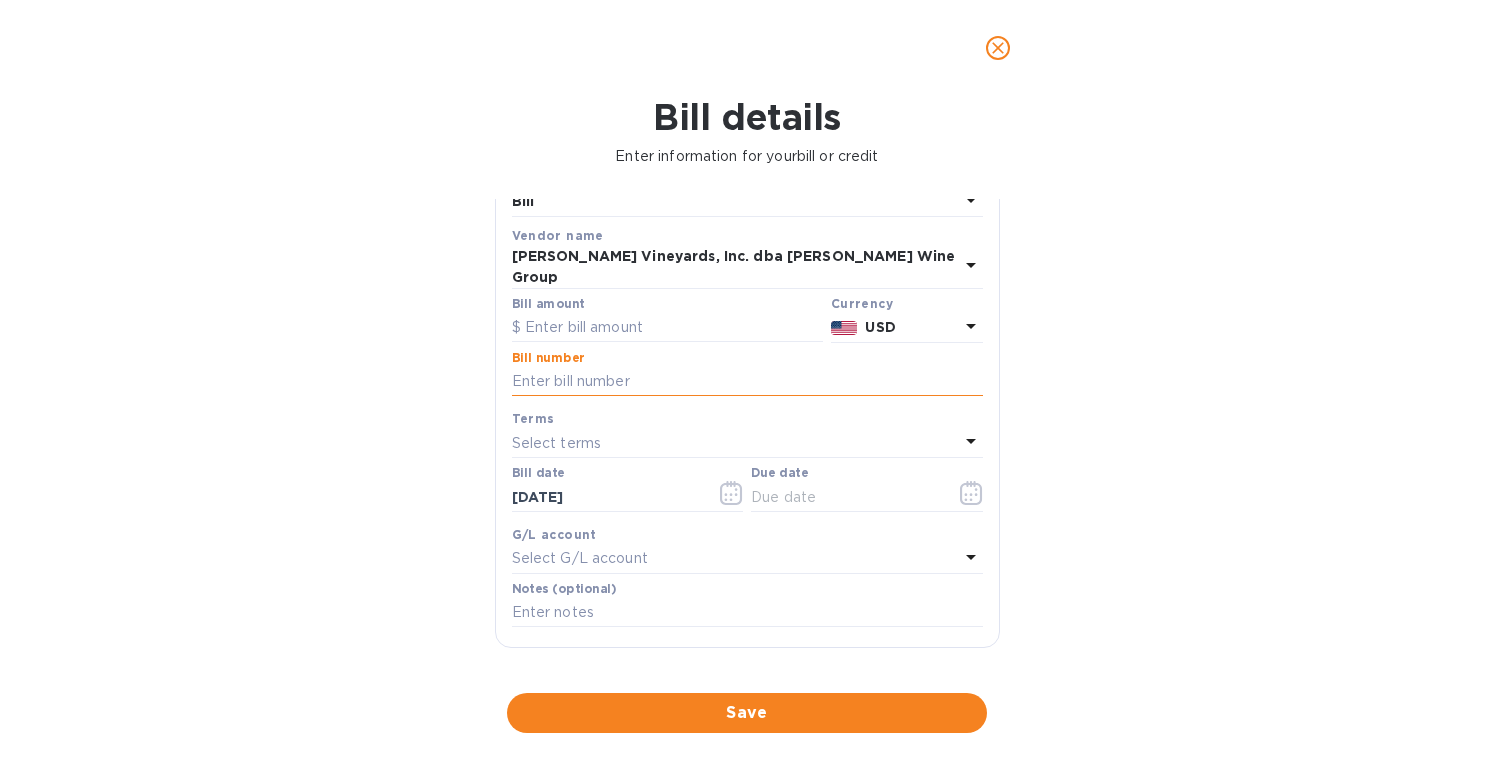 type on "8" 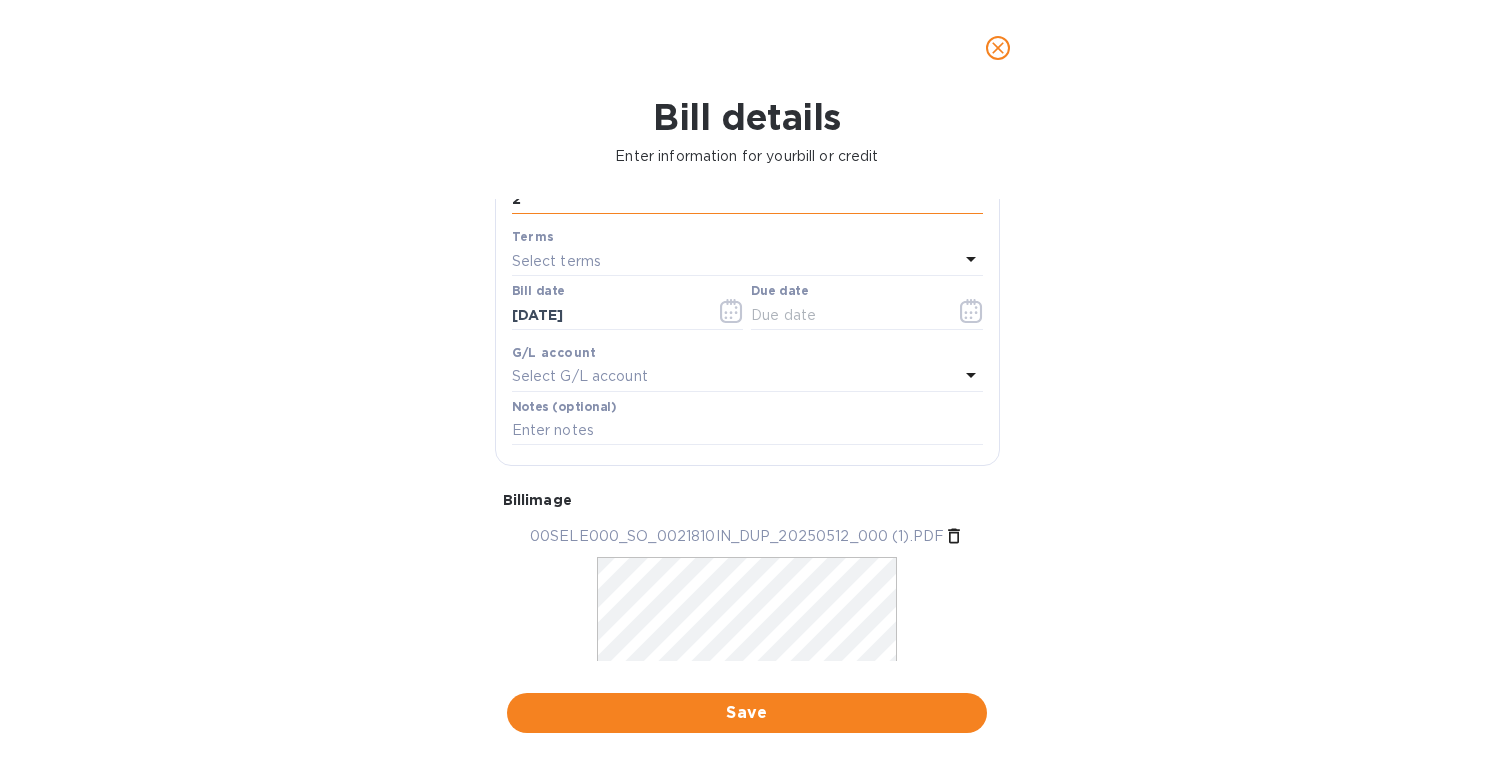 scroll, scrollTop: 286, scrollLeft: 0, axis: vertical 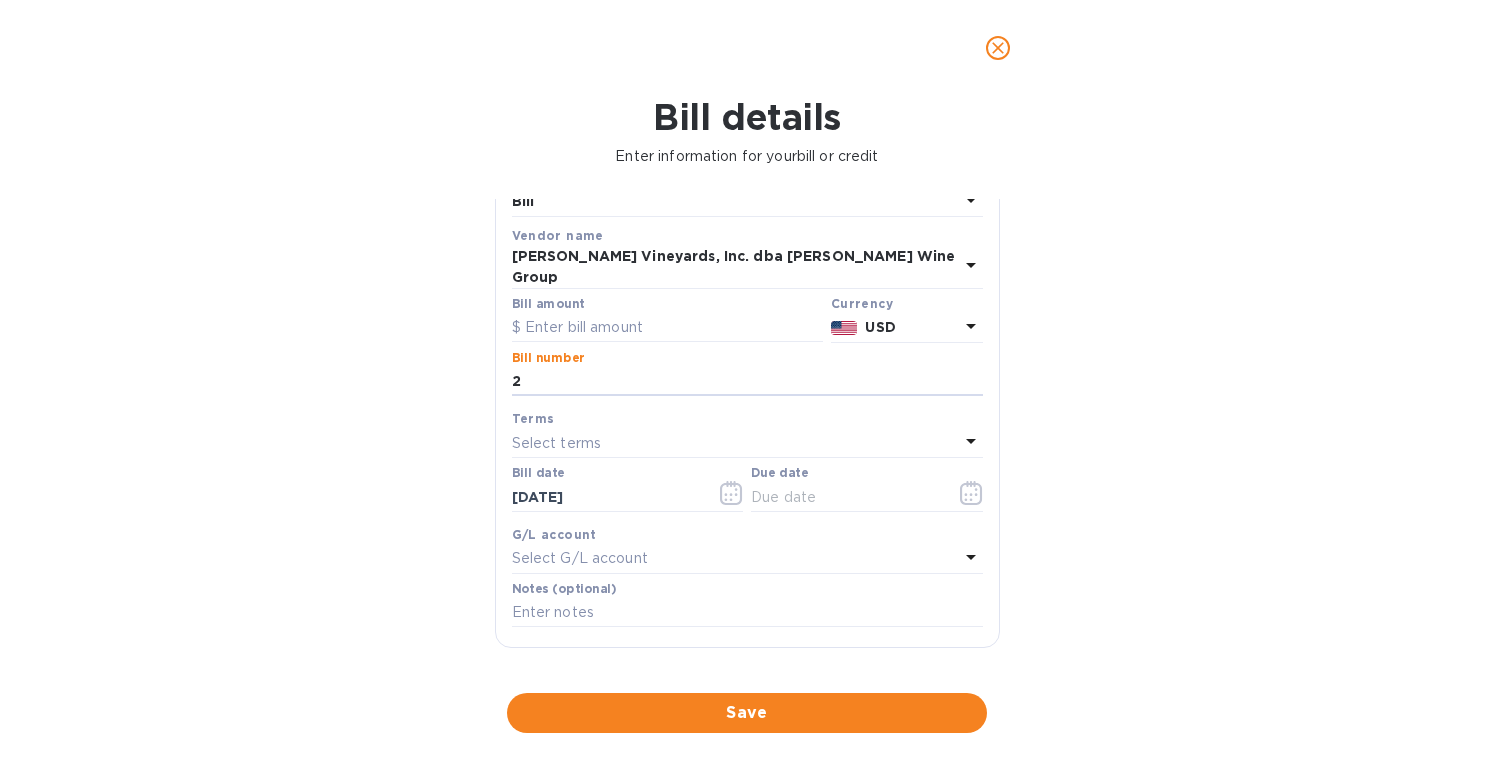 drag, startPoint x: 537, startPoint y: 367, endPoint x: 441, endPoint y: 369, distance: 96.02083 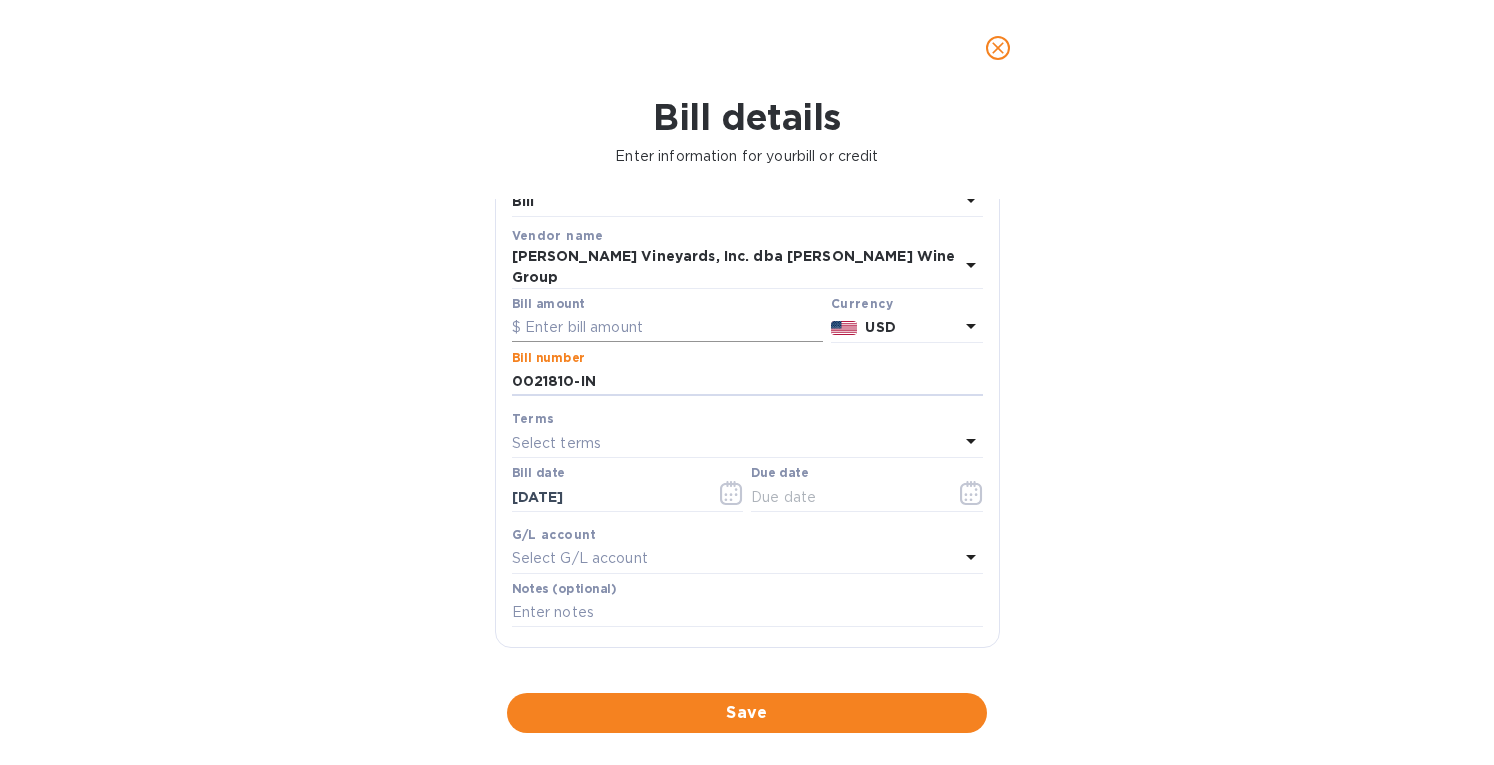 type on "0021810-IN" 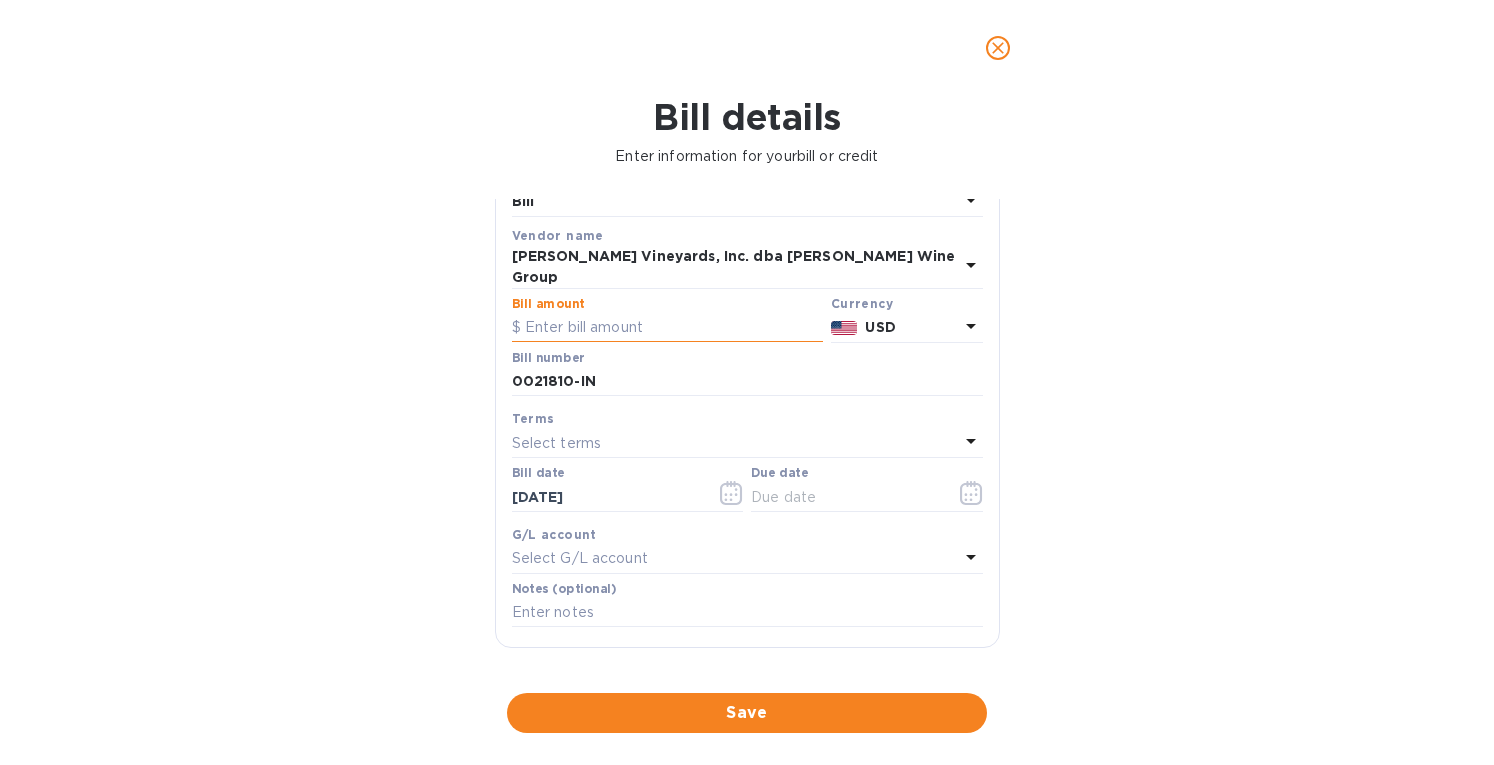 click at bounding box center (667, 328) 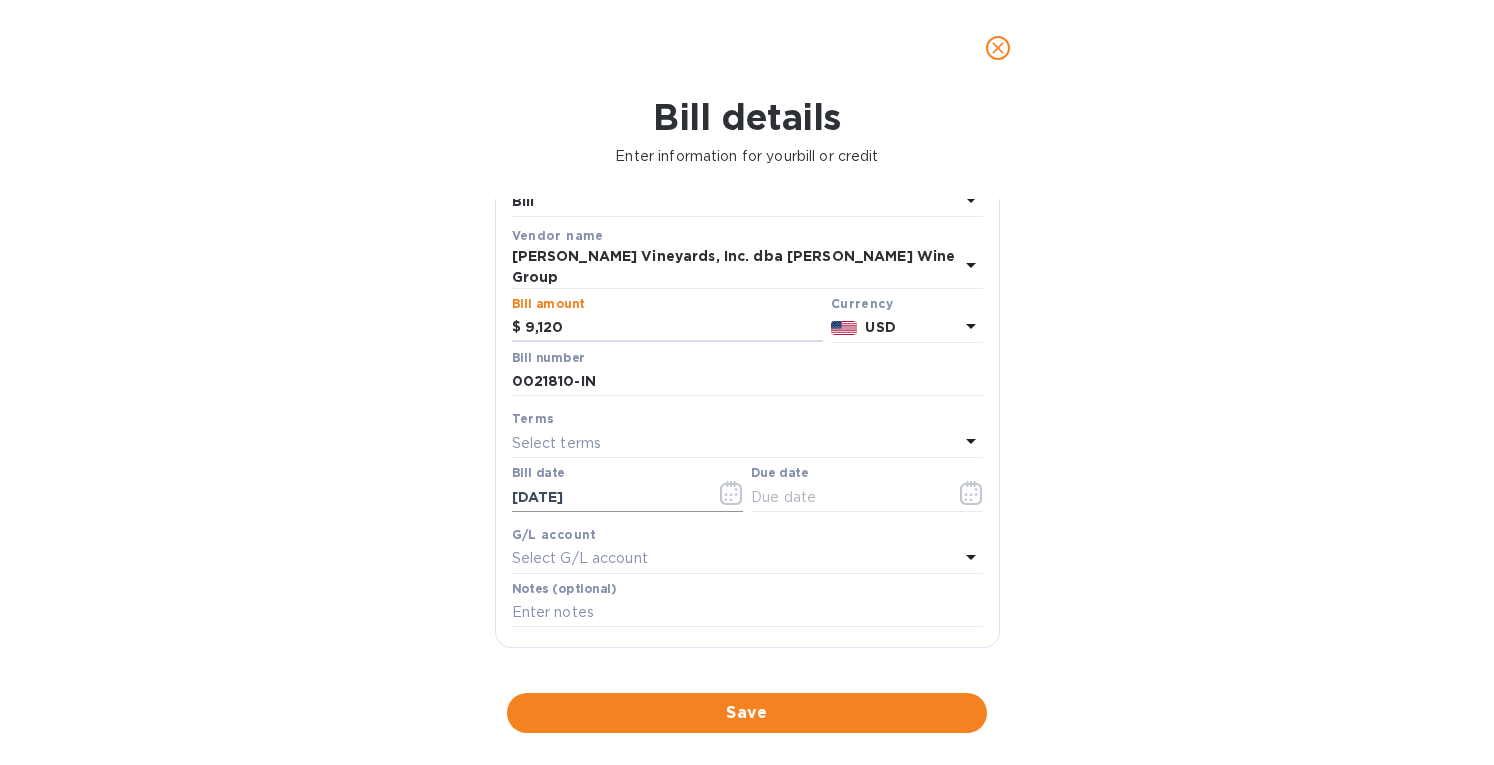type on "9,120" 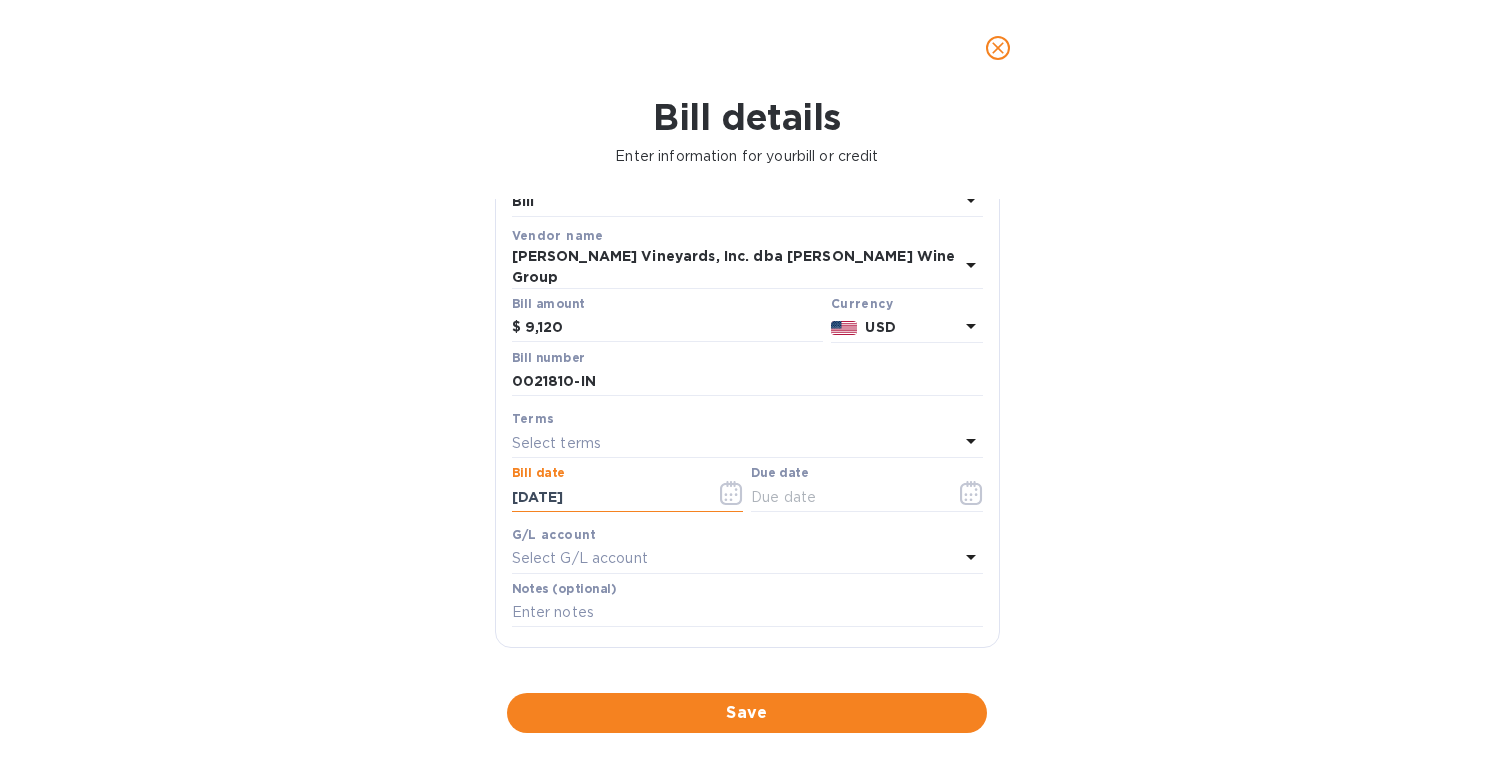 drag, startPoint x: 596, startPoint y: 482, endPoint x: 416, endPoint y: 478, distance: 180.04443 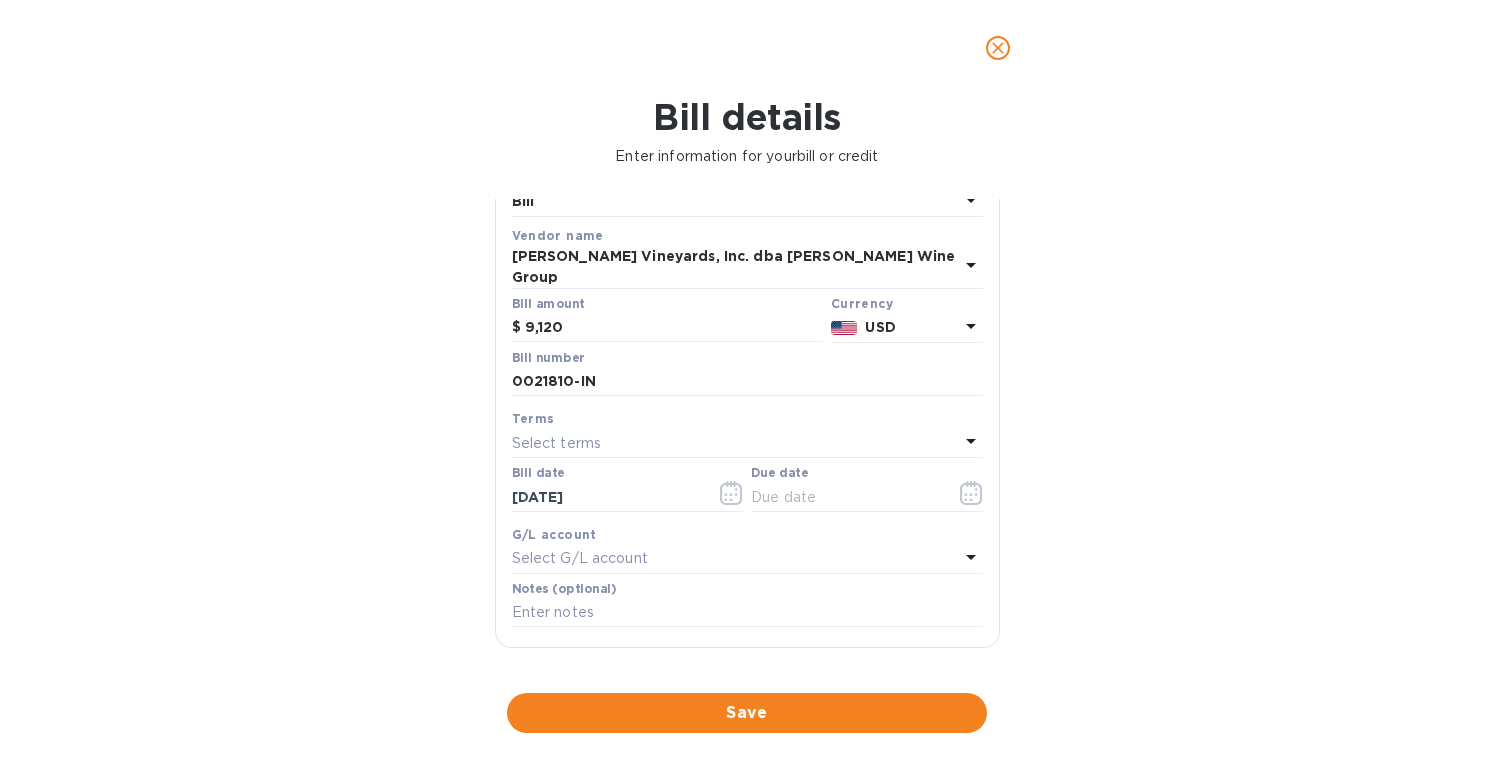 click on "Terms" at bounding box center [747, 418] 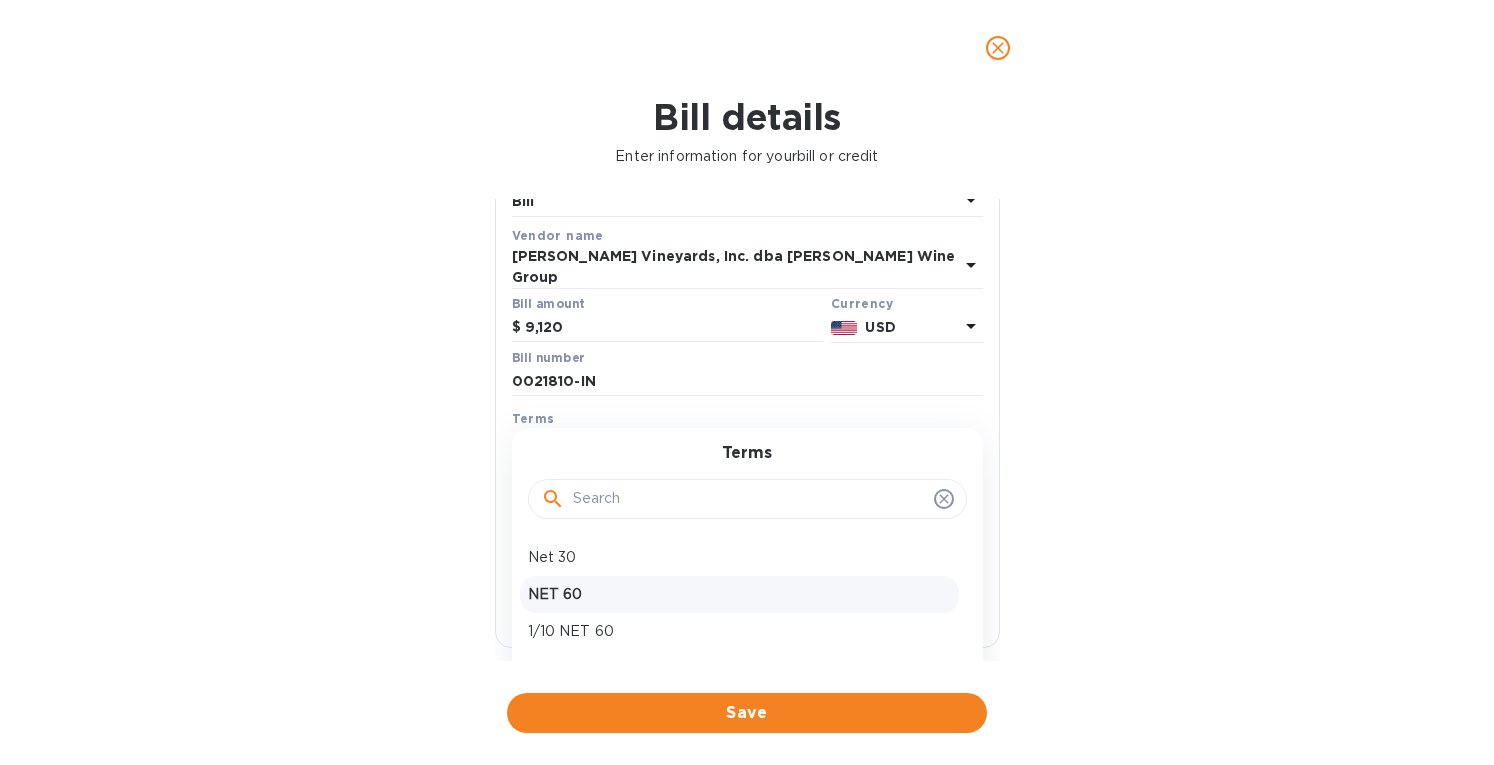 click on "NET 60" at bounding box center (739, 594) 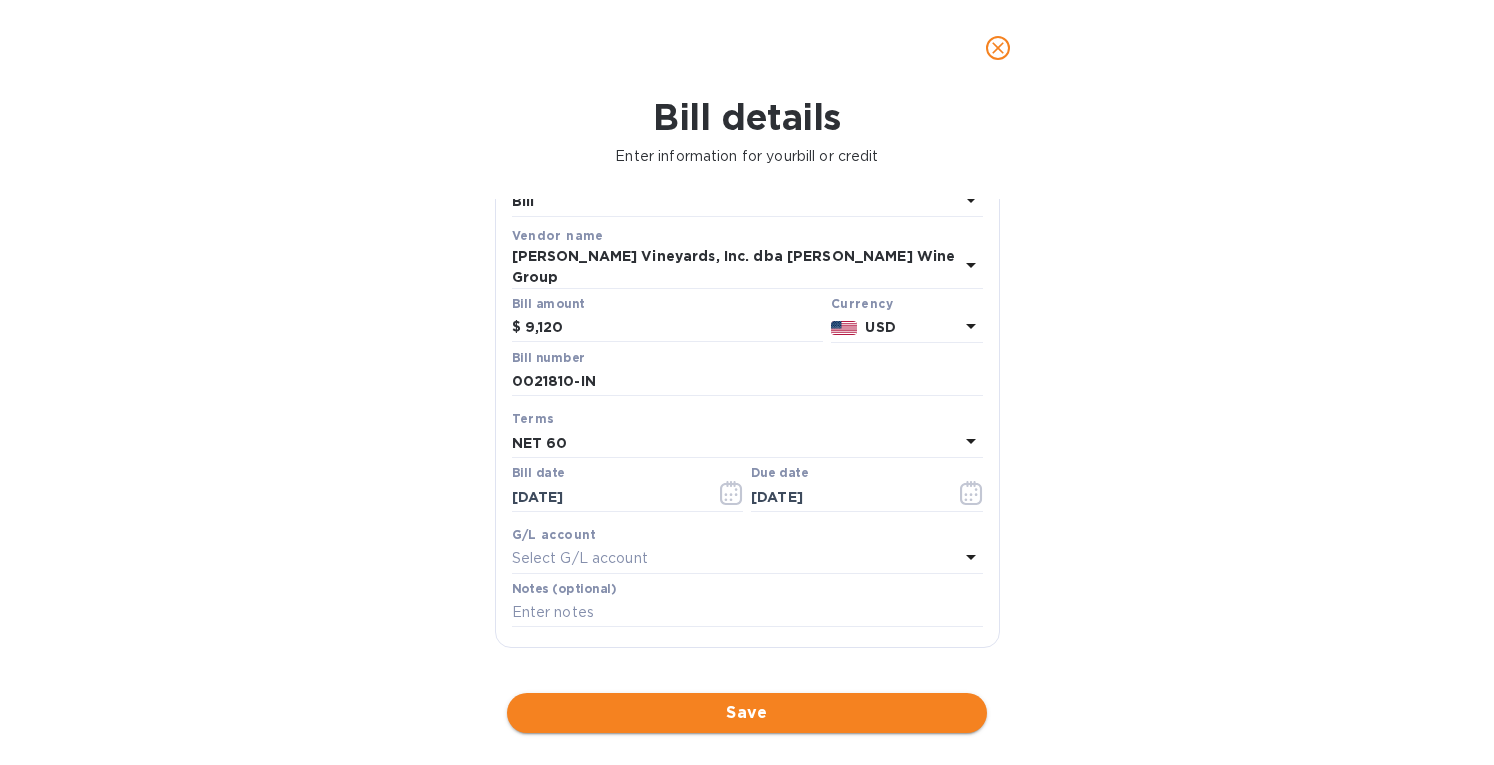 click on "Save" at bounding box center (747, 713) 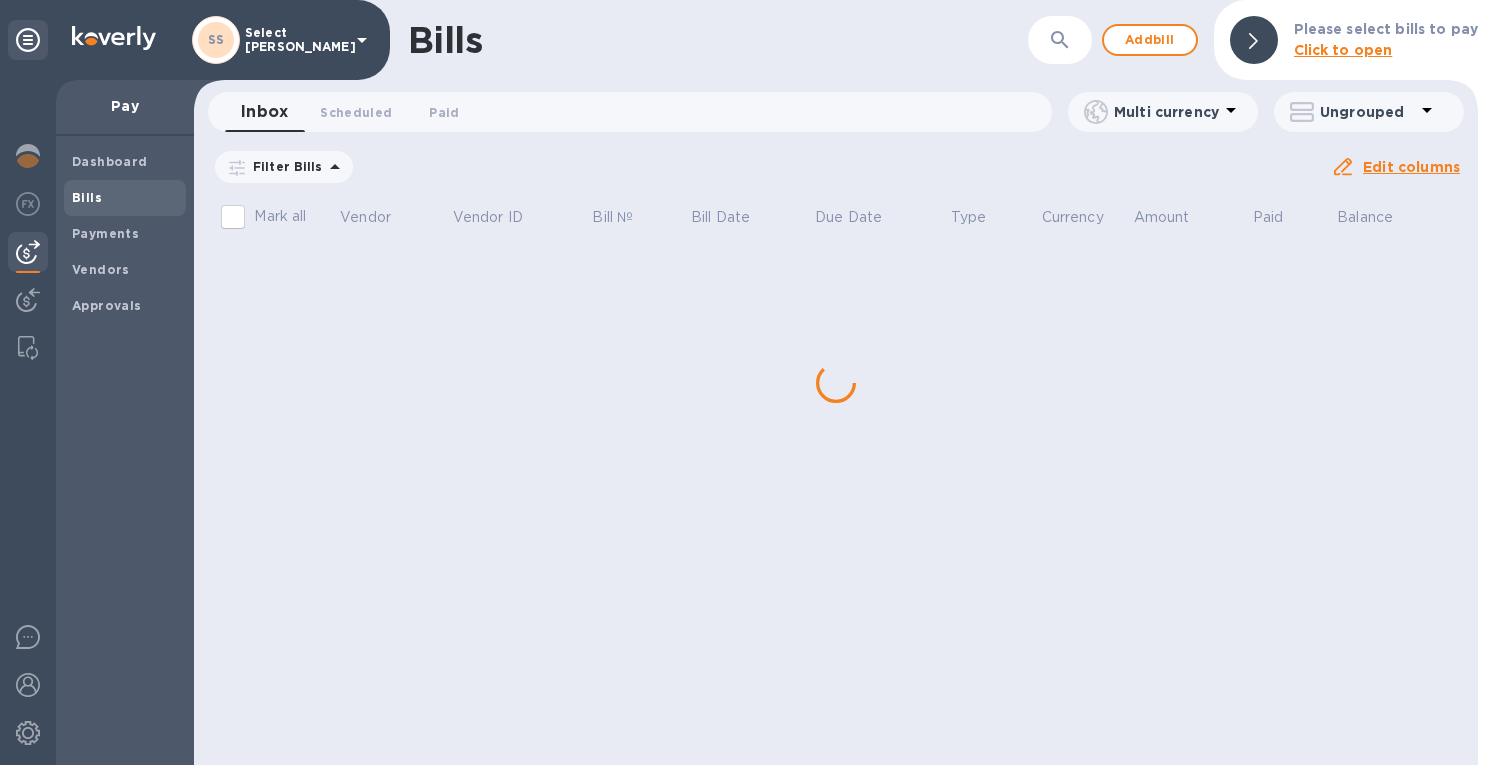 scroll, scrollTop: 0, scrollLeft: 0, axis: both 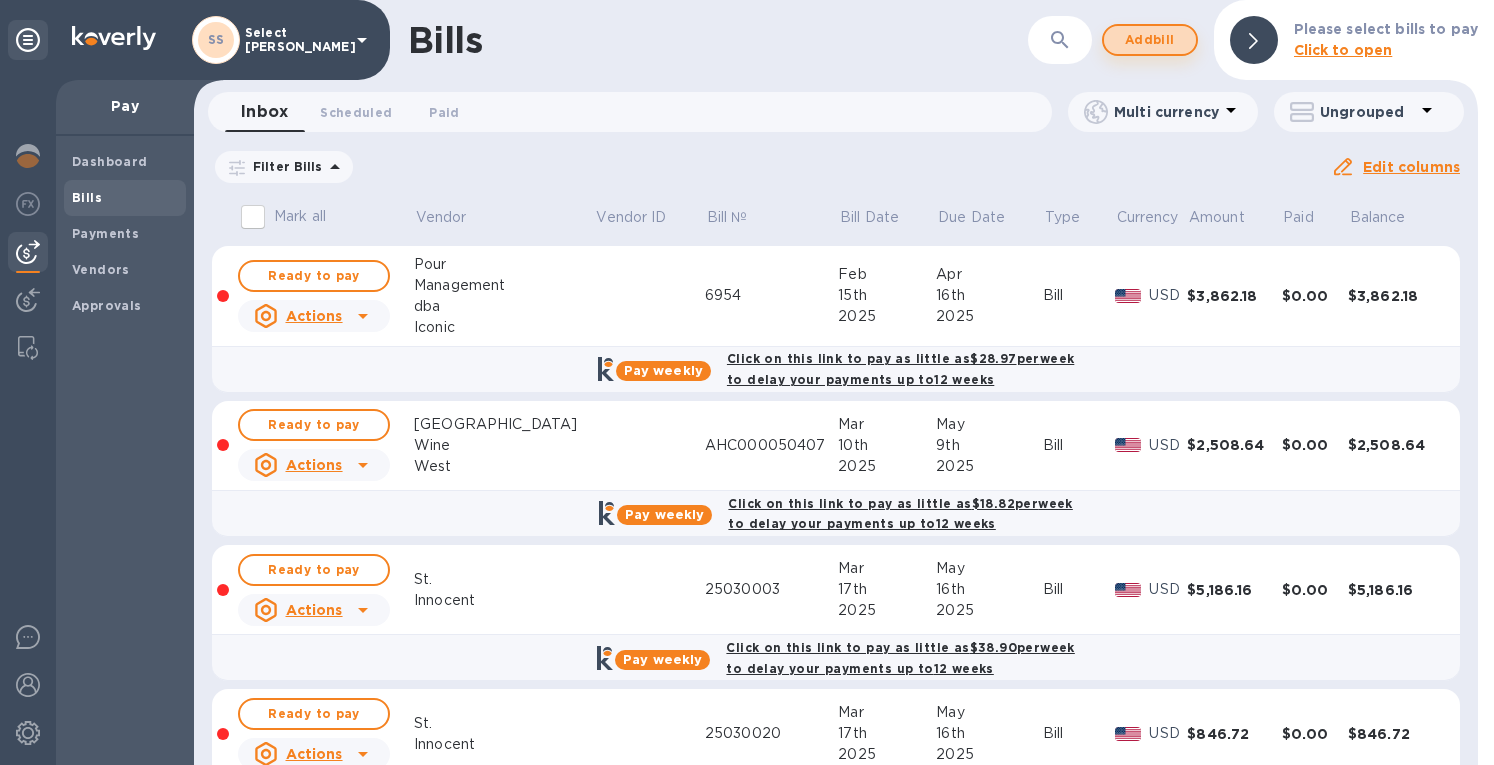 click on "Add   bill" at bounding box center [1150, 40] 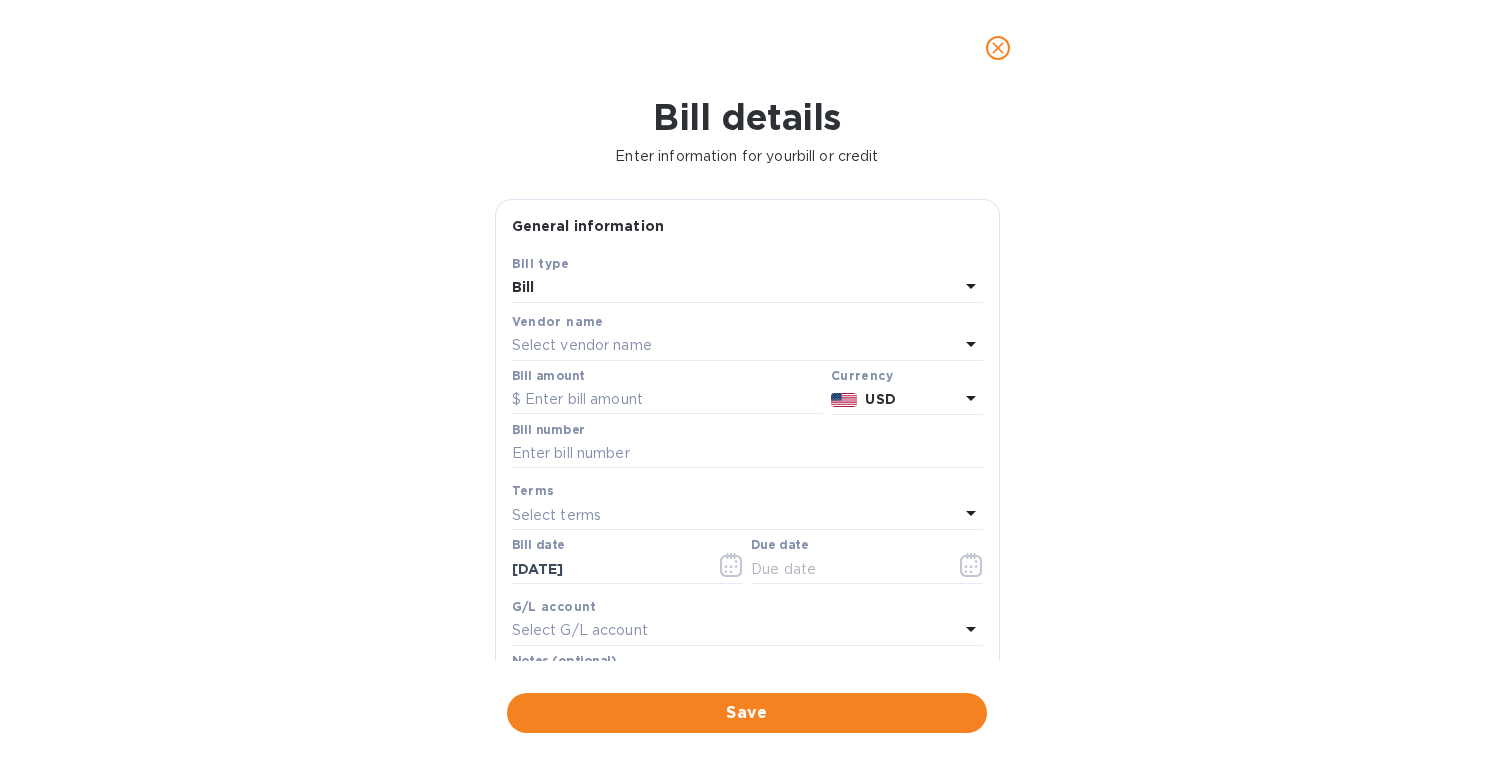 click on "Select vendor name" at bounding box center (582, 345) 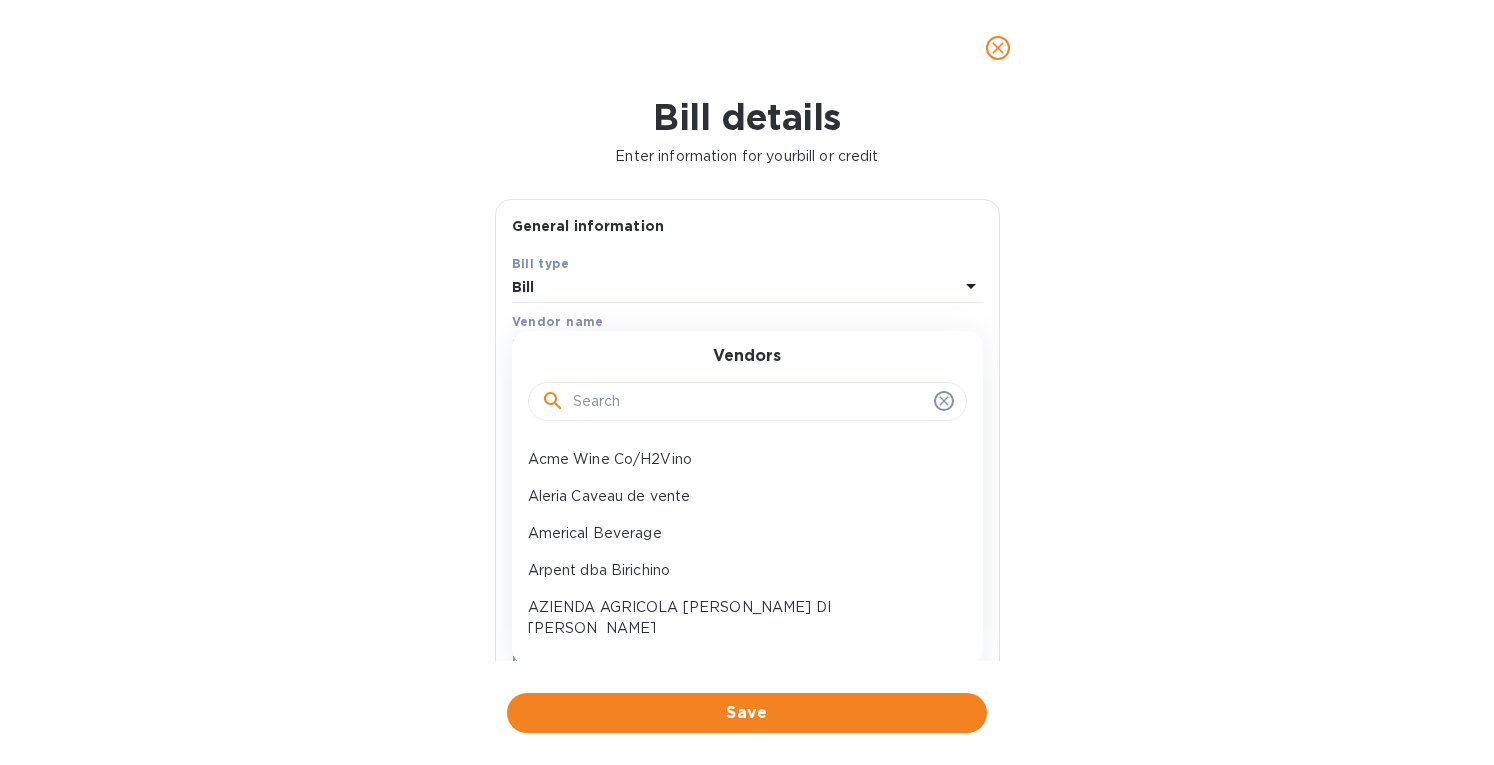 click at bounding box center (749, 402) 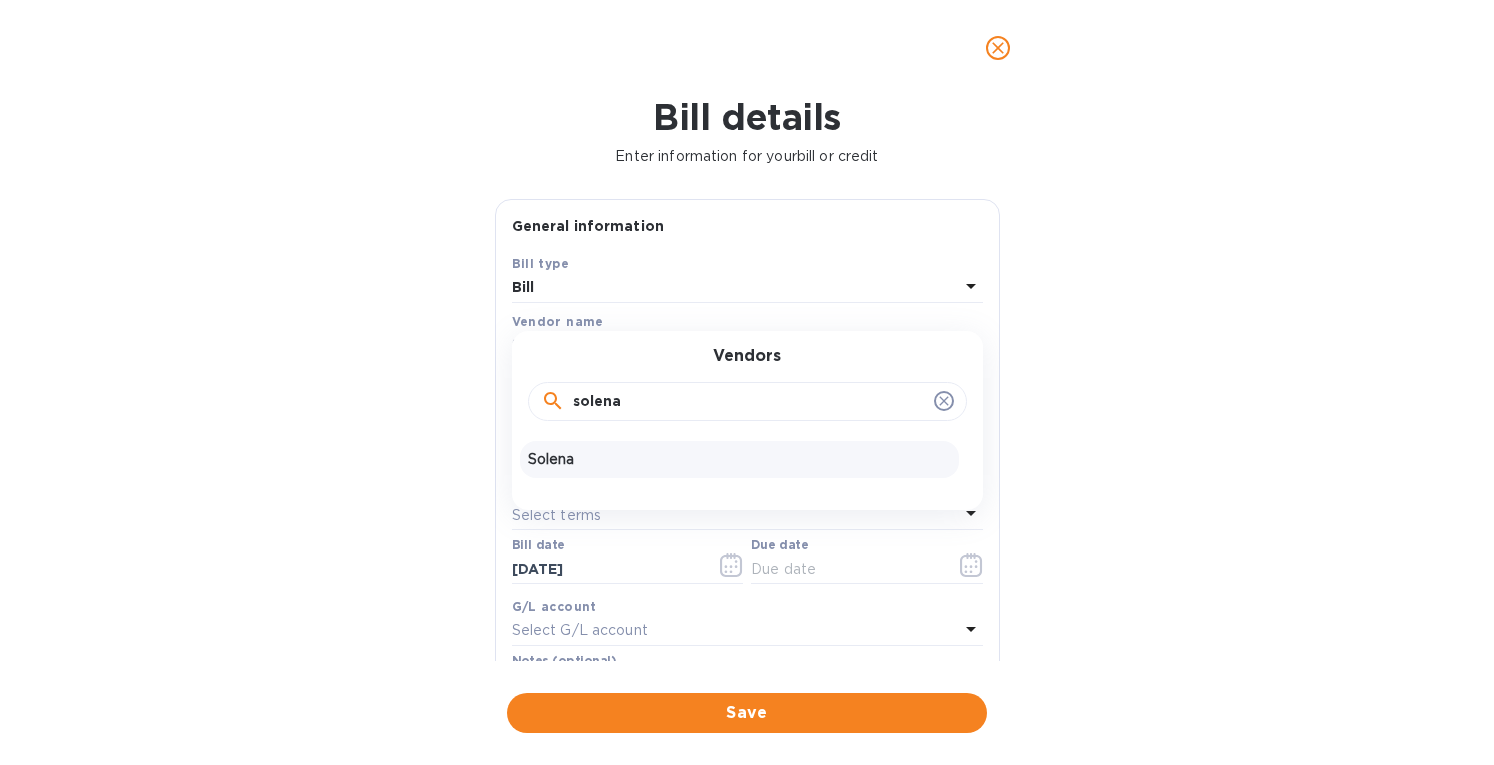 type on "solena" 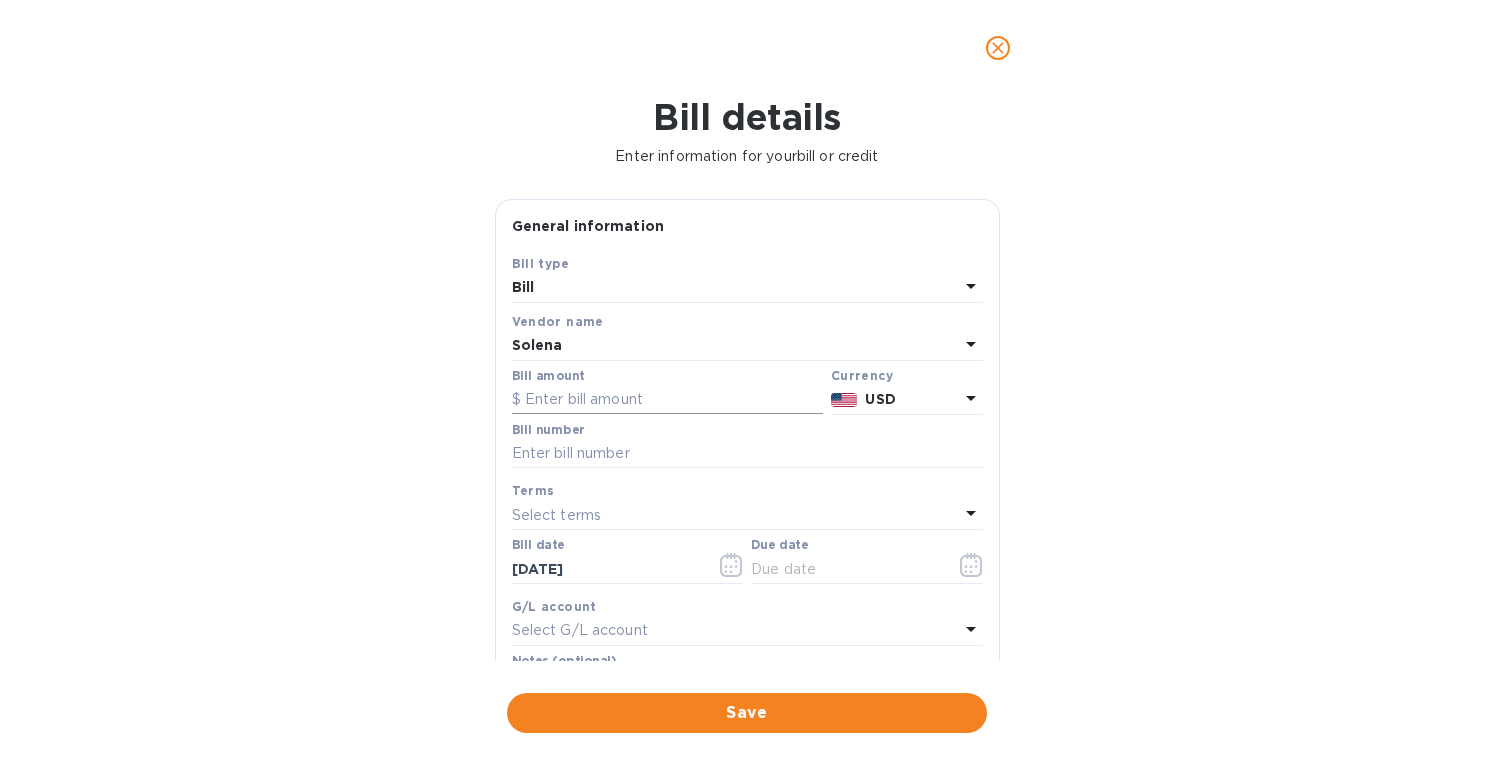 click at bounding box center [667, 400] 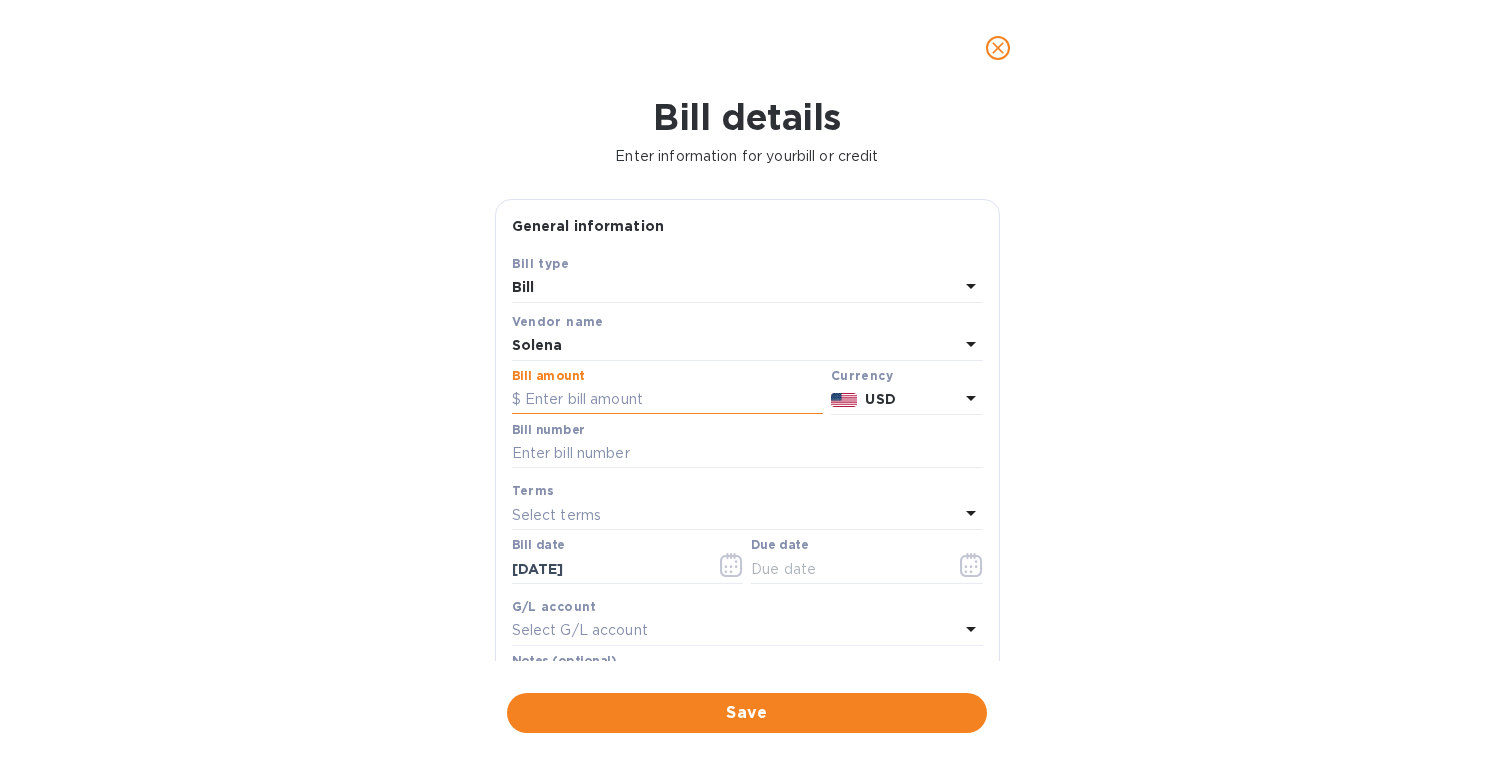 paste on "2,798.88" 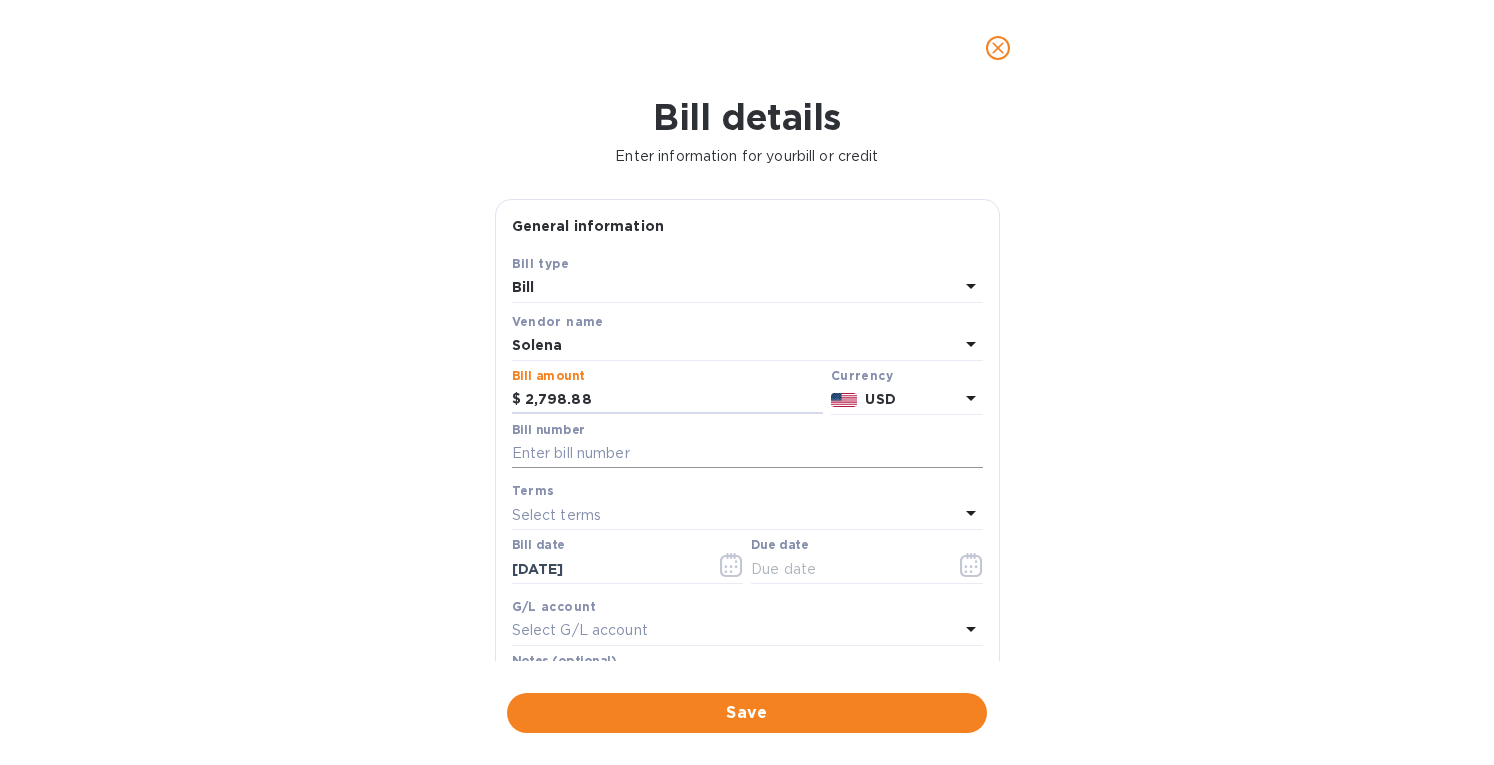 type on "2,798.88" 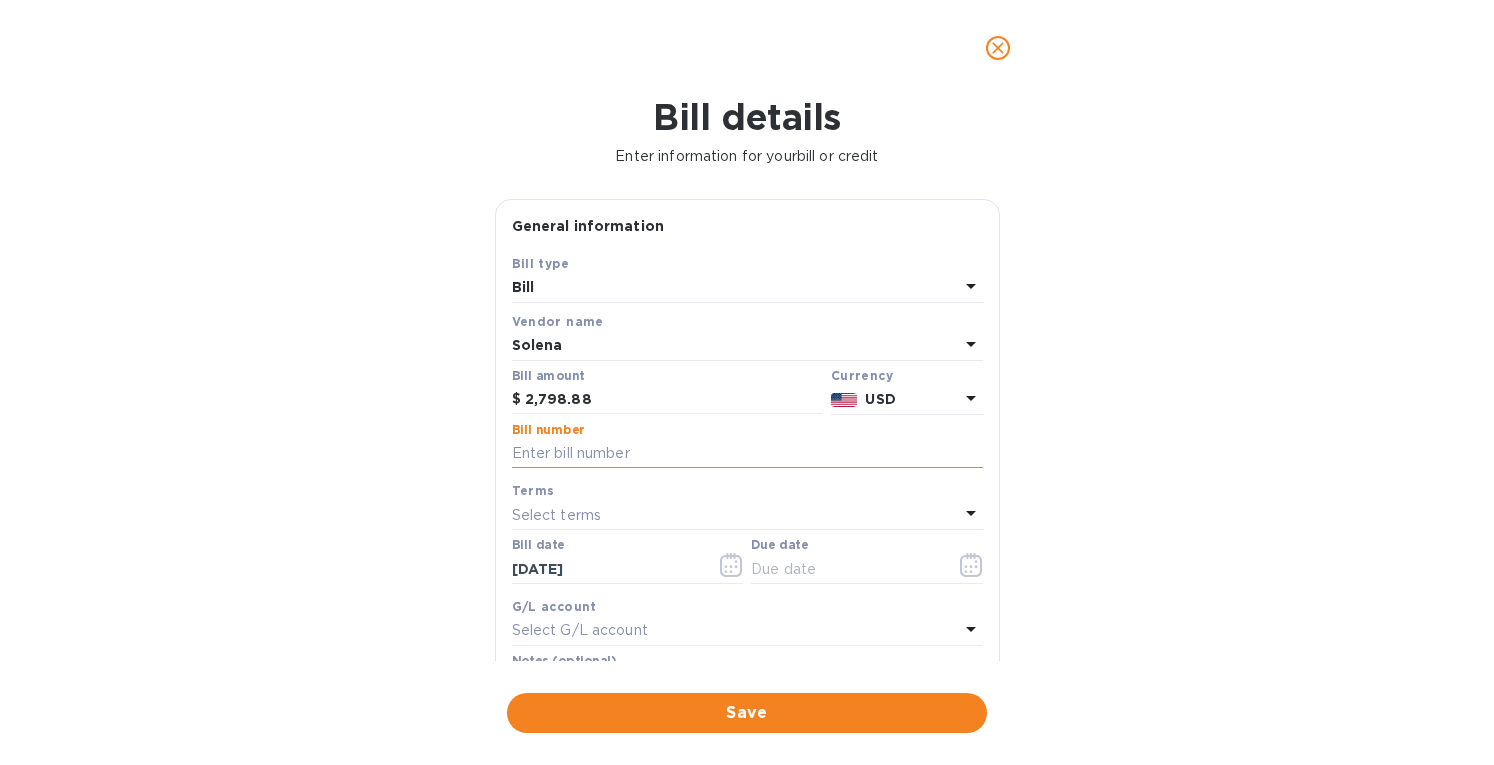 paste on "25-0117" 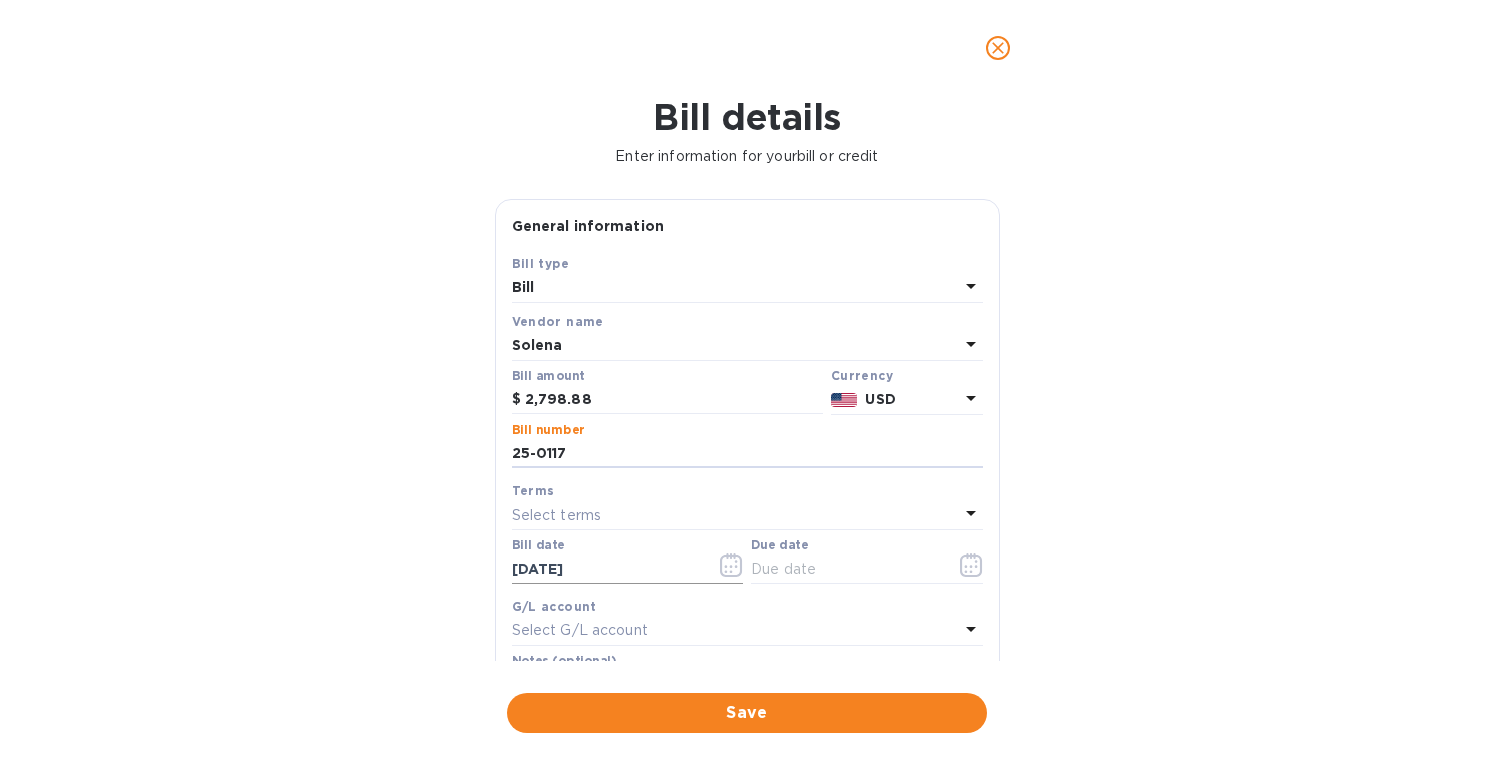 type on "25-0117" 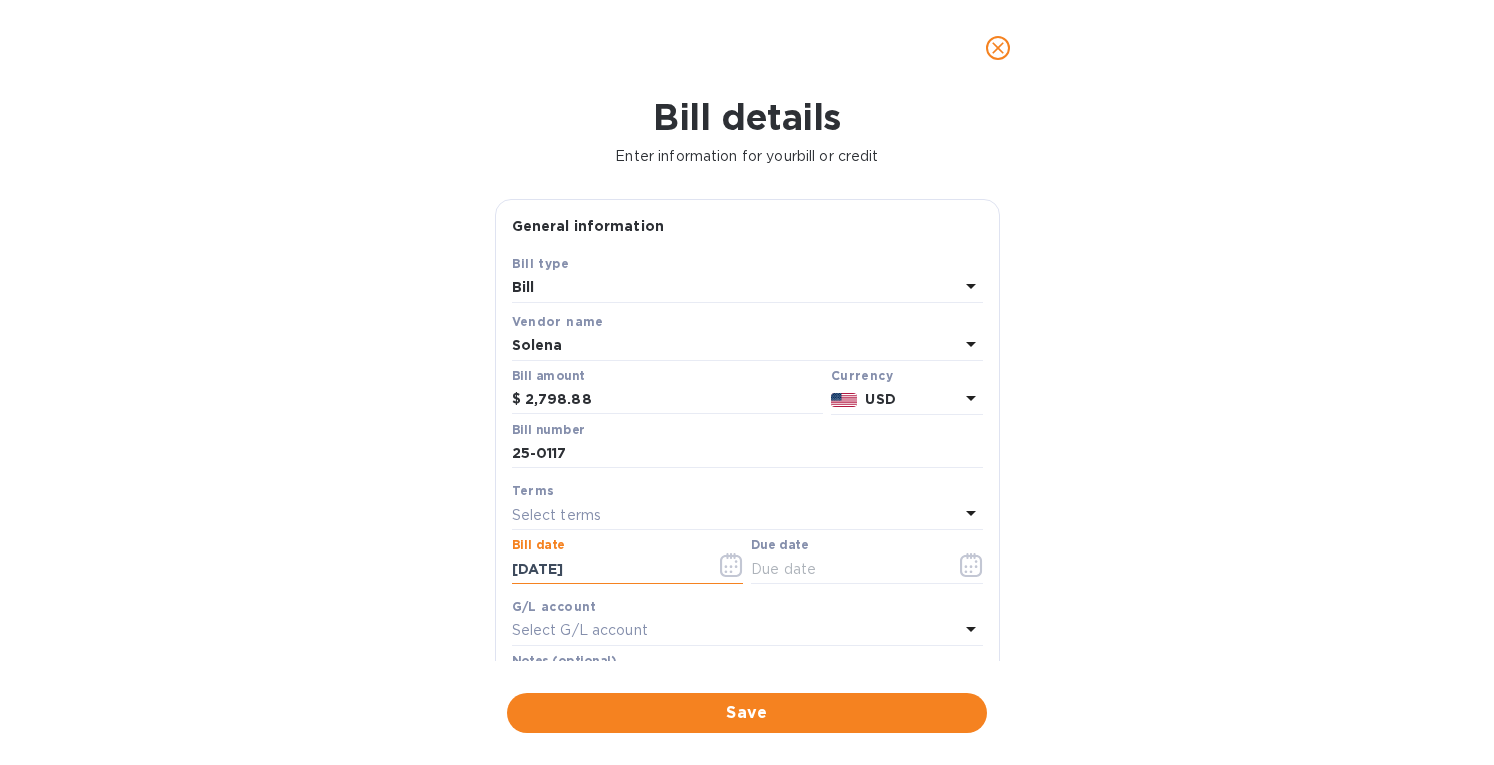 drag, startPoint x: 608, startPoint y: 567, endPoint x: 464, endPoint y: 575, distance: 144.22205 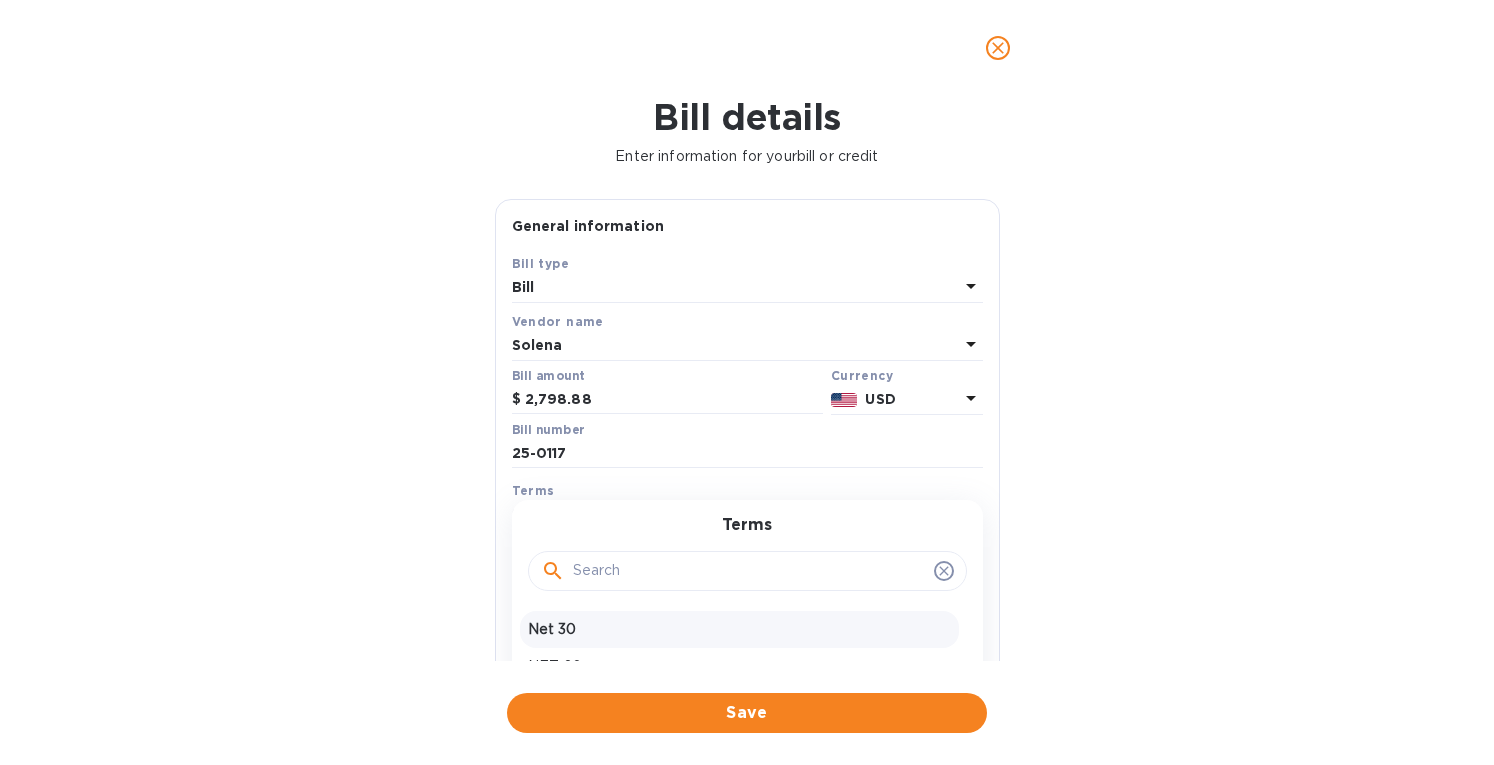 click on "Net 30" at bounding box center (739, 629) 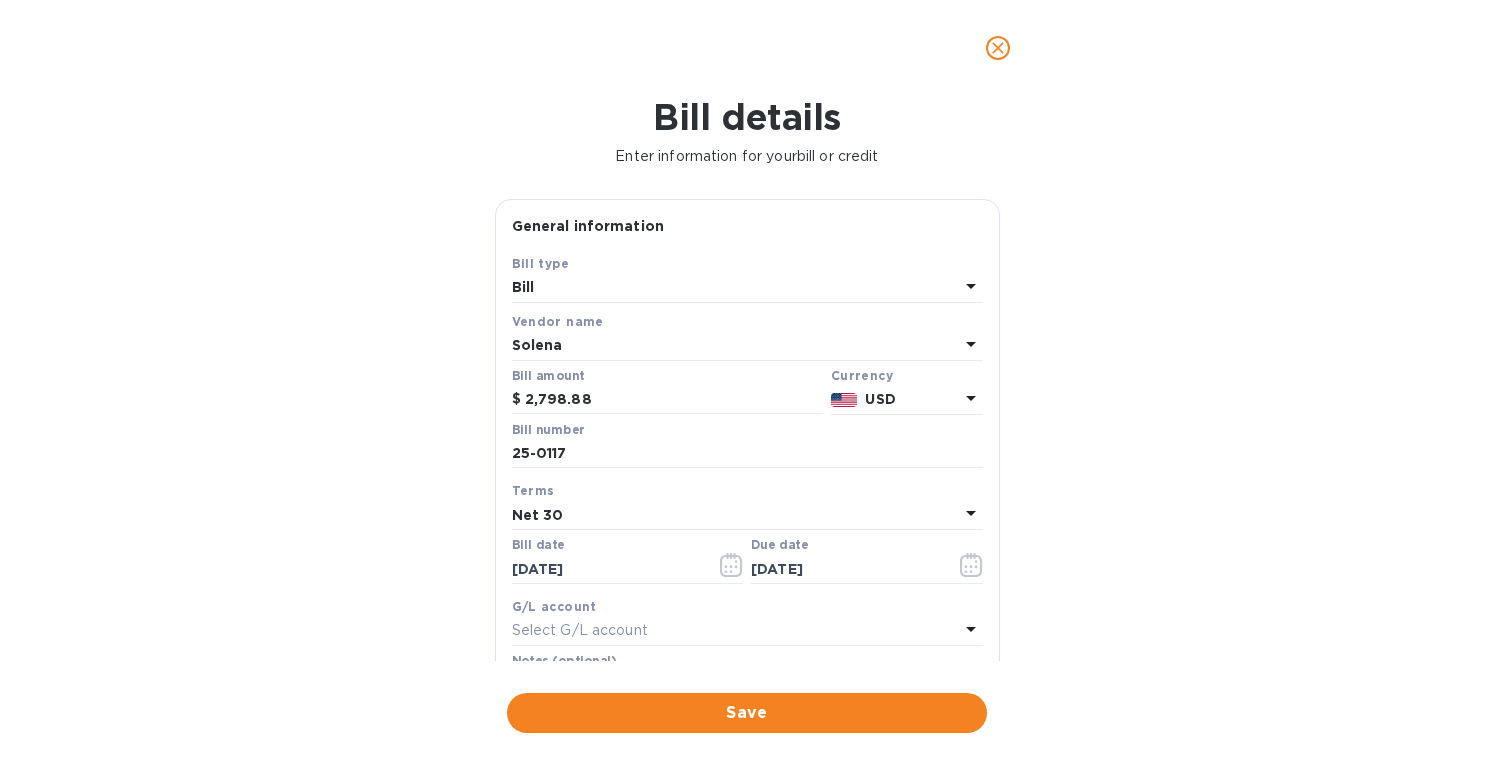 click on "Net 30" at bounding box center (735, 515) 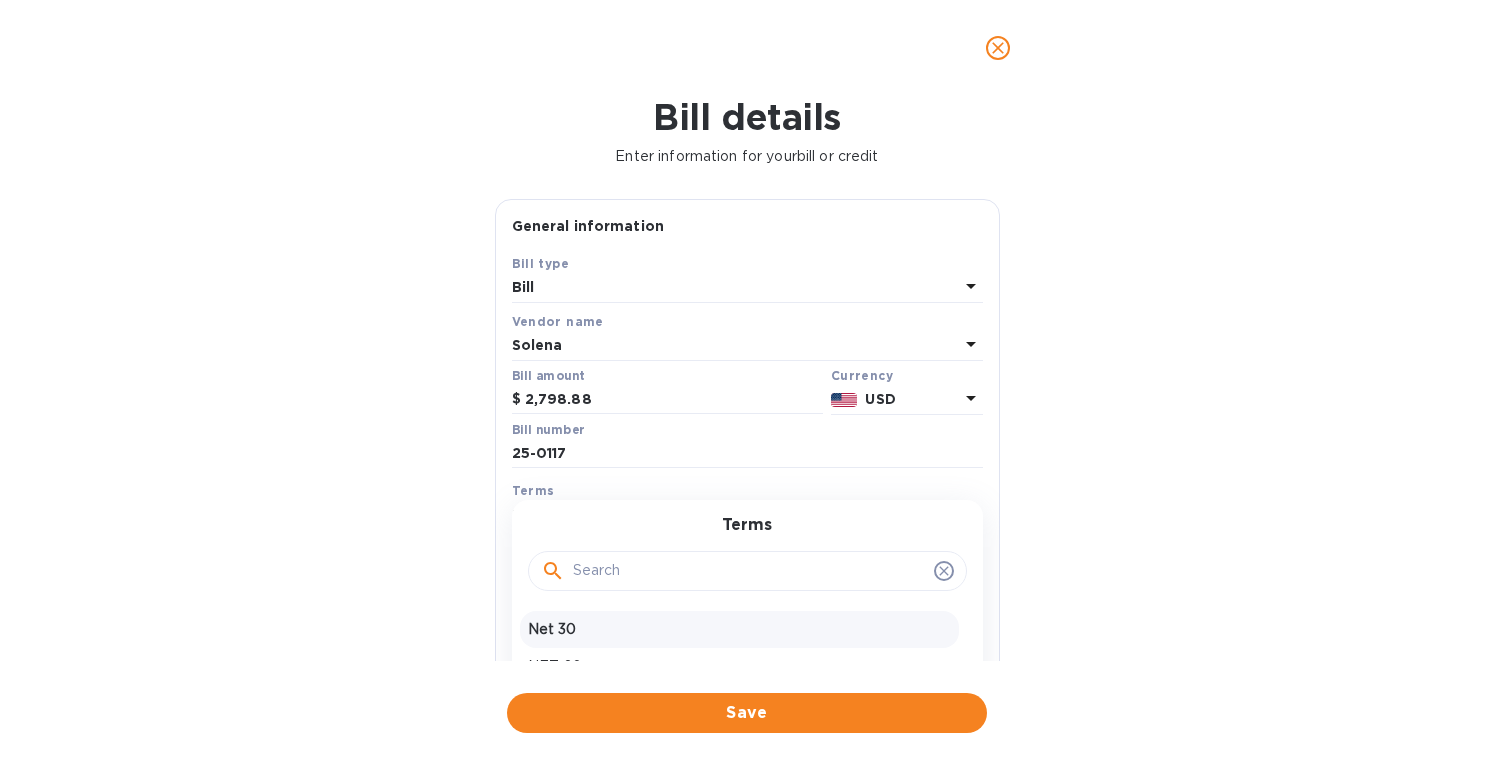 scroll, scrollTop: 286, scrollLeft: 0, axis: vertical 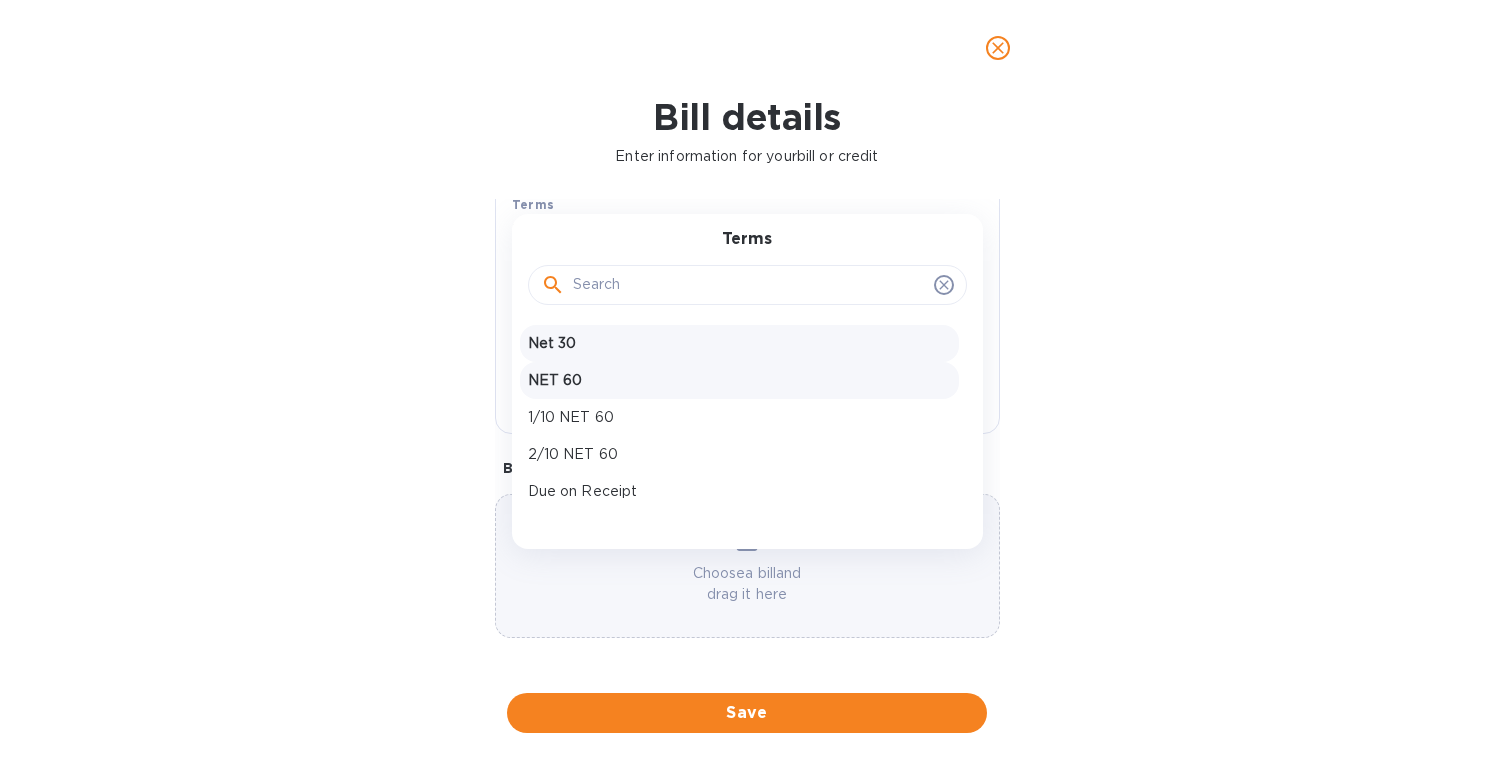 click on "NET 60" at bounding box center [739, 380] 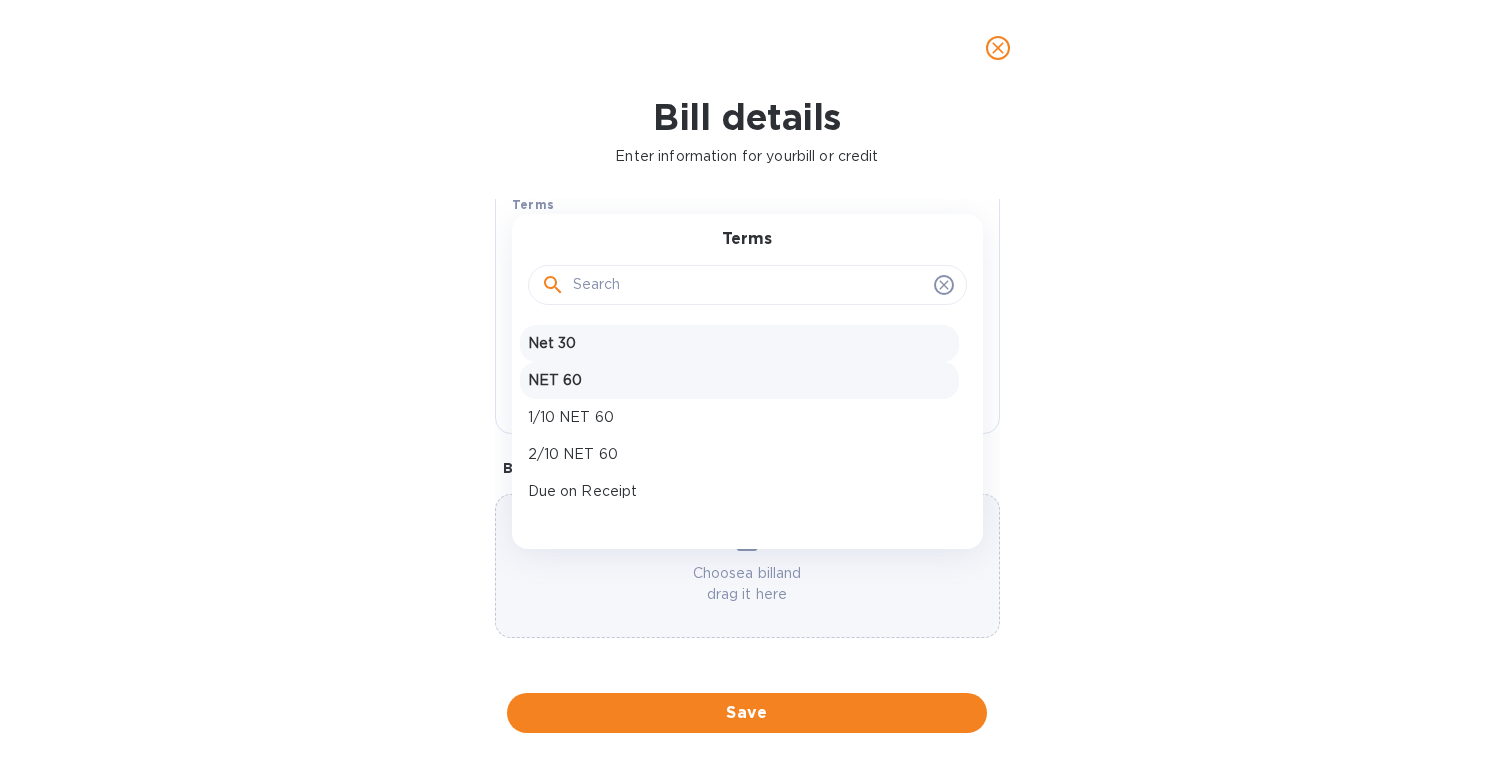 type on "[DATE]" 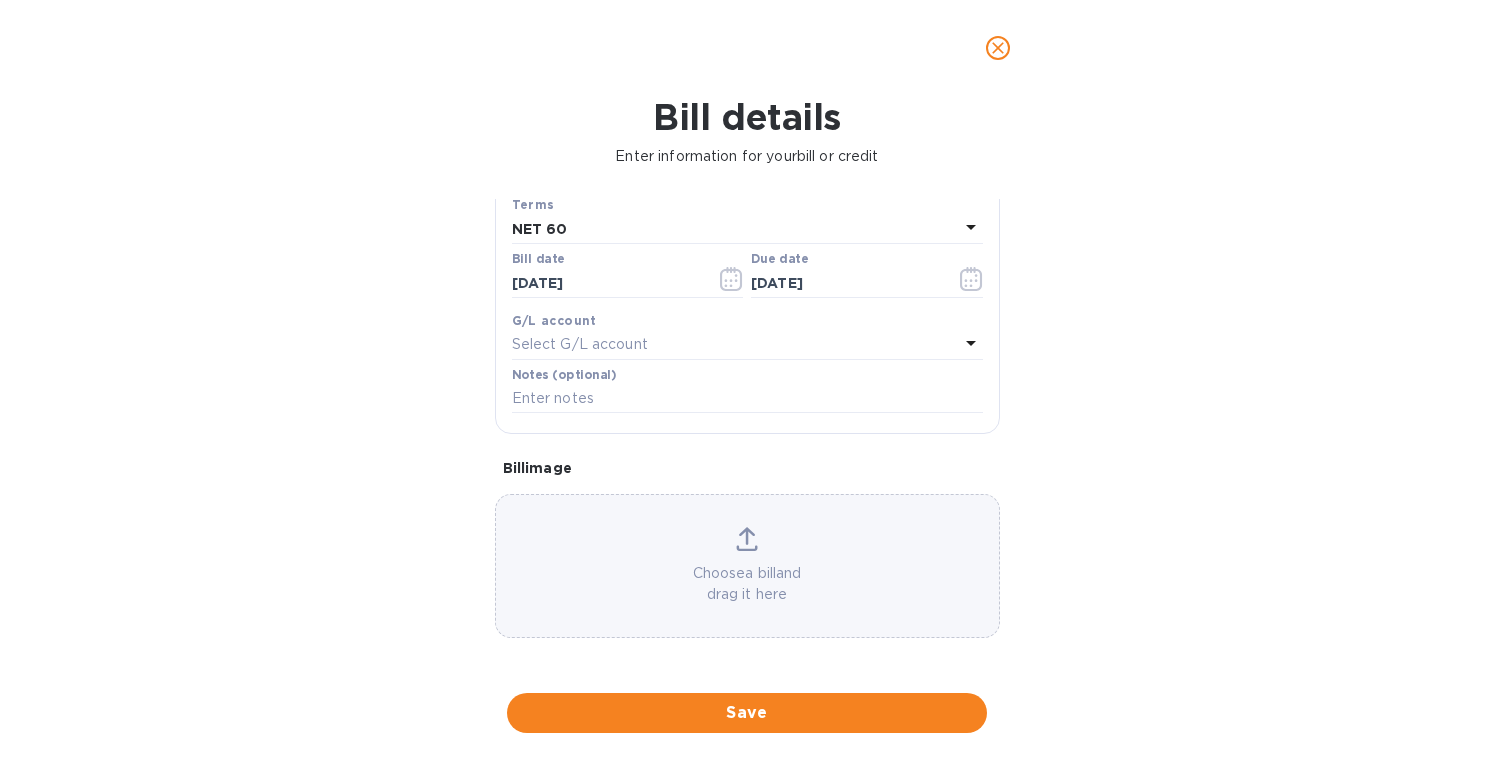 click 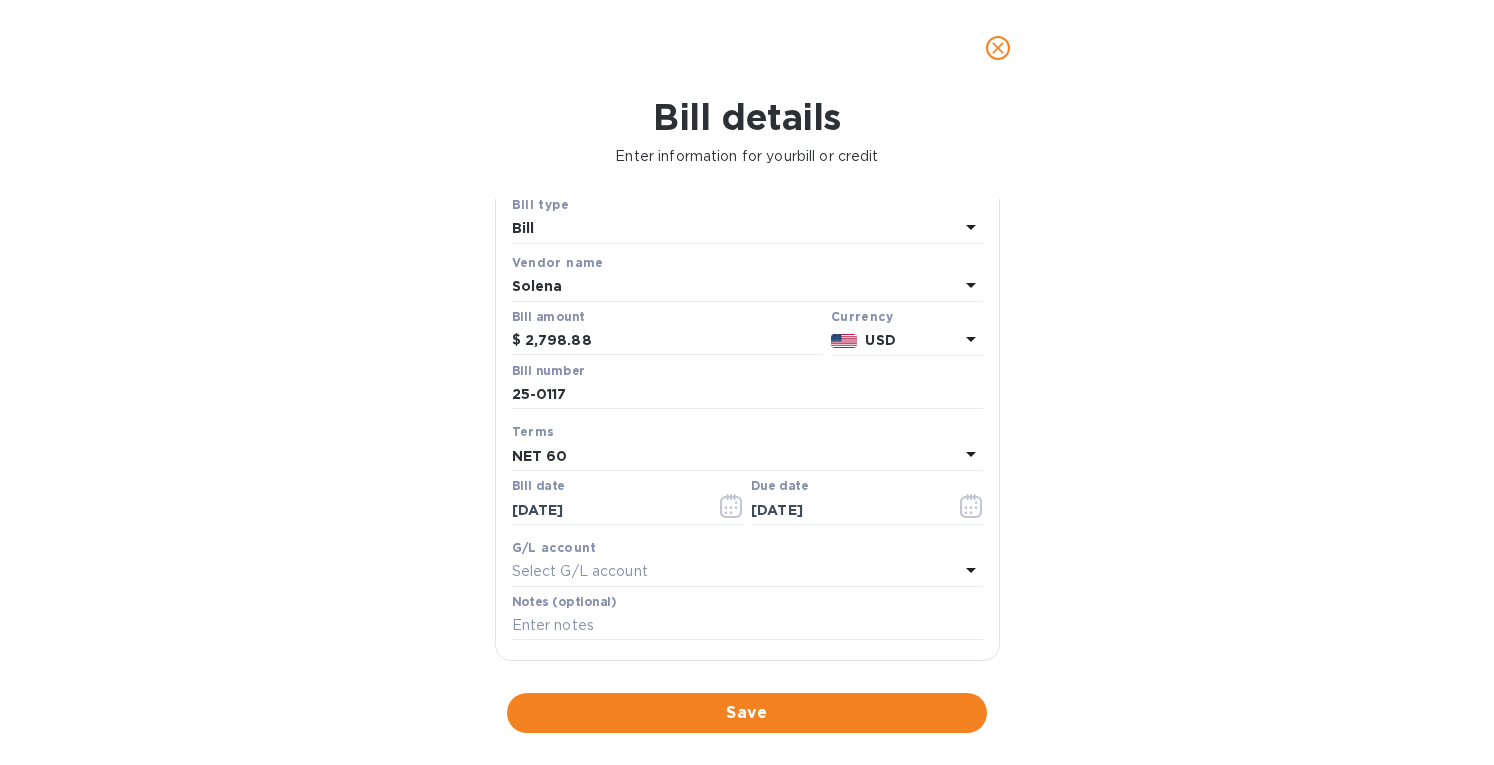 scroll, scrollTop: 0, scrollLeft: 0, axis: both 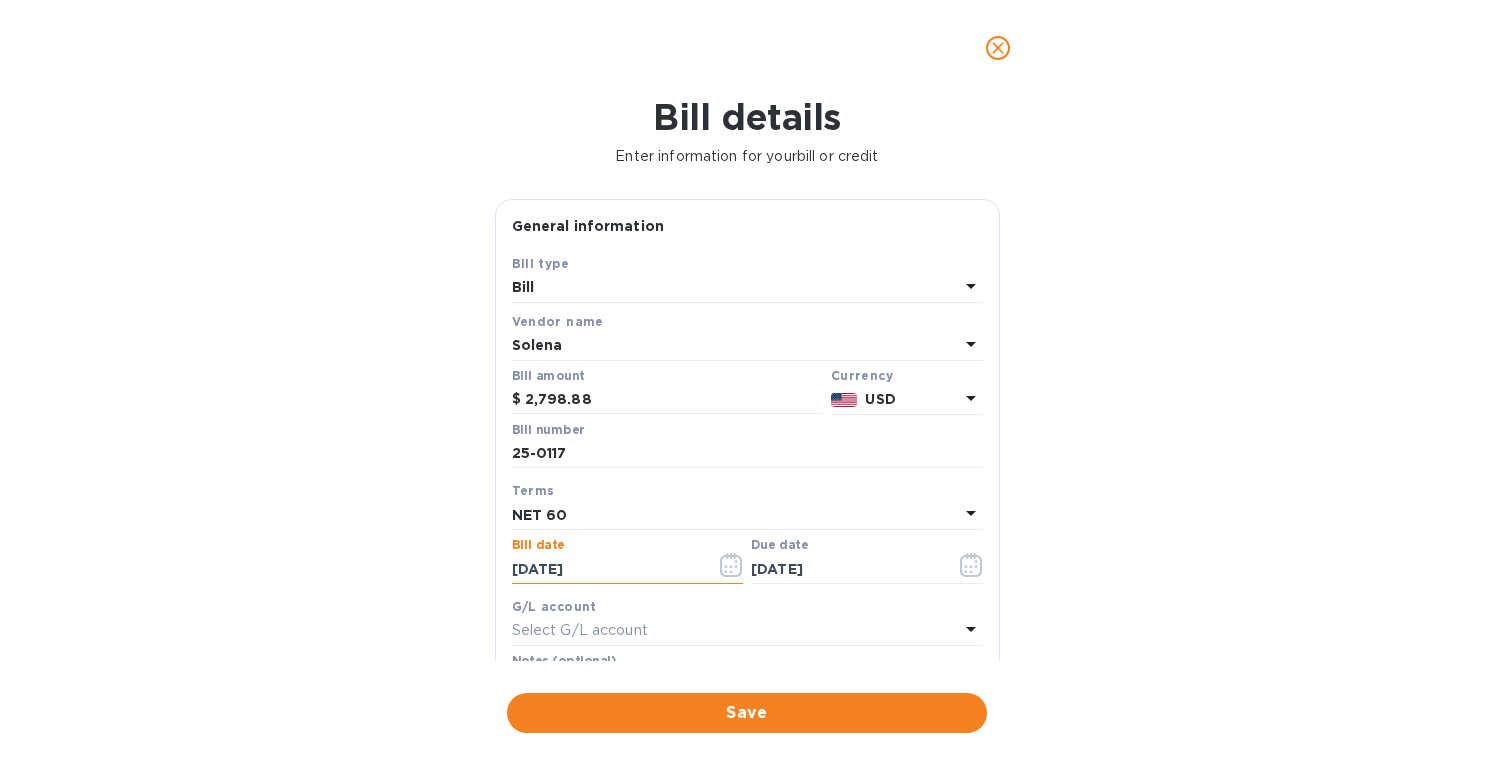 click on "[DATE]" at bounding box center (606, 569) 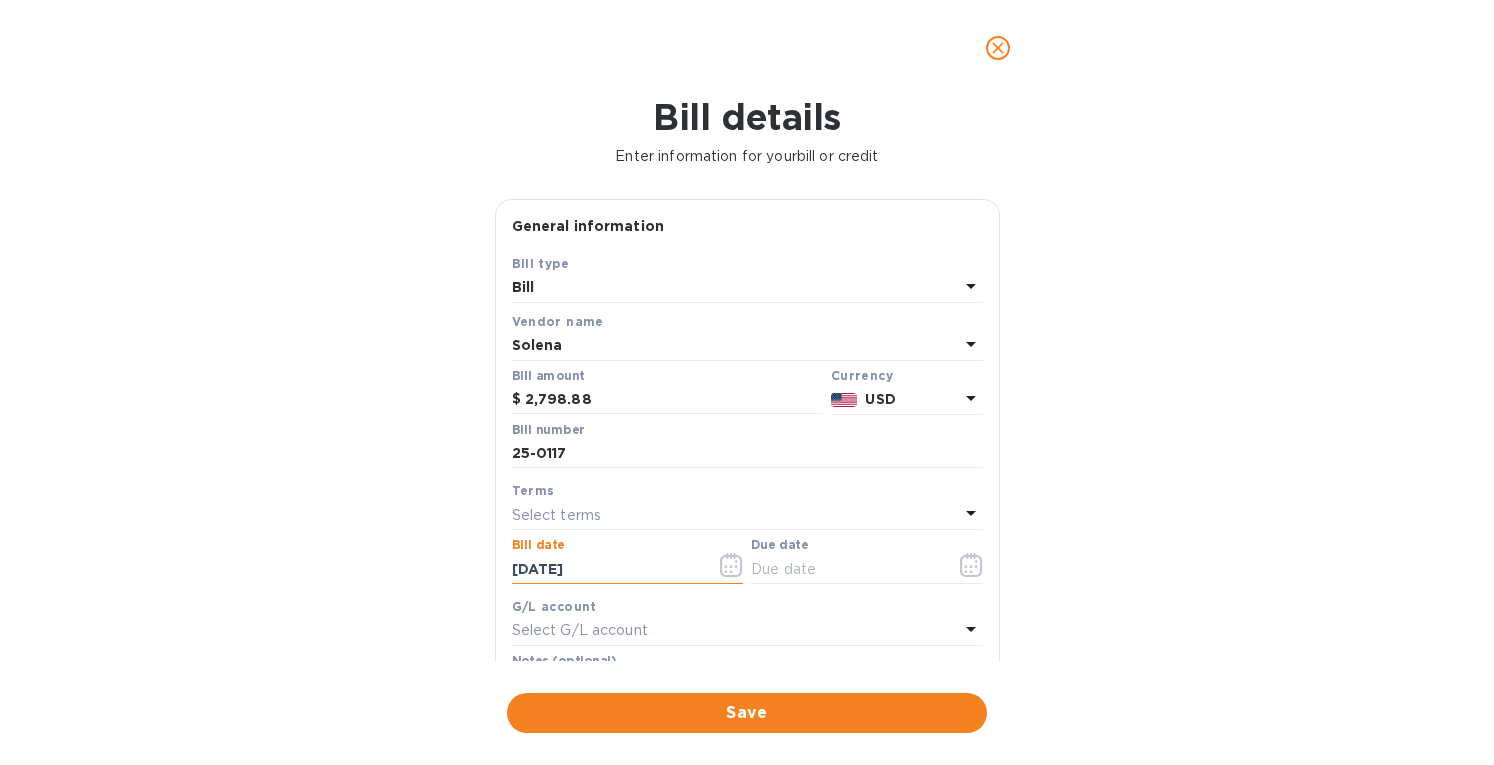 type on "[DATE]" 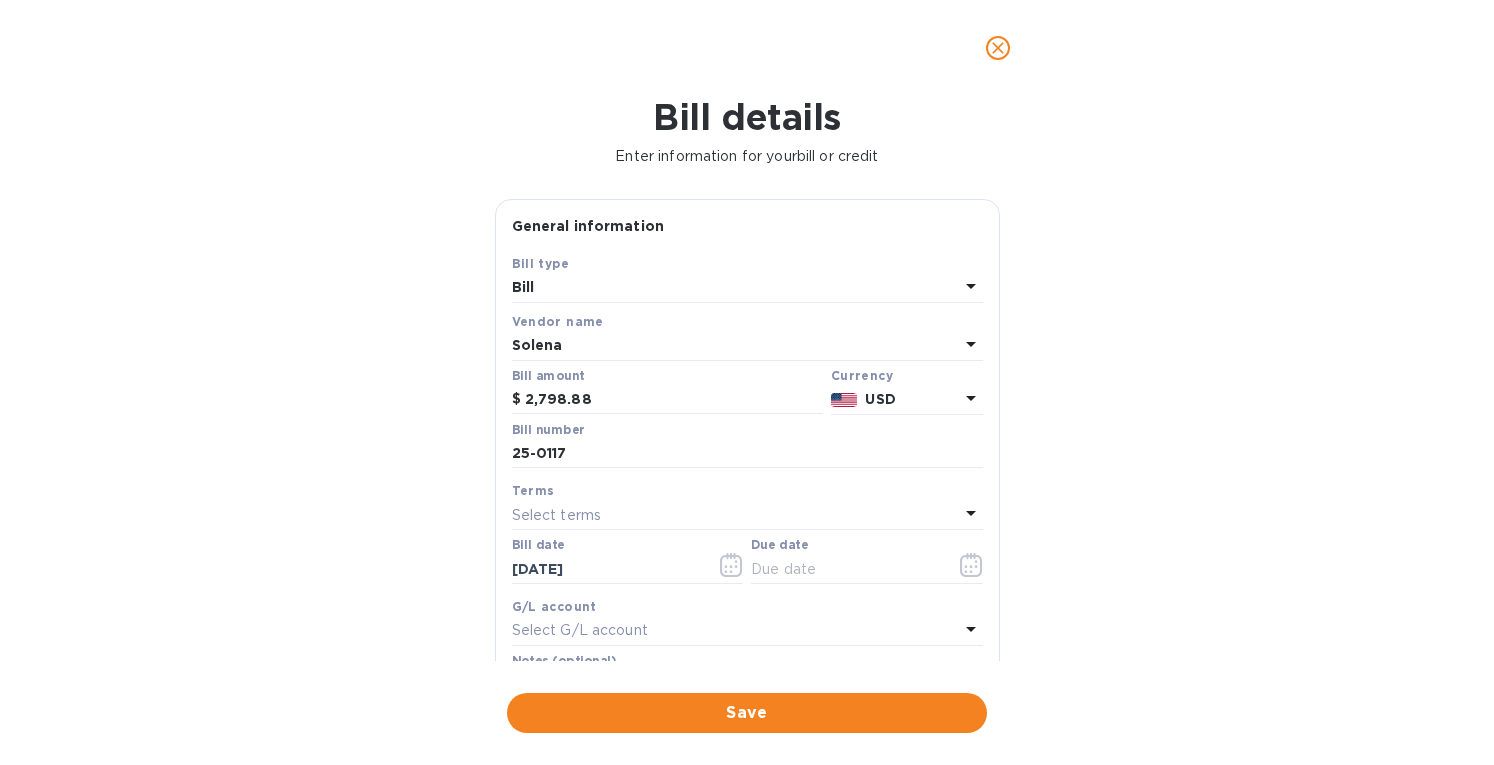 click on "Select terms" at bounding box center [557, 515] 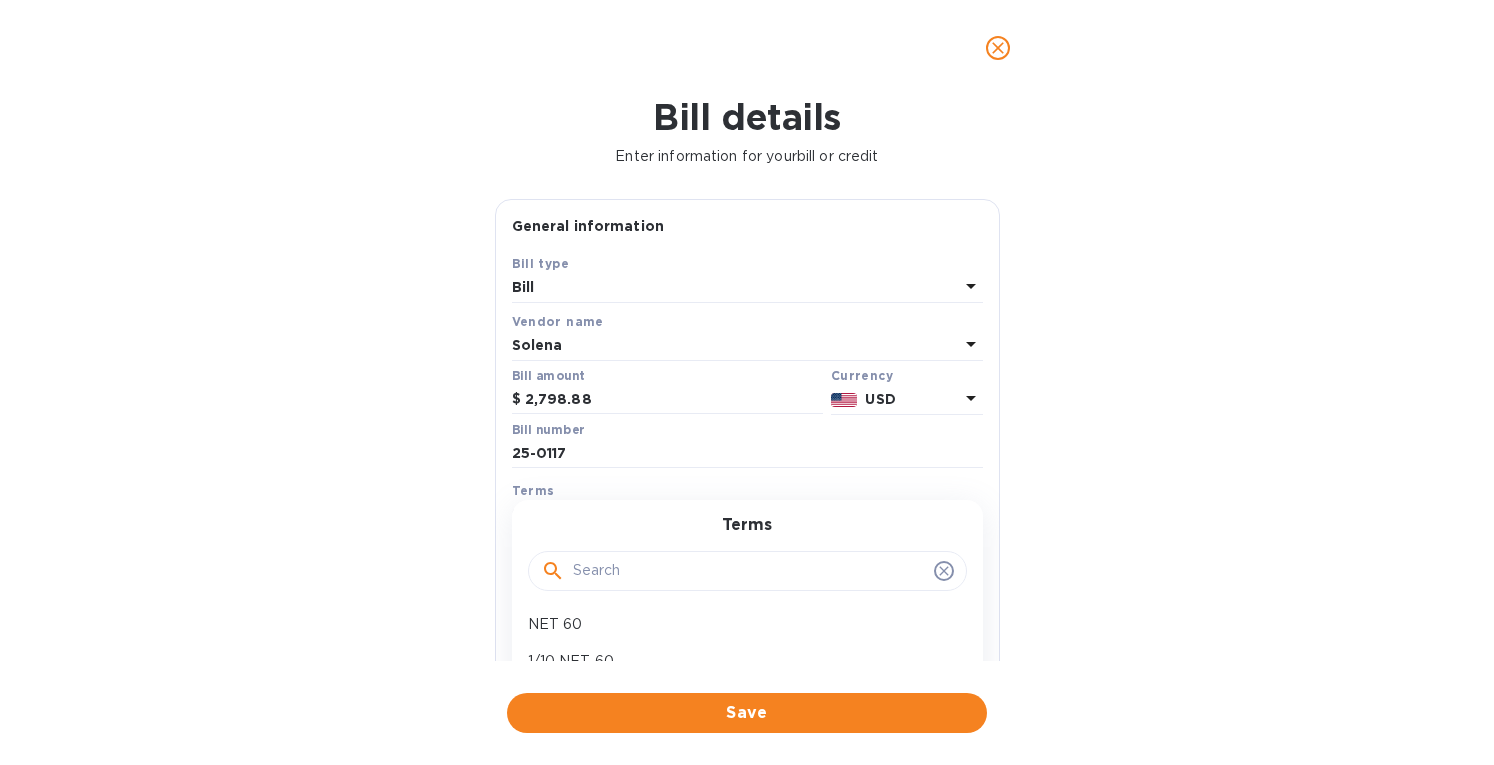 scroll, scrollTop: 0, scrollLeft: 0, axis: both 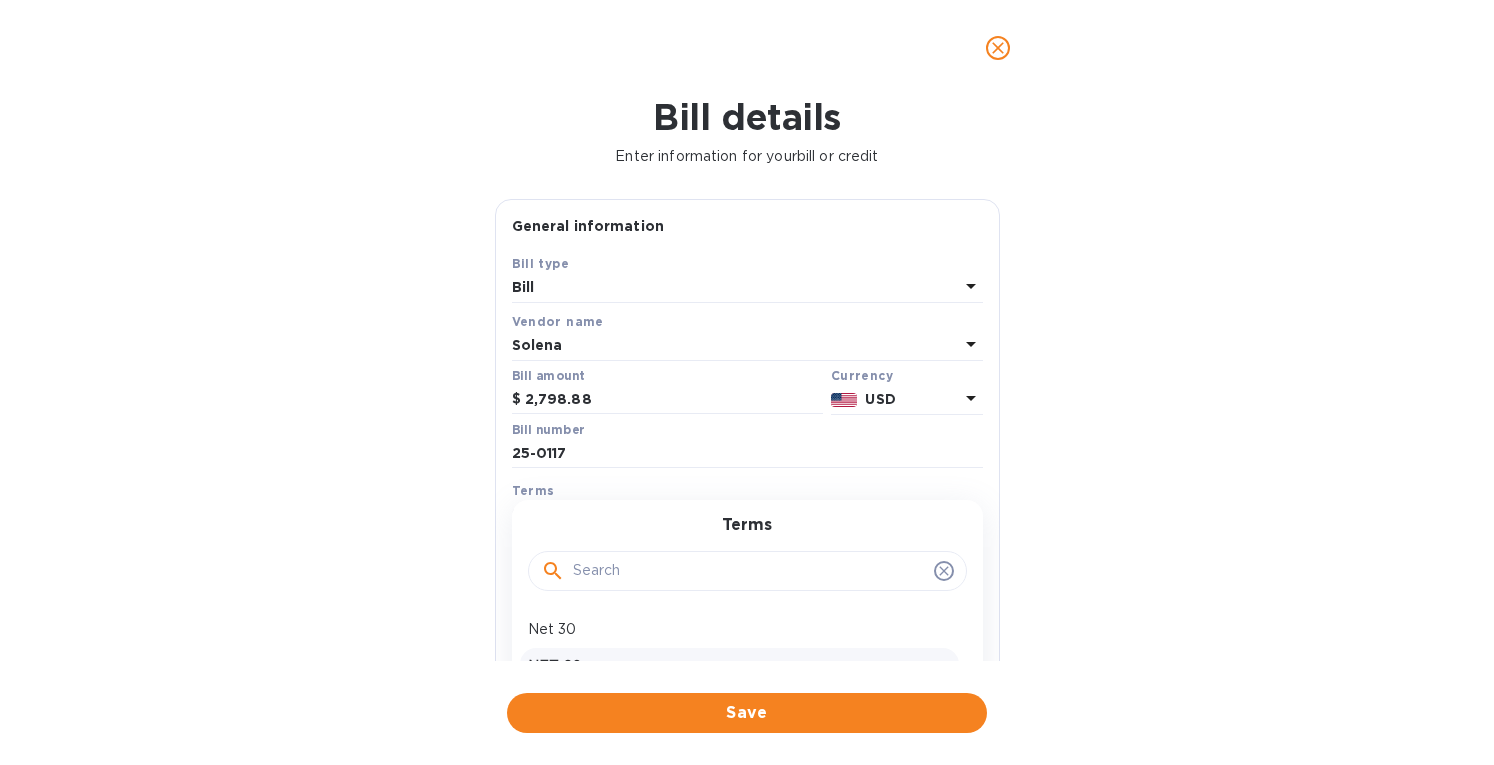 click on "NET 60" at bounding box center [739, 666] 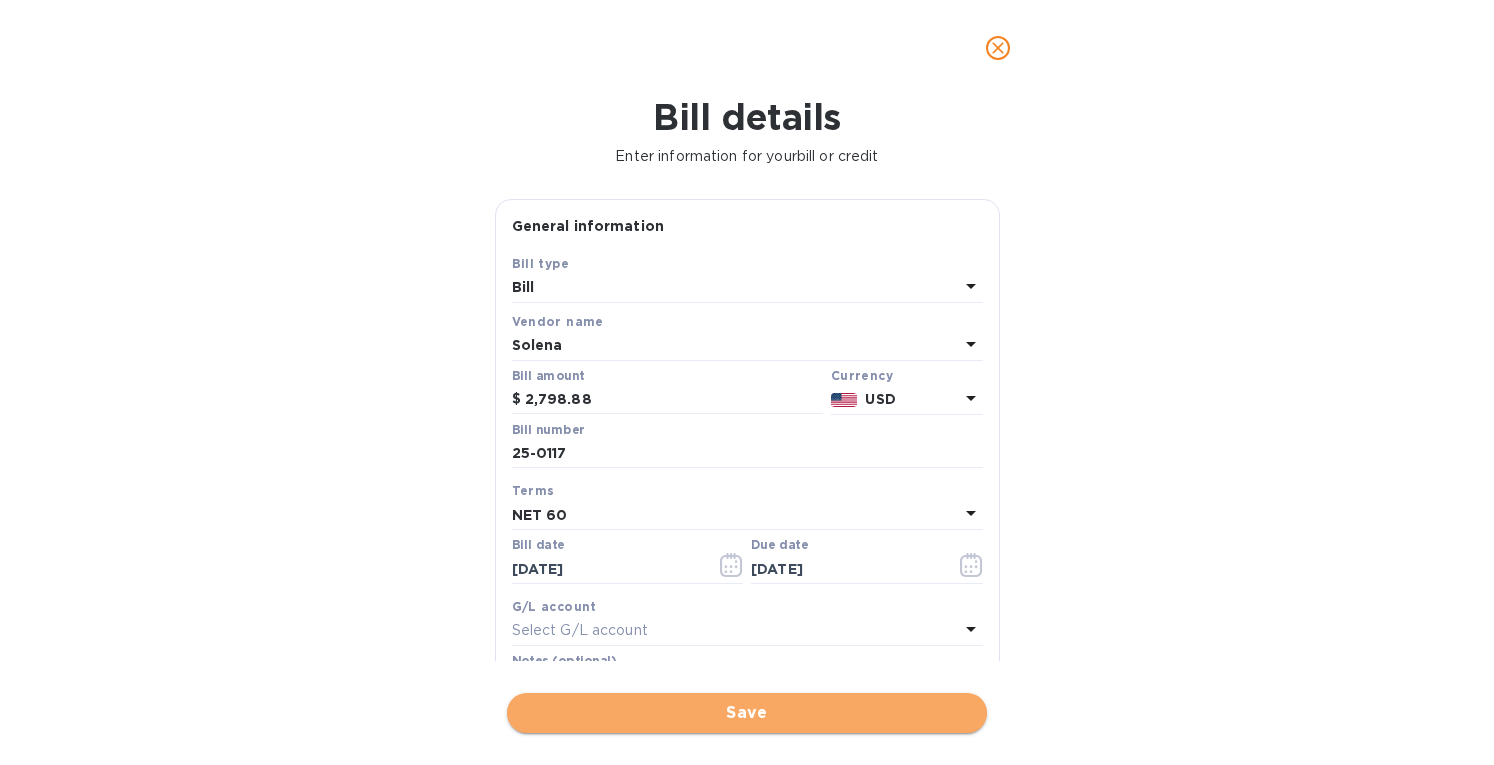 click on "Save" at bounding box center [747, 713] 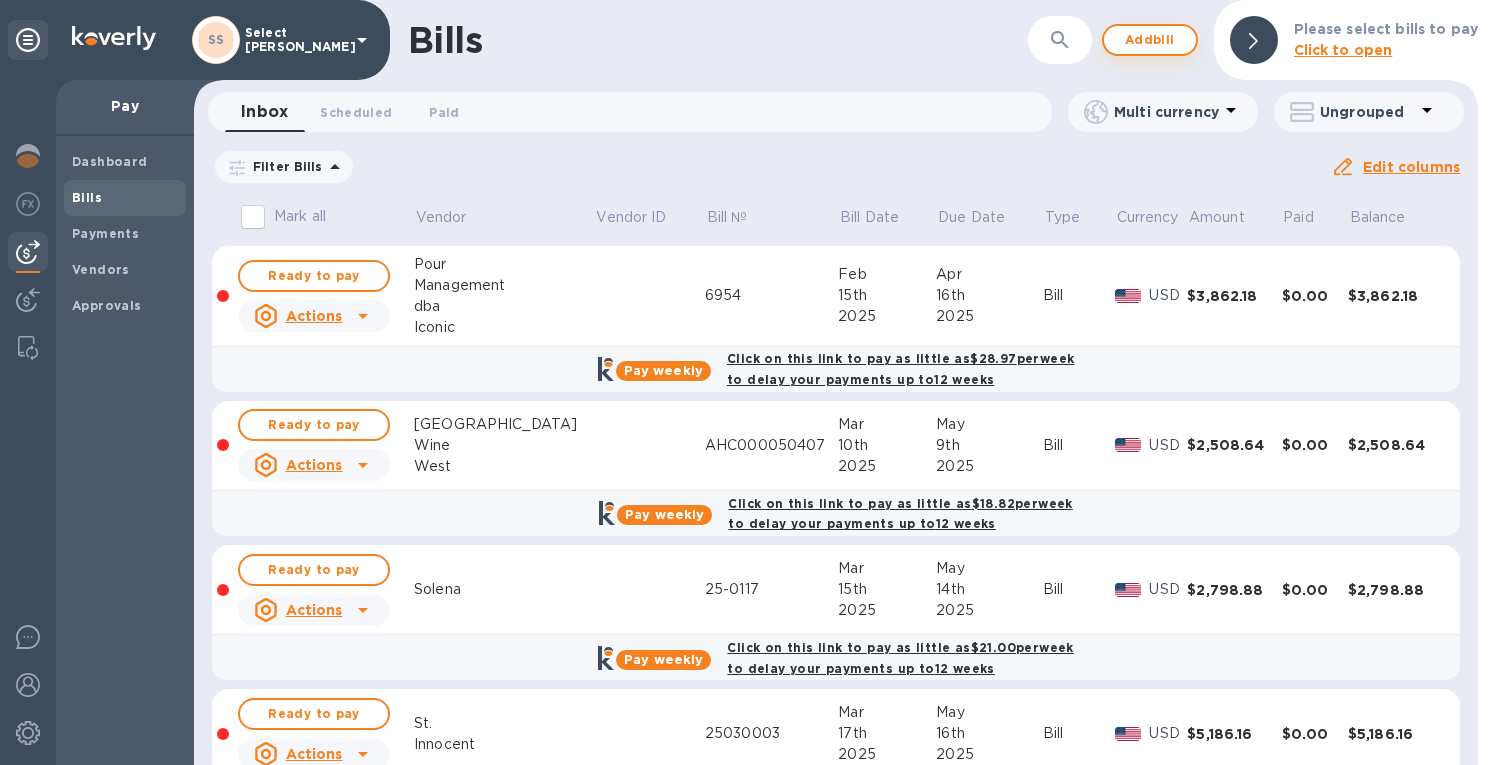 click on "Add   bill" at bounding box center (1150, 40) 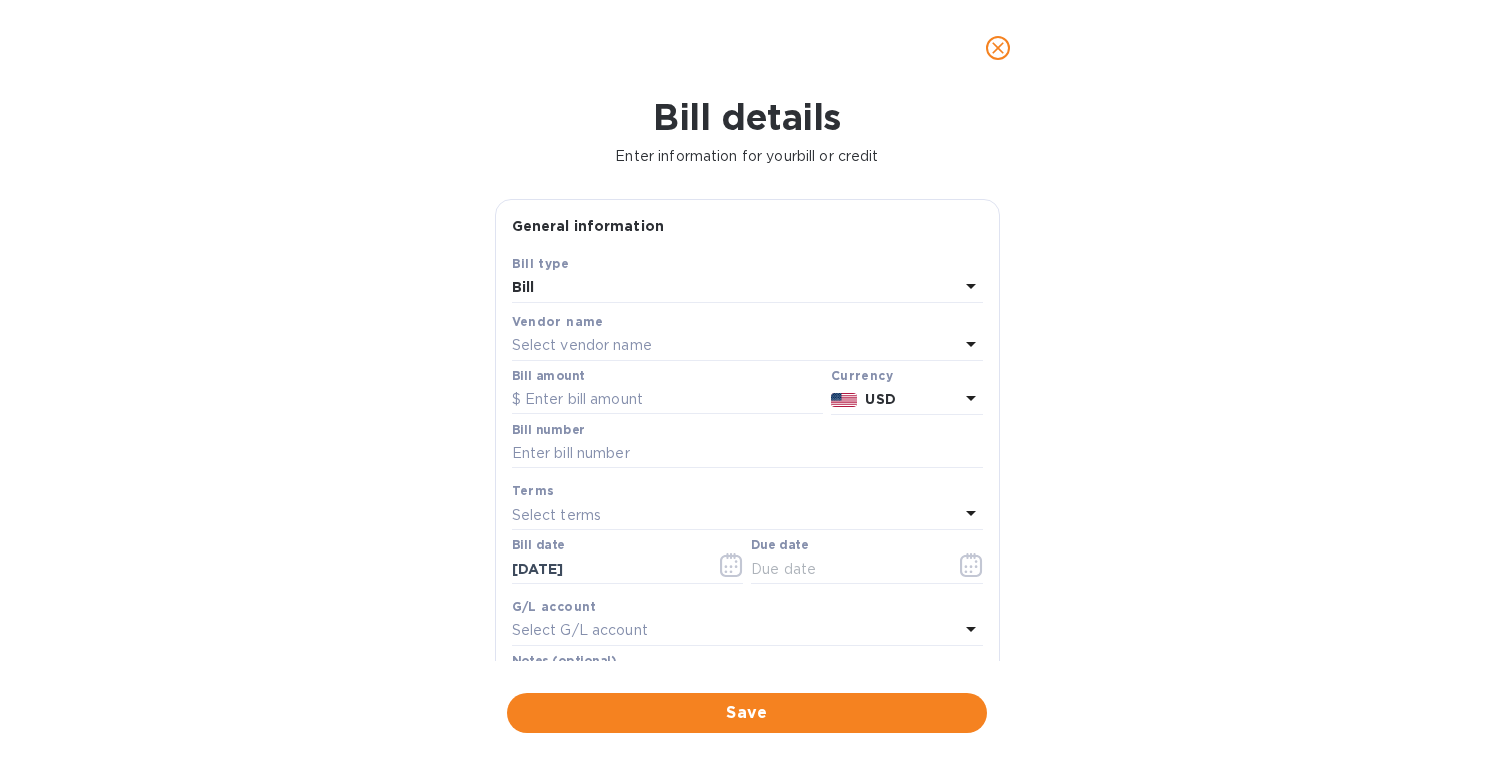 click on "Select vendor name" at bounding box center (582, 345) 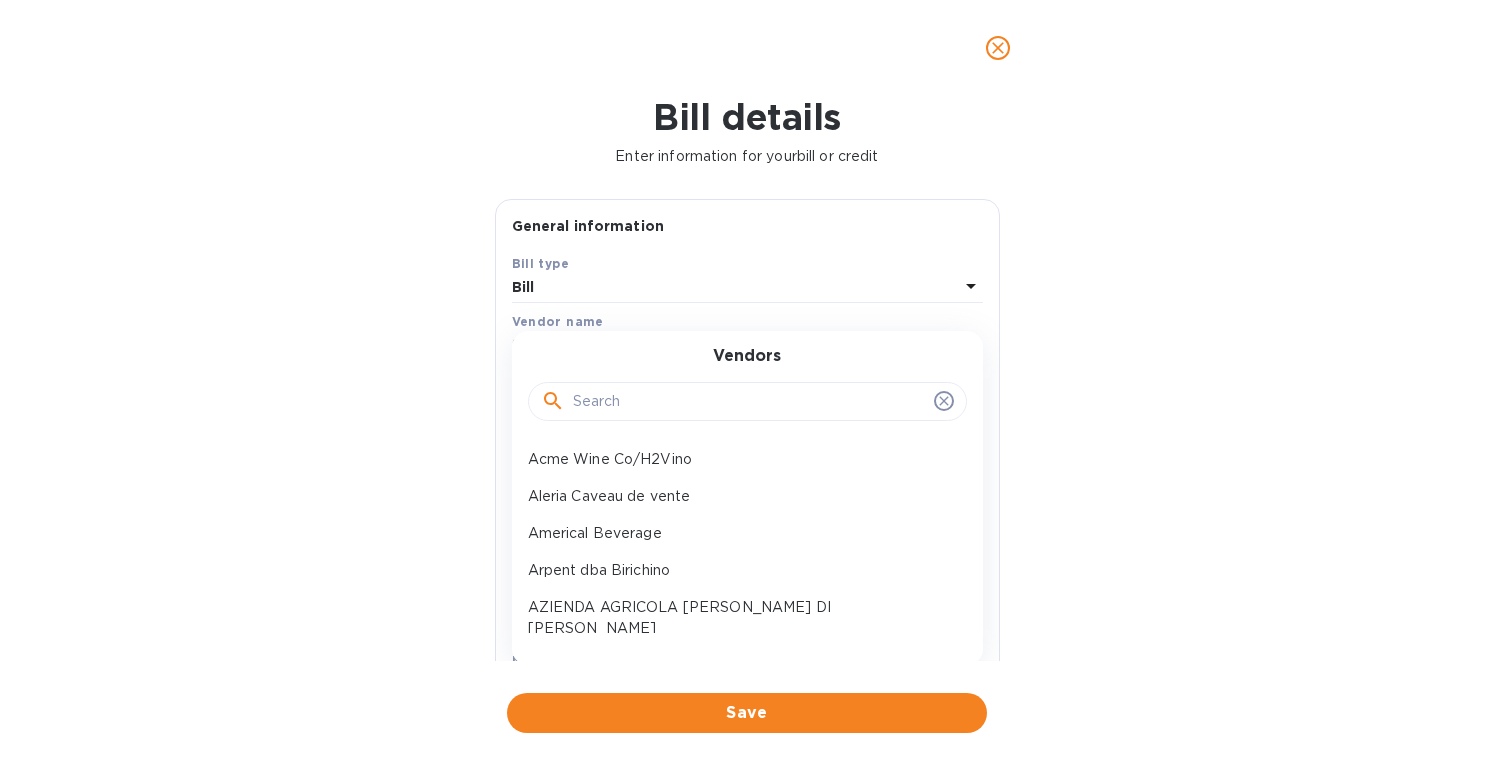 click at bounding box center [749, 402] 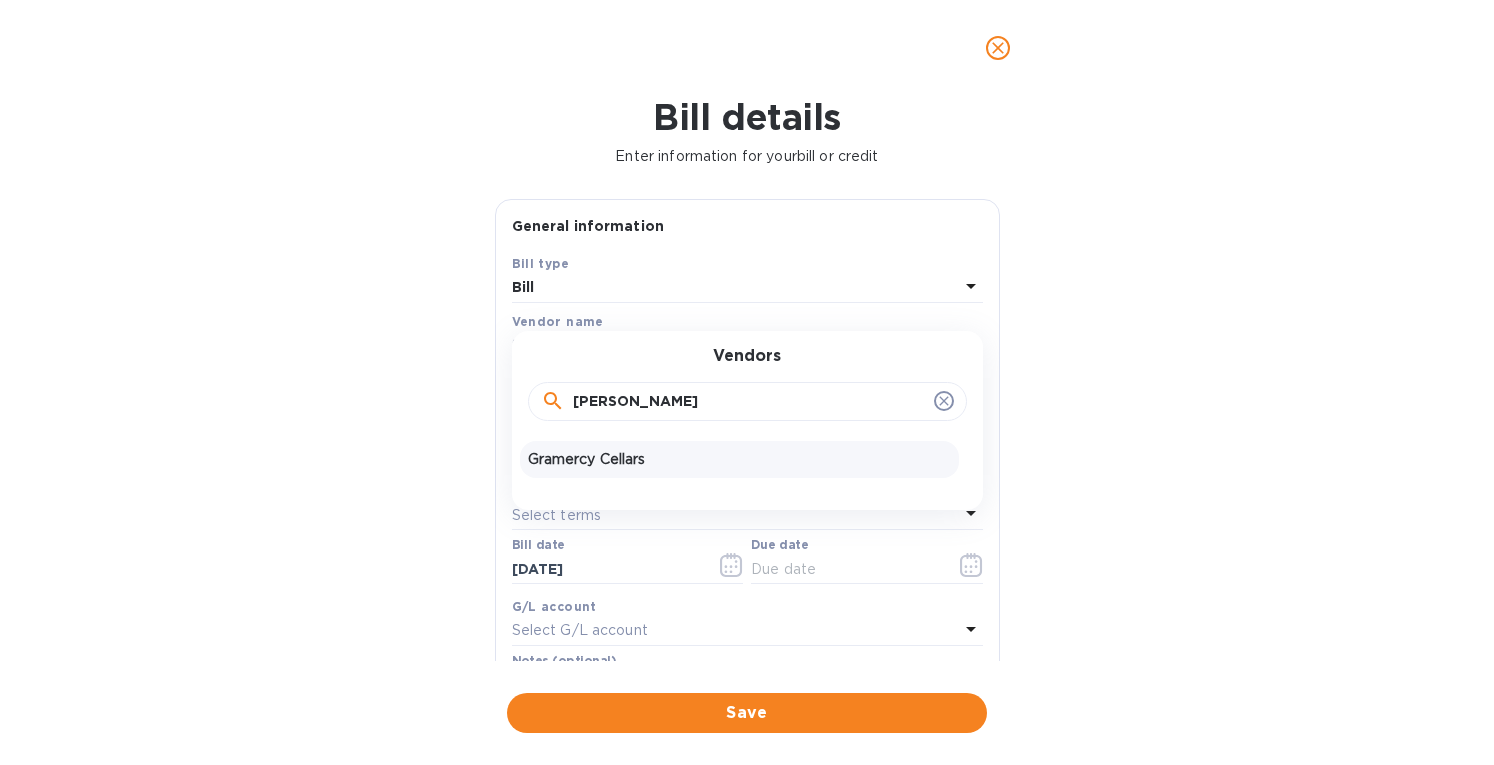 type on "[PERSON_NAME]" 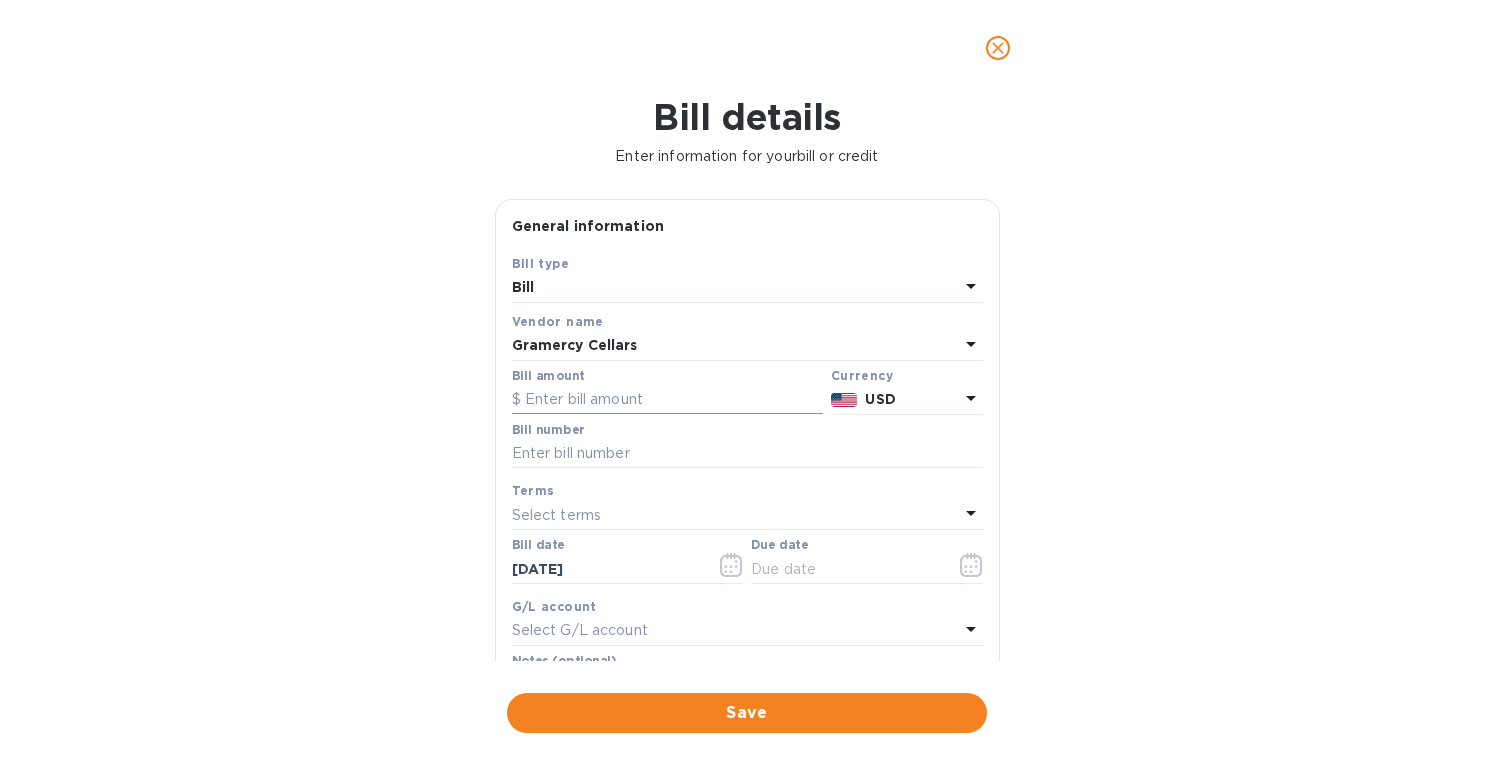 click at bounding box center [667, 400] 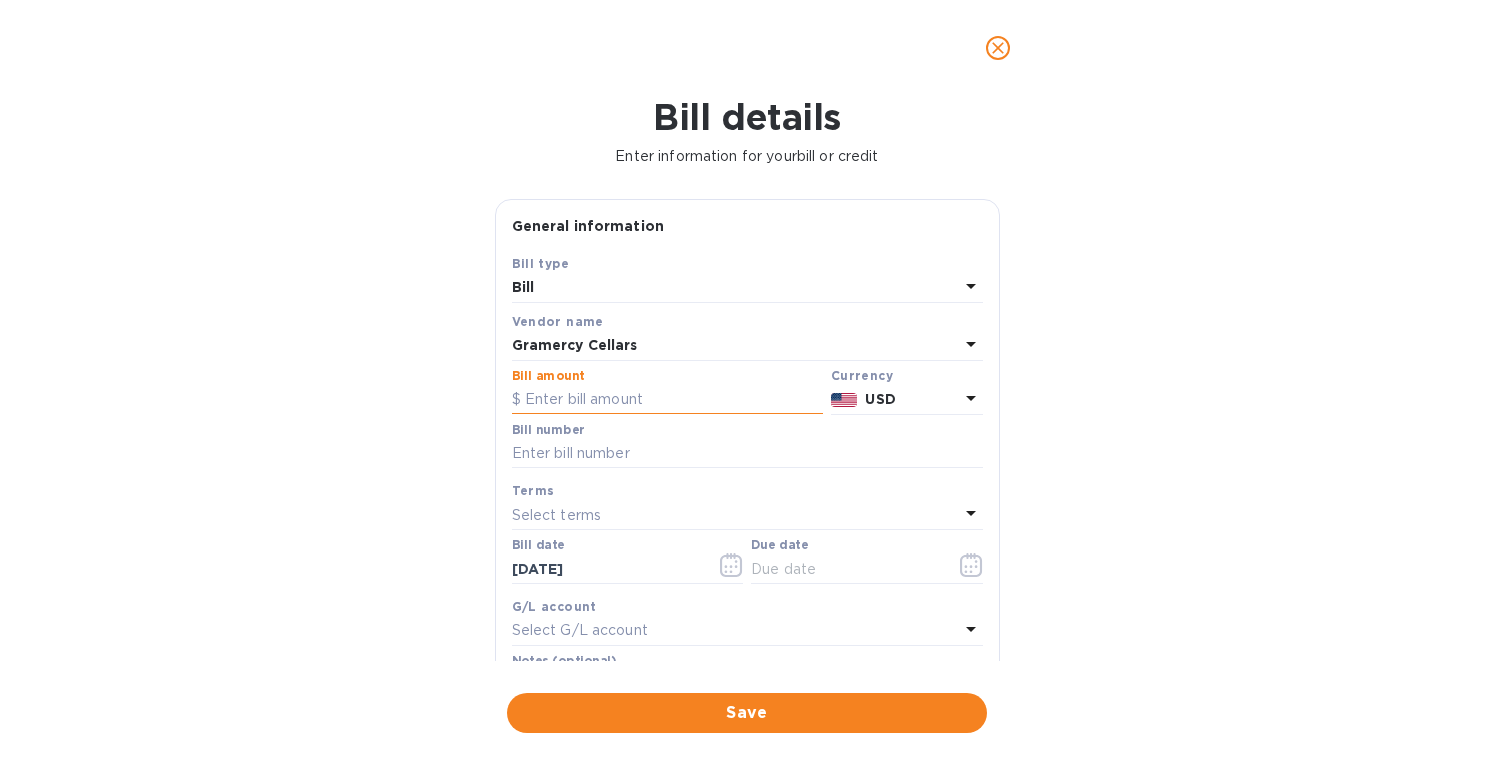 paste on "6,846.00" 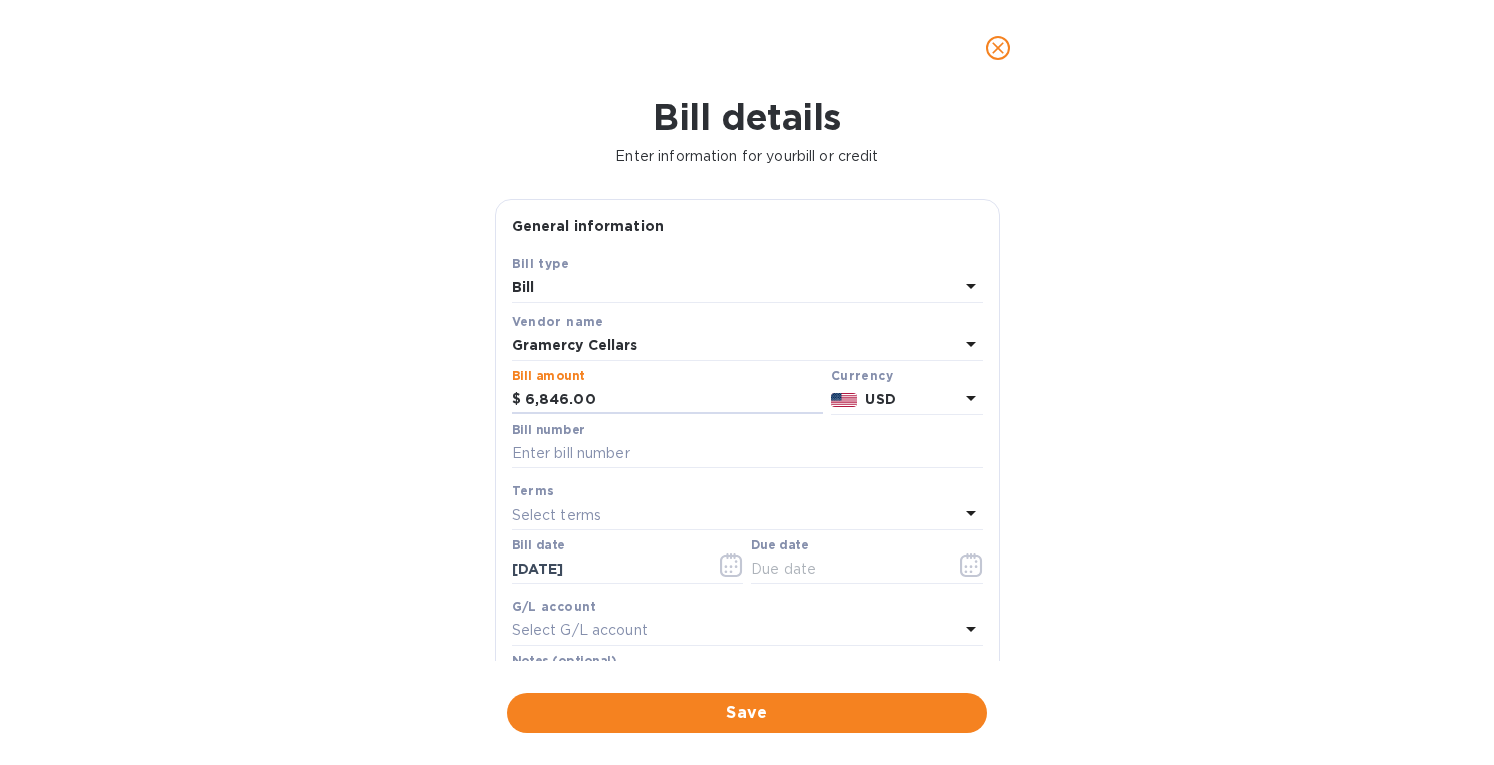type on "6,846.00" 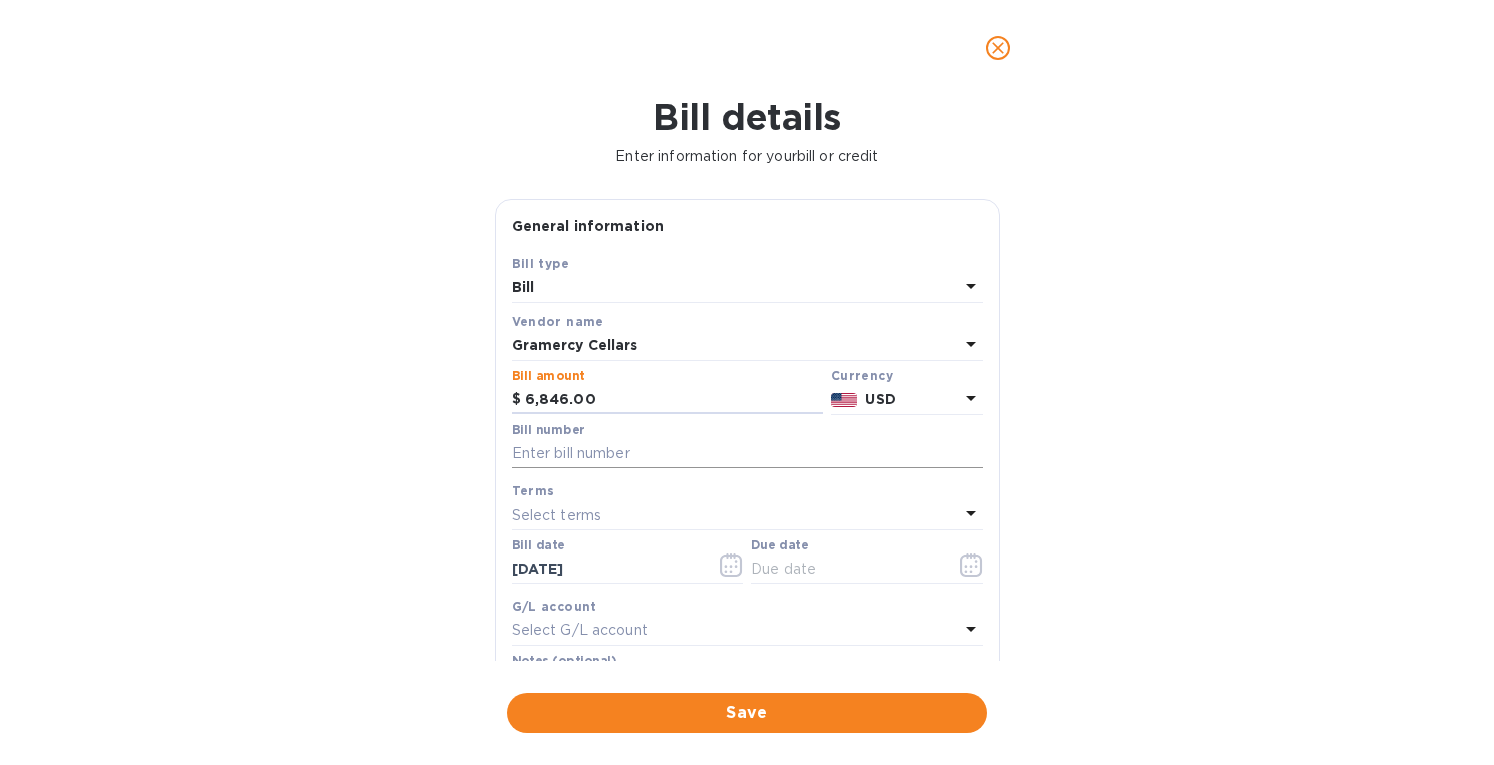 click at bounding box center [747, 454] 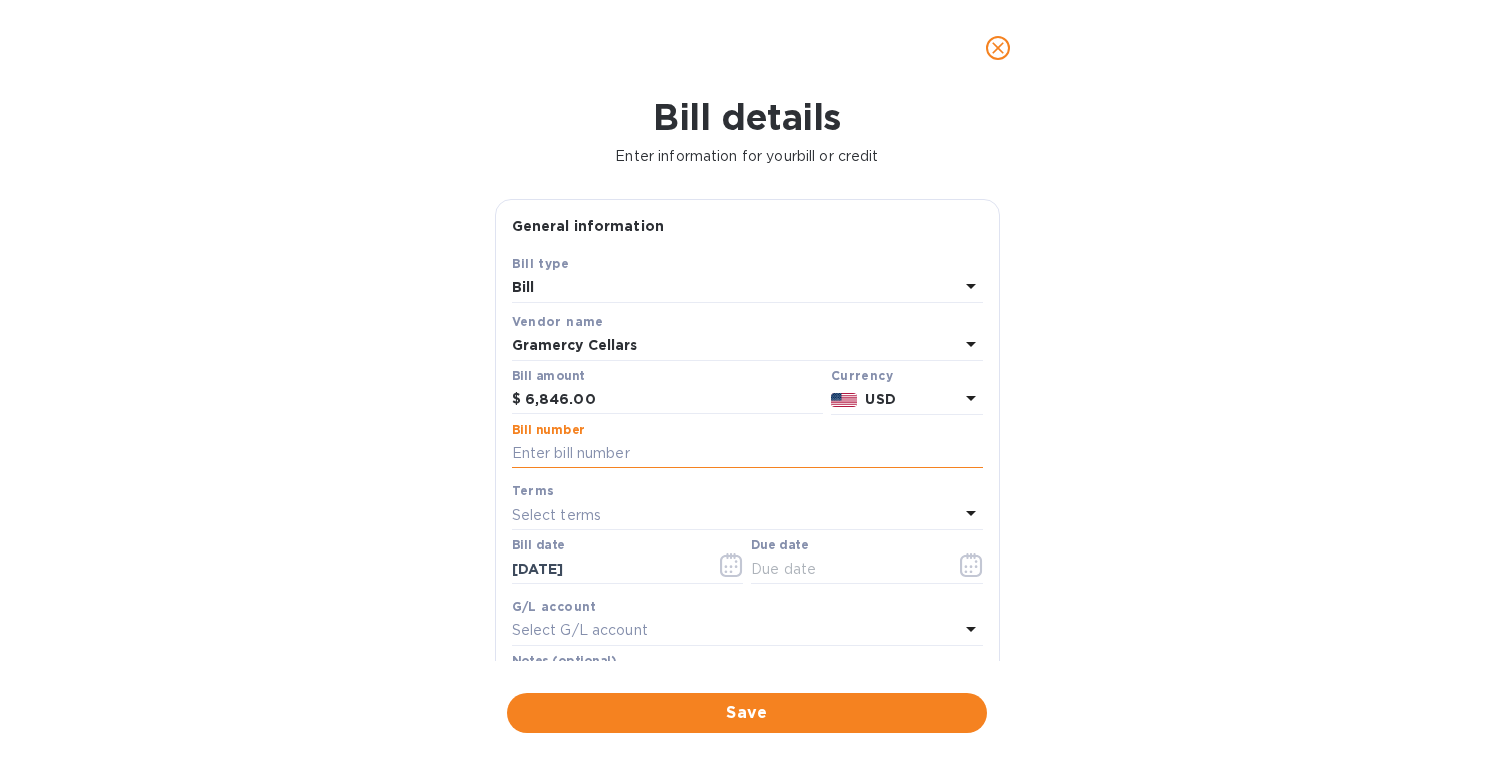paste on "P103208" 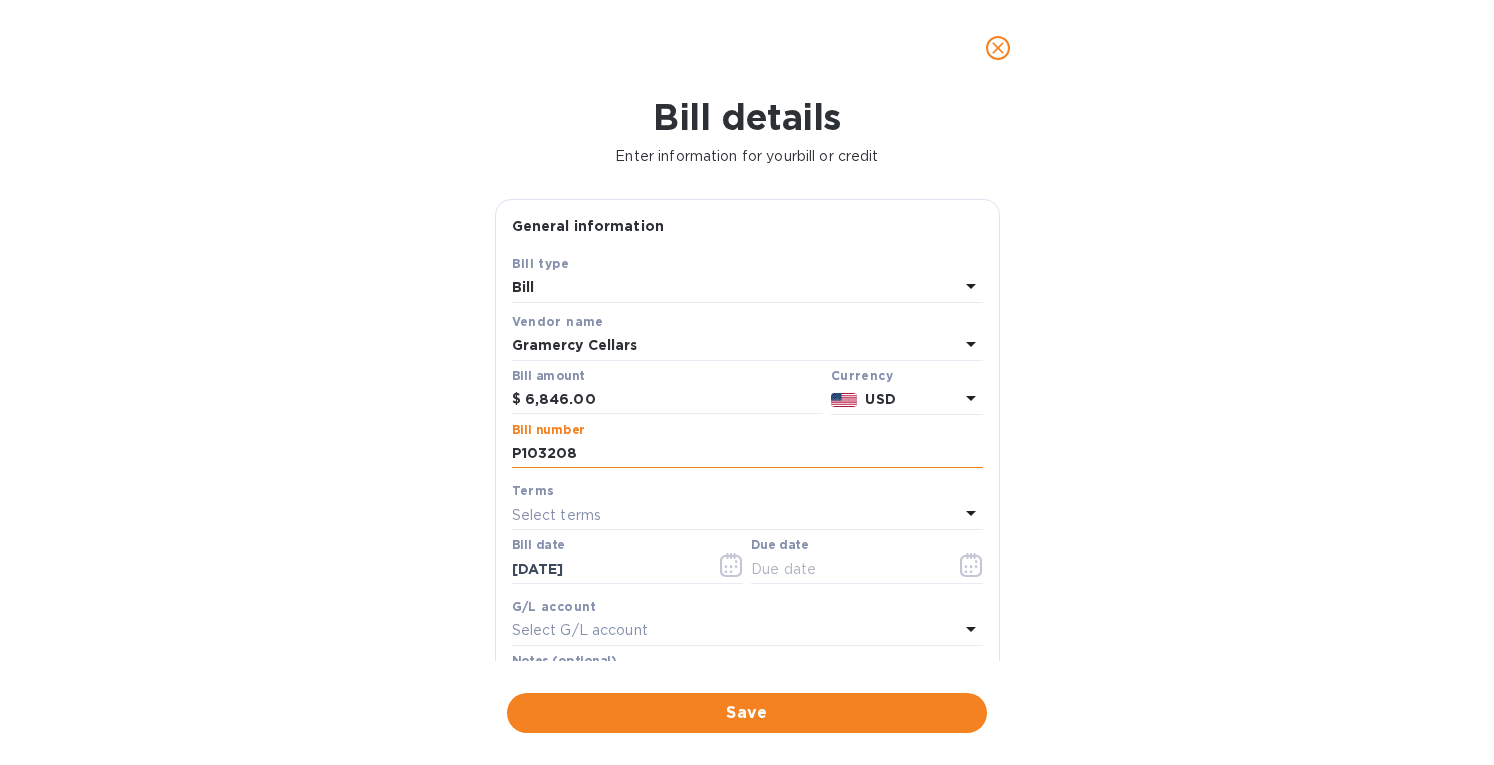paste on "P103208" 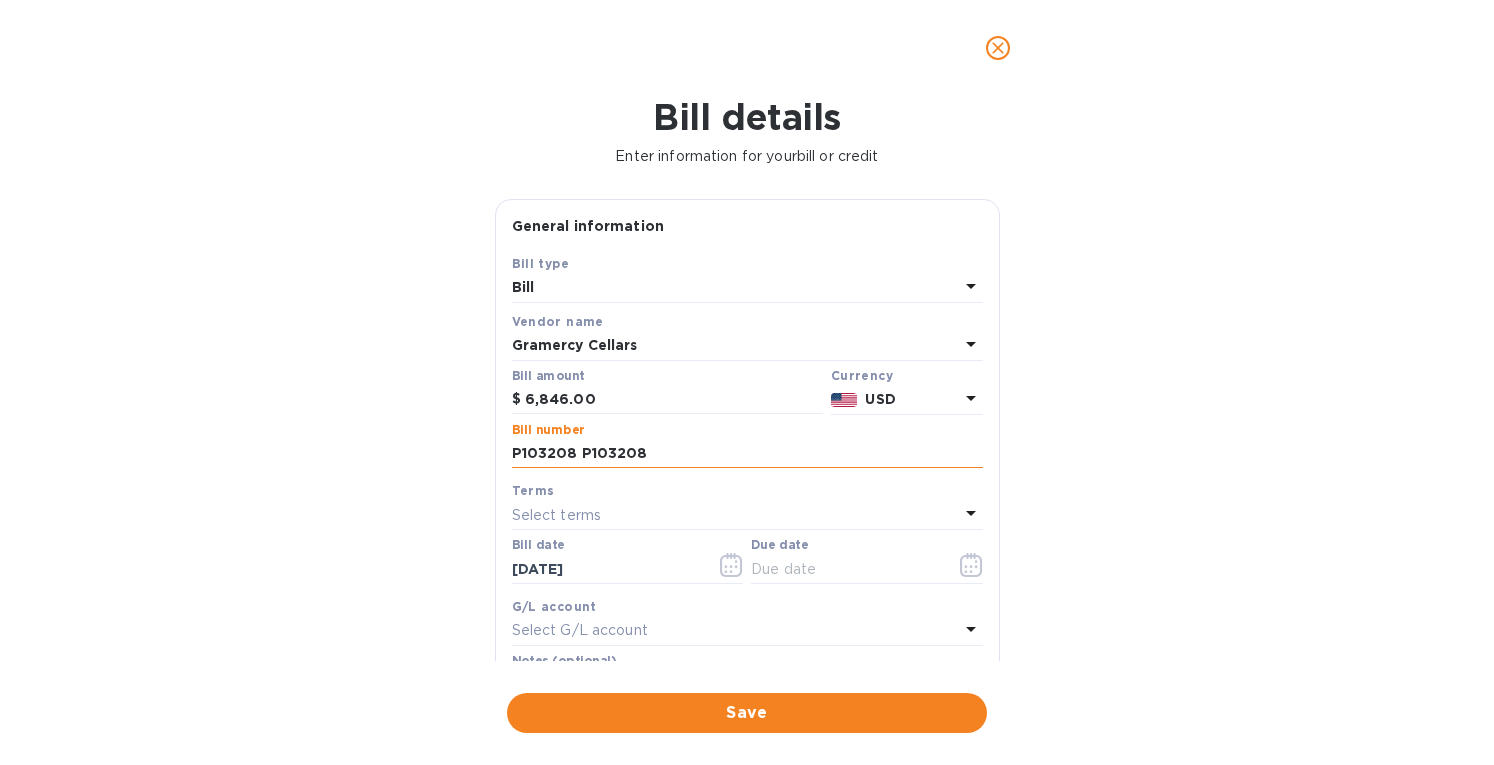 drag, startPoint x: 626, startPoint y: 451, endPoint x: 648, endPoint y: 451, distance: 22 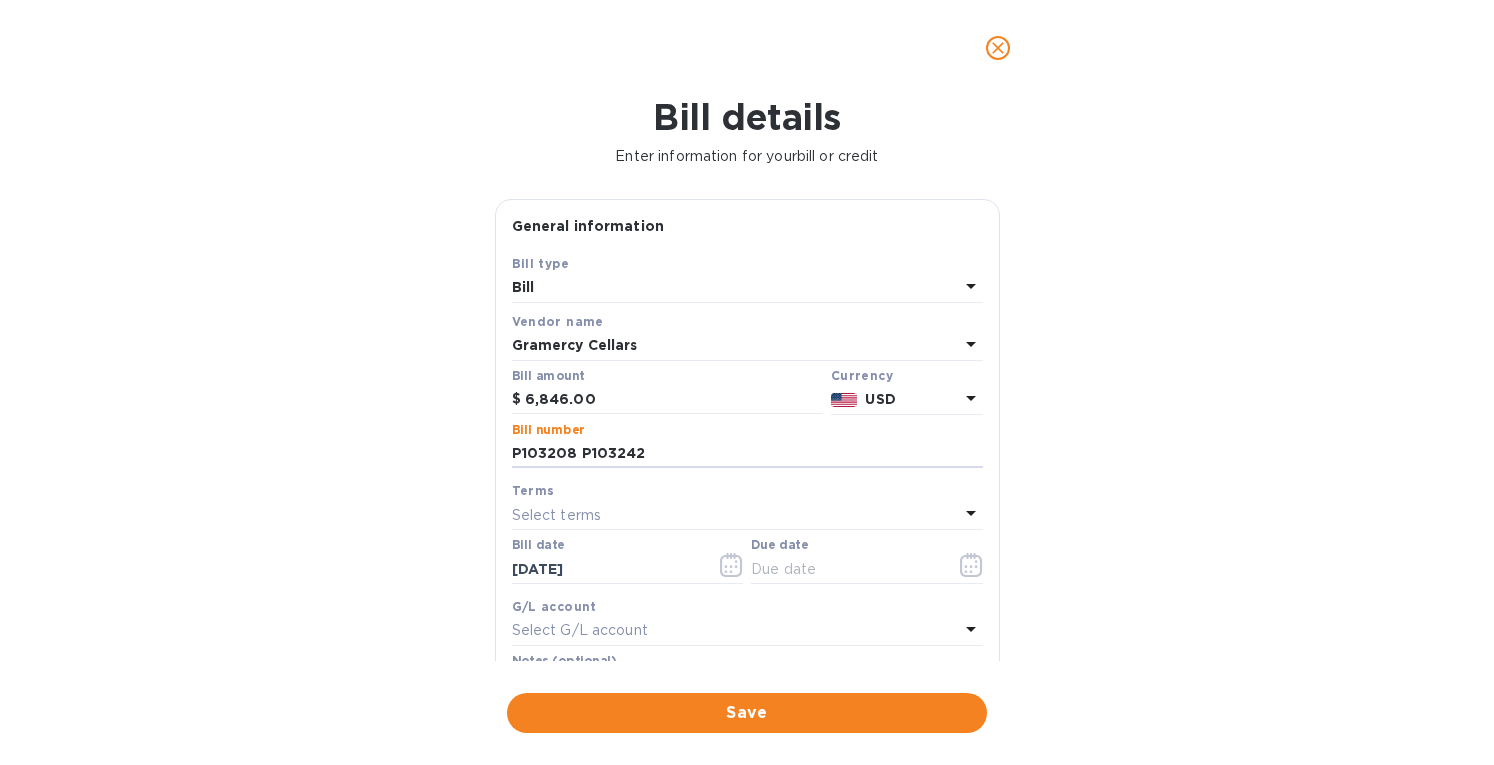 type on "P103208 P103242" 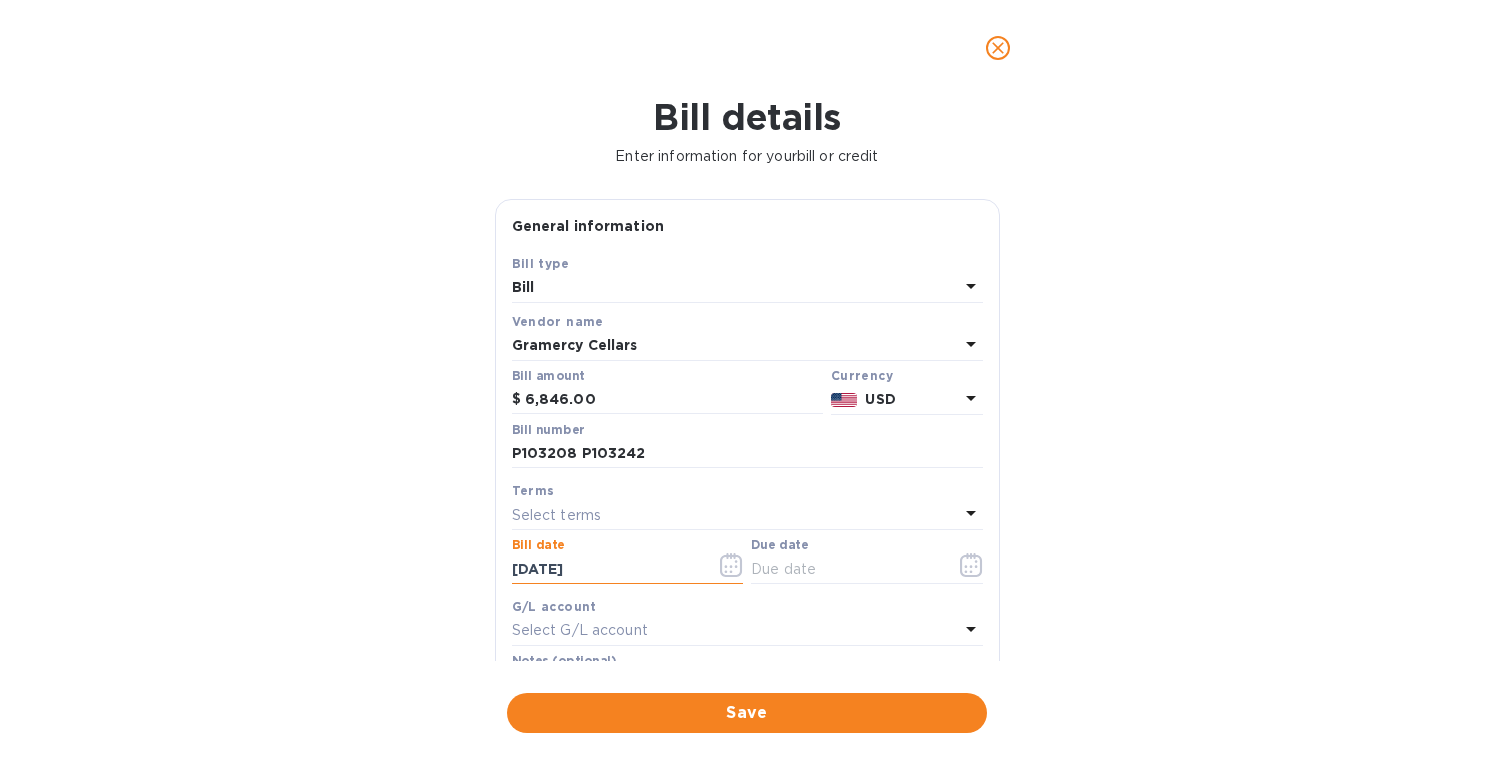 drag, startPoint x: 551, startPoint y: 569, endPoint x: 364, endPoint y: 565, distance: 187.04277 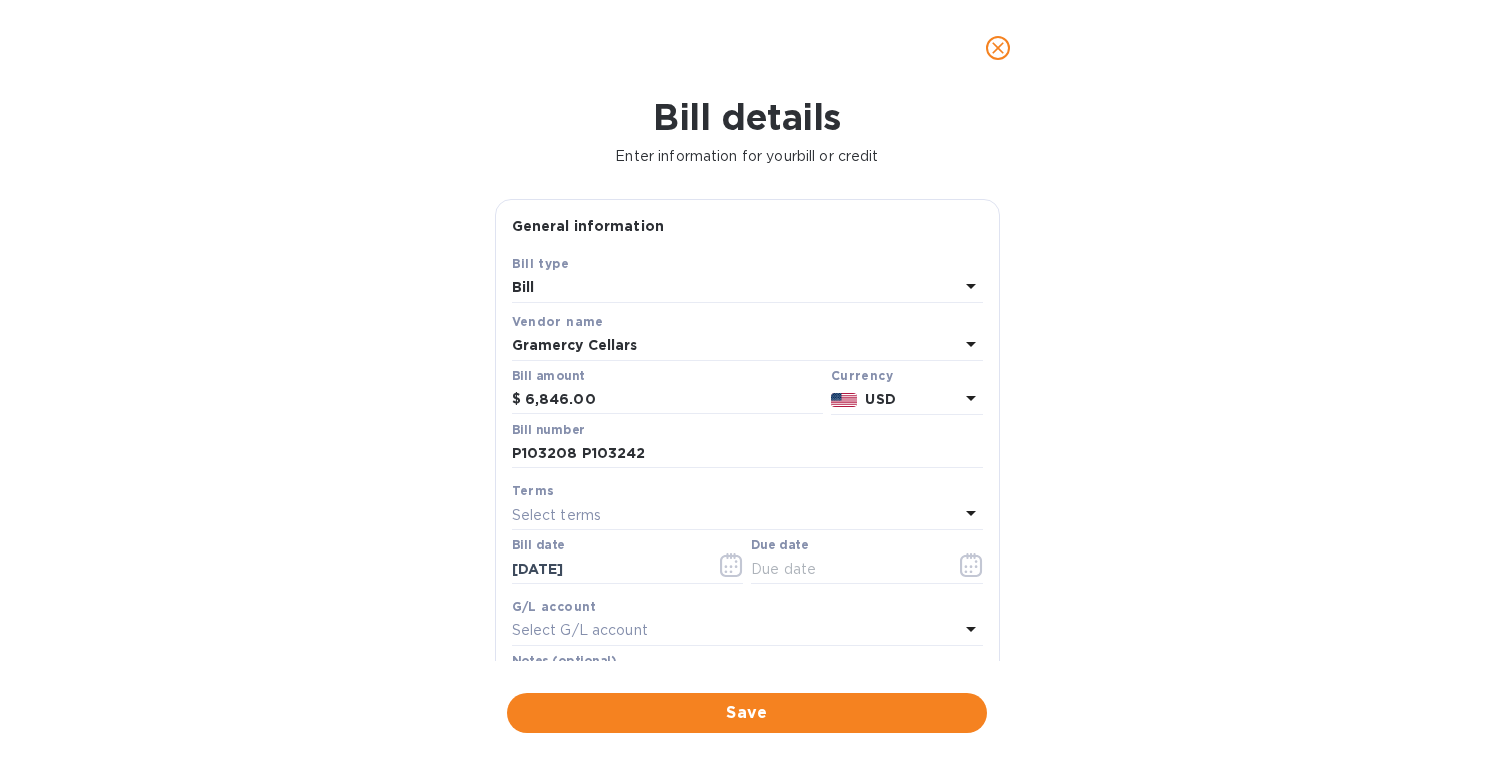 click on "Select terms" at bounding box center (557, 515) 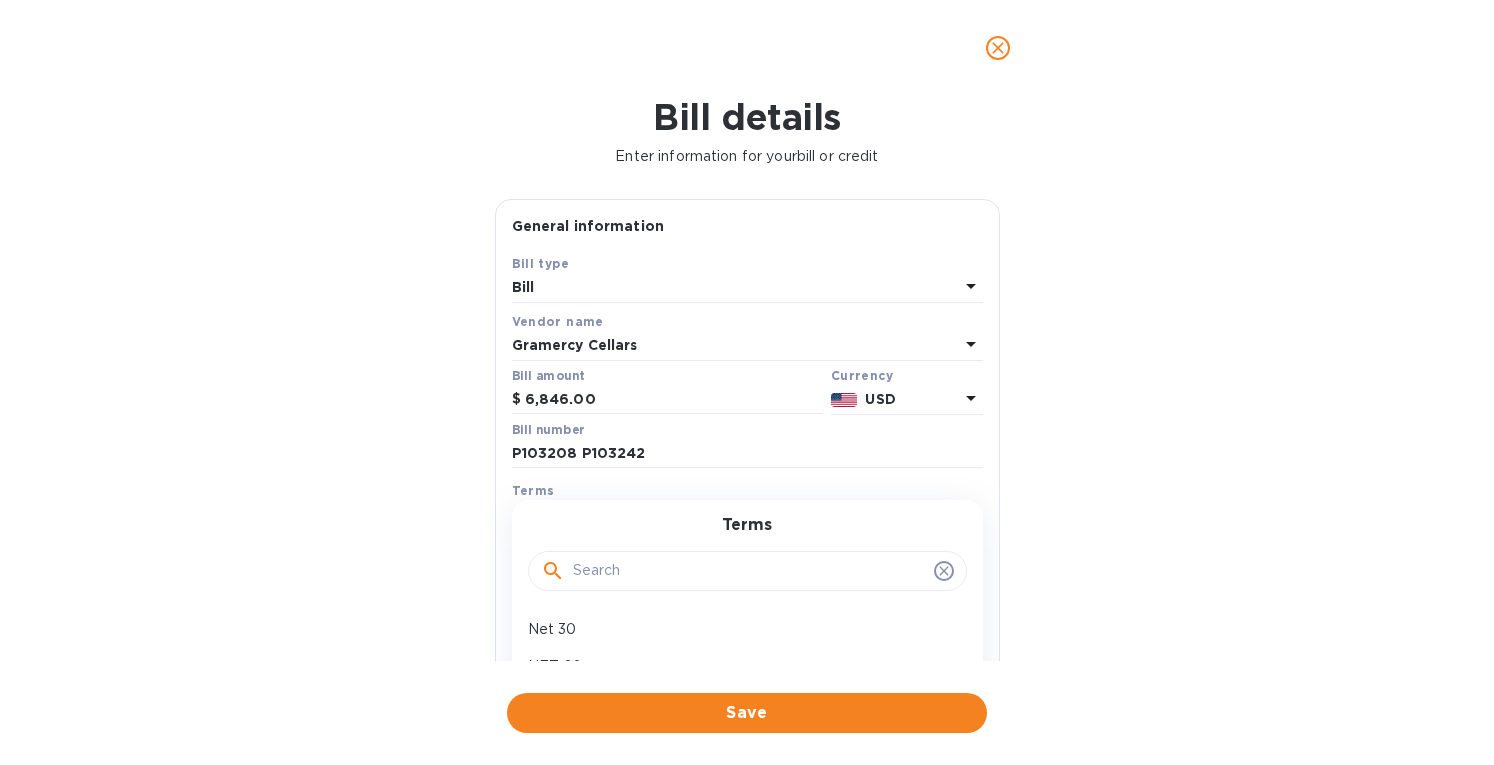 click on "NET 60" at bounding box center [739, 666] 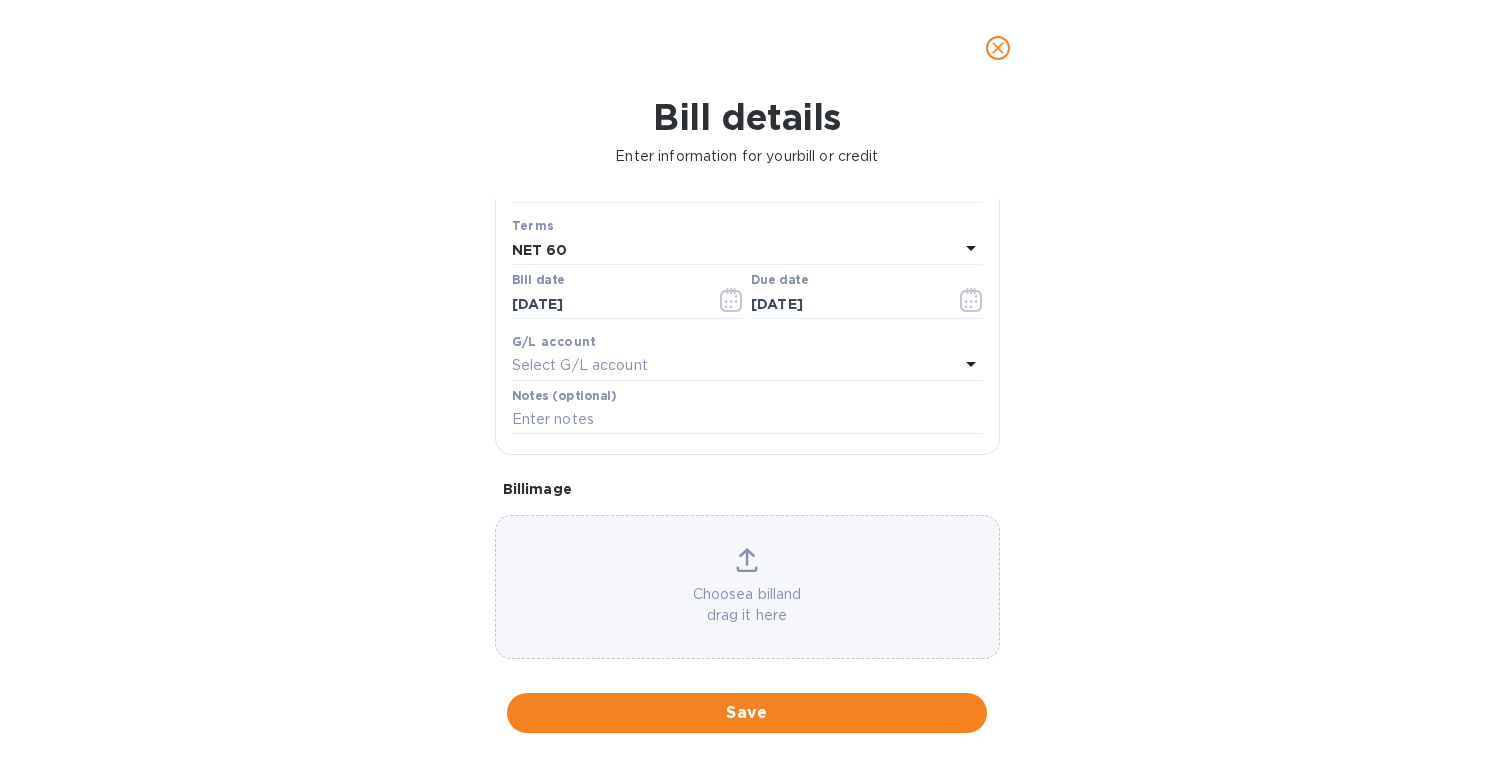 scroll, scrollTop: 286, scrollLeft: 0, axis: vertical 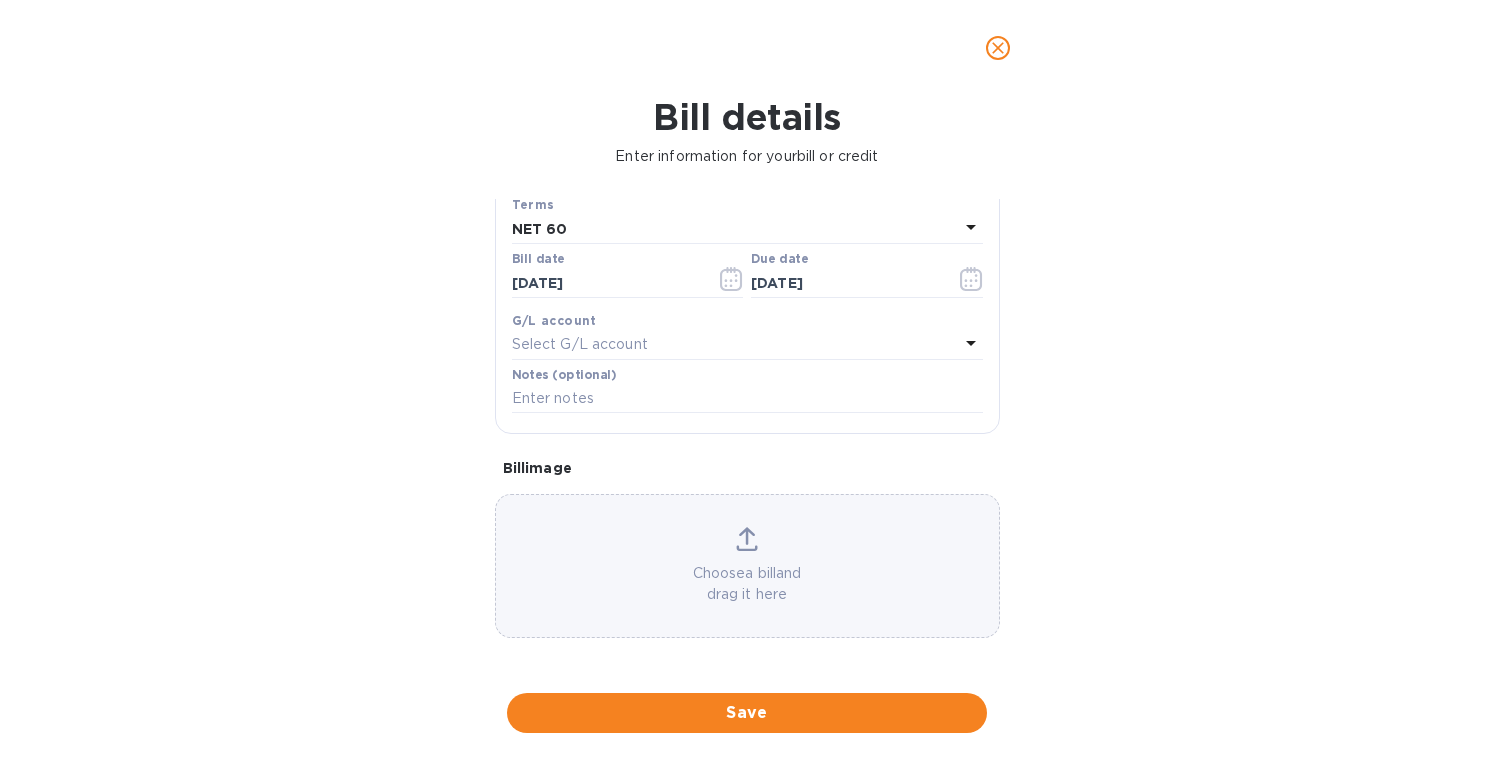 click on "Choose  a bill  and   drag it here" at bounding box center (747, 566) 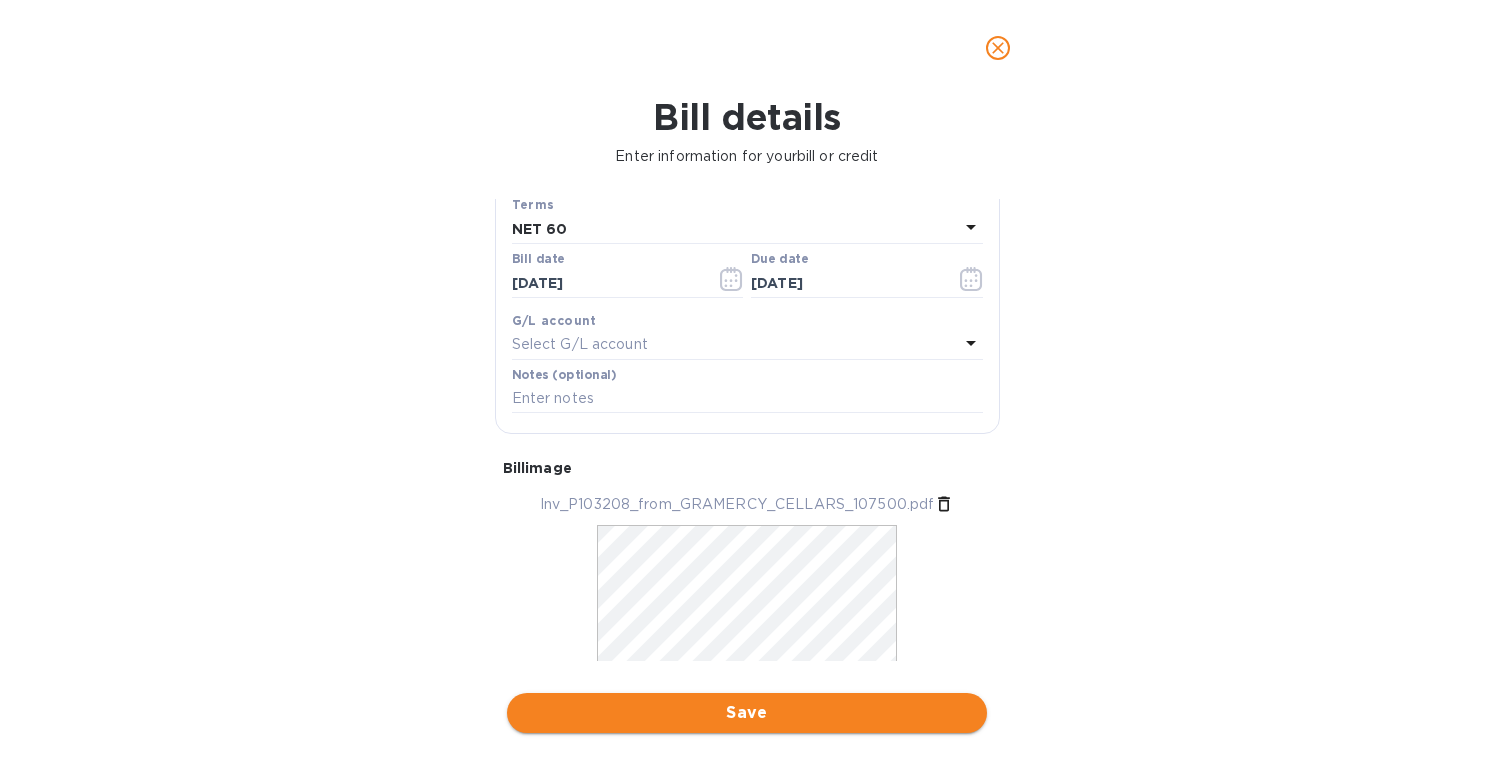 click on "Save" at bounding box center [747, 713] 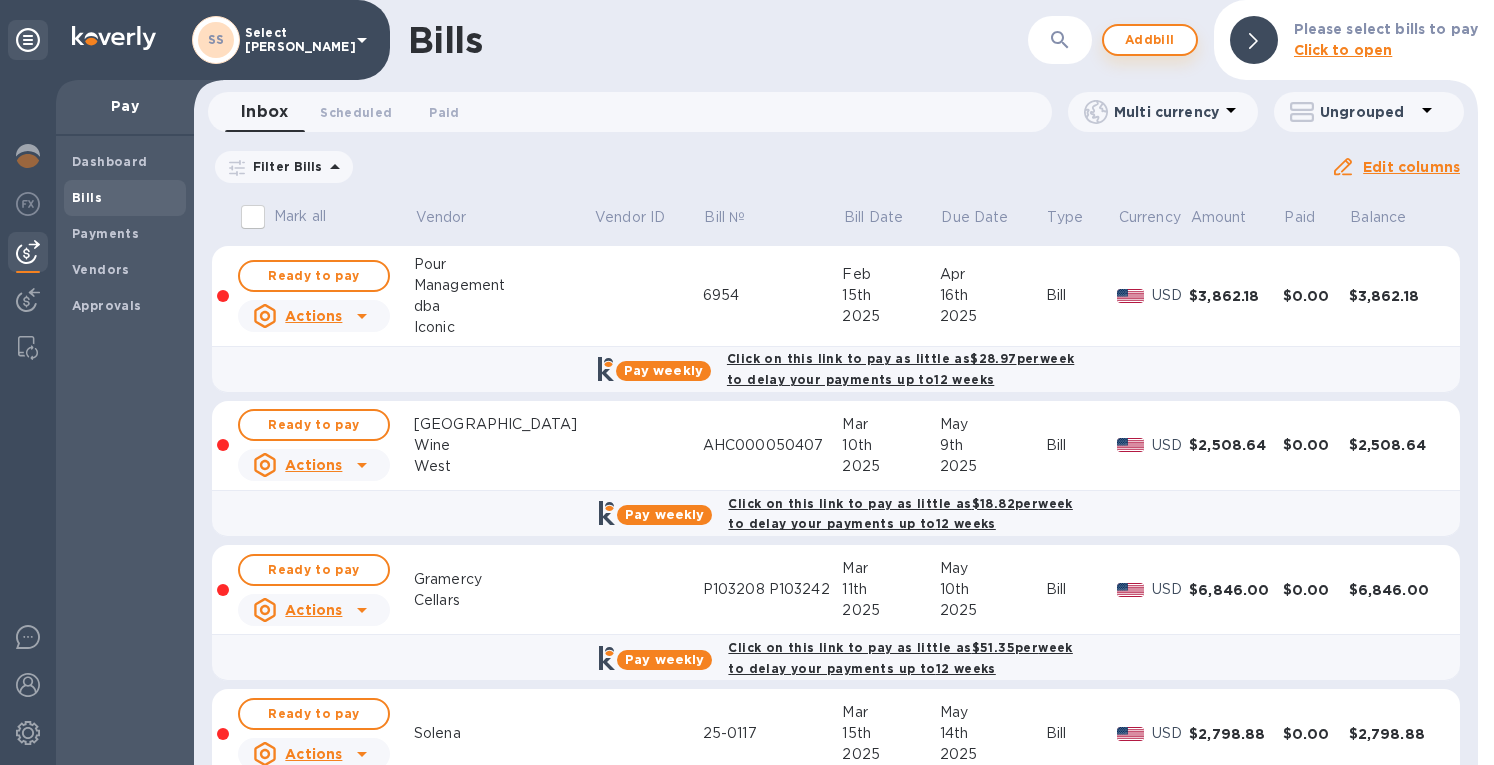 click on "Add   bill" at bounding box center [1150, 40] 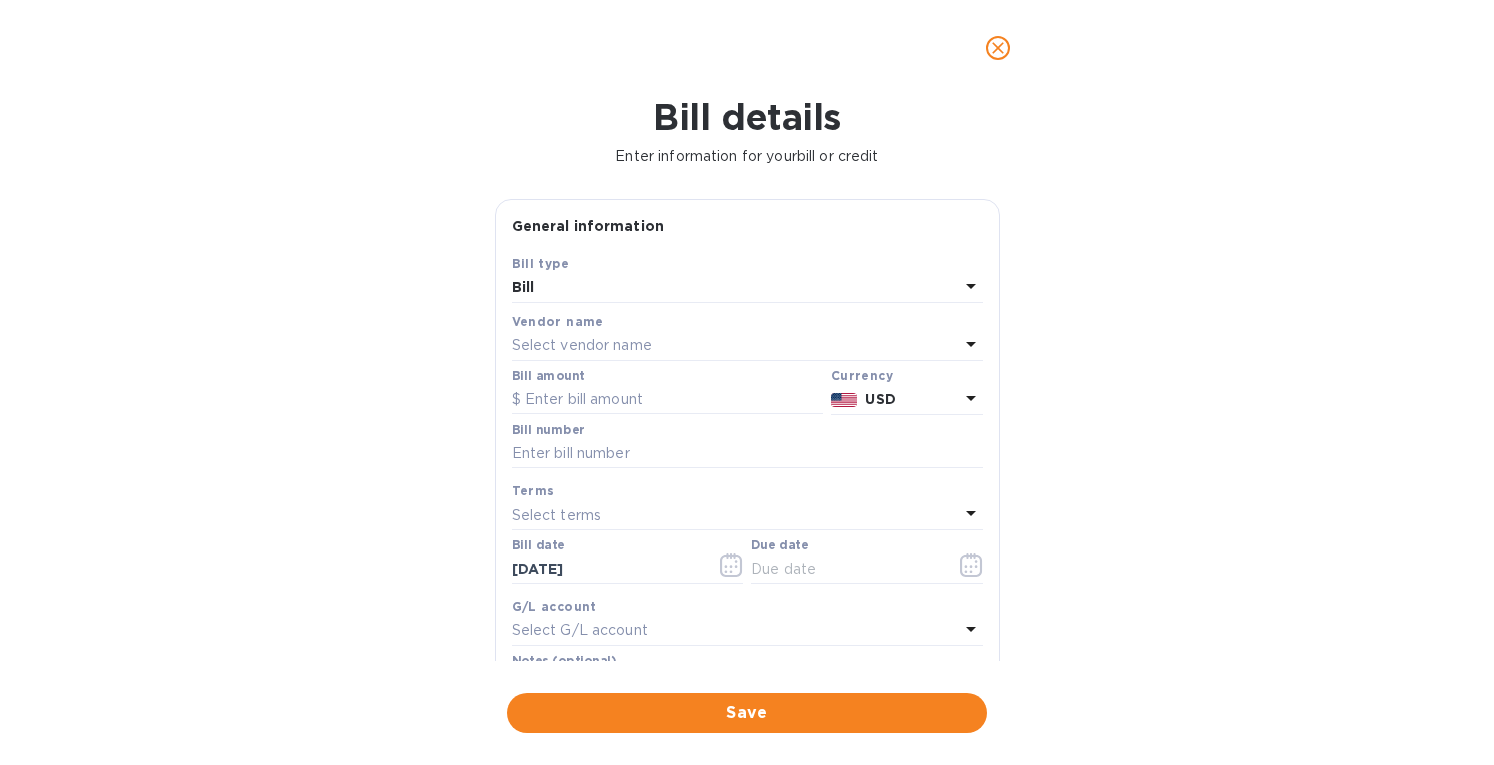 click on "Select vendor name" at bounding box center [582, 345] 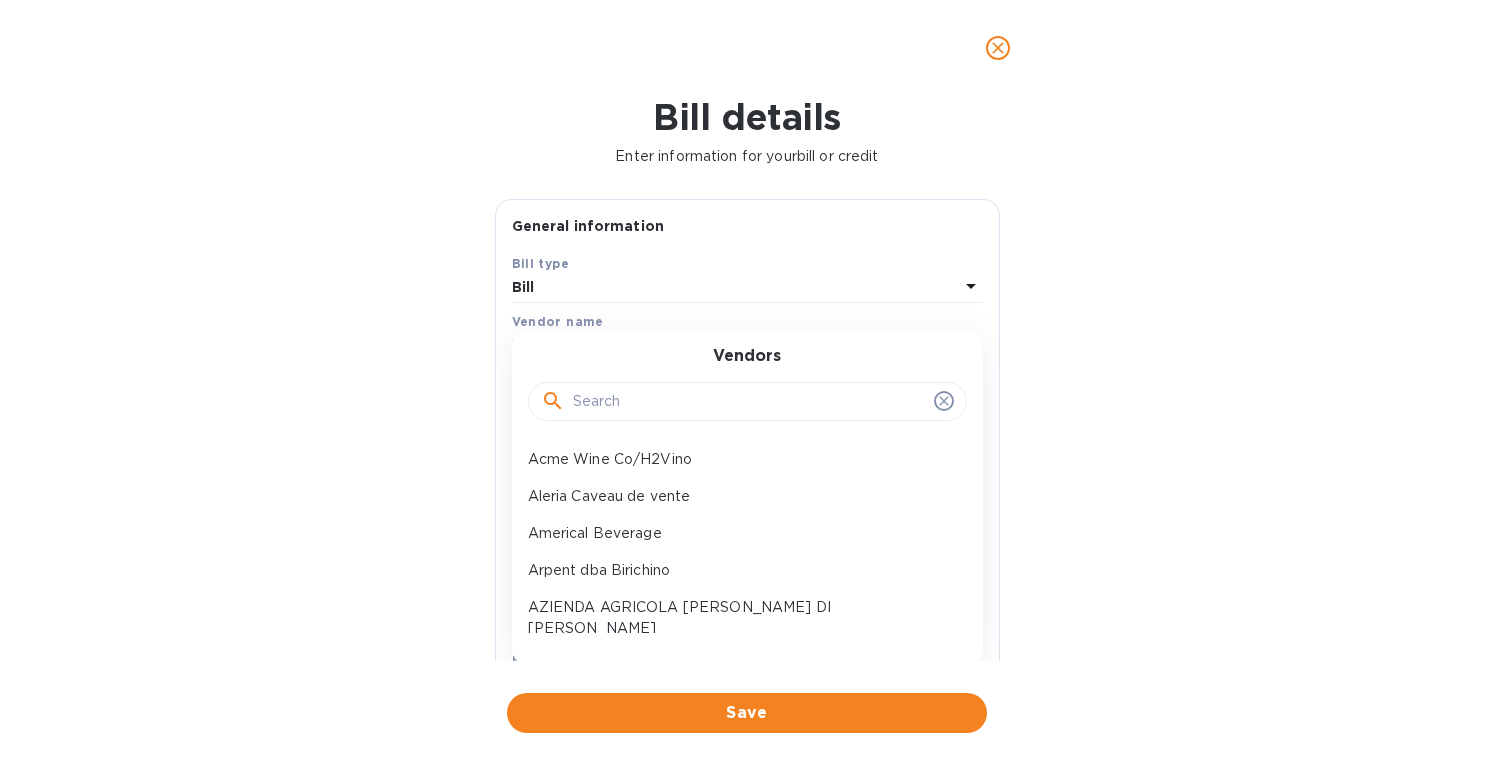 click at bounding box center (749, 402) 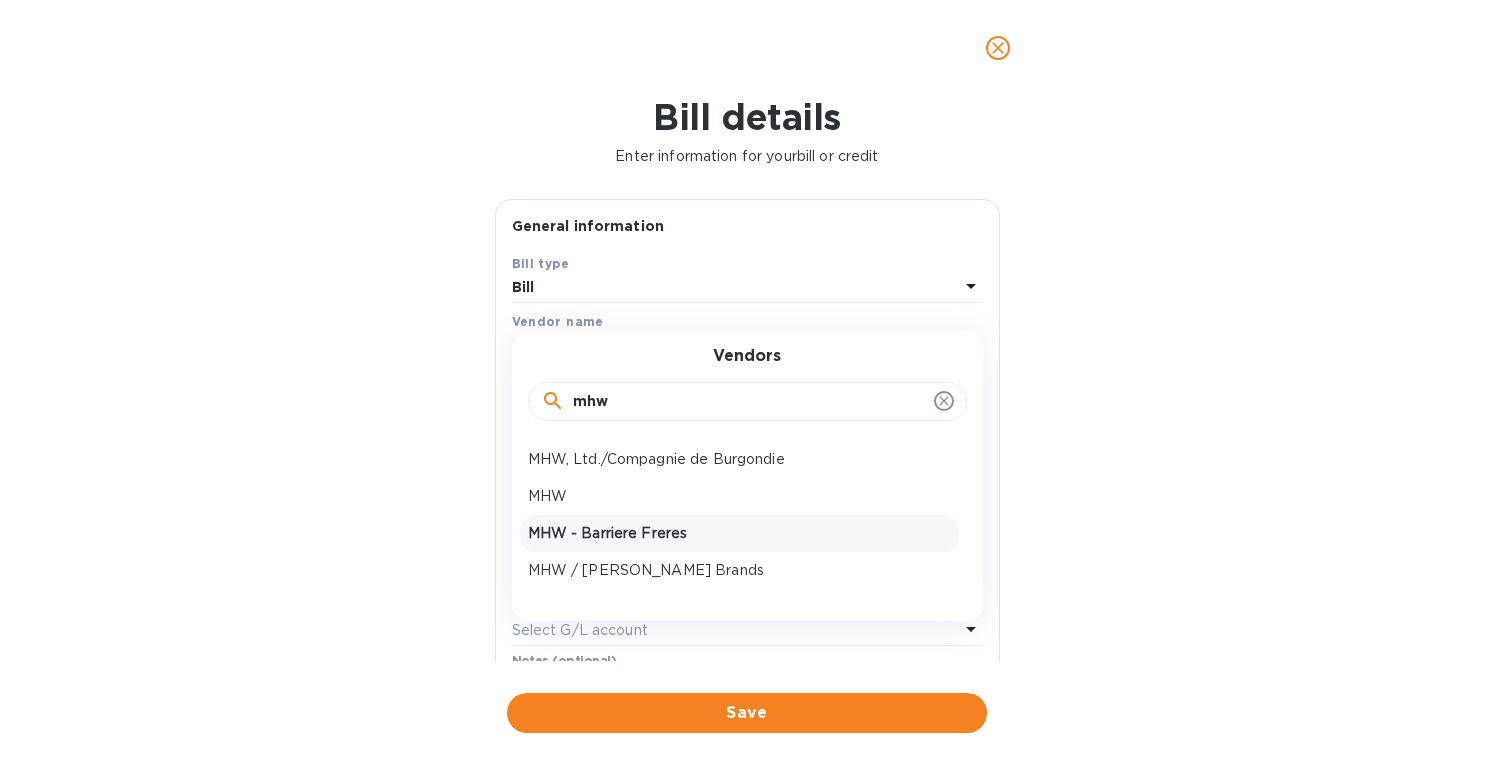 type on "mhw" 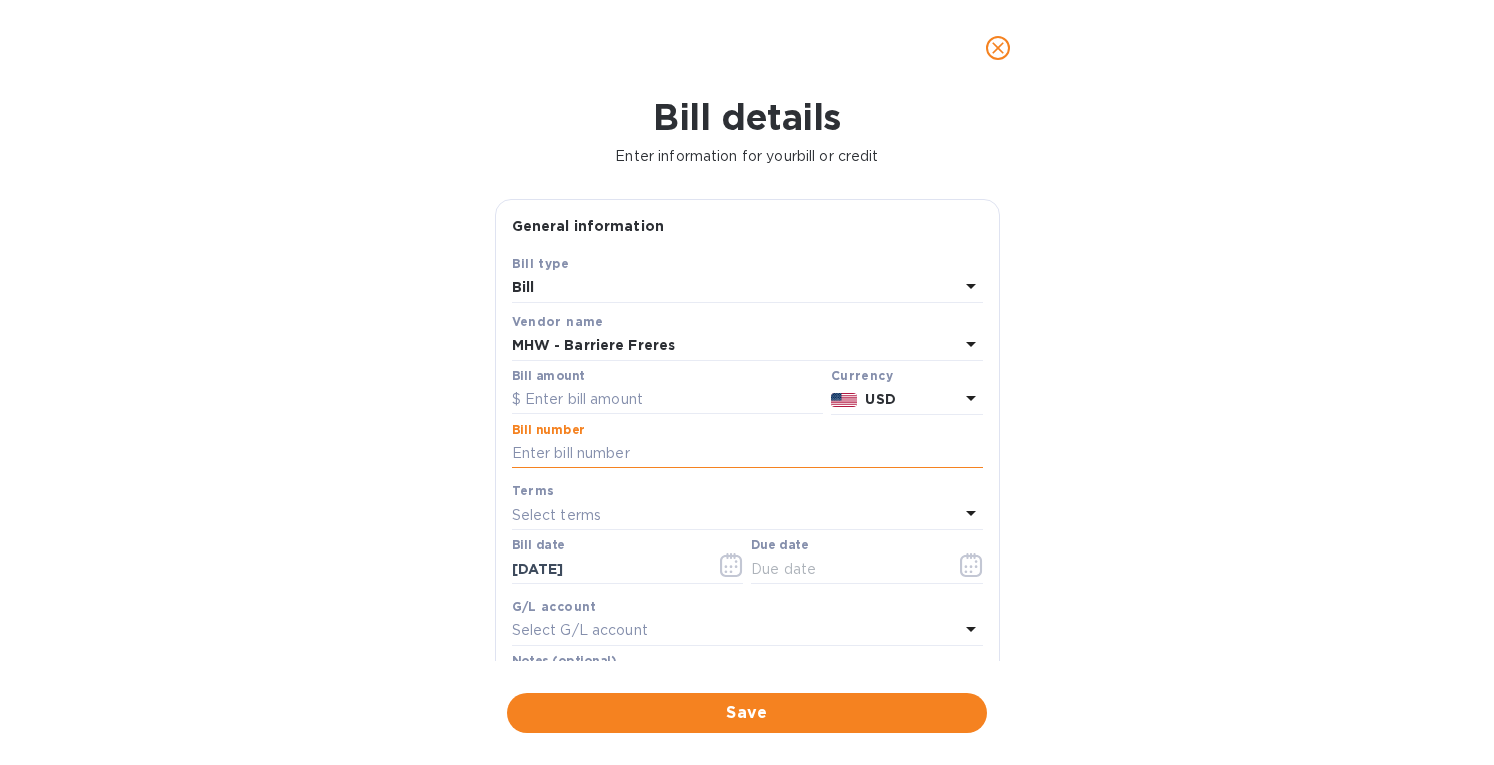 click at bounding box center (747, 454) 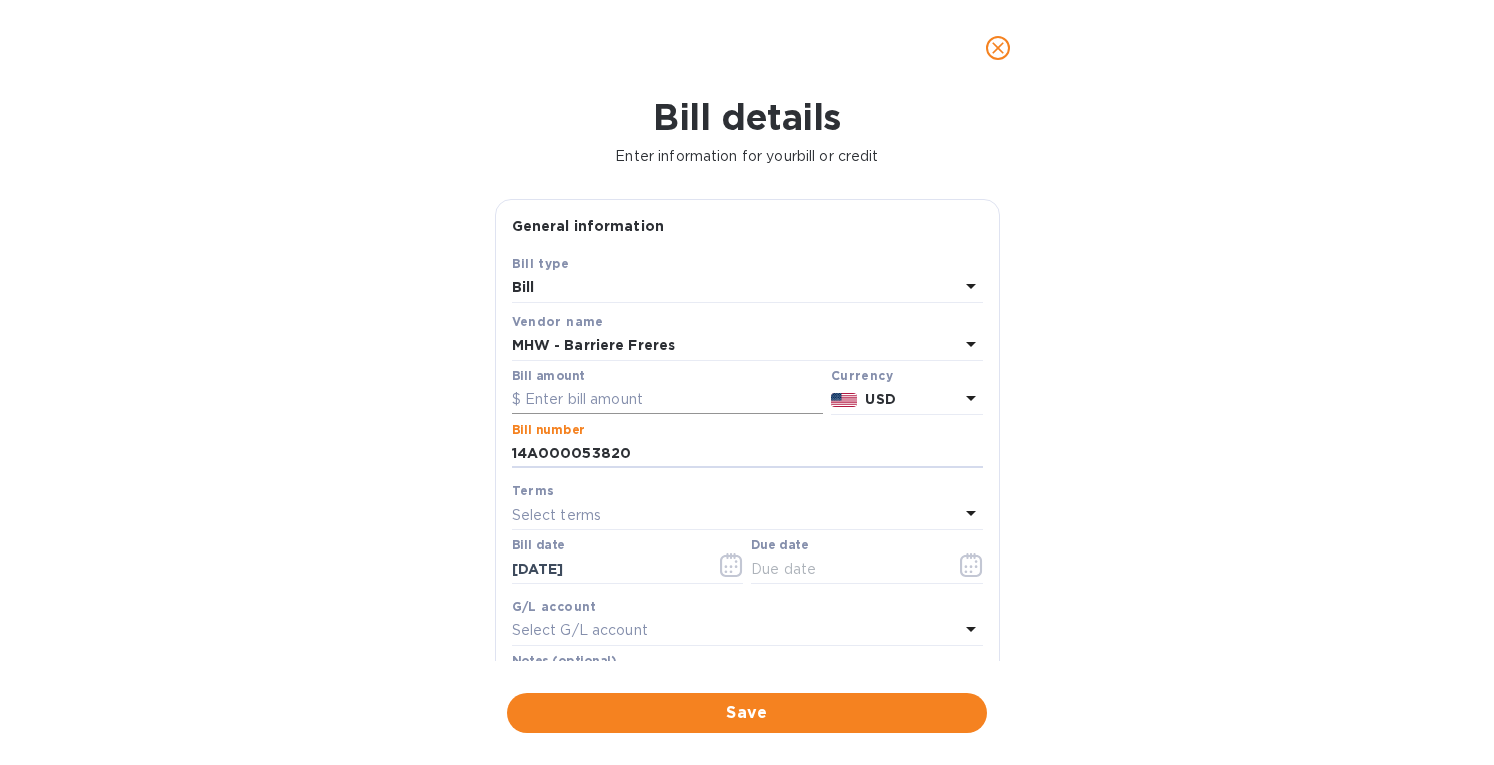 type on "14A000053820" 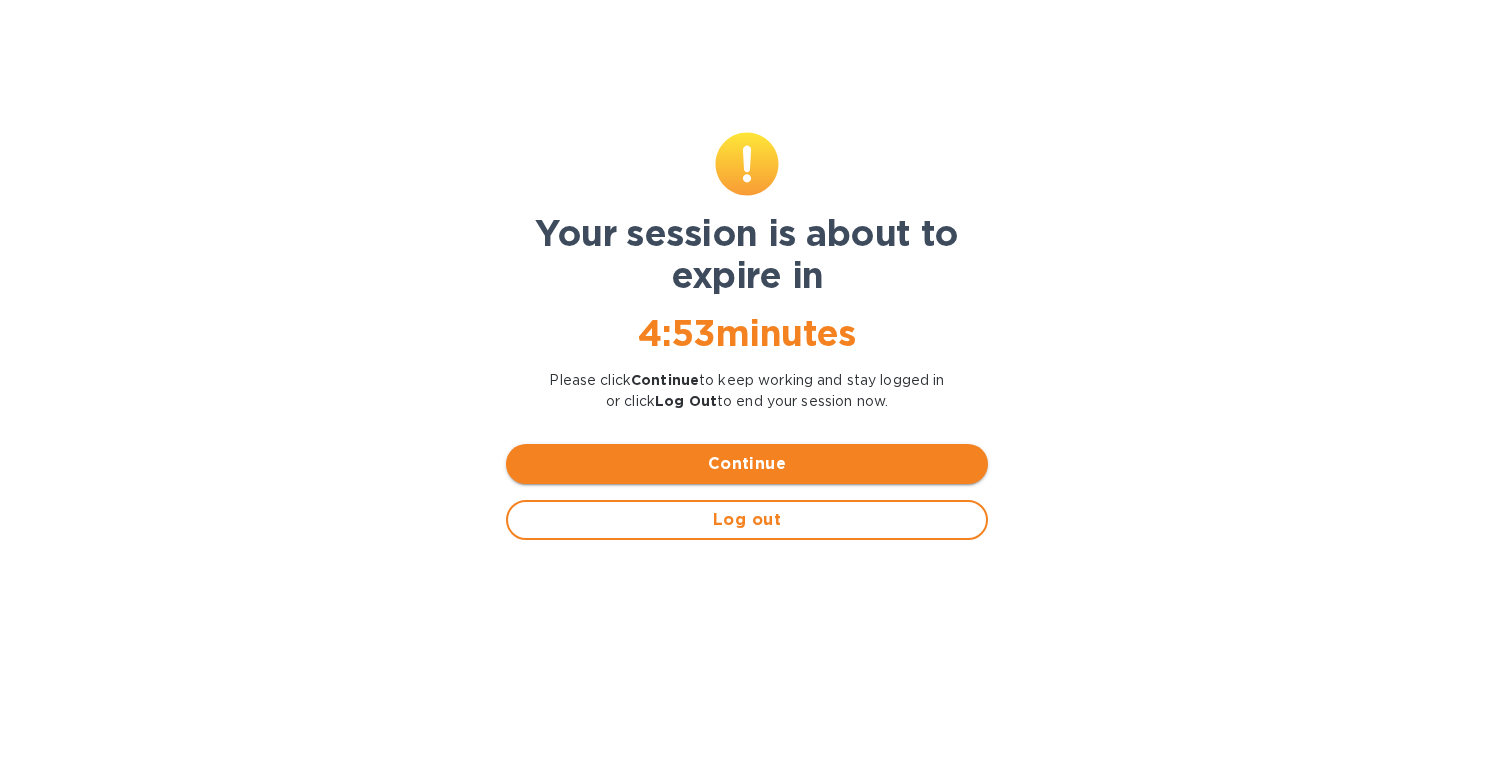 click on "Continue" at bounding box center (747, 464) 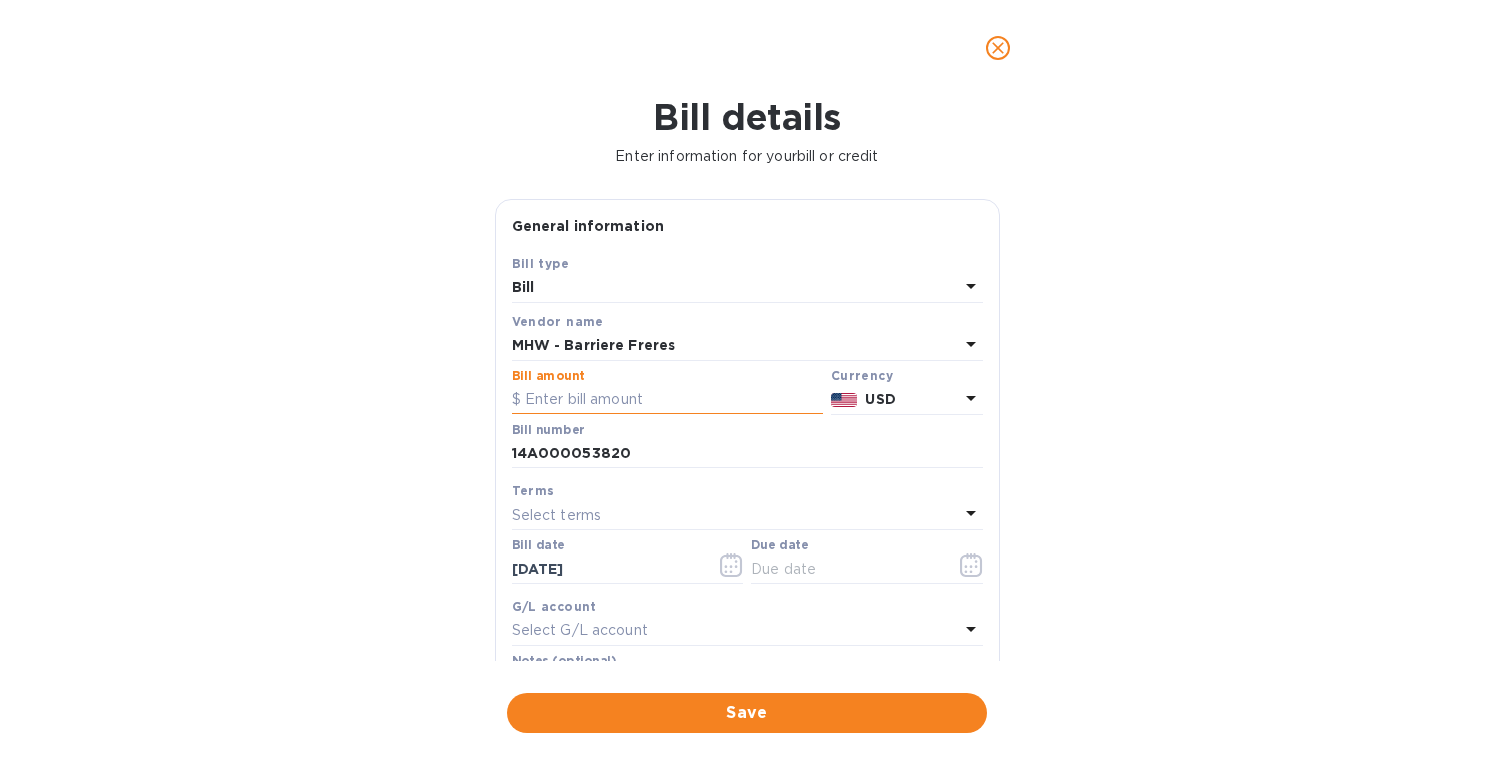 click at bounding box center (667, 400) 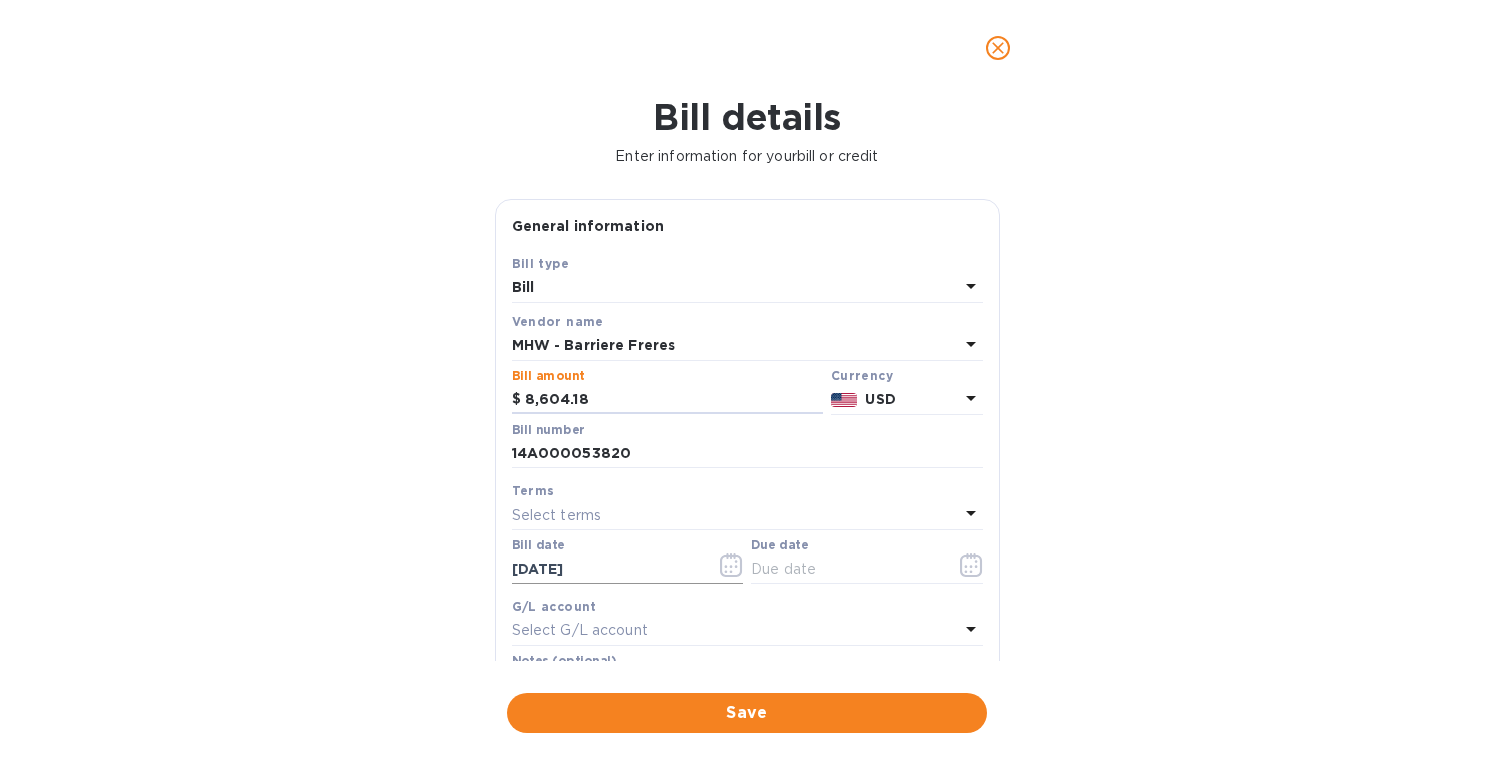 type on "8,604.18" 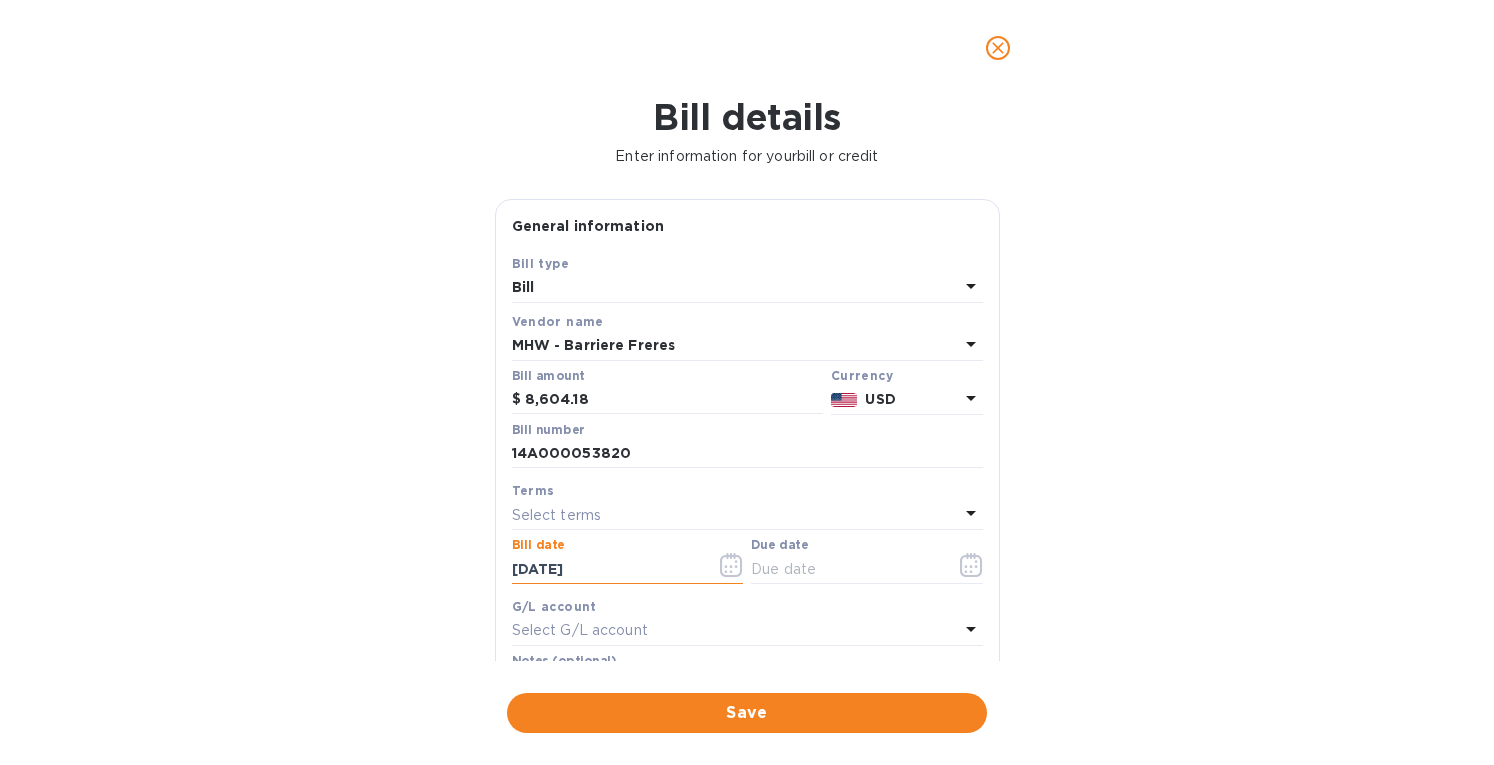 drag, startPoint x: 550, startPoint y: 571, endPoint x: 222, endPoint y: 560, distance: 328.1844 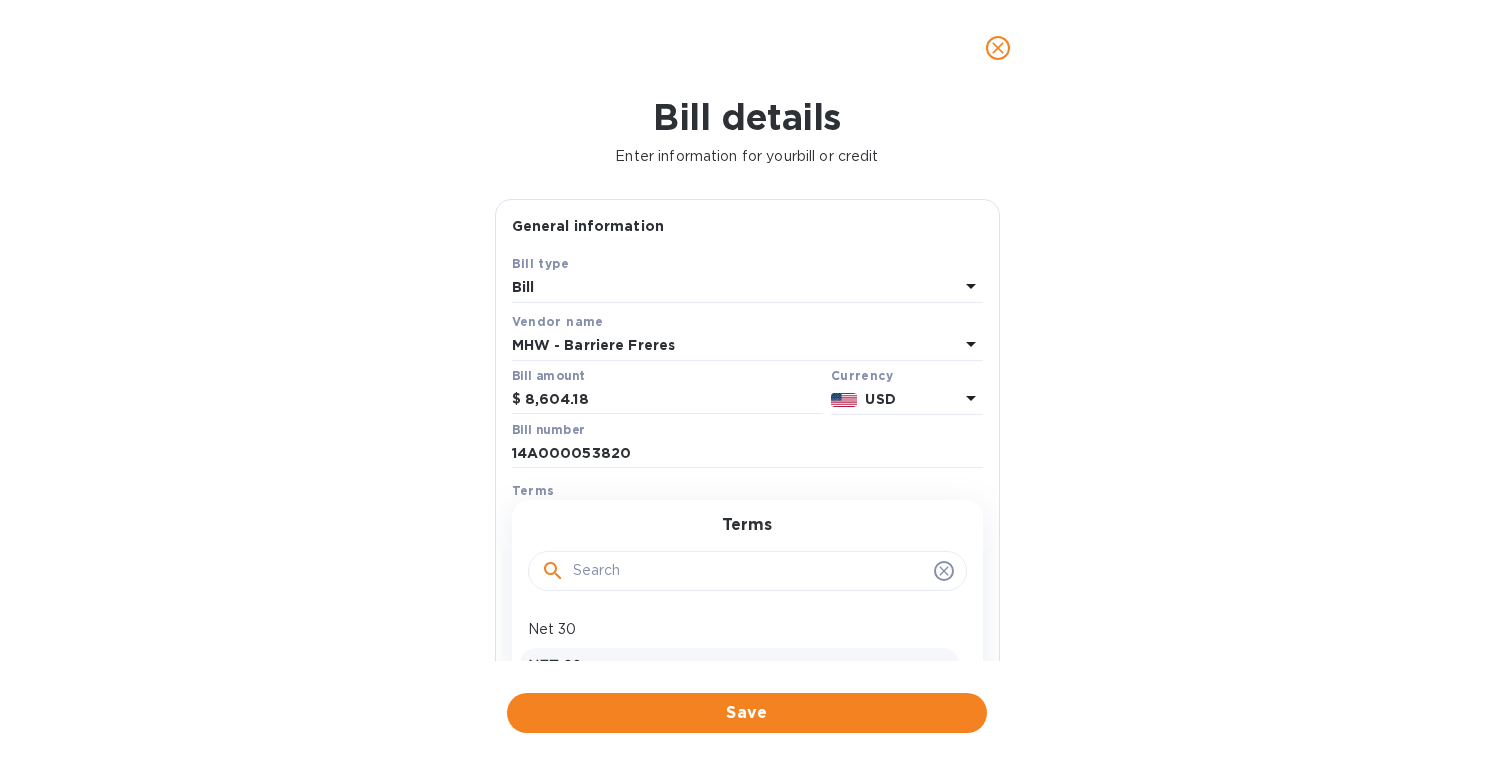 click on "NET 60" at bounding box center [739, 666] 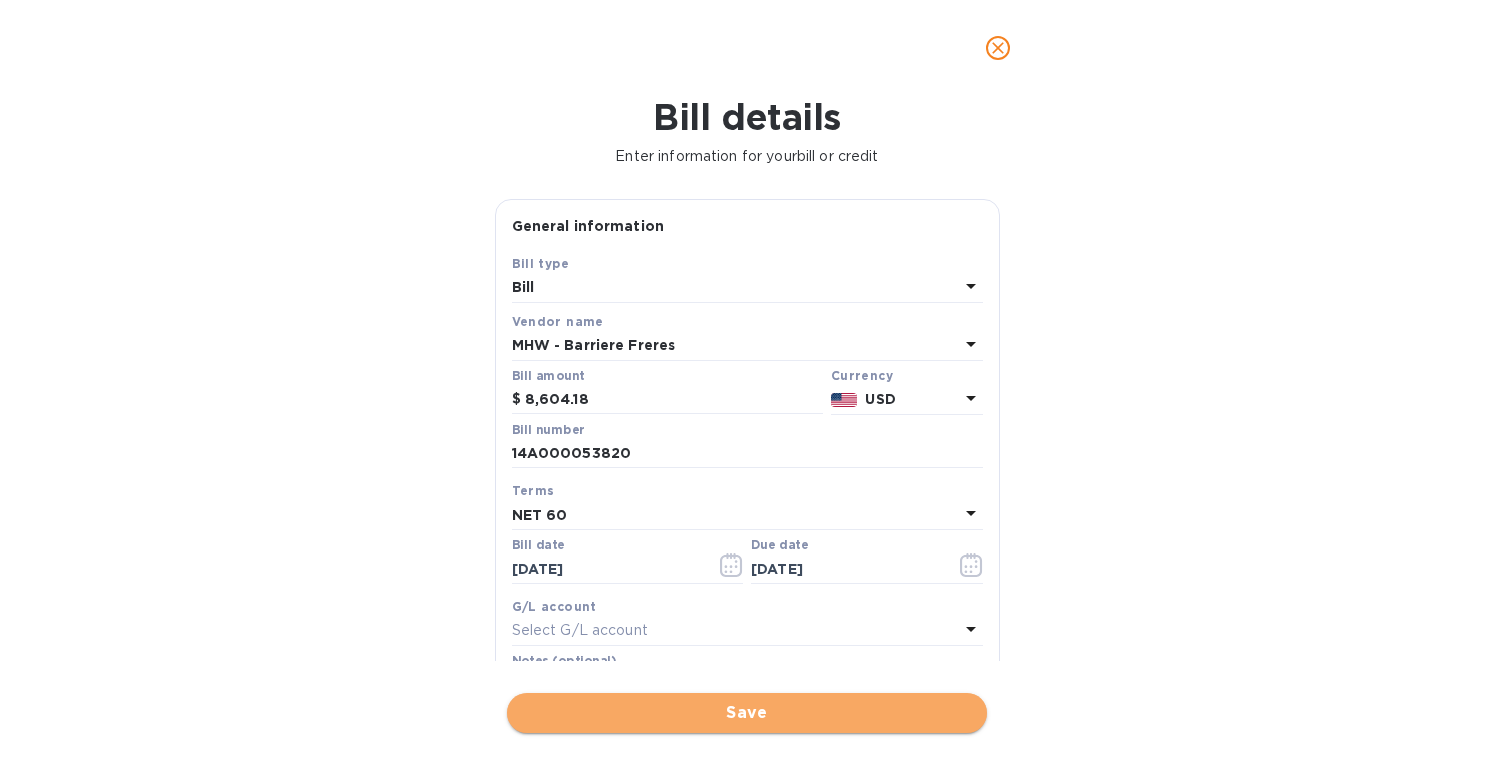 click on "Save" at bounding box center [747, 713] 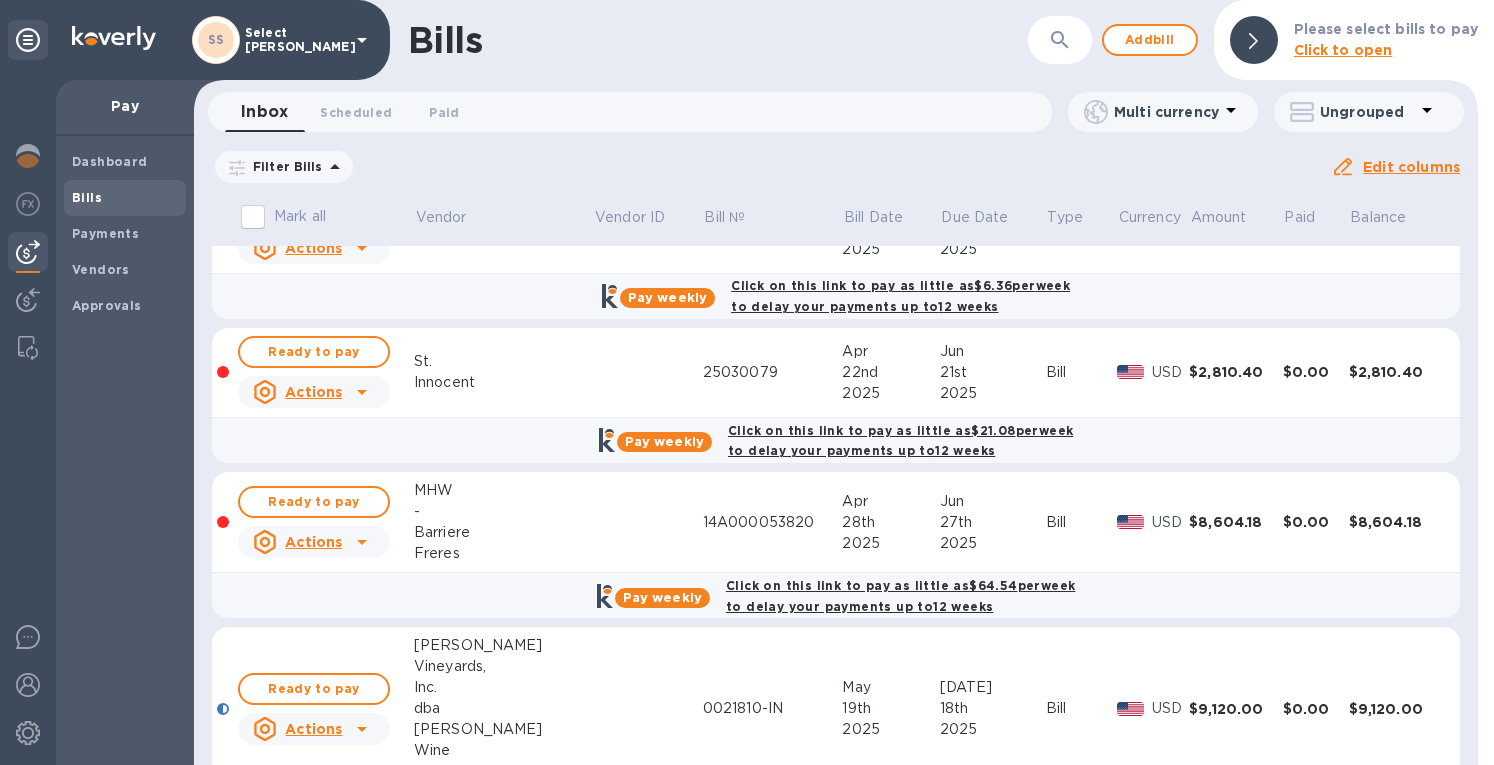 scroll, scrollTop: 882, scrollLeft: 0, axis: vertical 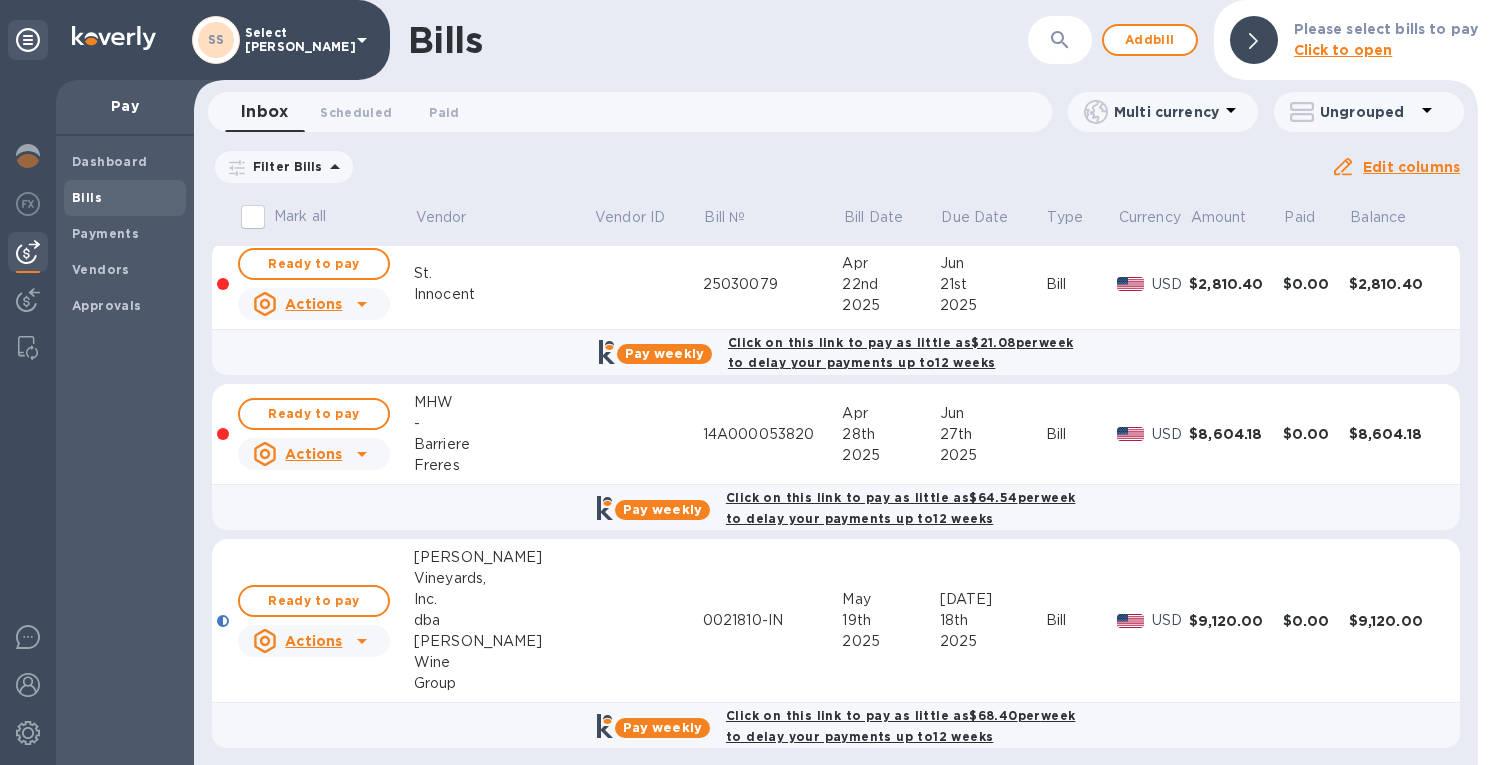 click on "-" at bounding box center [503, 423] 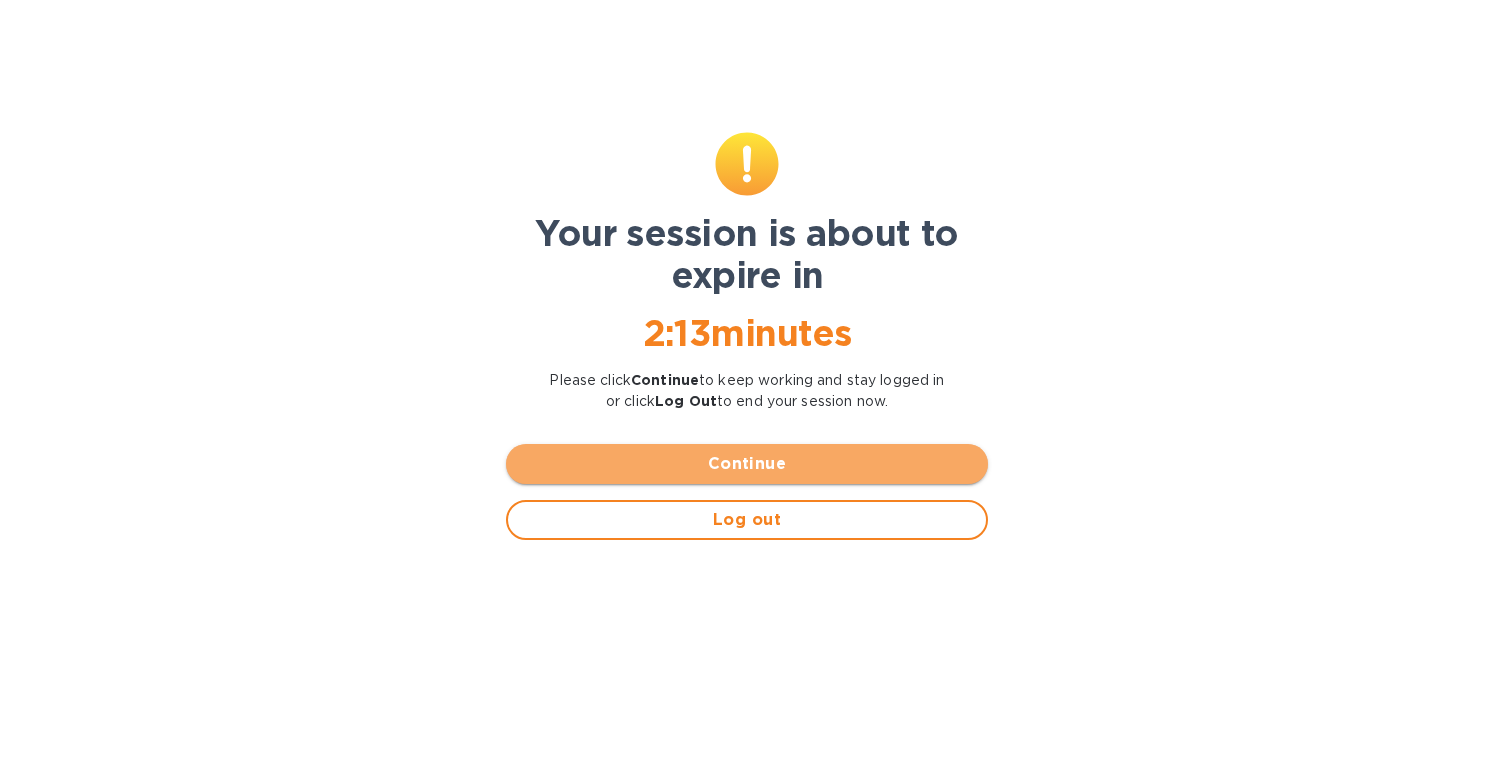 click on "Continue" at bounding box center (747, 464) 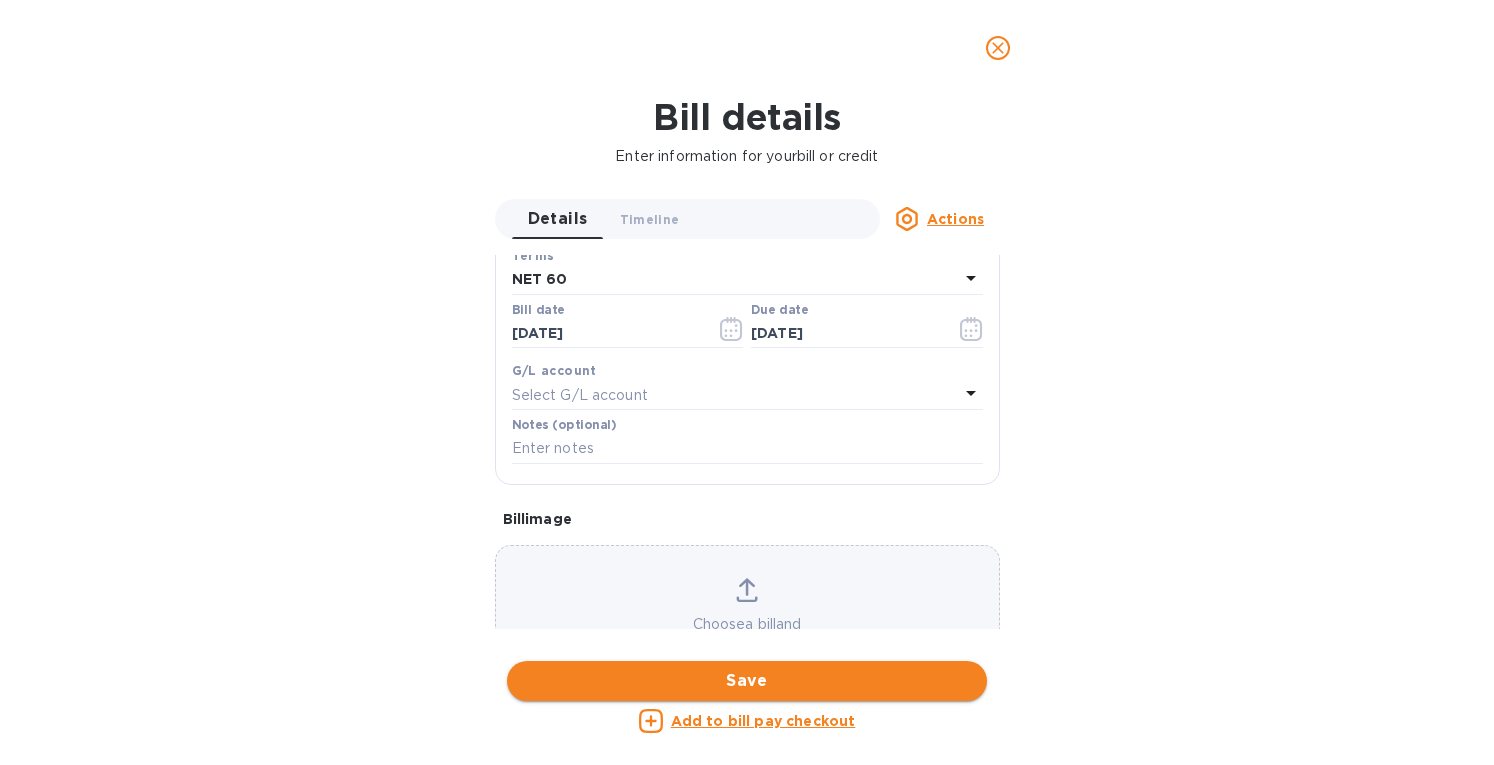 scroll, scrollTop: 400, scrollLeft: 0, axis: vertical 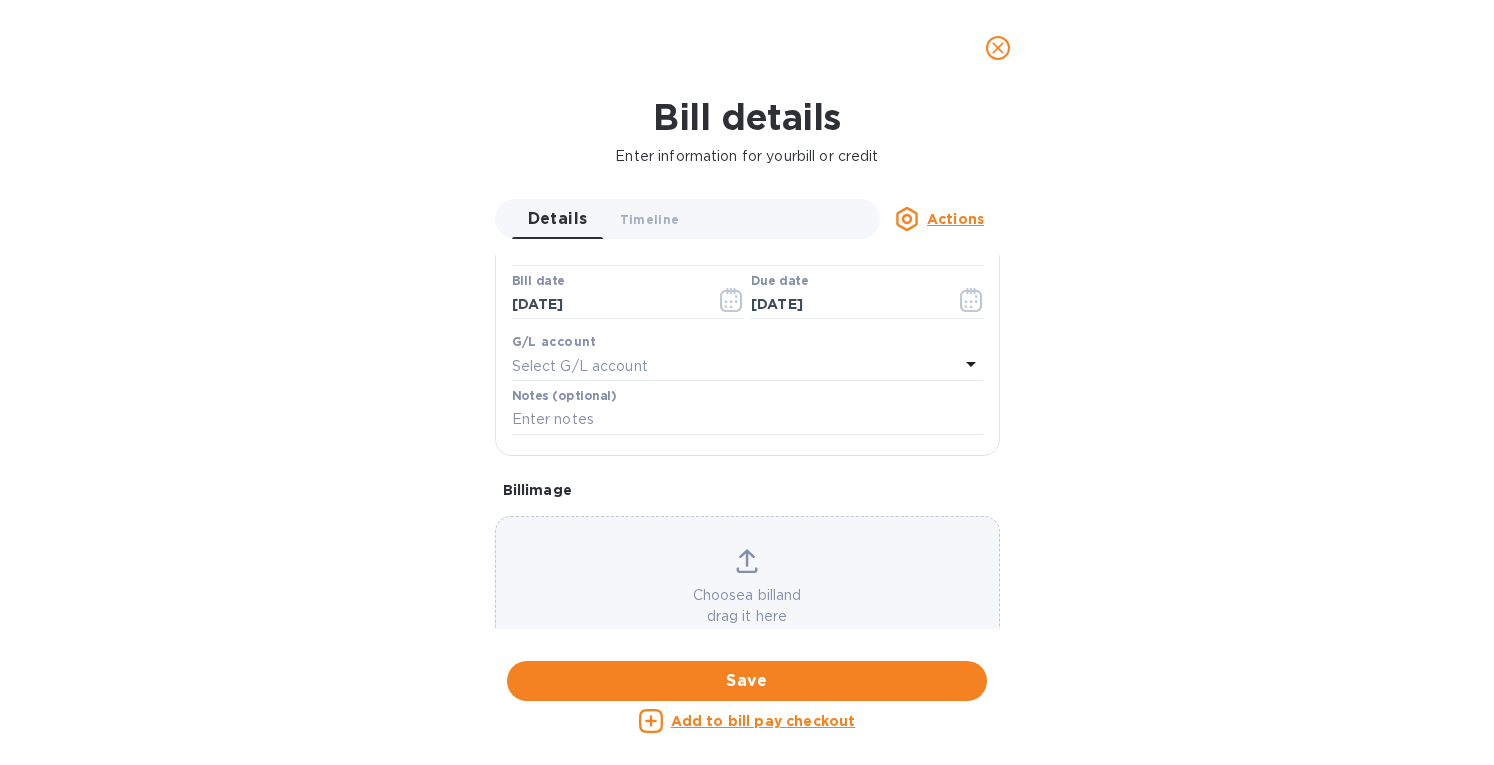 click 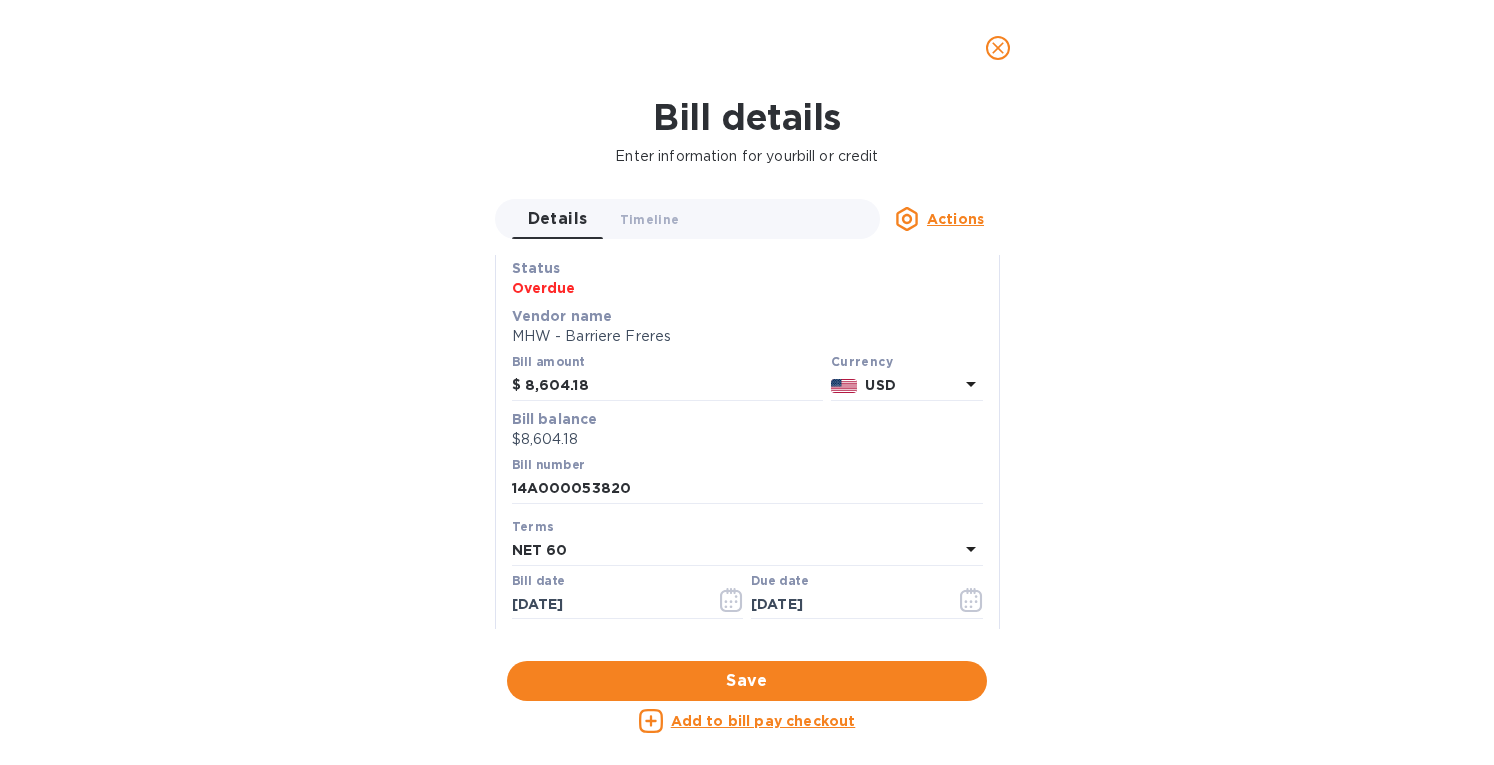scroll, scrollTop: 0, scrollLeft: 0, axis: both 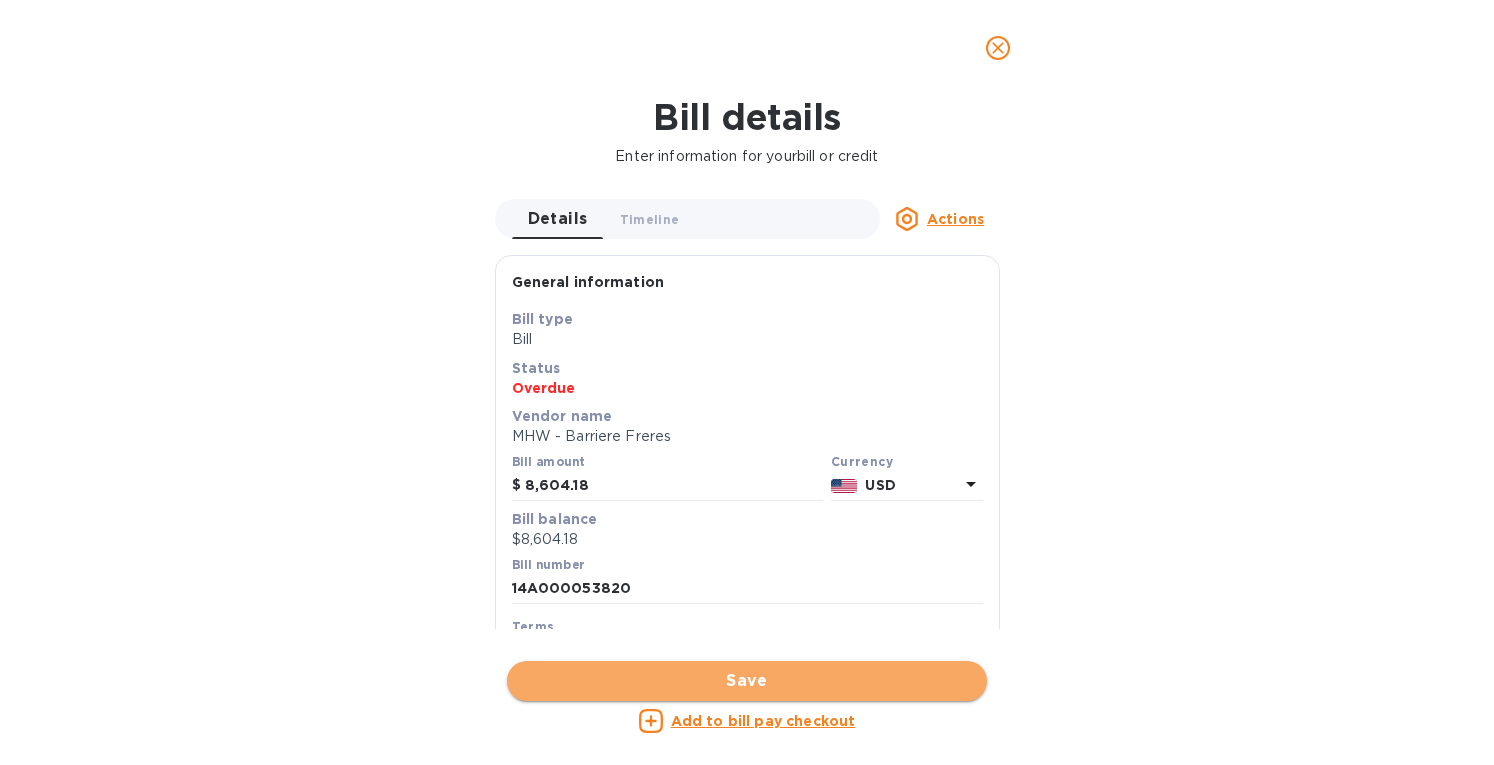 click on "Save" at bounding box center [747, 681] 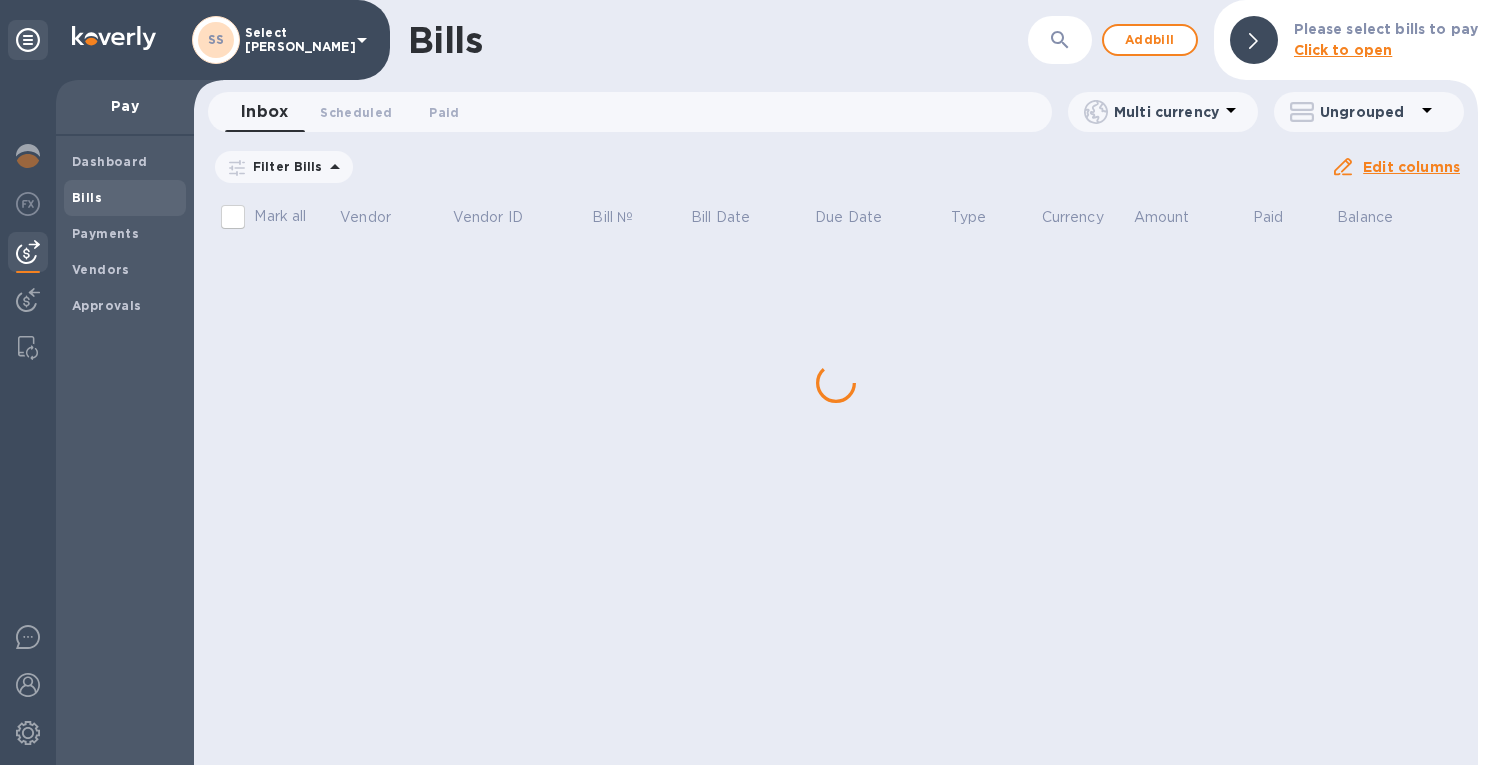 scroll, scrollTop: 0, scrollLeft: 0, axis: both 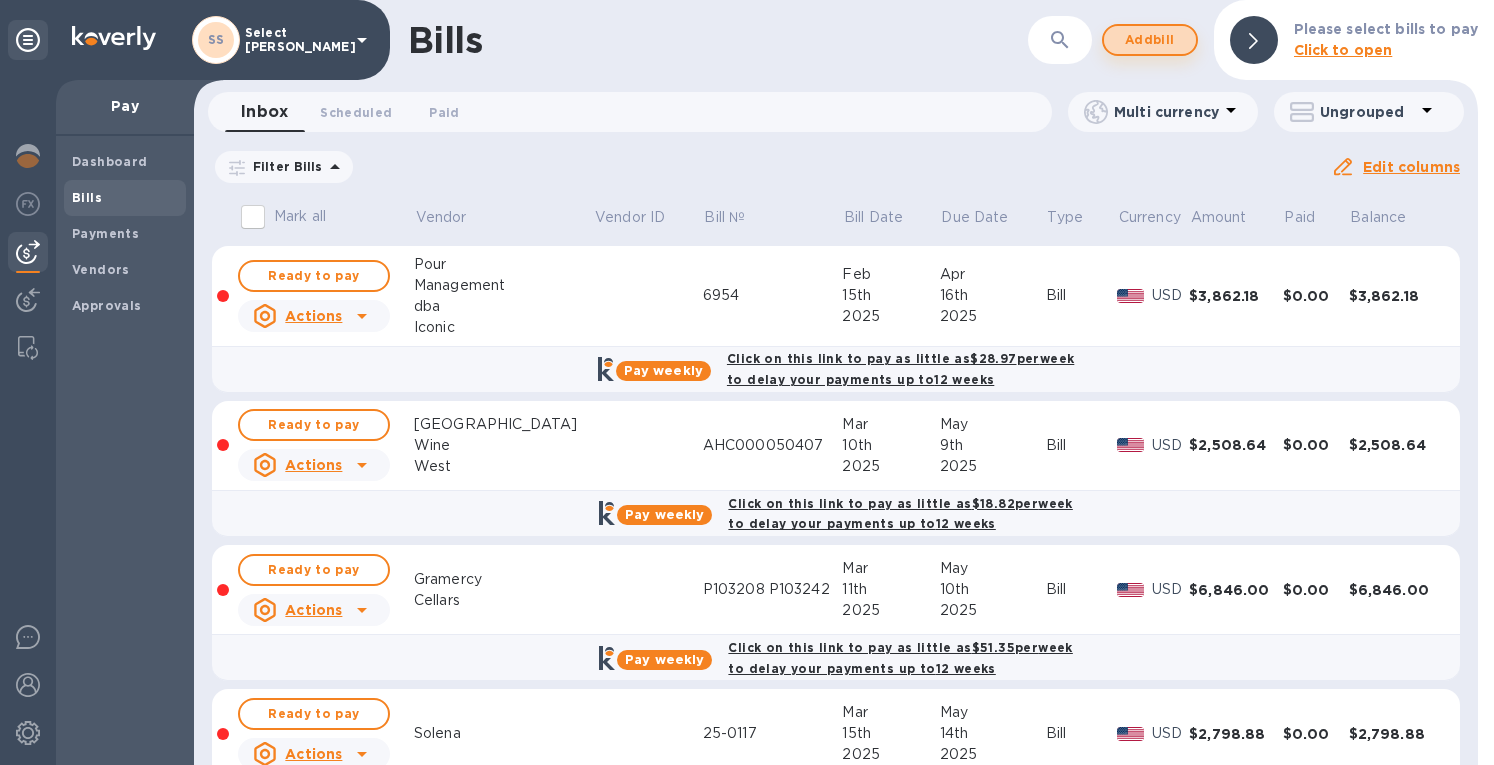 click on "Add   bill" at bounding box center [1150, 40] 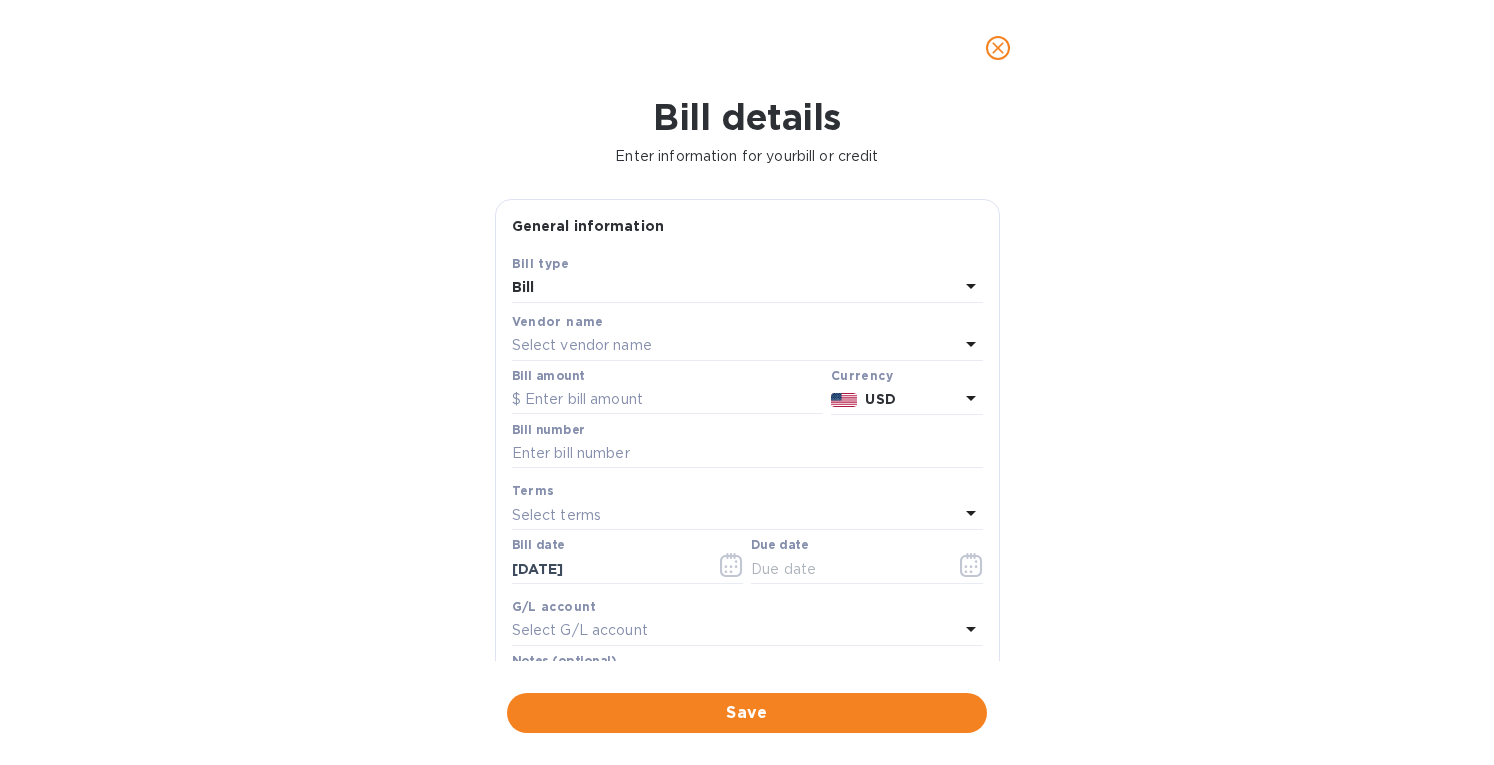 click on "Select vendor name" at bounding box center (582, 345) 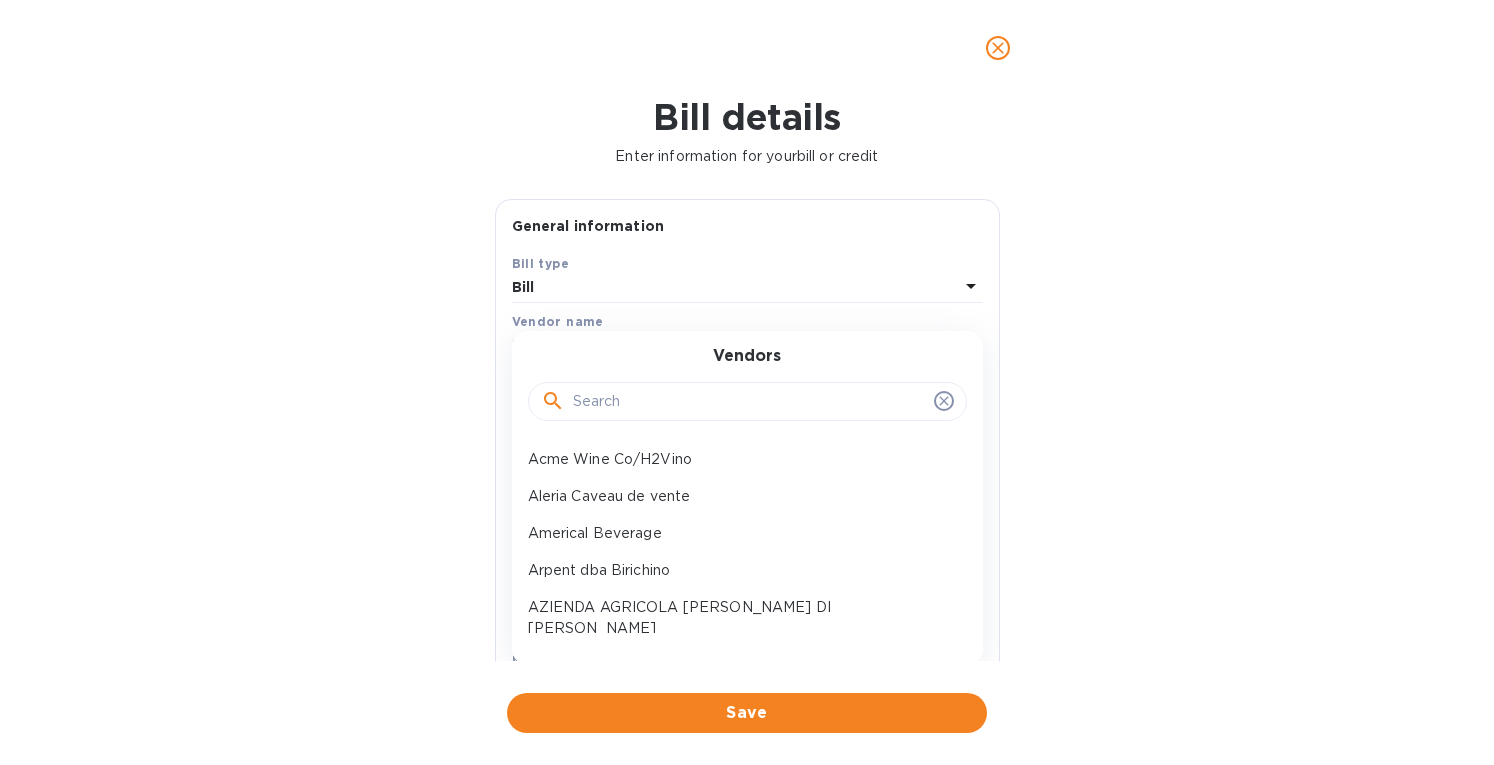 click at bounding box center [749, 402] 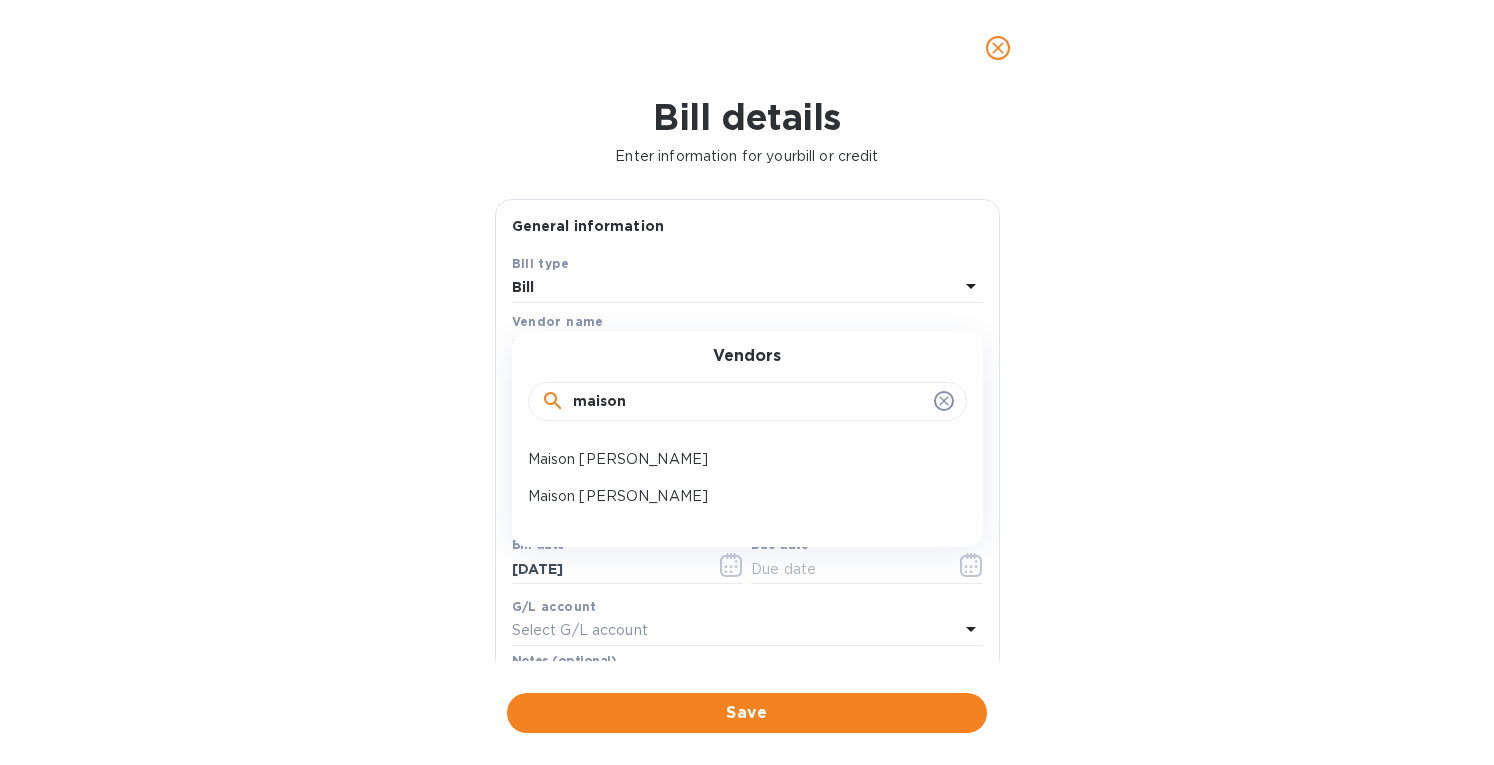 drag, startPoint x: 646, startPoint y: 398, endPoint x: 472, endPoint y: 401, distance: 174.02586 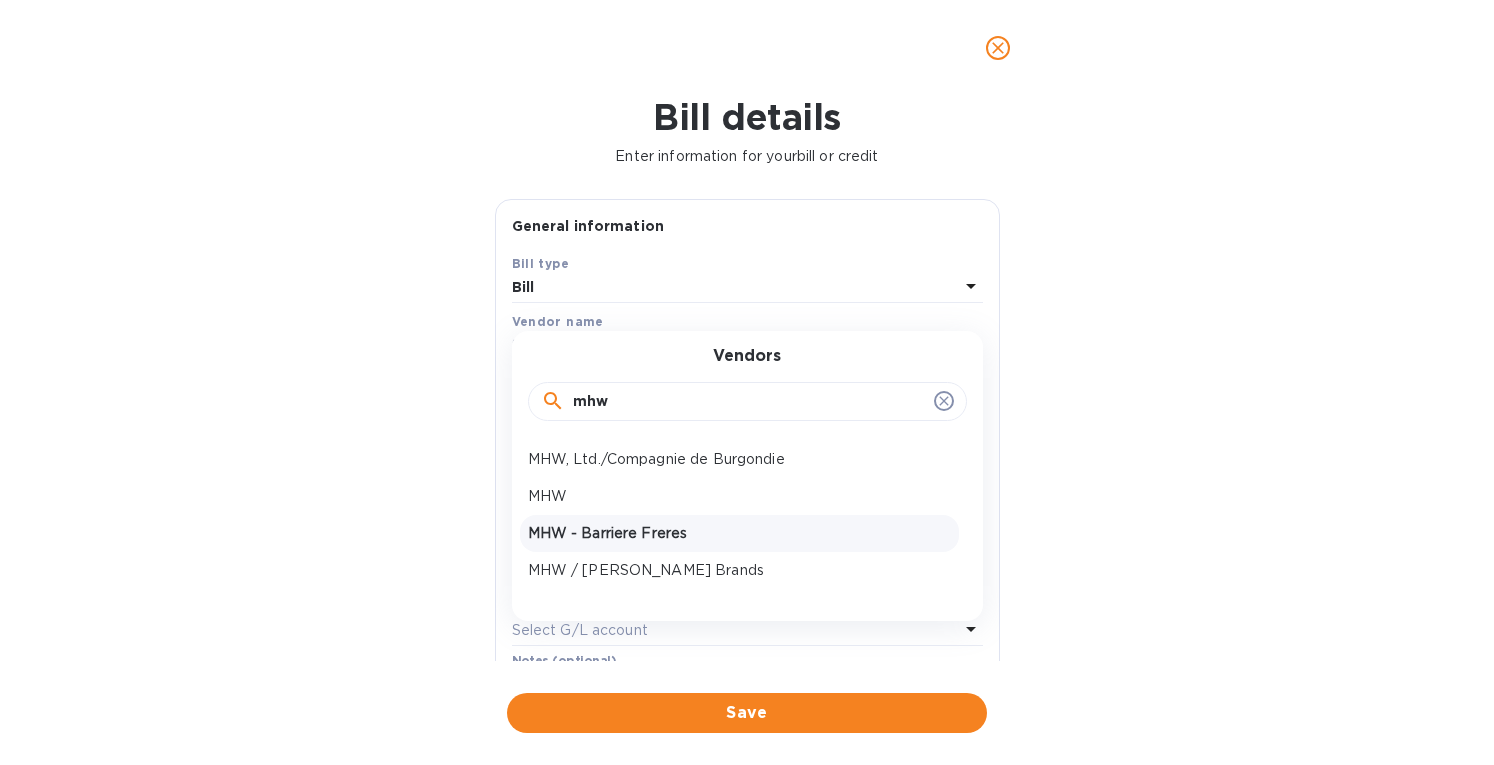 type on "mhw" 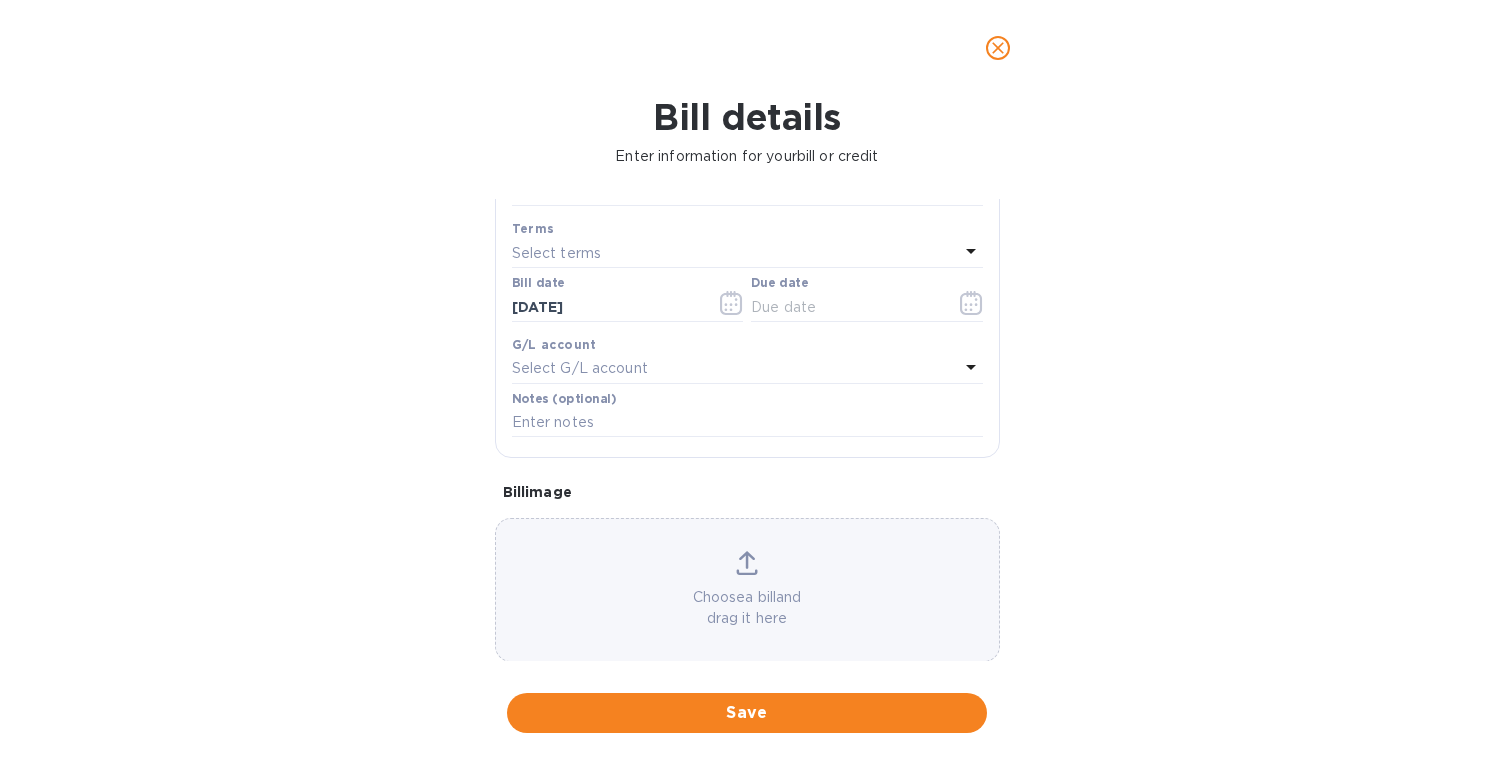scroll, scrollTop: 286, scrollLeft: 0, axis: vertical 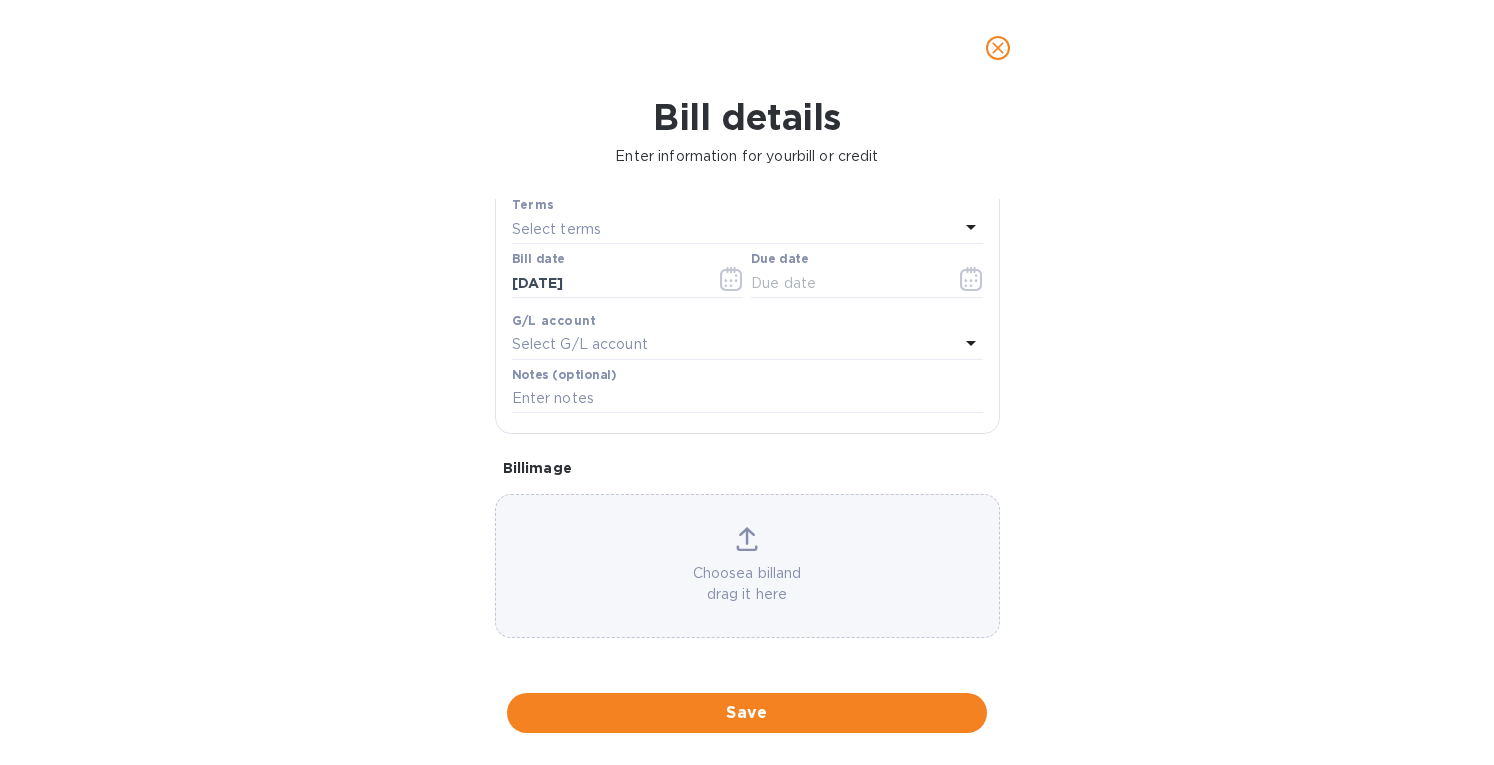 click 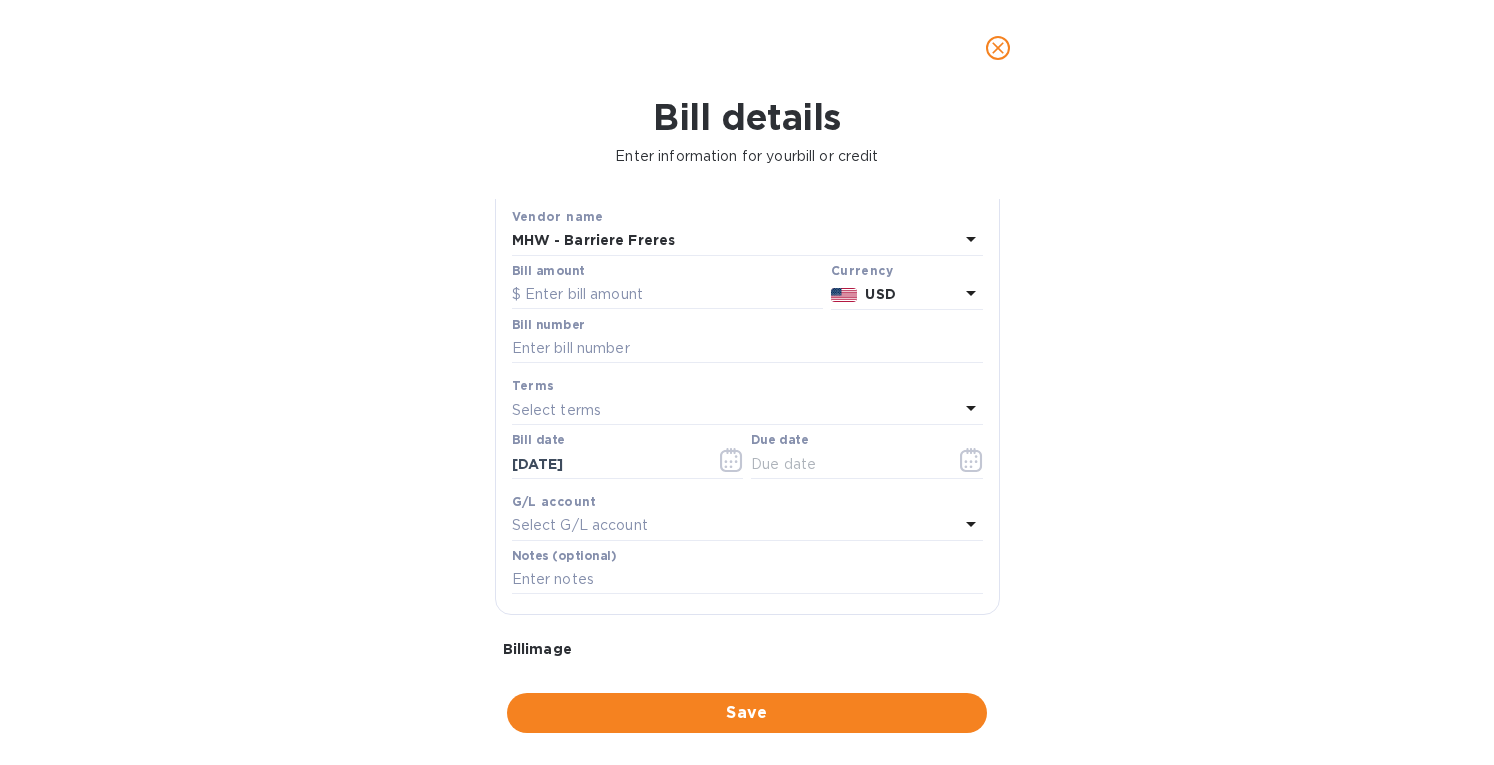 scroll, scrollTop: 86, scrollLeft: 0, axis: vertical 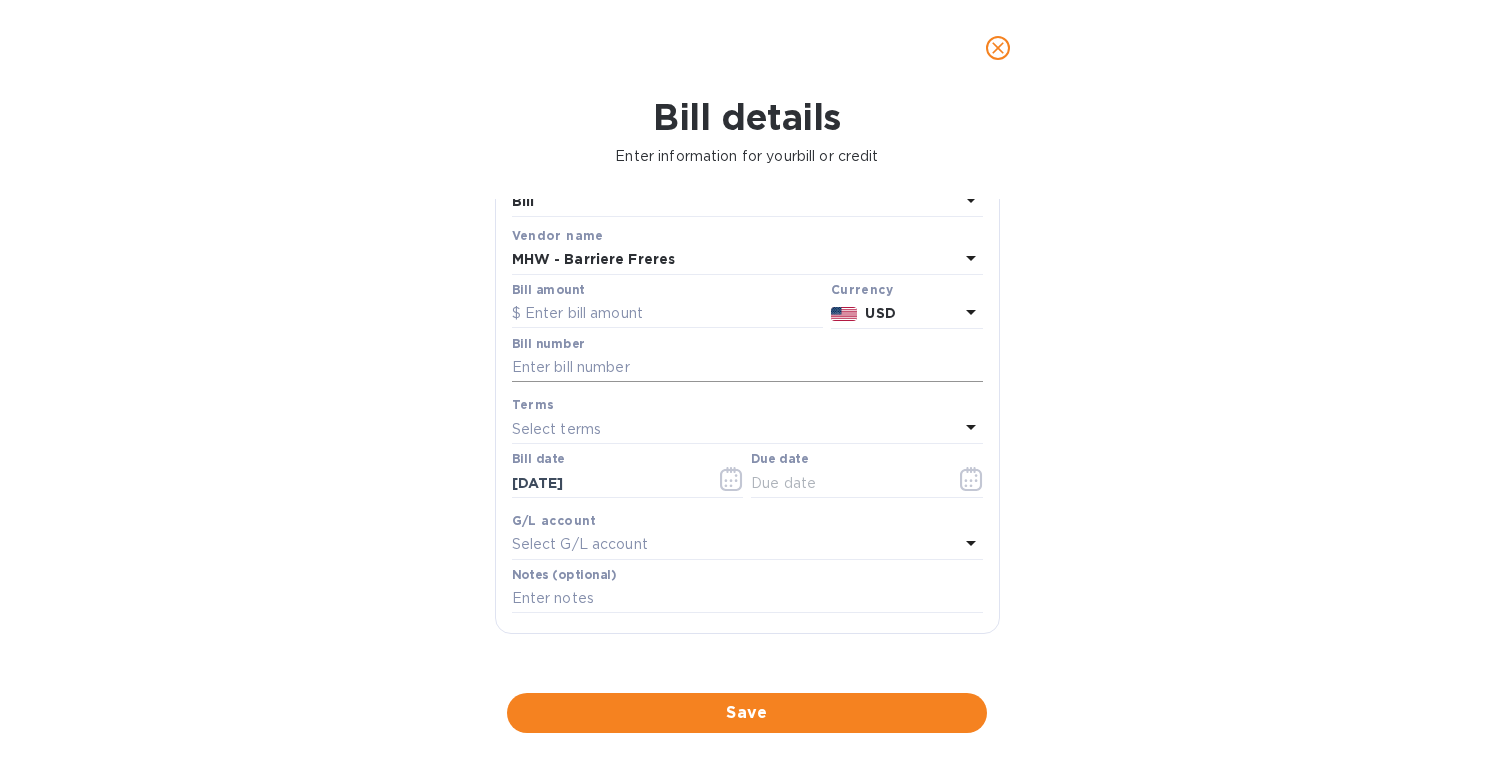 click at bounding box center (747, 368) 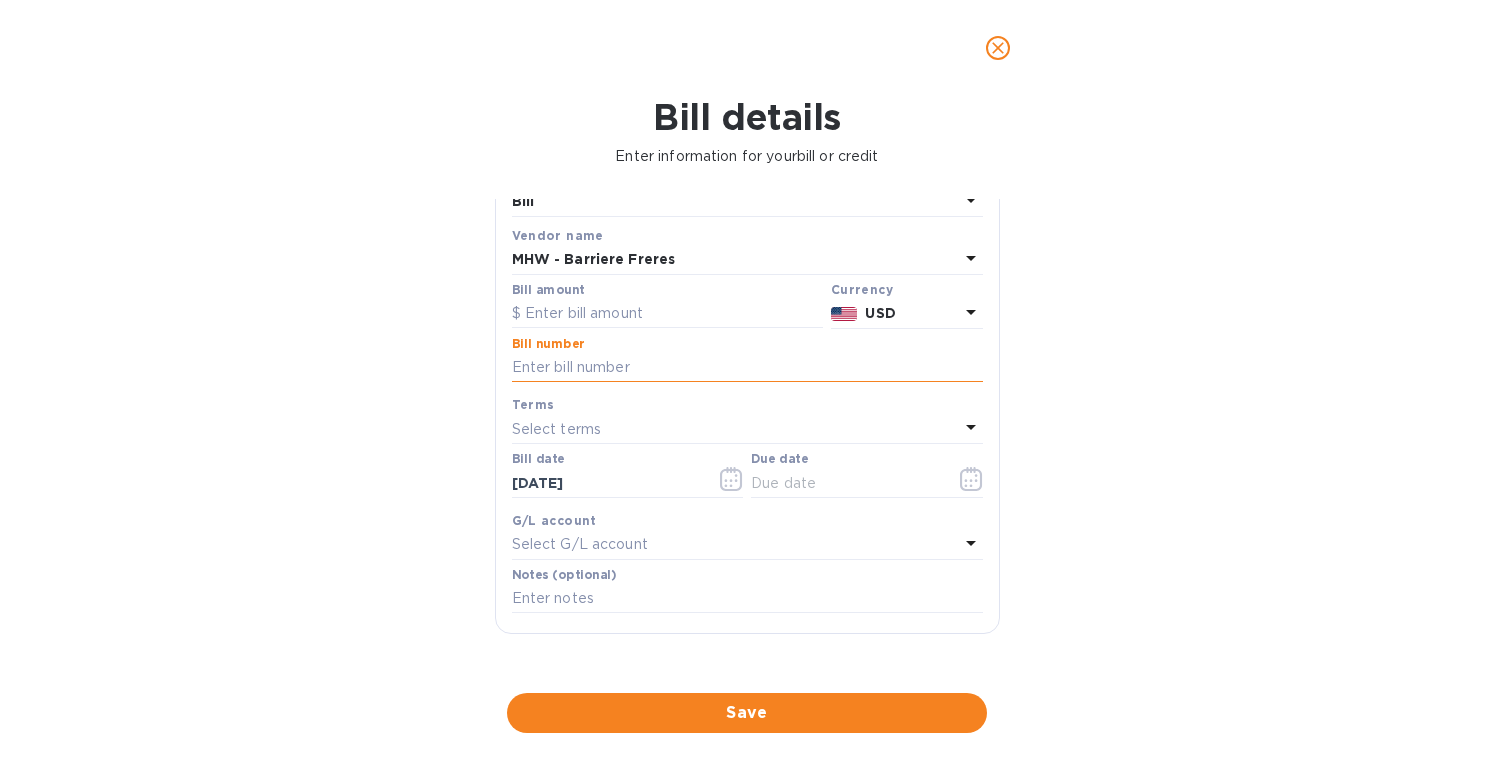 paste on "14A000053938" 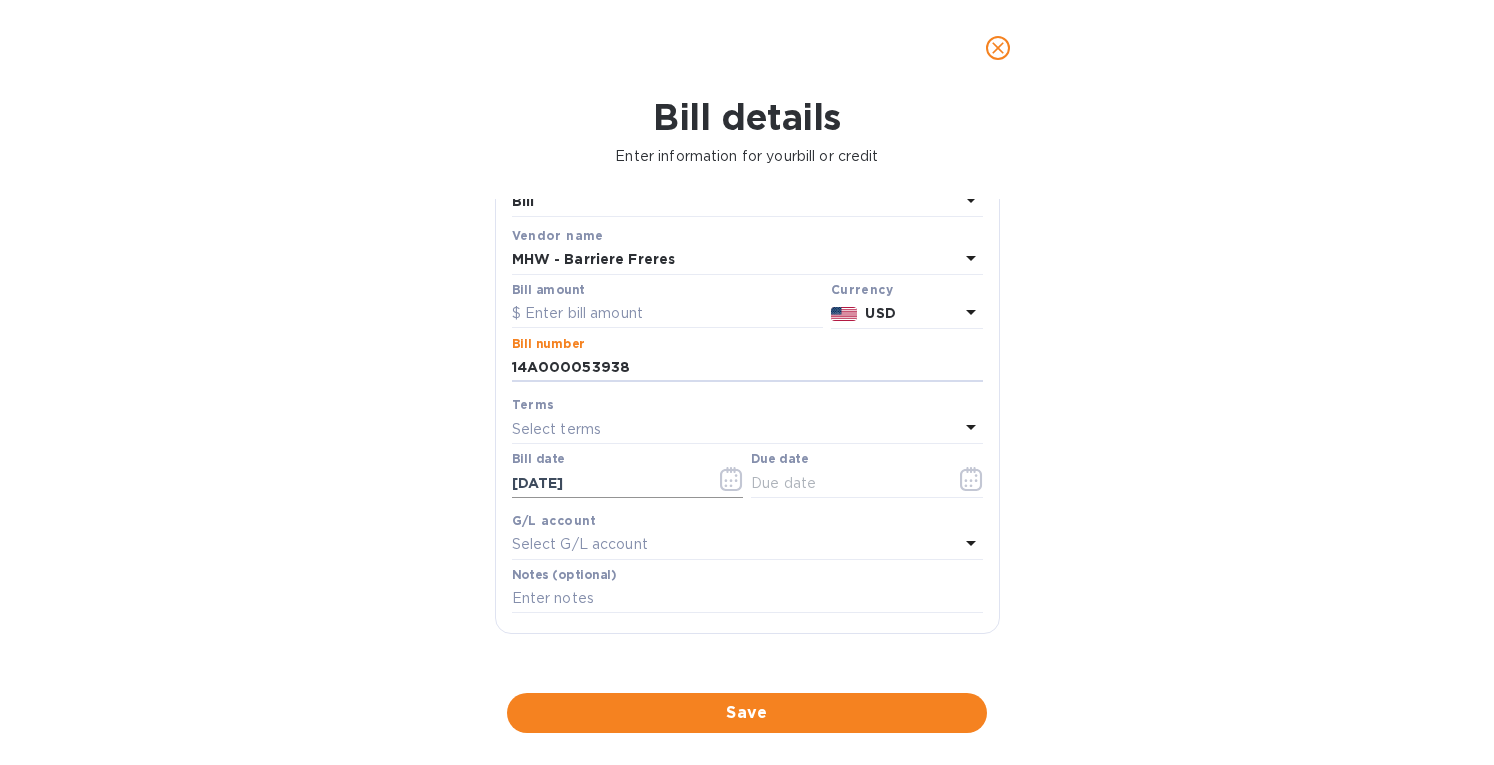 type on "14A000053938" 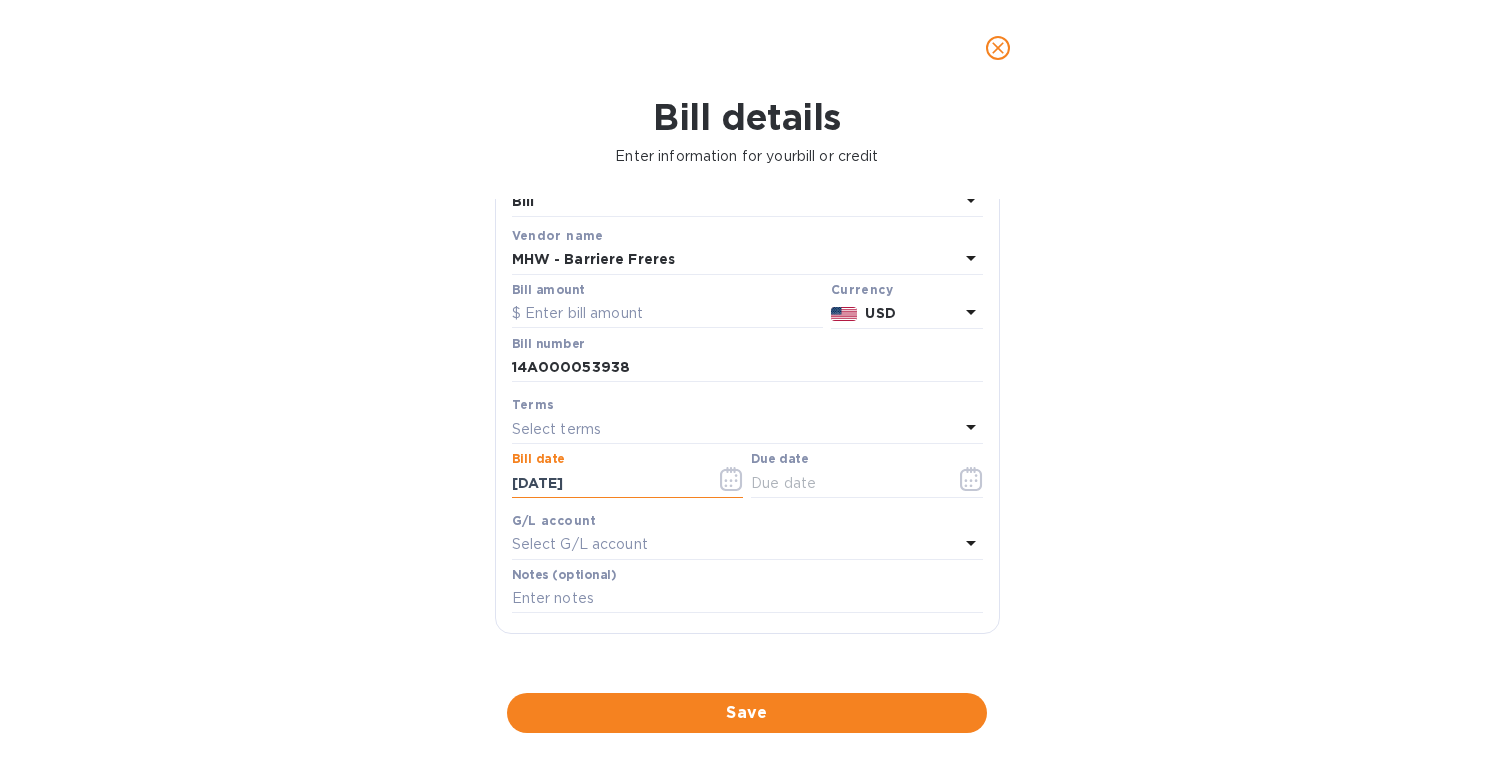 drag, startPoint x: 545, startPoint y: 479, endPoint x: 456, endPoint y: 483, distance: 89.08984 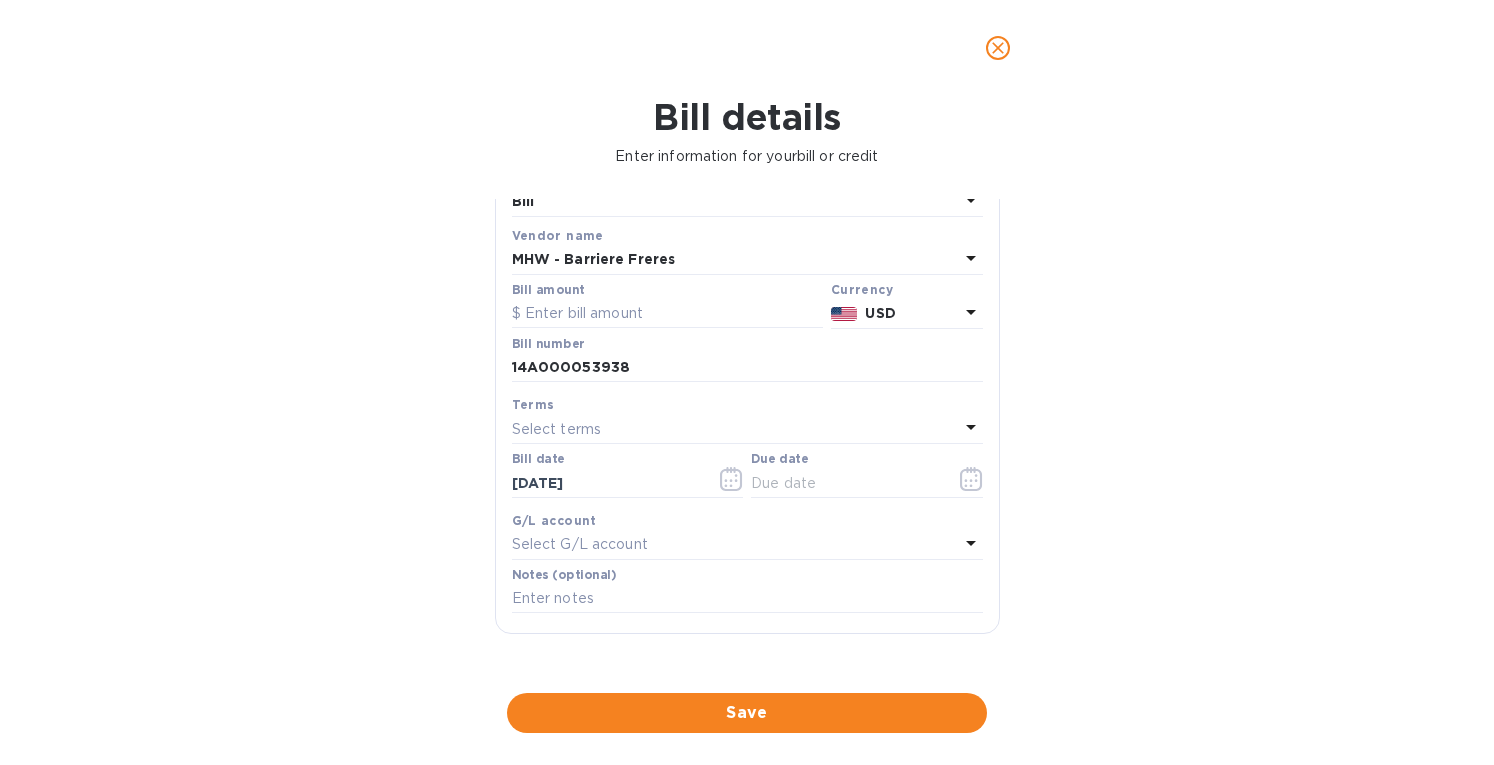 click on "Select terms" at bounding box center (557, 429) 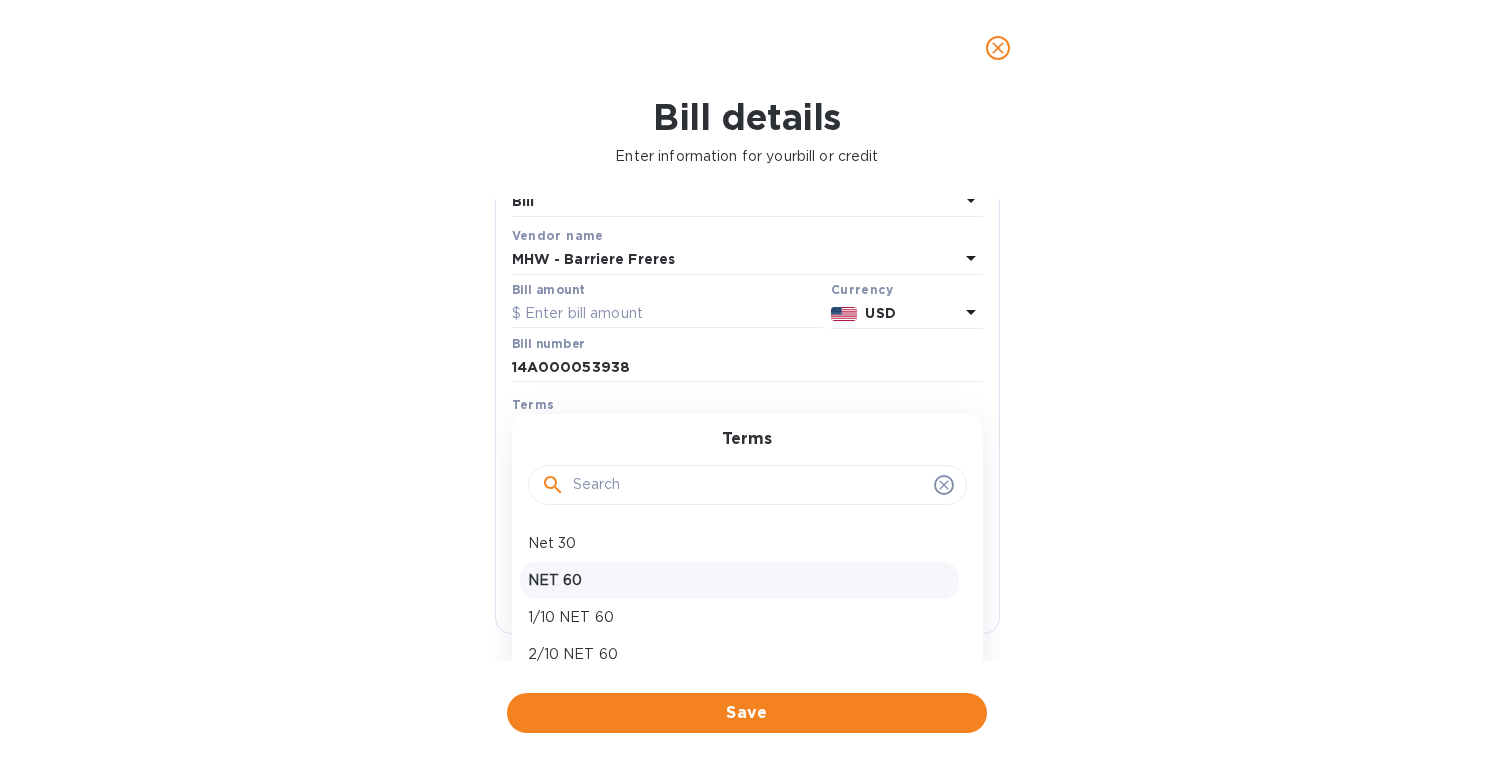 click on "NET 60" at bounding box center (739, 580) 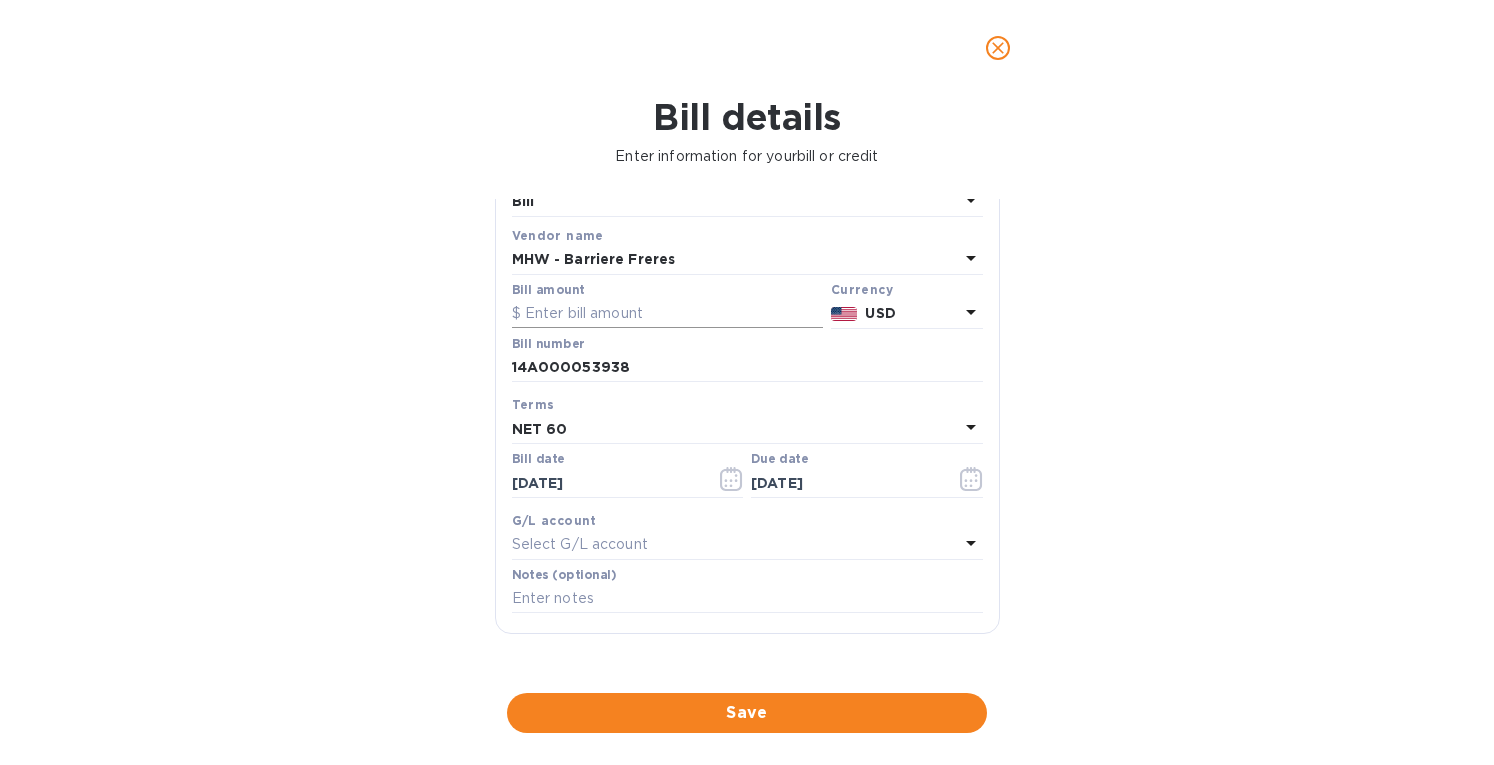click at bounding box center (667, 314) 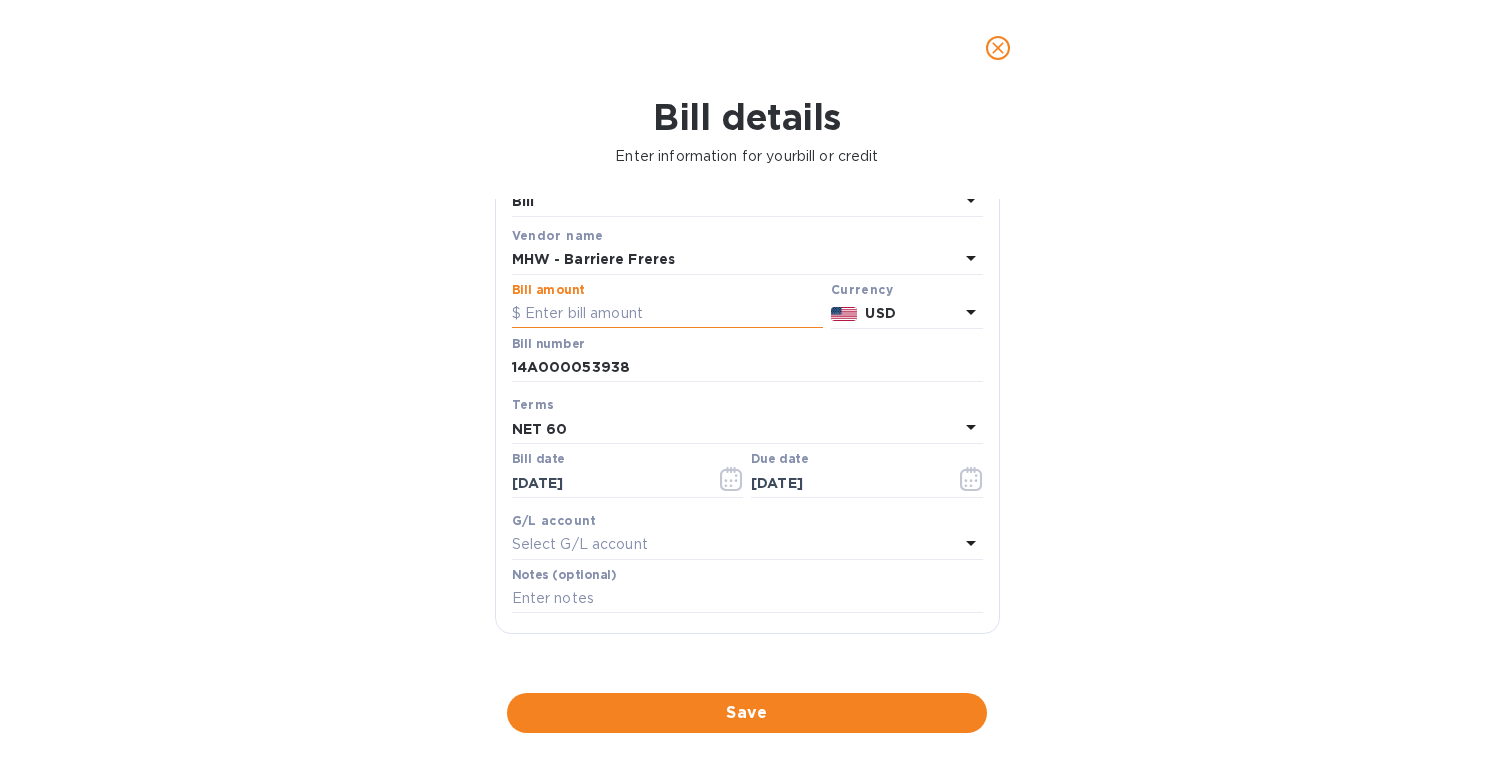 click at bounding box center (667, 314) 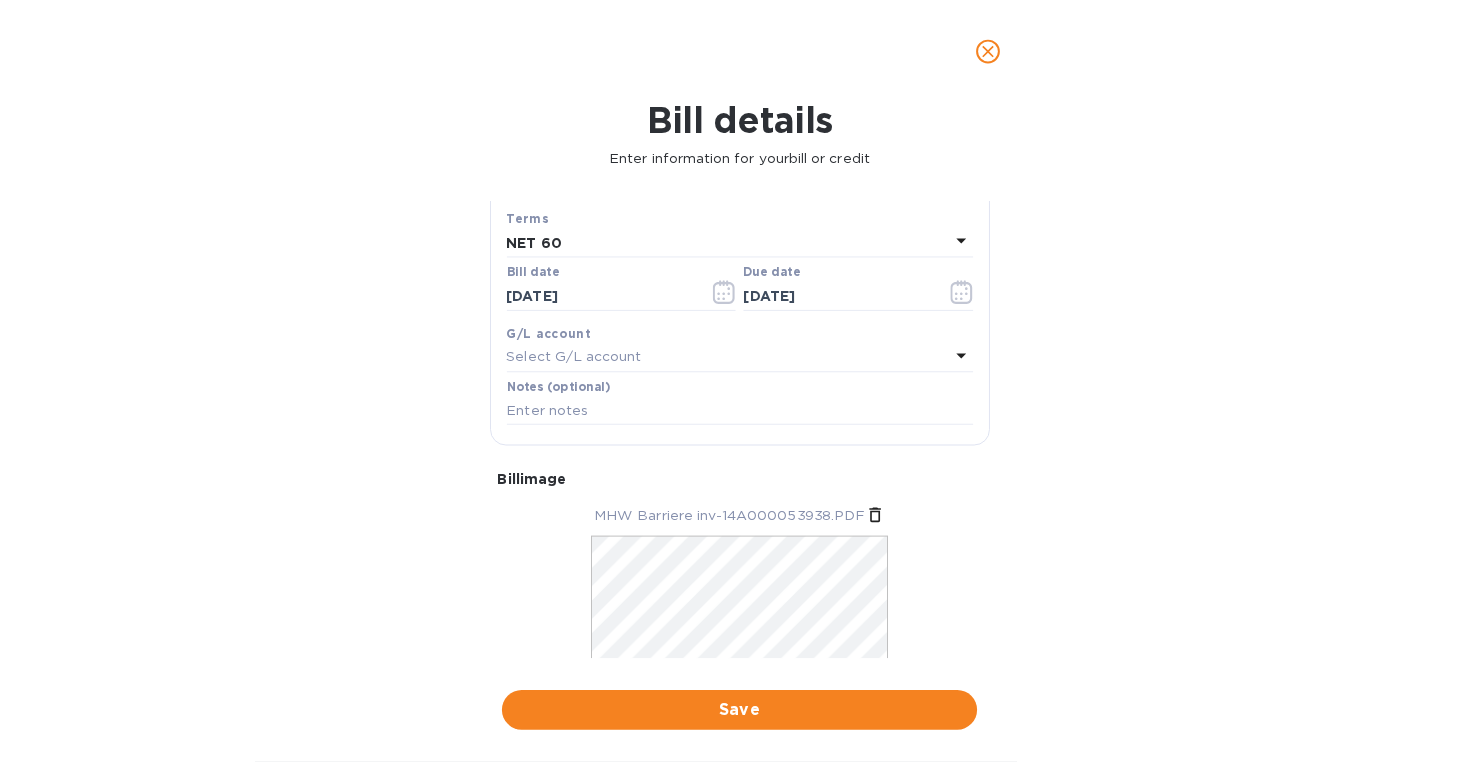 scroll, scrollTop: 347, scrollLeft: 0, axis: vertical 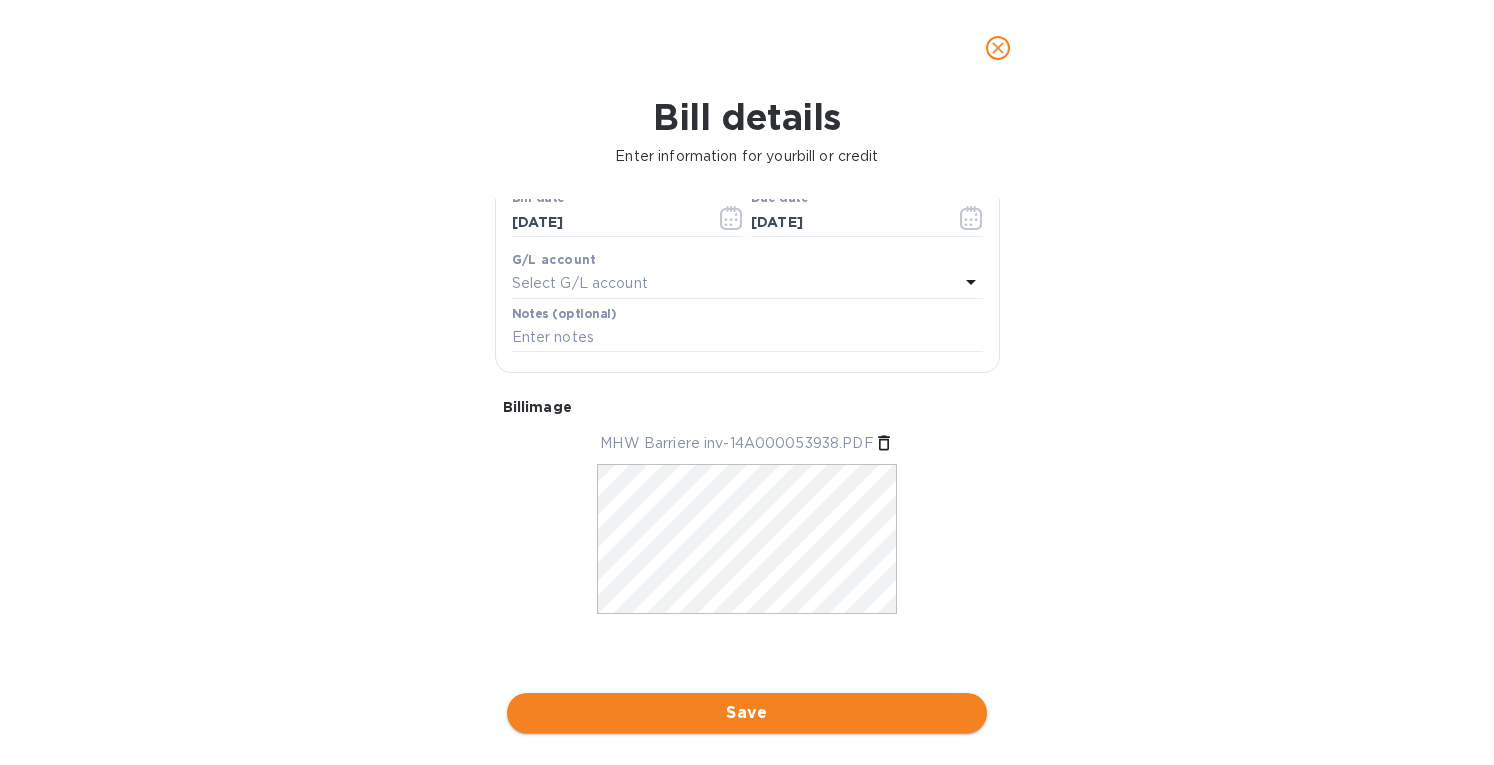type on "8,600.31" 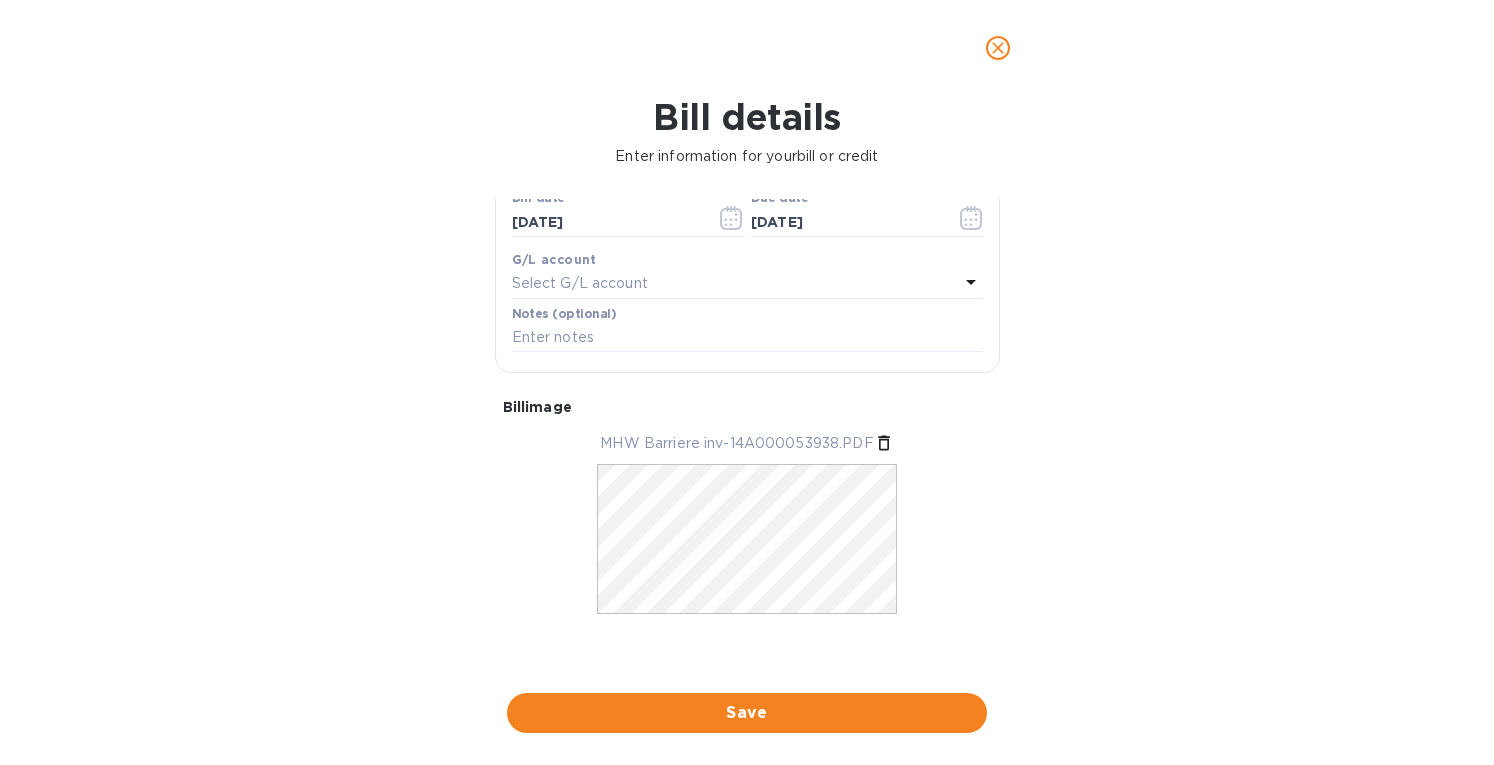 click on "Save" at bounding box center (747, 713) 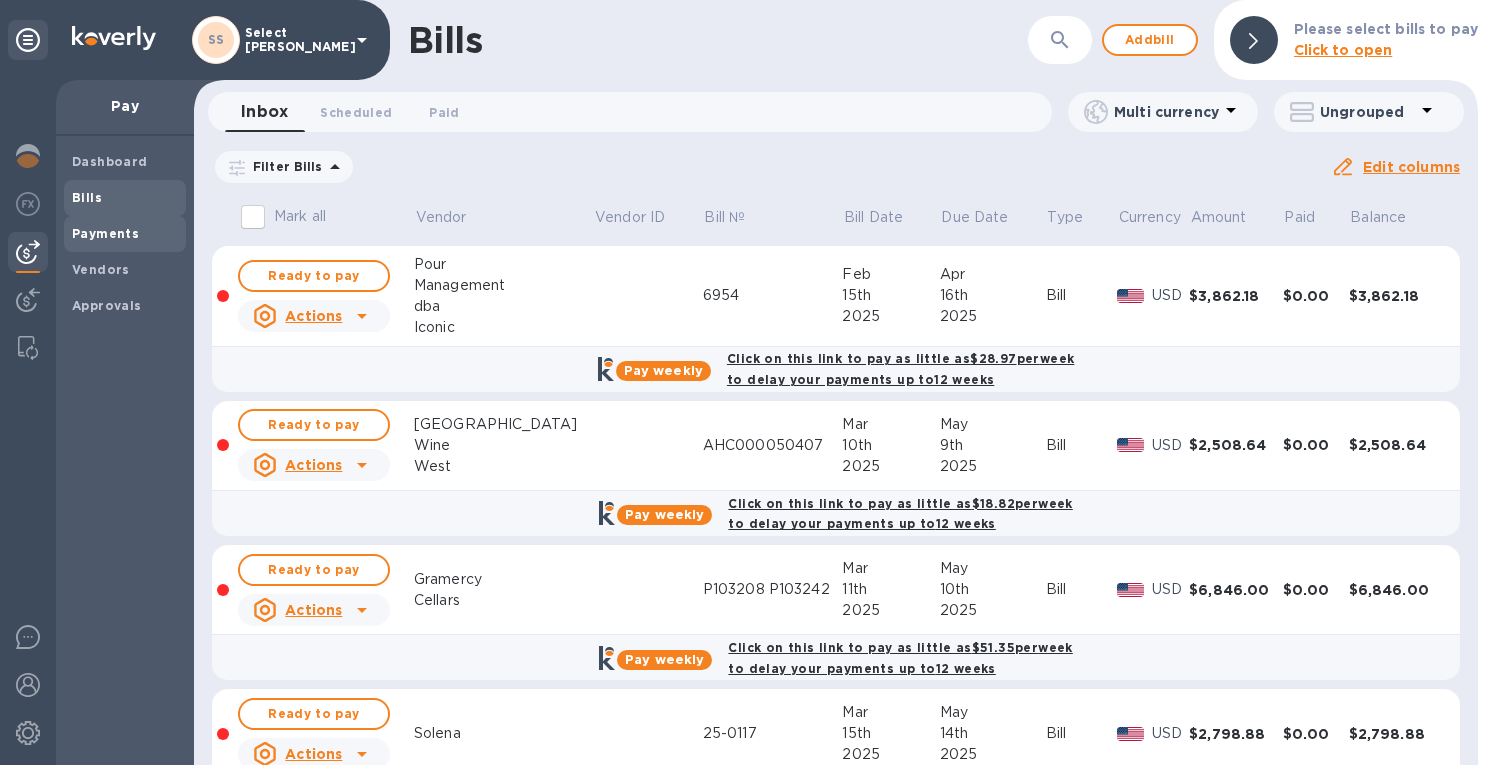 click on "Payments" at bounding box center [105, 233] 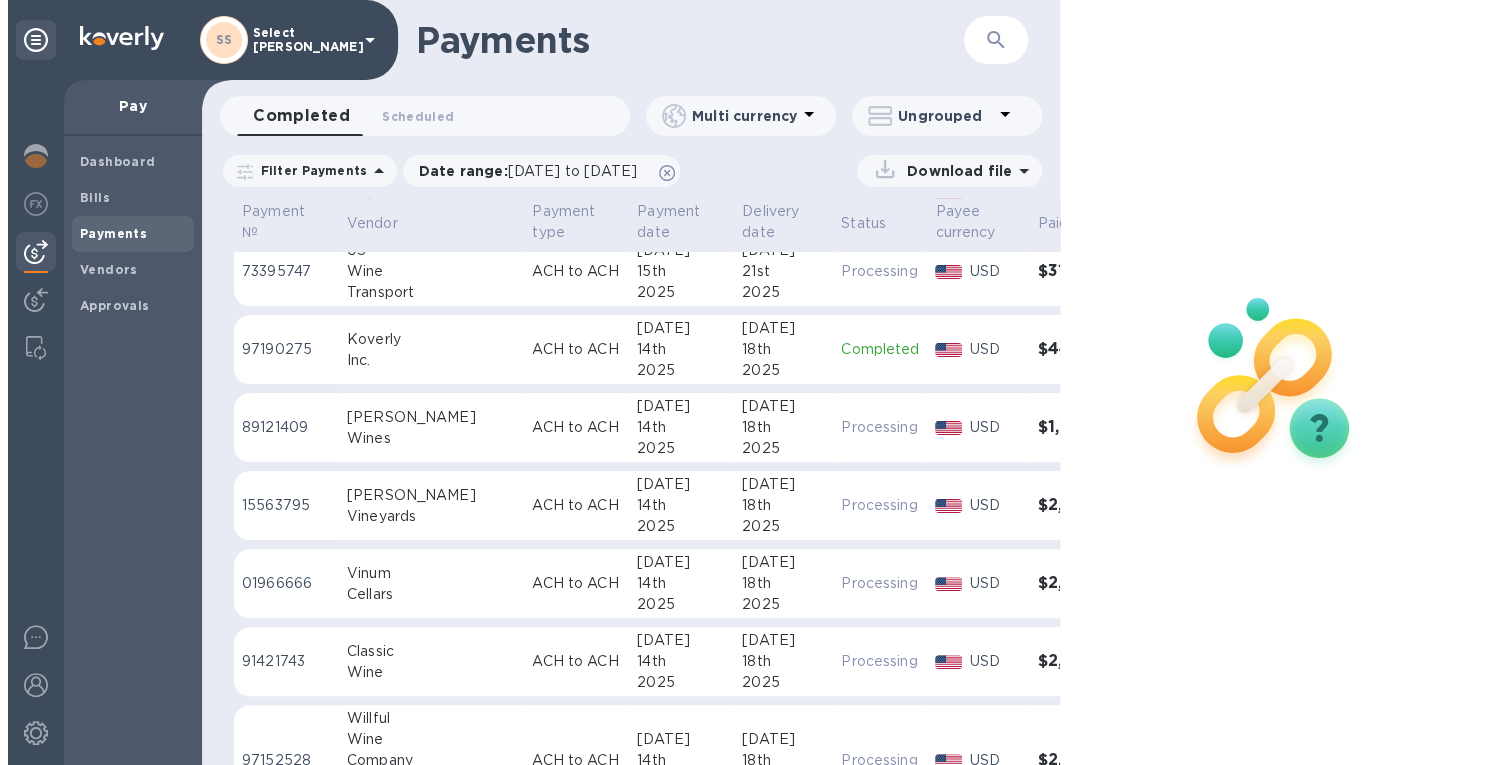 scroll, scrollTop: 600, scrollLeft: 0, axis: vertical 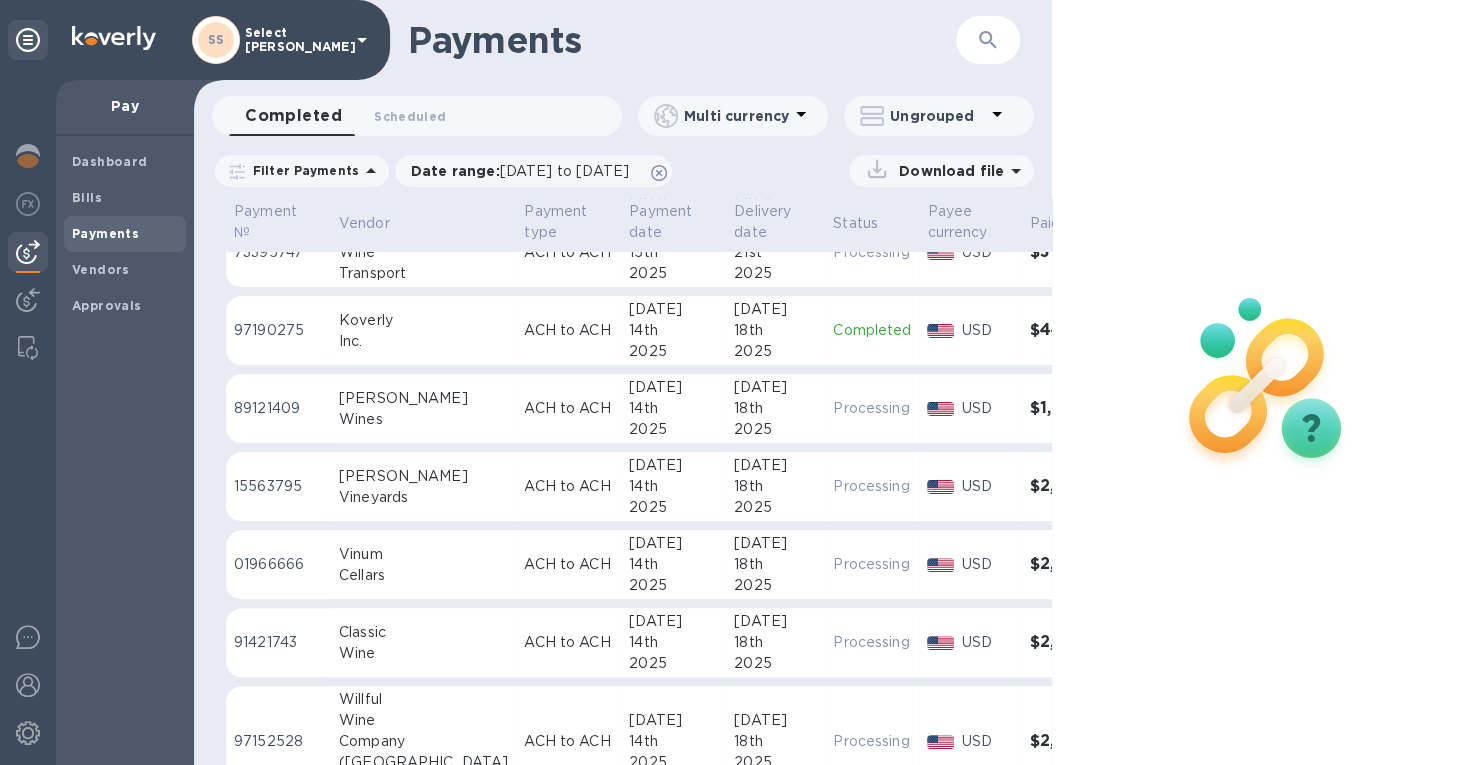 click on "ACH to ACH" at bounding box center (568, 642) 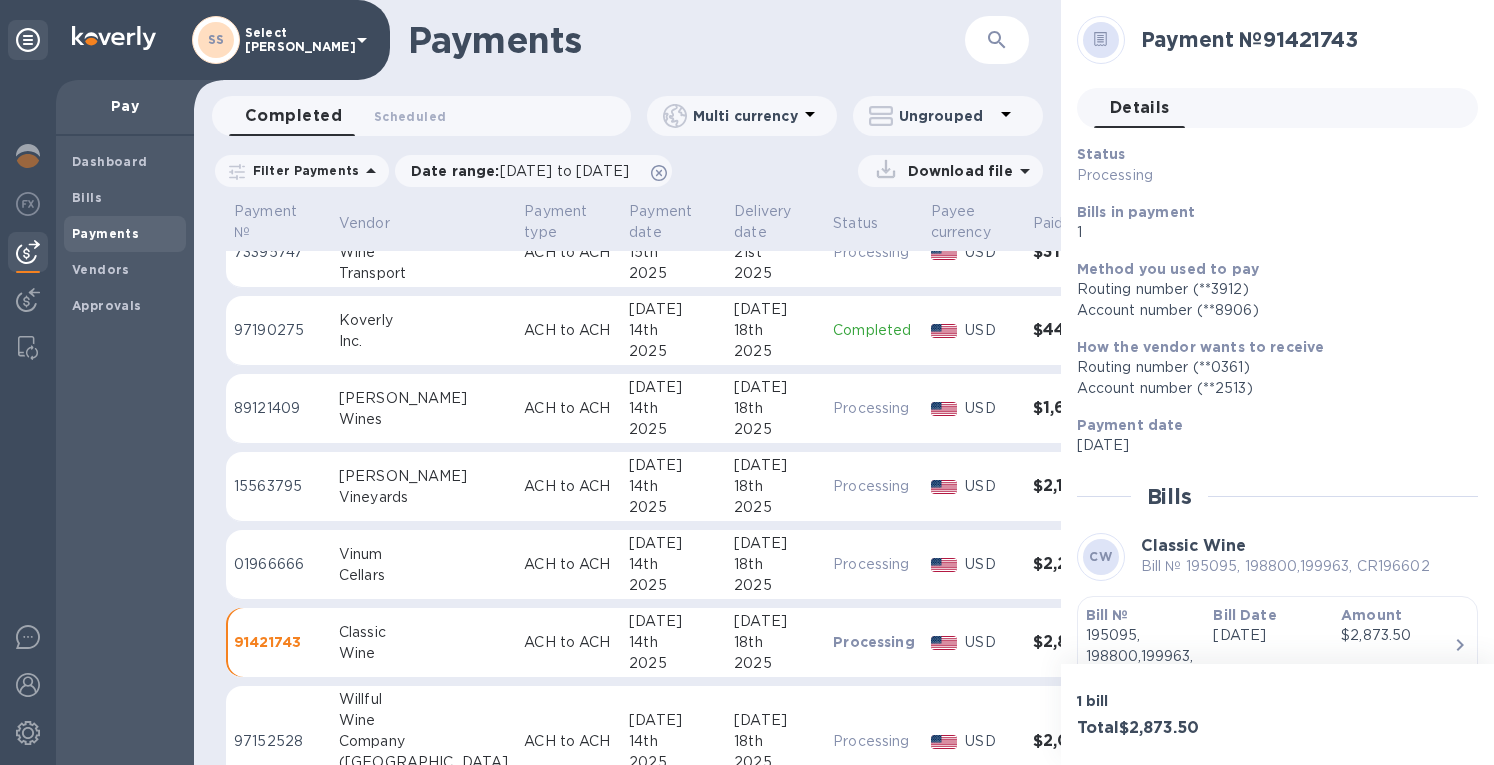 click on "ACH to ACH" at bounding box center (568, 564) 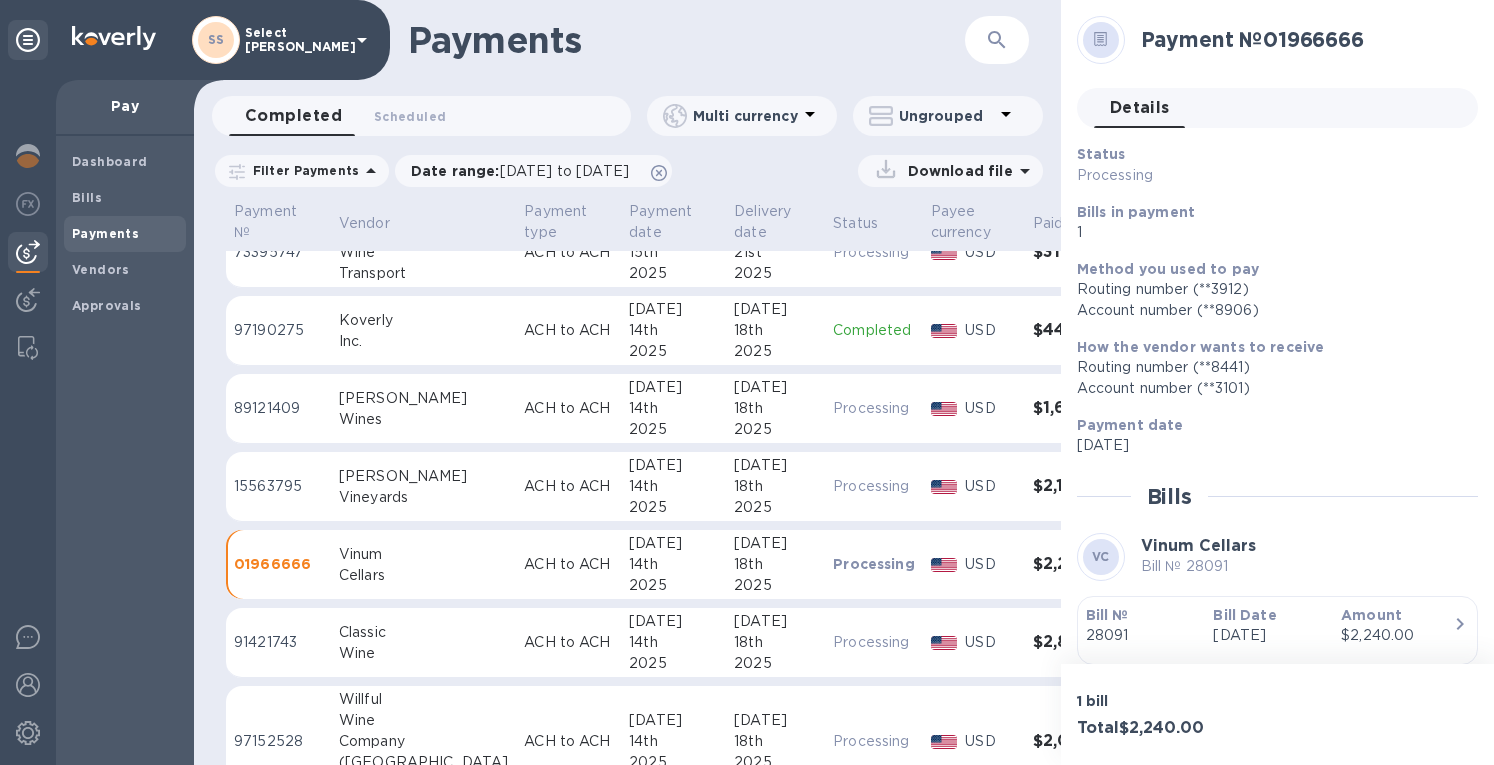 click on "[DATE]" at bounding box center [775, 487] 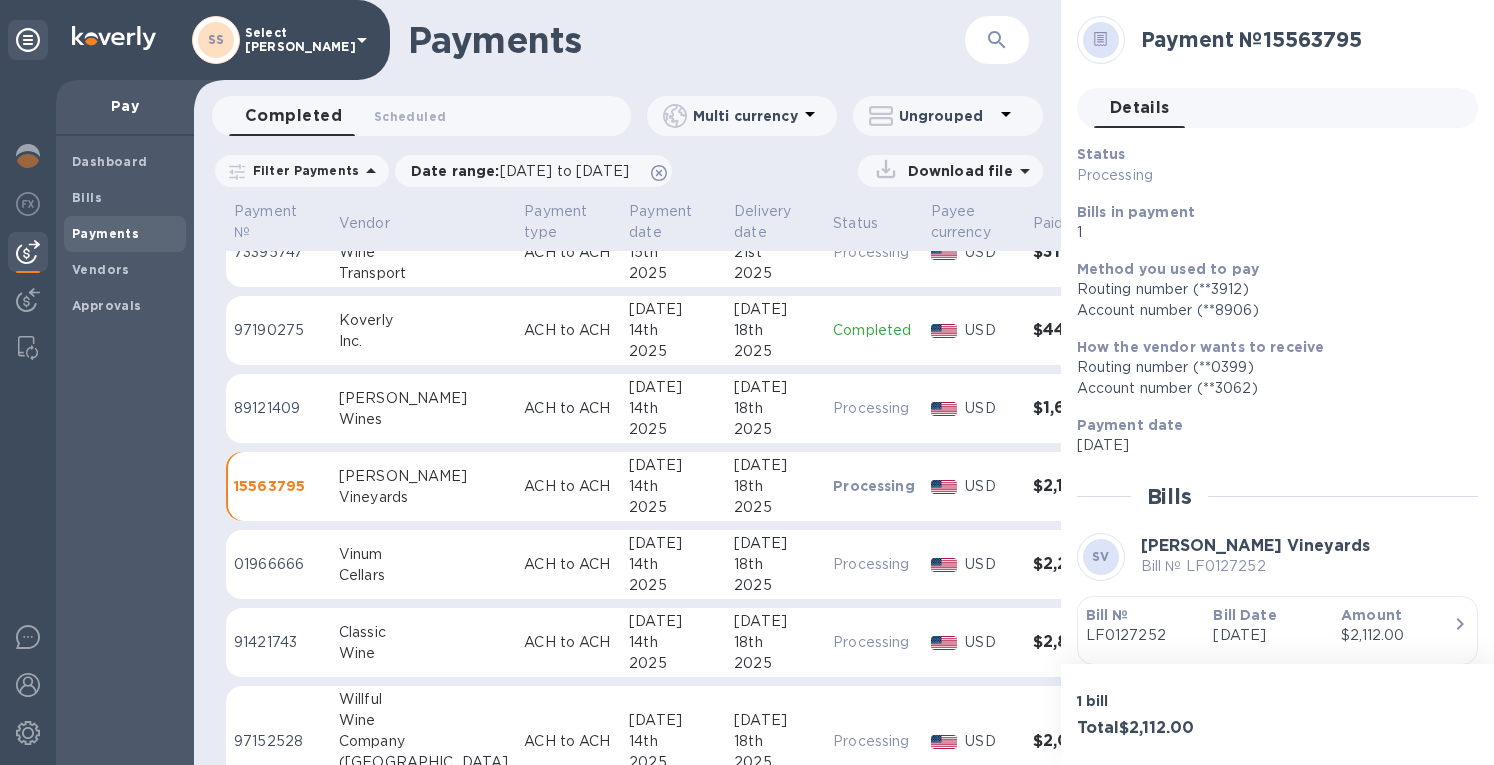 click on "[DATE]" at bounding box center [775, 643] 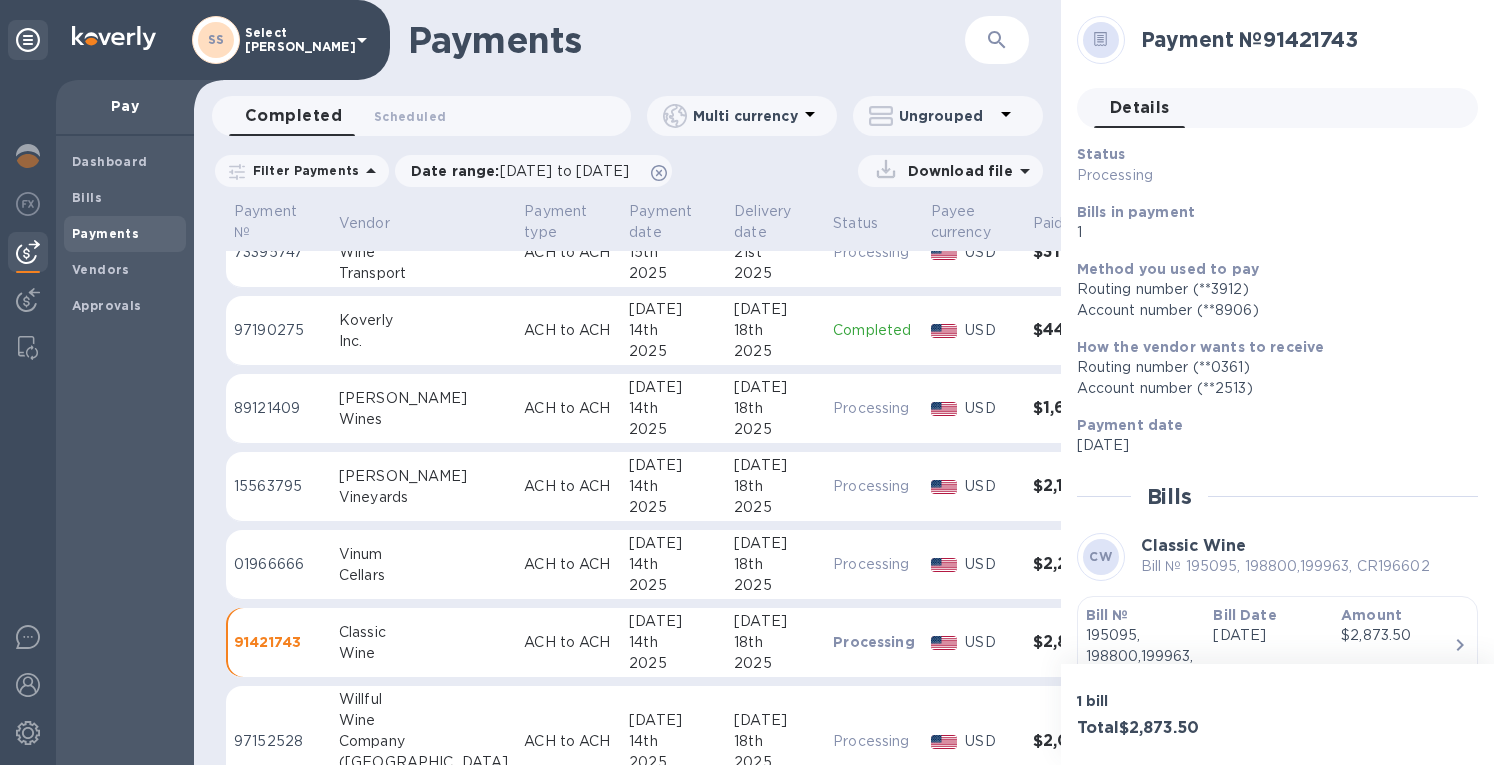 scroll, scrollTop: 109, scrollLeft: 0, axis: vertical 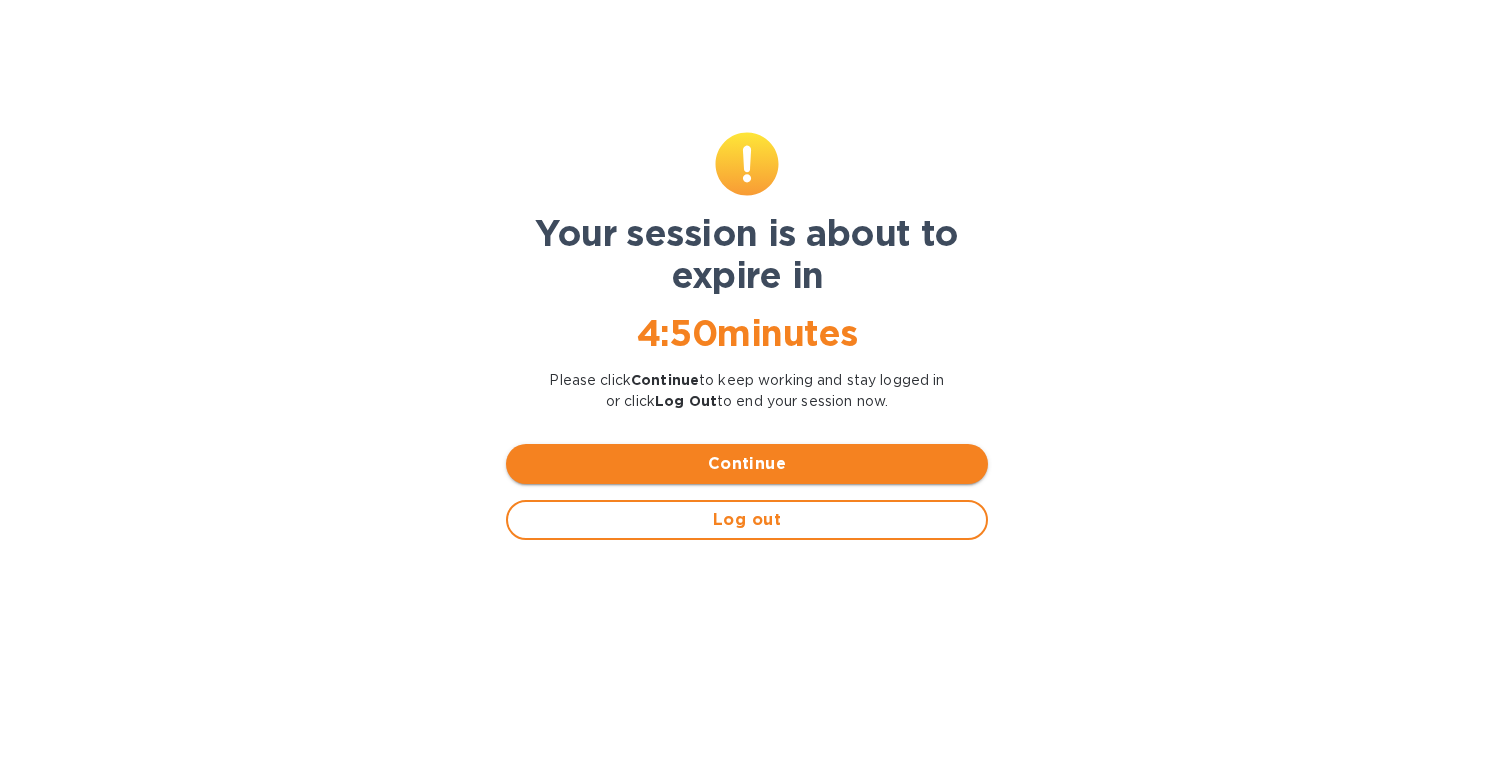 click on "Continue" at bounding box center [747, 464] 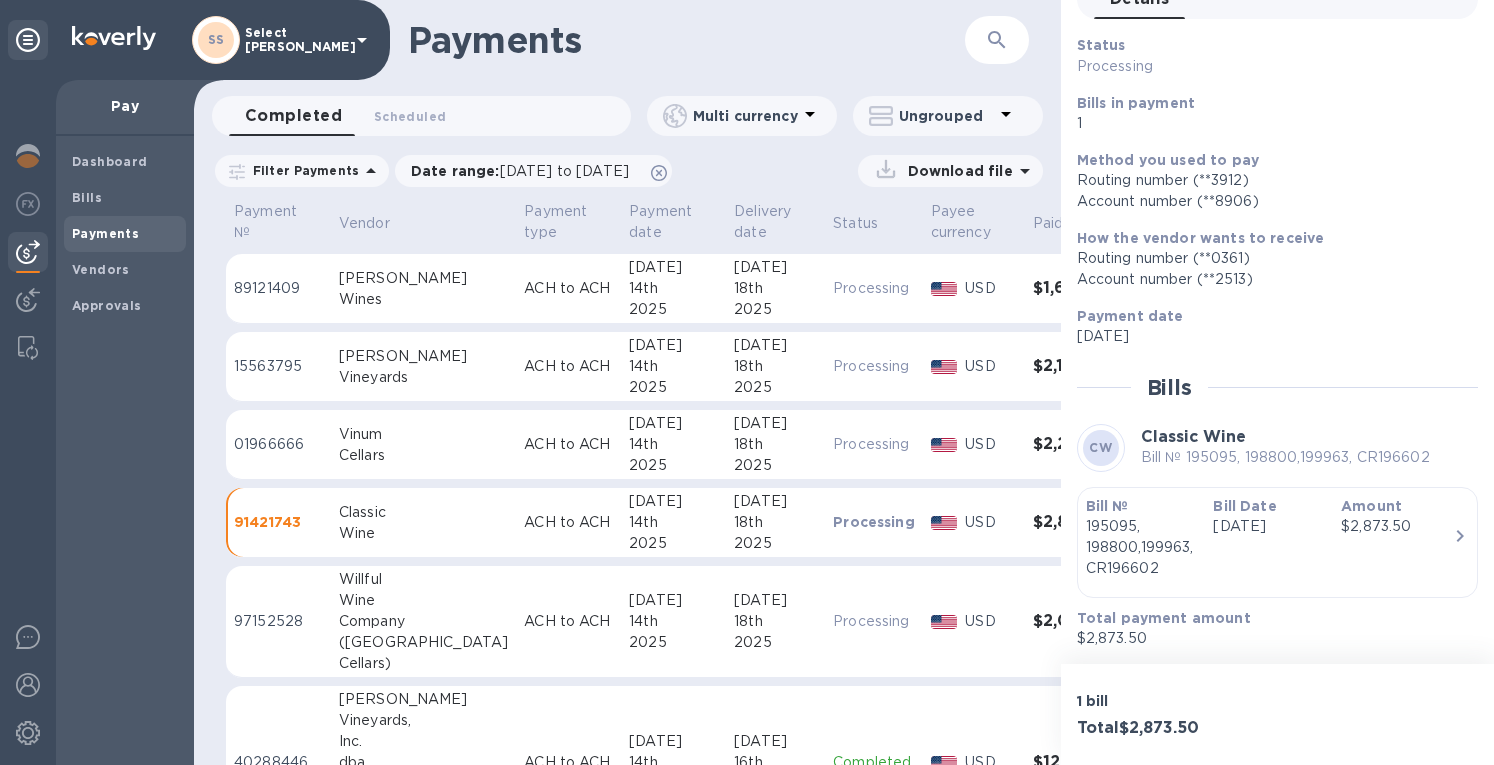 scroll, scrollTop: 800, scrollLeft: 0, axis: vertical 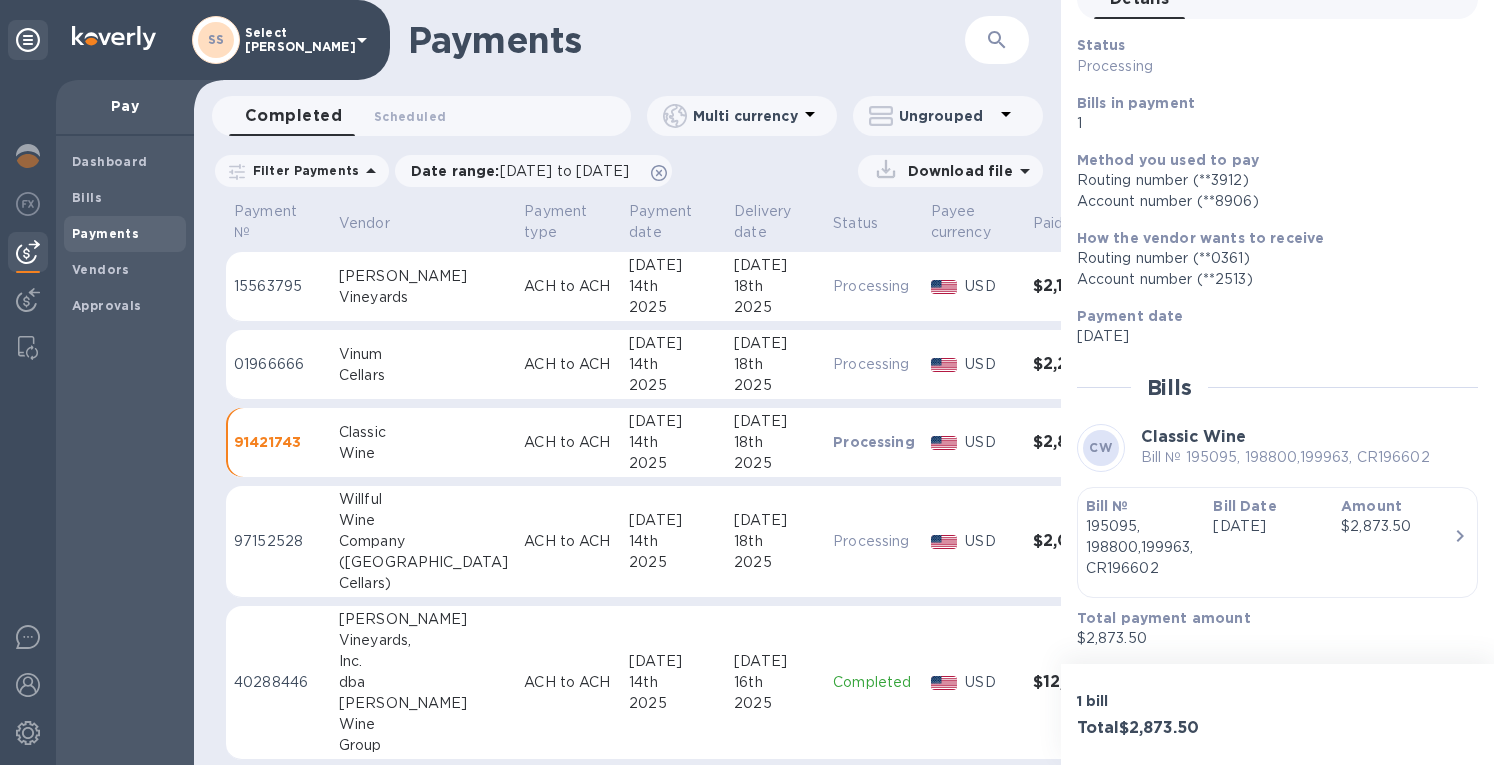 click on "ACH to ACH" at bounding box center (568, 542) 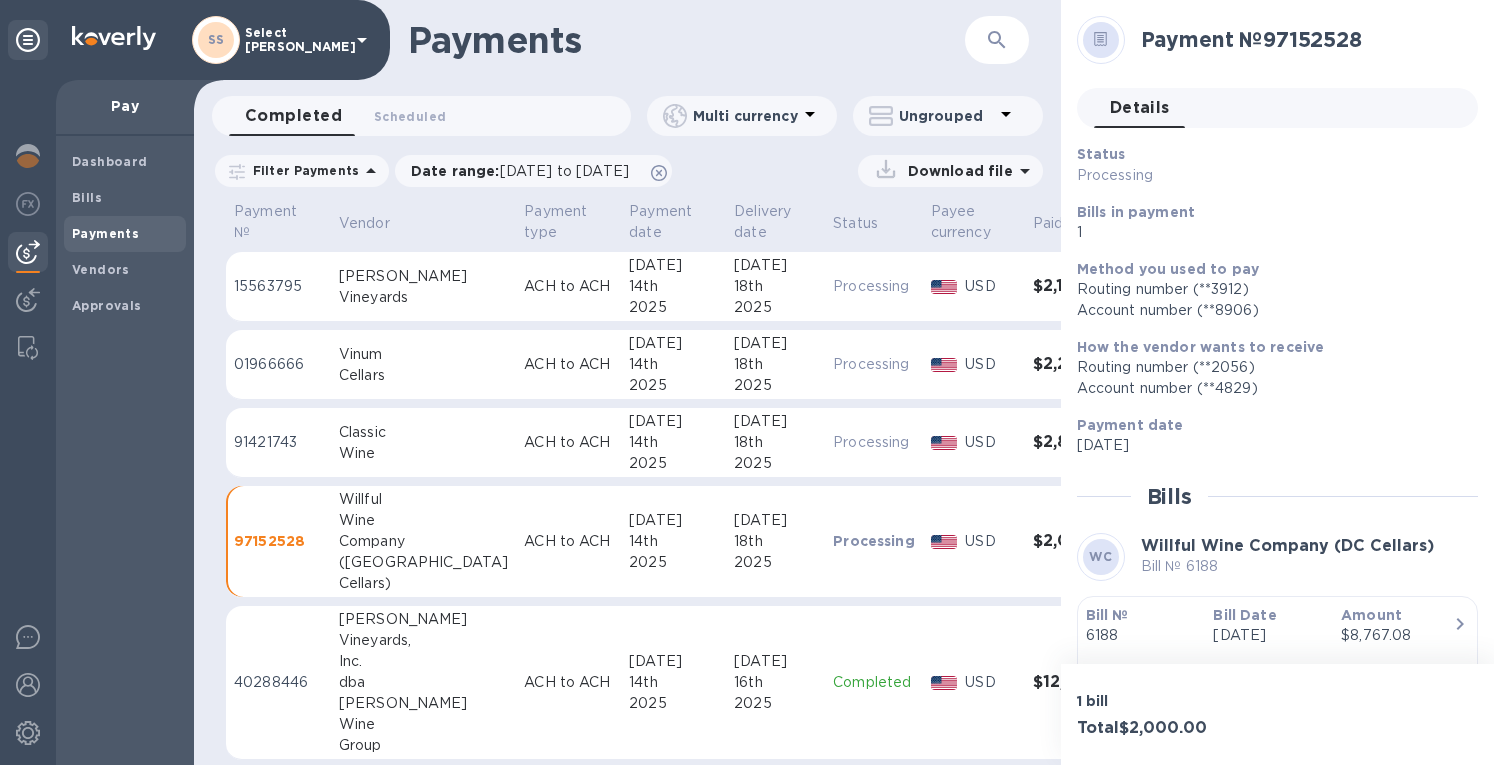 click on "Inc." at bounding box center [423, 661] 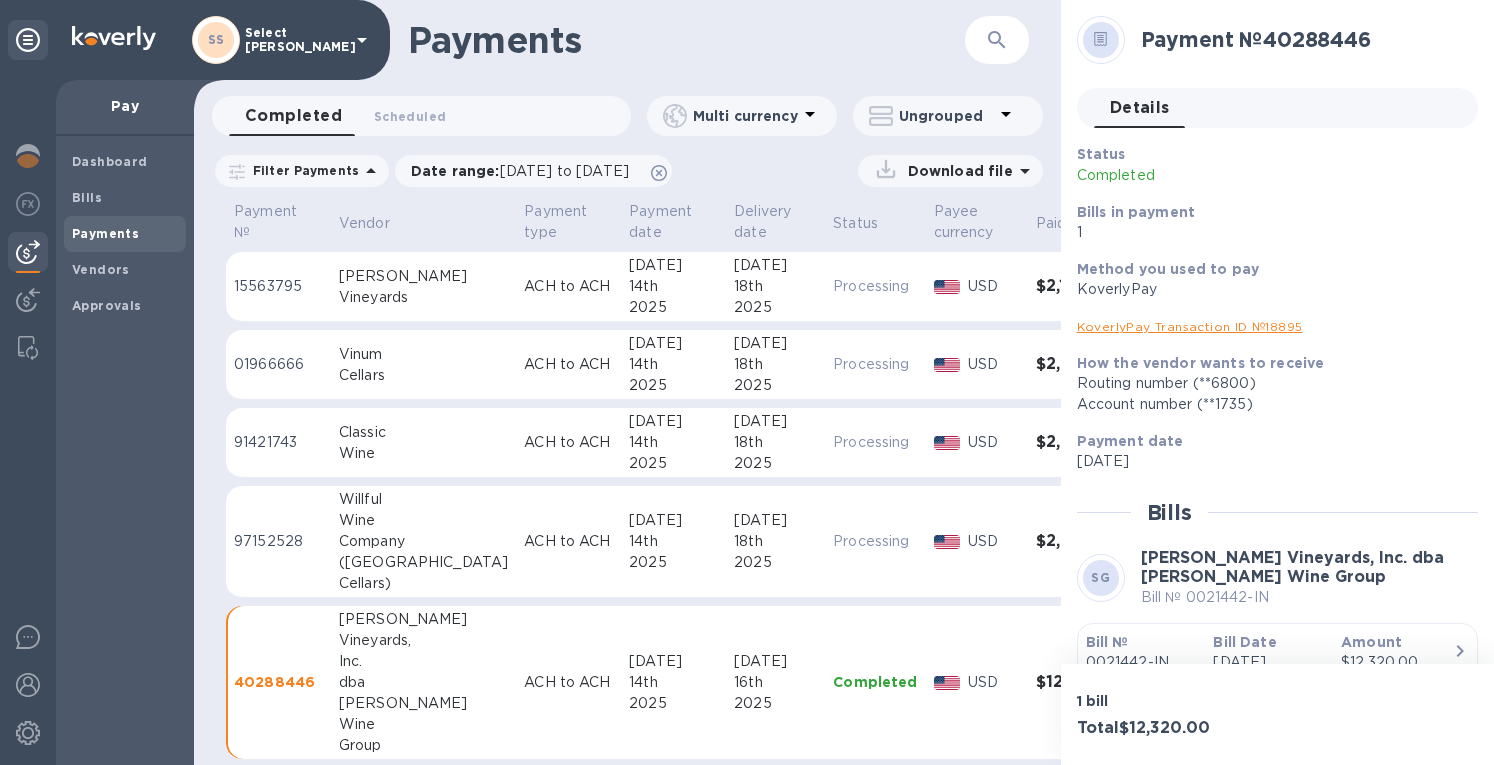 scroll, scrollTop: 1000, scrollLeft: 0, axis: vertical 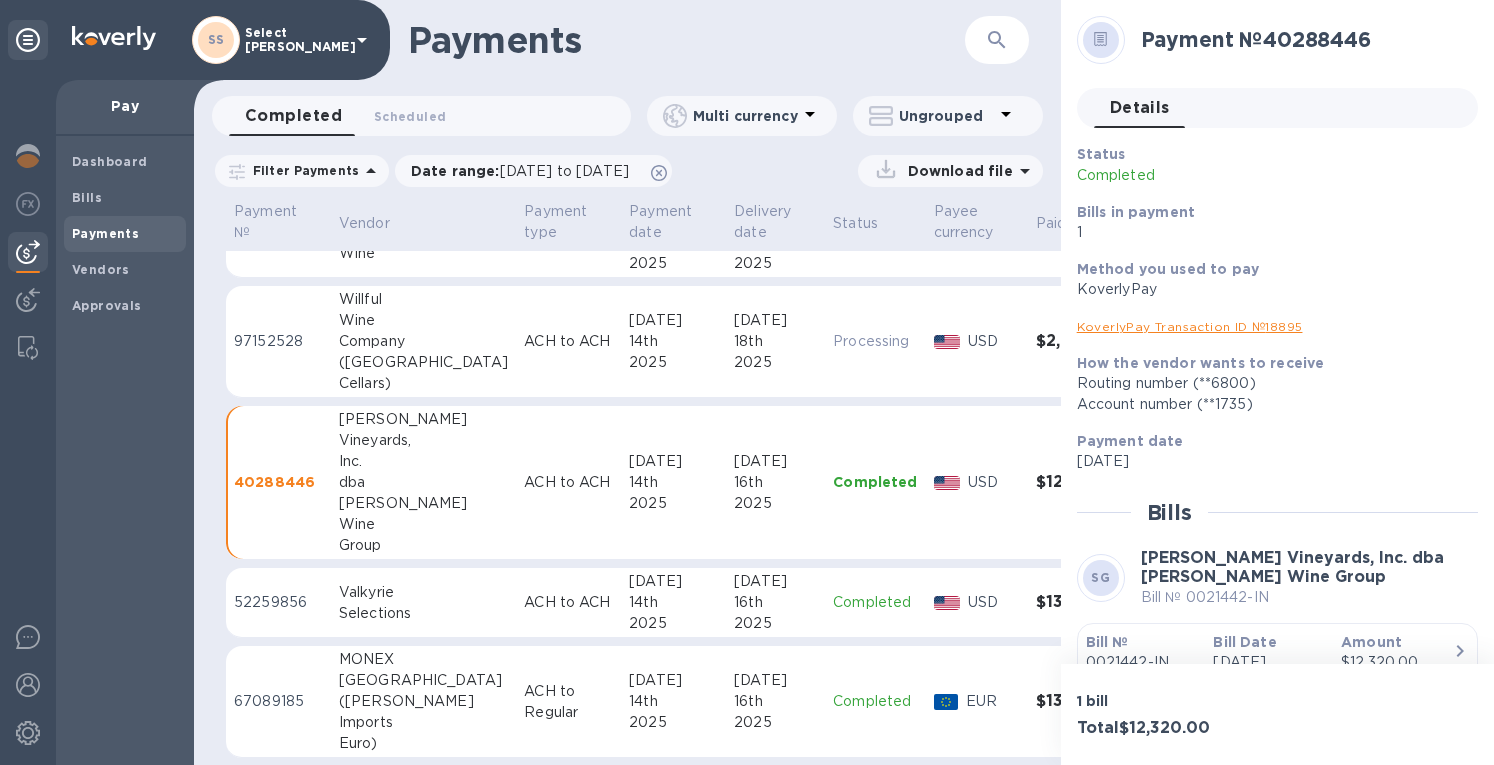 click on "ACH to ACH" at bounding box center (568, 602) 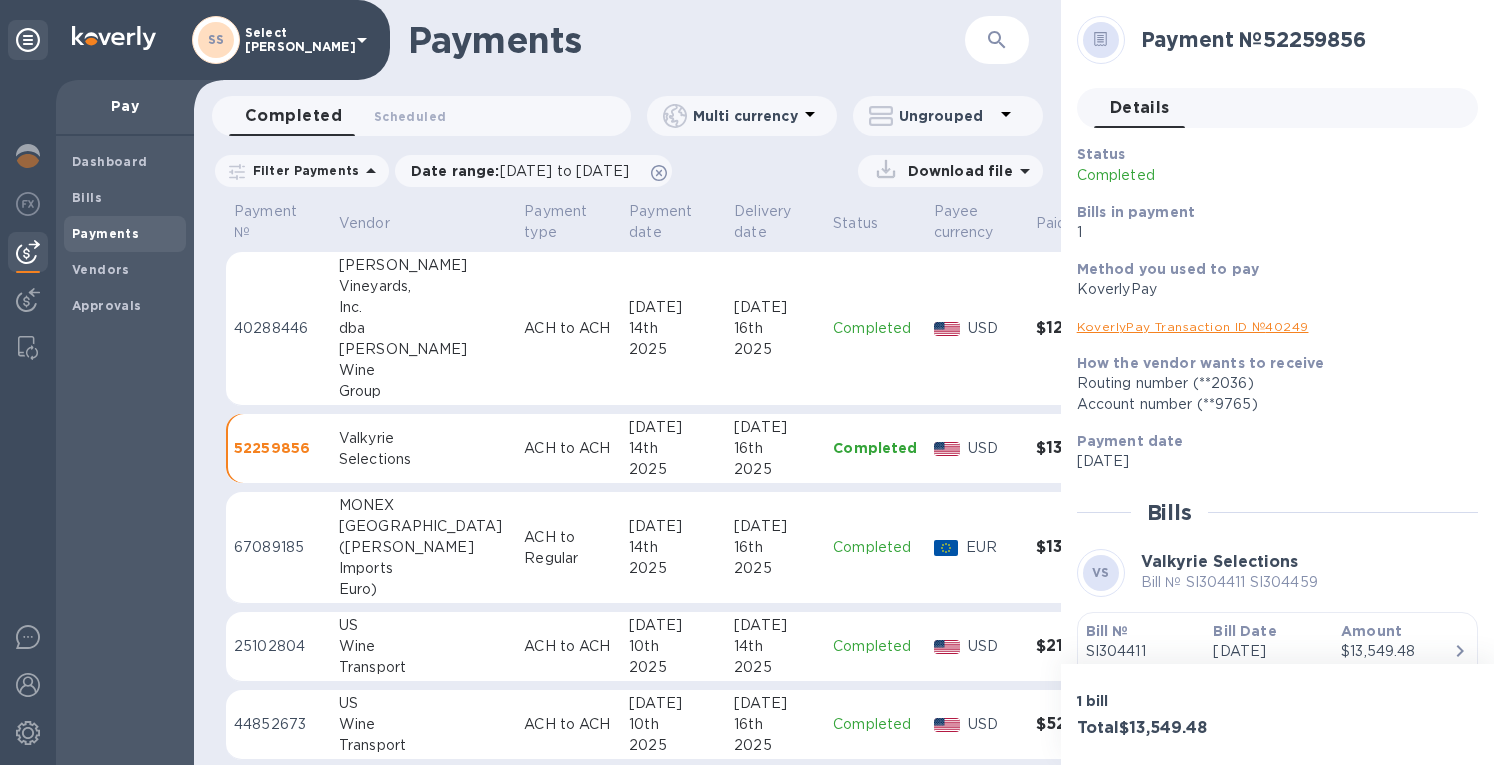 scroll, scrollTop: 1200, scrollLeft: 0, axis: vertical 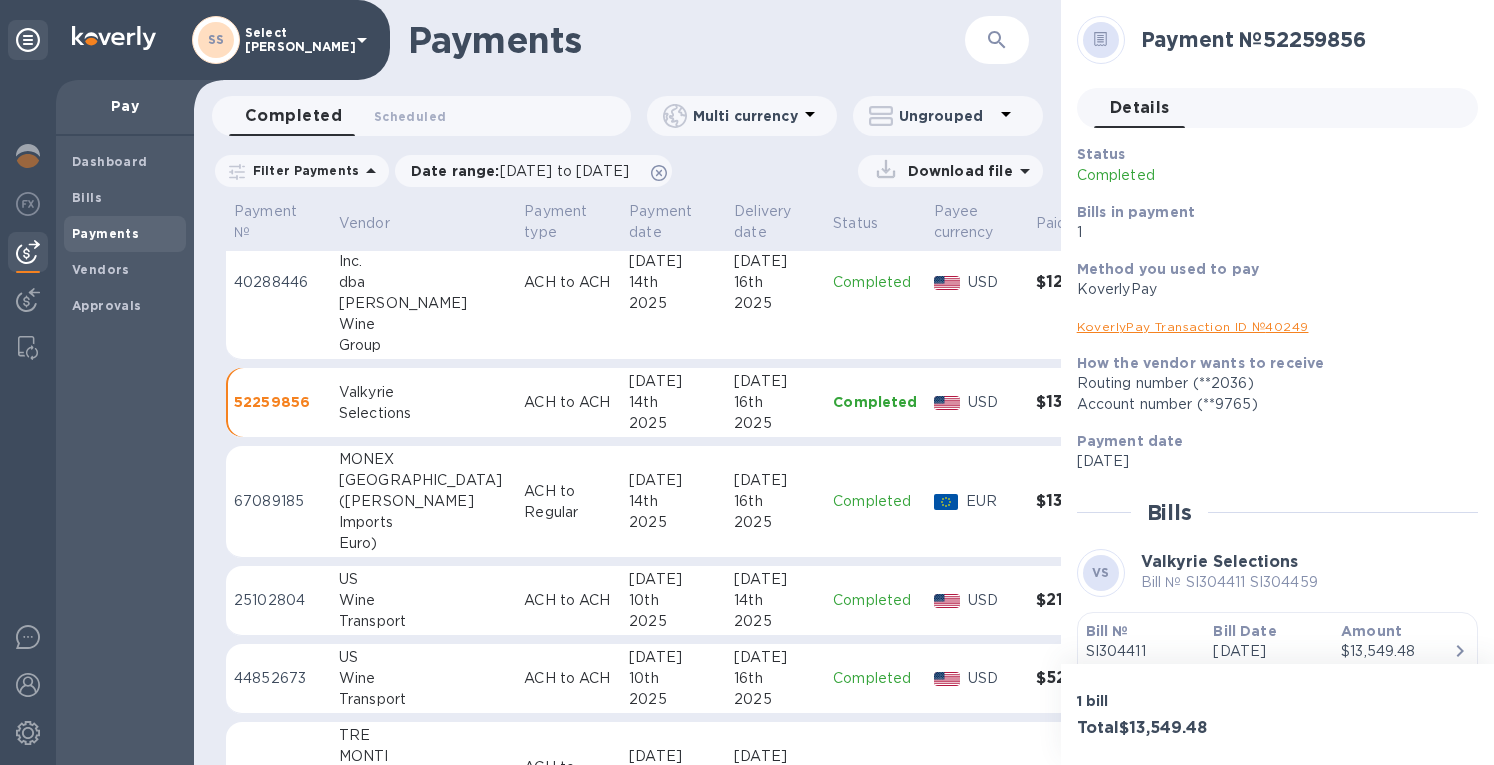 click on "ACH to ACH" at bounding box center (568, 601) 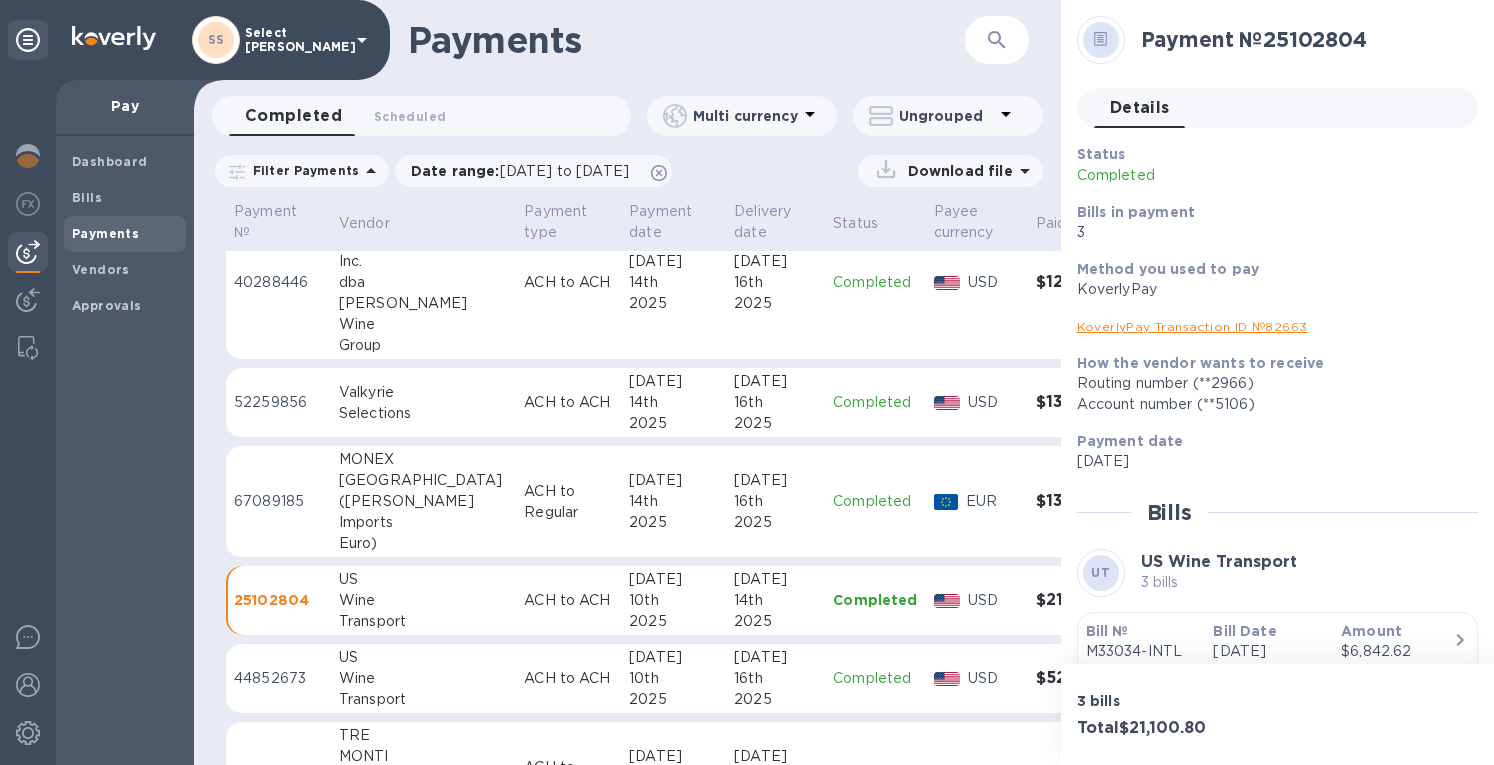 click on "ACH to ACH" at bounding box center [568, 678] 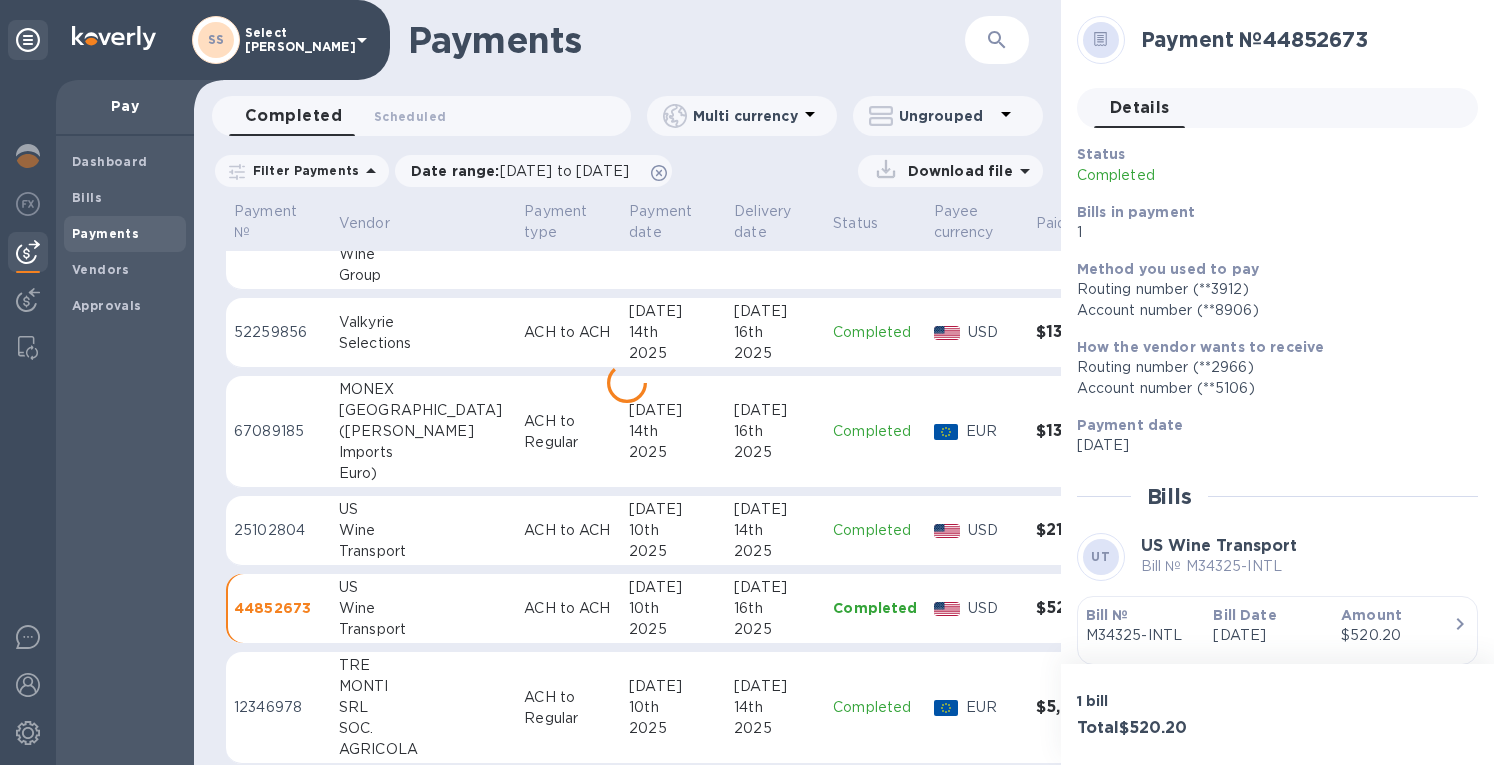 scroll, scrollTop: 1300, scrollLeft: 0, axis: vertical 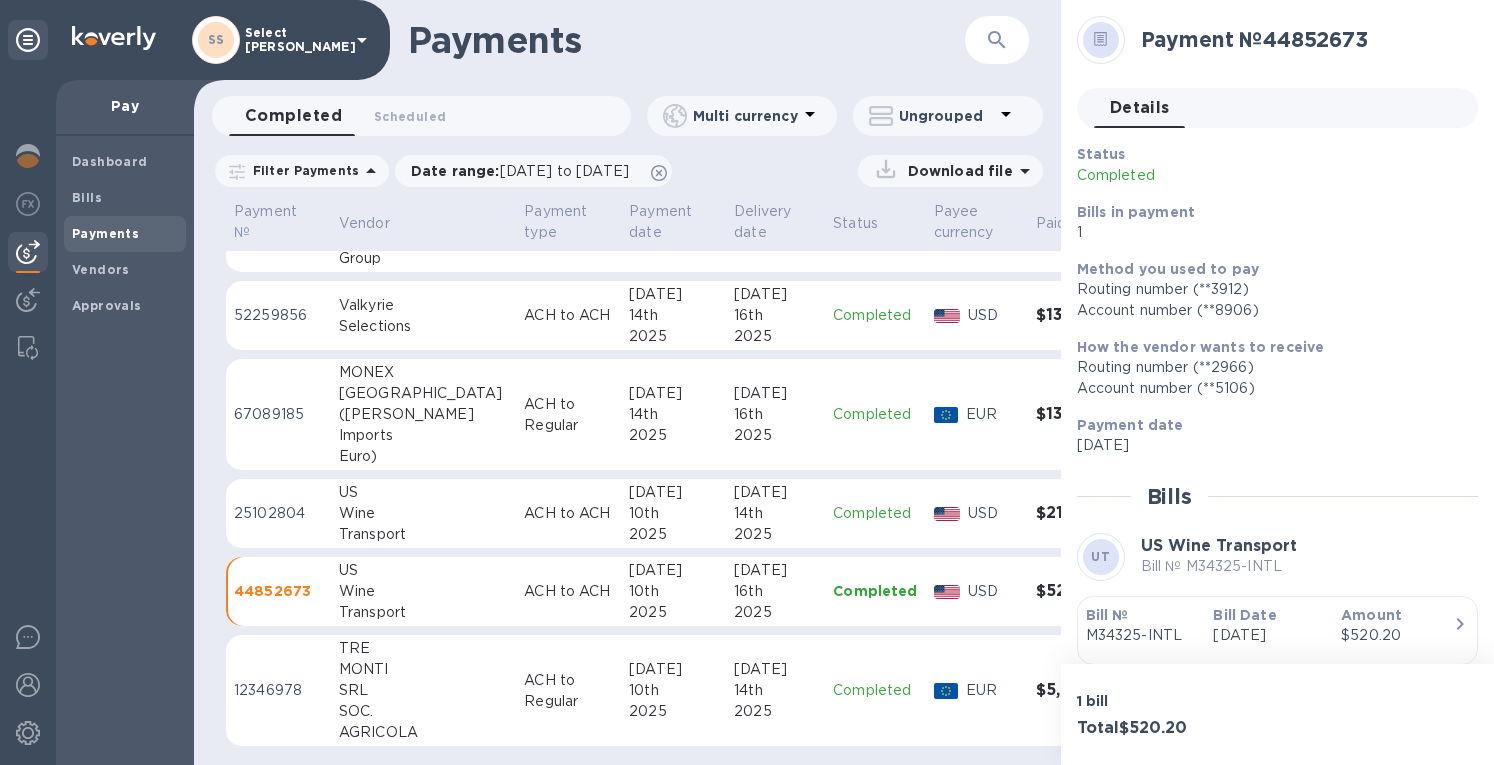 click on "10th" at bounding box center [673, 690] 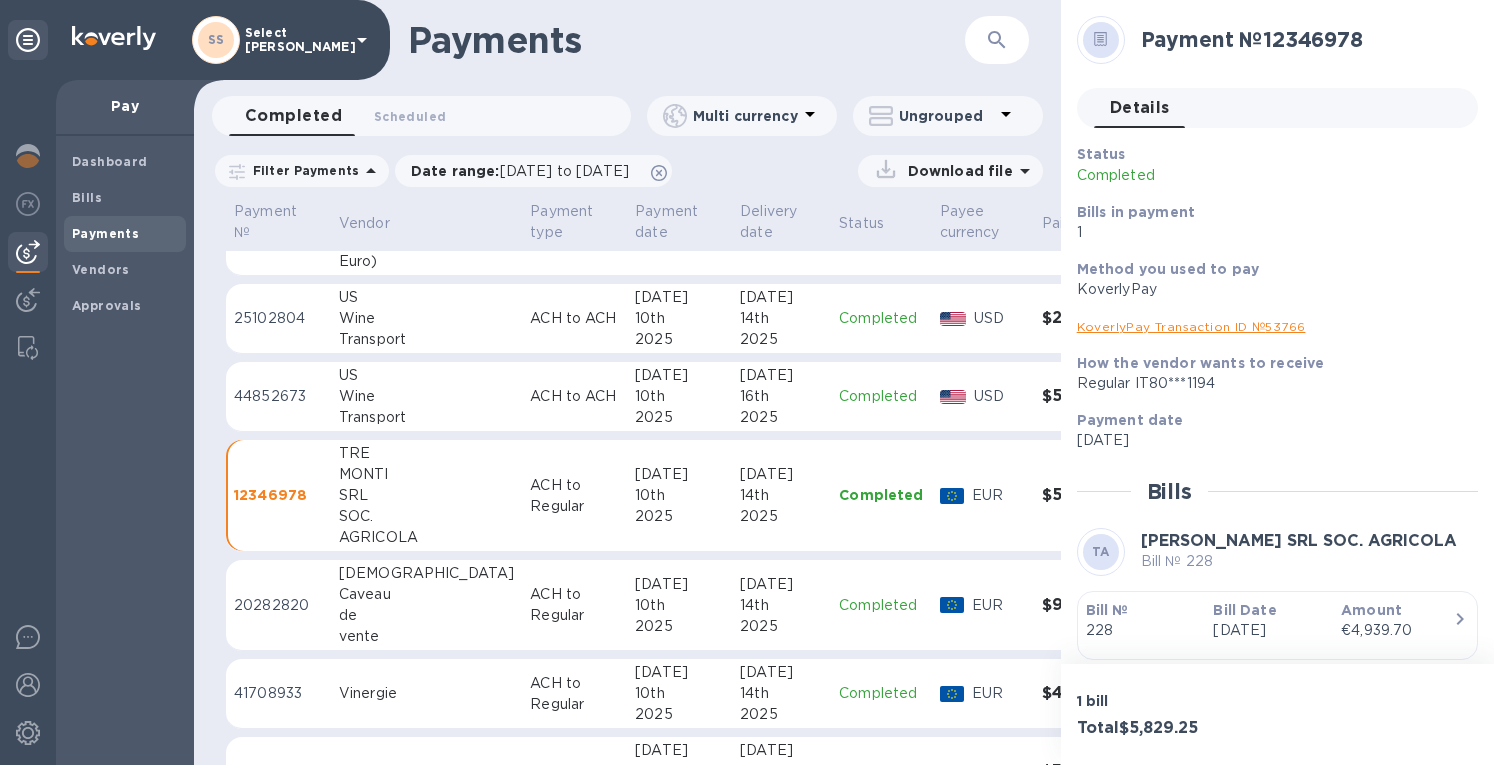 scroll, scrollTop: 1500, scrollLeft: 0, axis: vertical 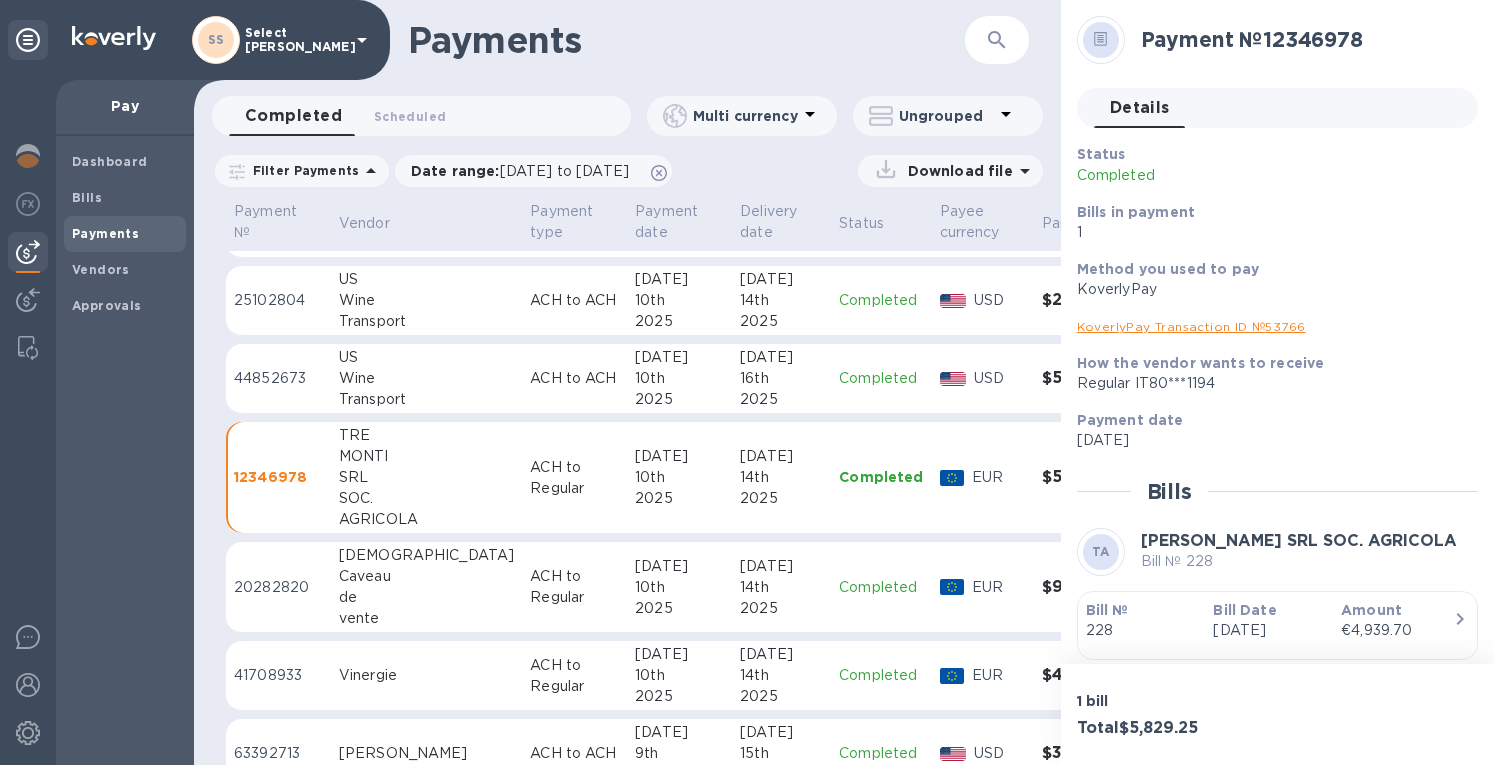 click on "10th" at bounding box center [679, 675] 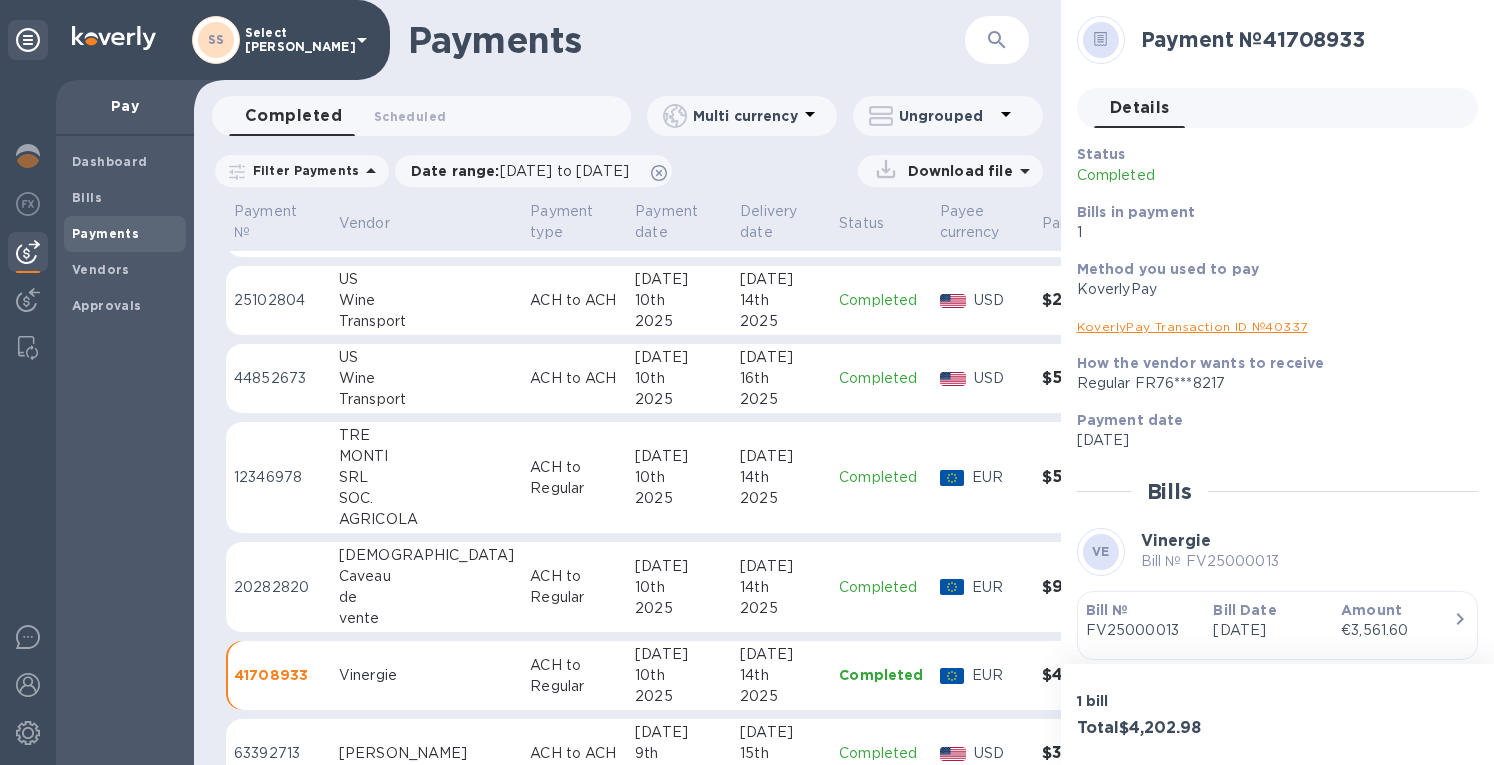 scroll, scrollTop: 1700, scrollLeft: 0, axis: vertical 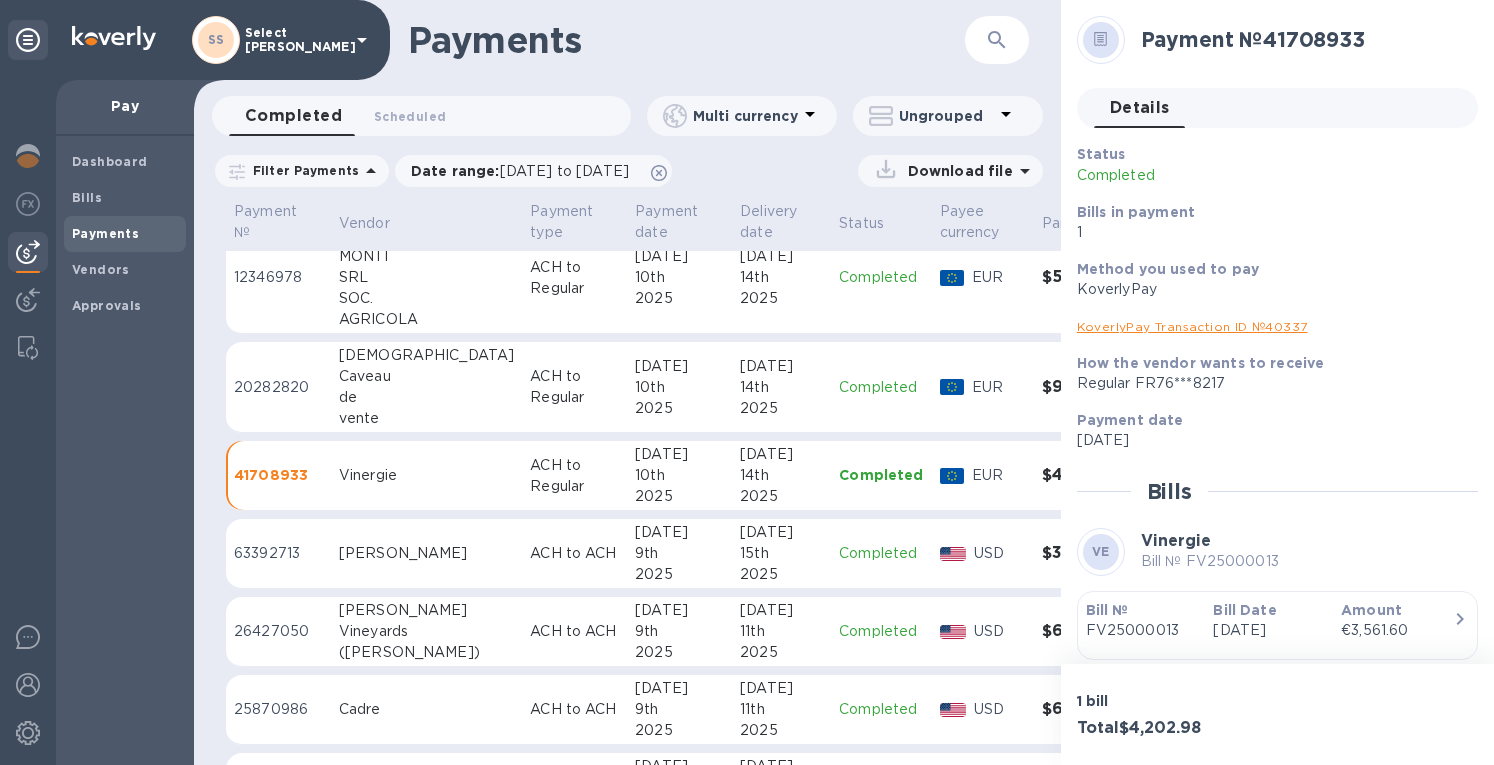 click on "ACH to ACH" at bounding box center [574, 553] 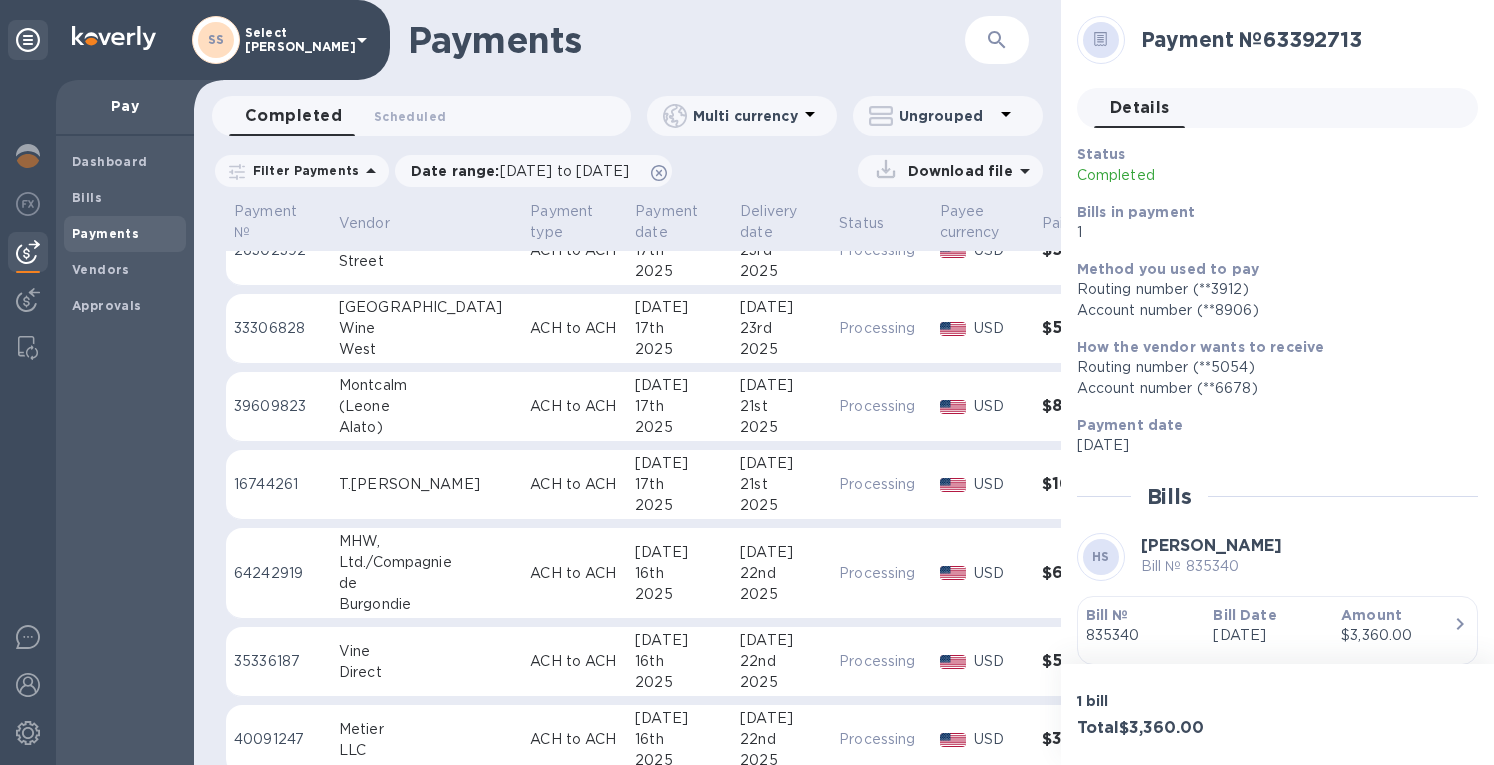 scroll, scrollTop: 0, scrollLeft: 0, axis: both 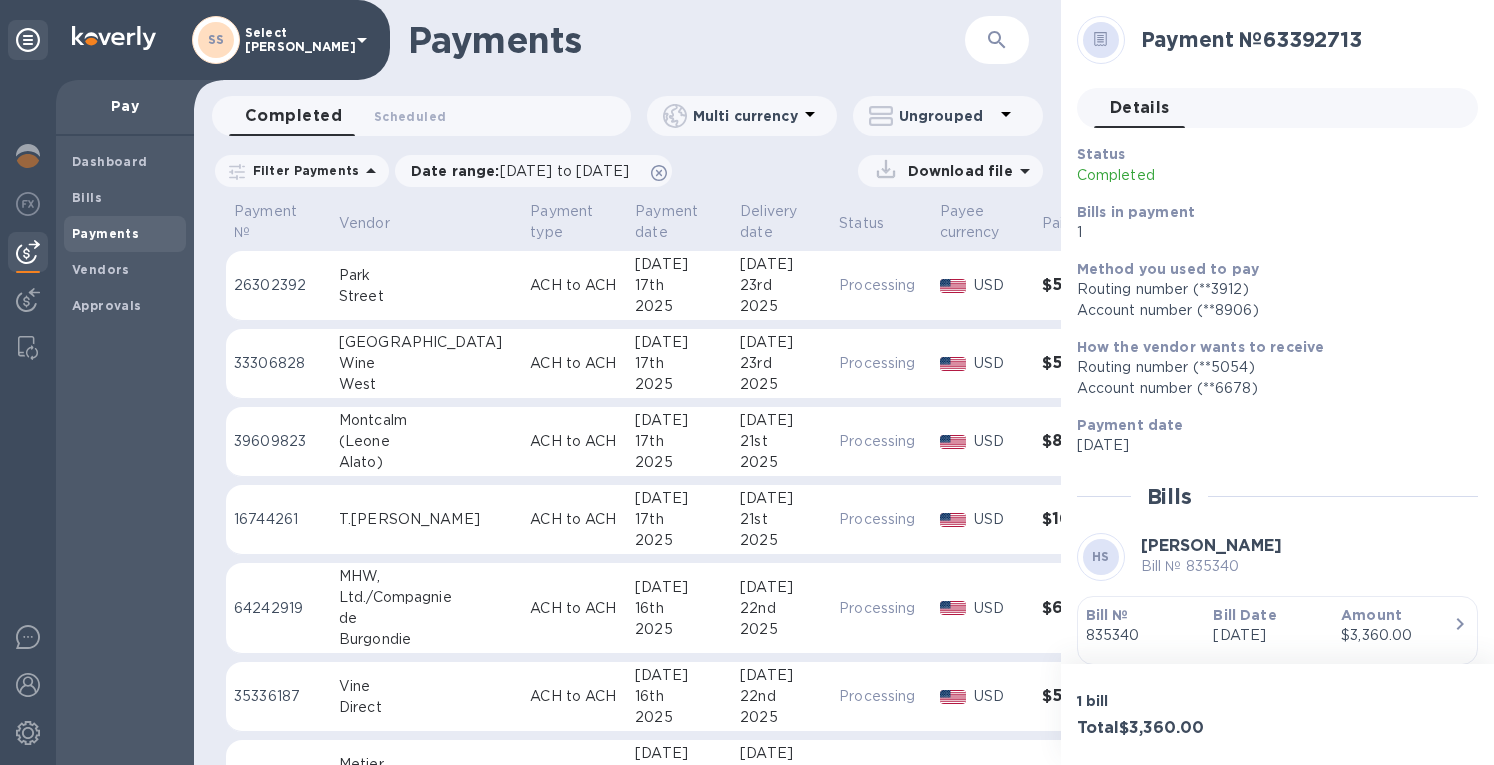 click on "16th" at bounding box center [679, 608] 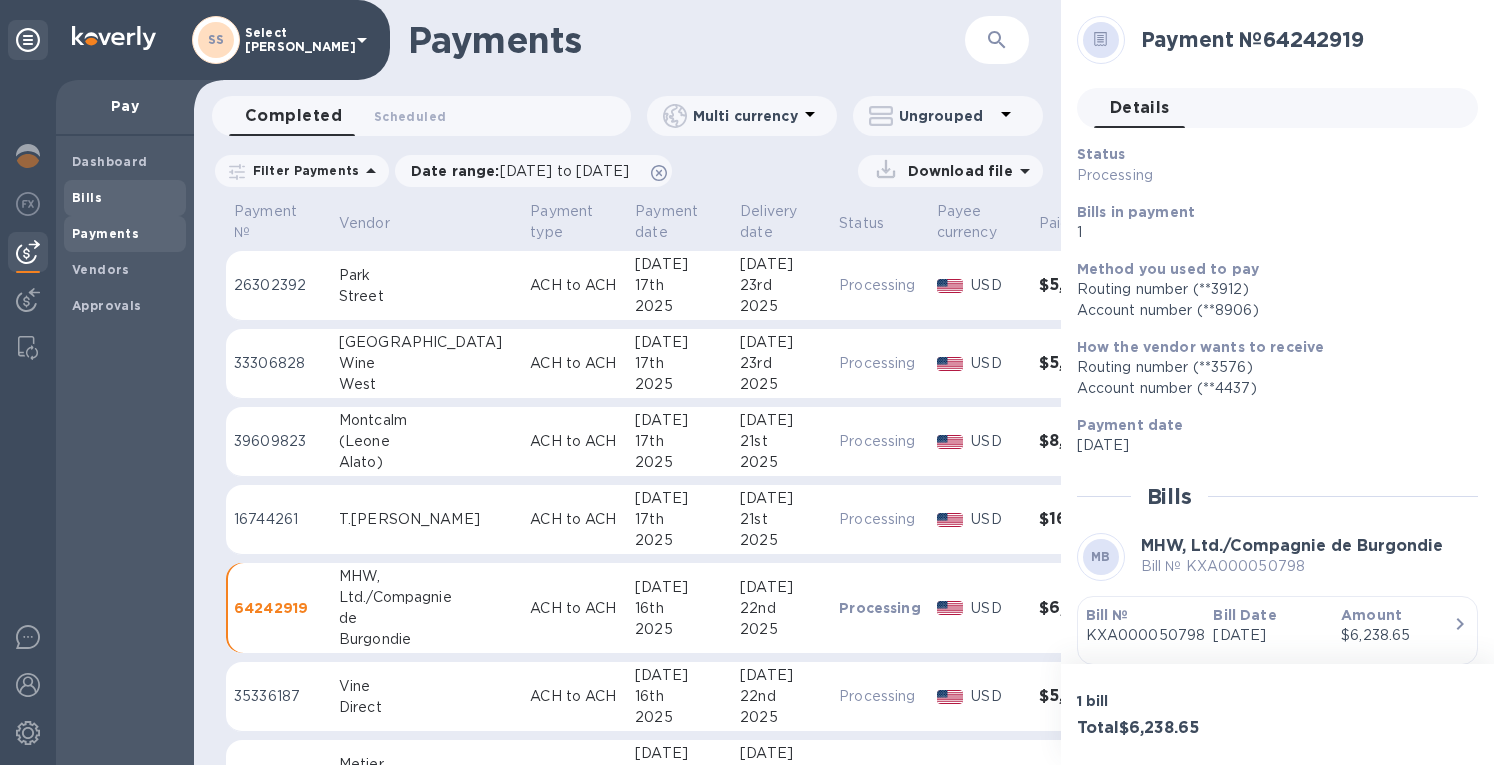 click on "Bills" at bounding box center (125, 198) 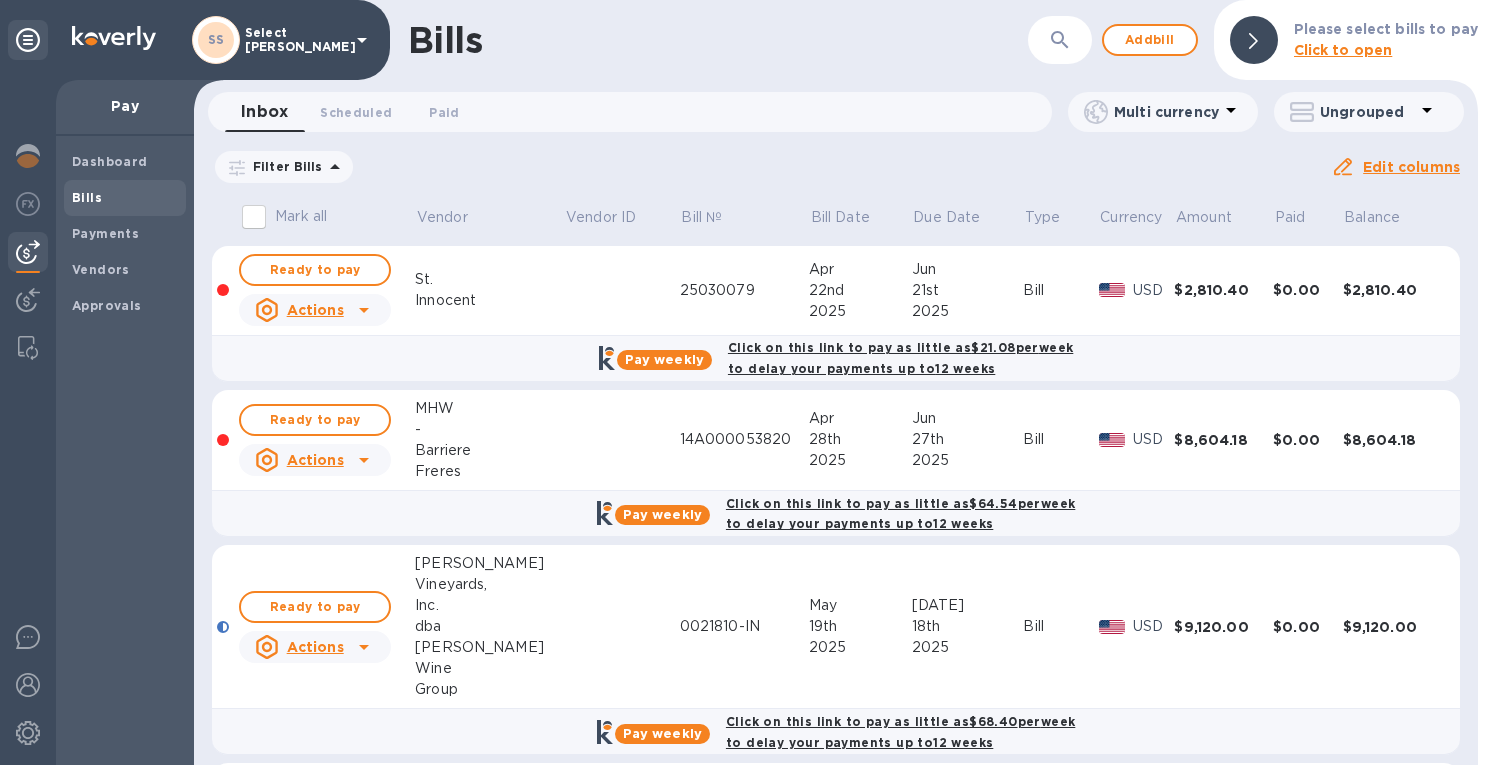 drag, startPoint x: 1408, startPoint y: 41, endPoint x: 1004, endPoint y: 107, distance: 409.3556 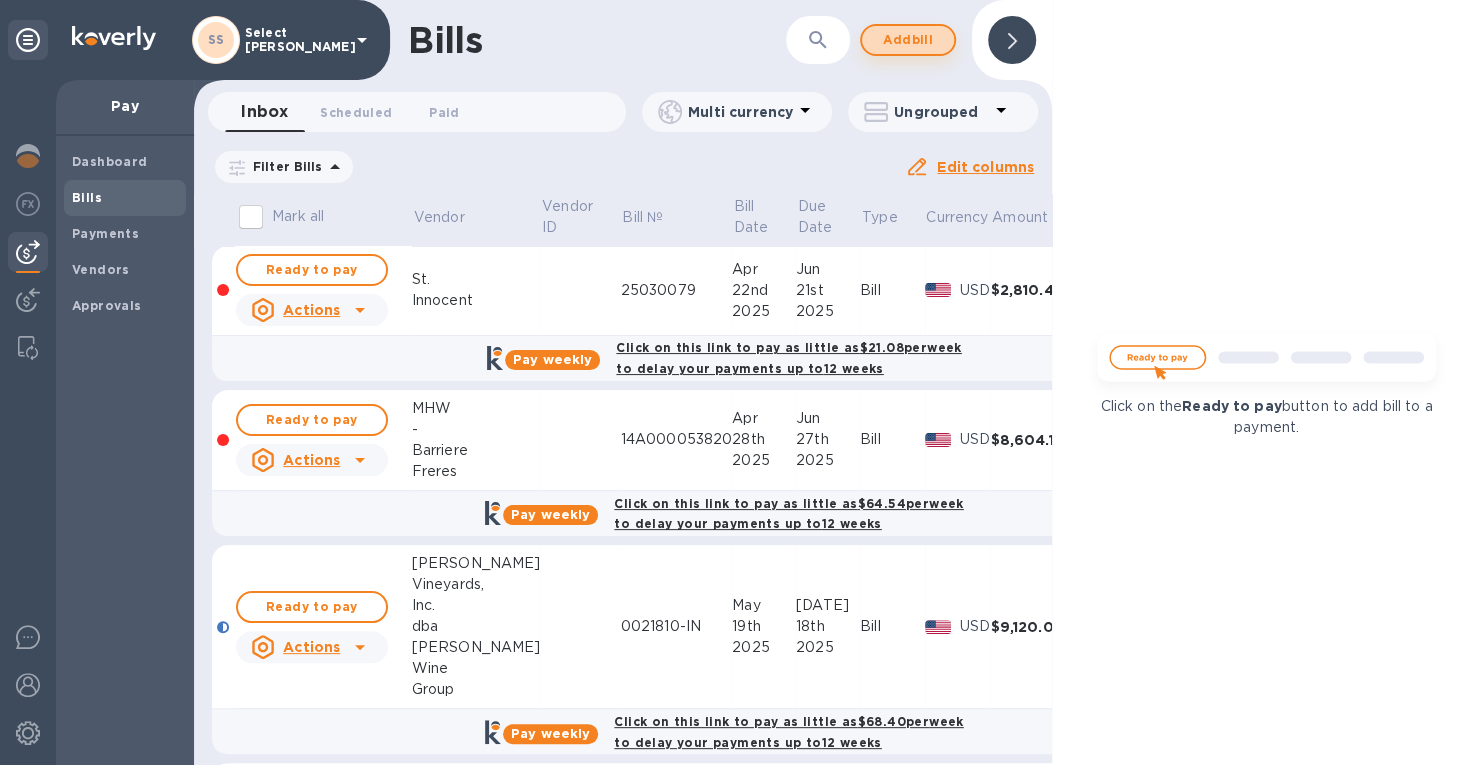 click on "Add   bill" at bounding box center (908, 40) 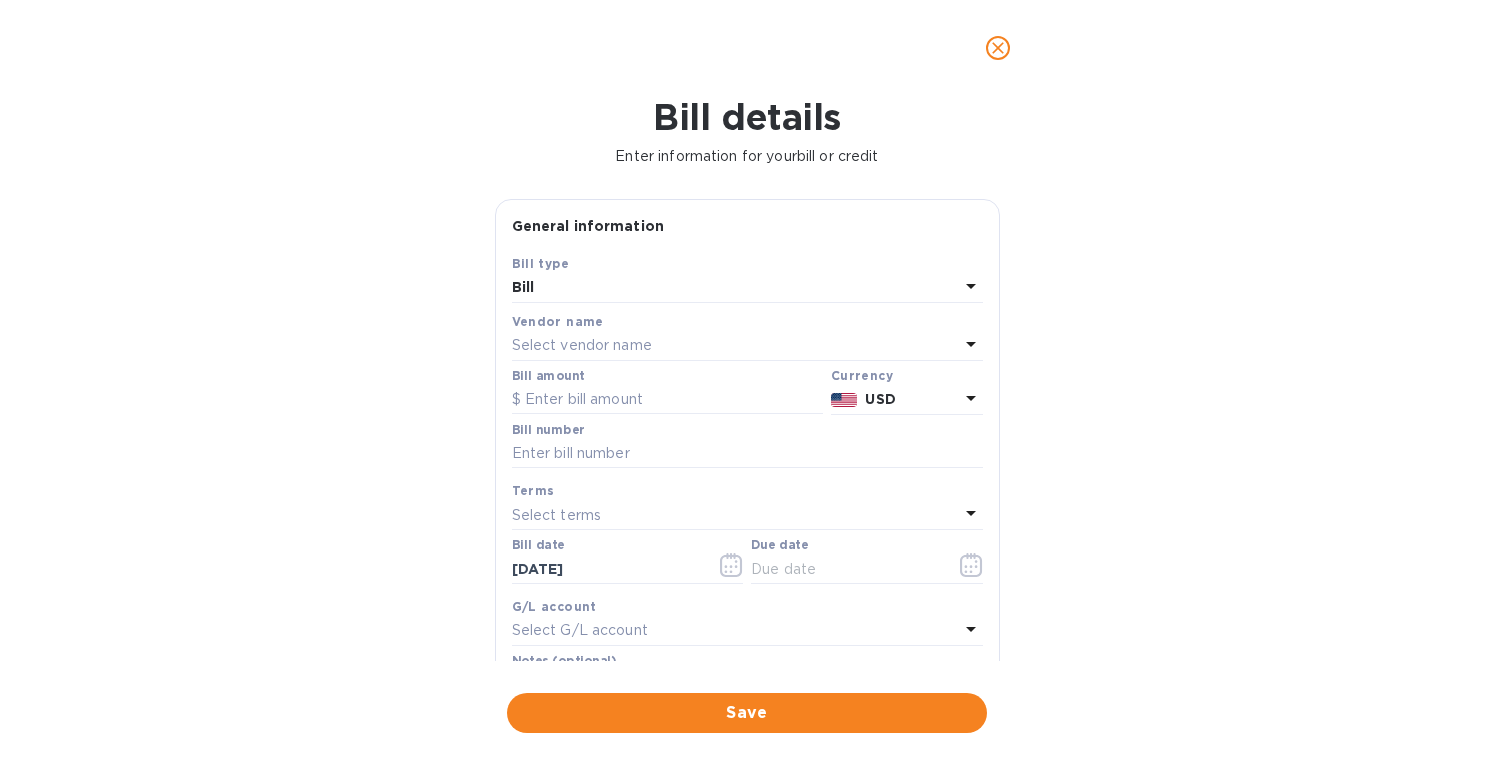 click on "Select vendor name" at bounding box center [582, 345] 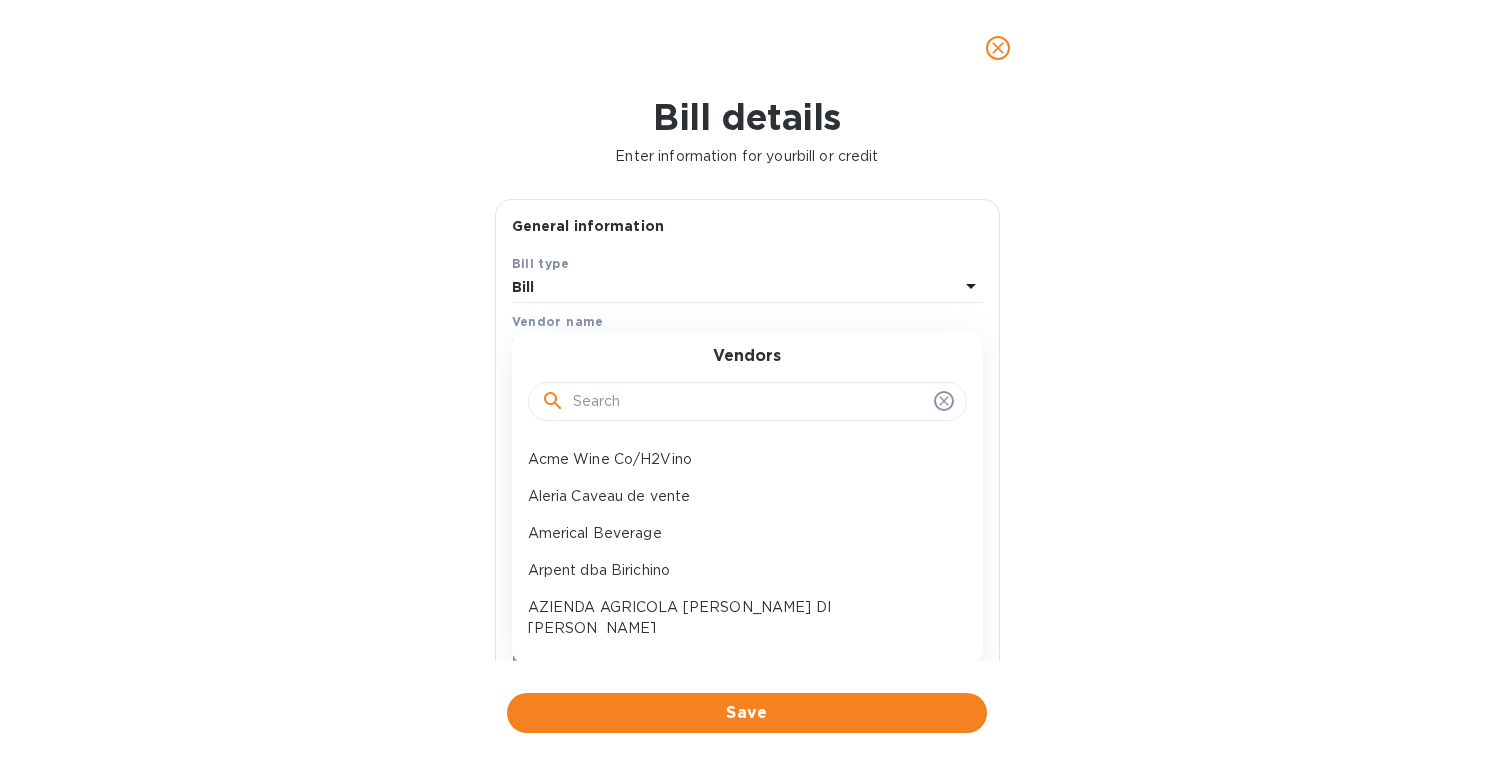 click at bounding box center [749, 402] 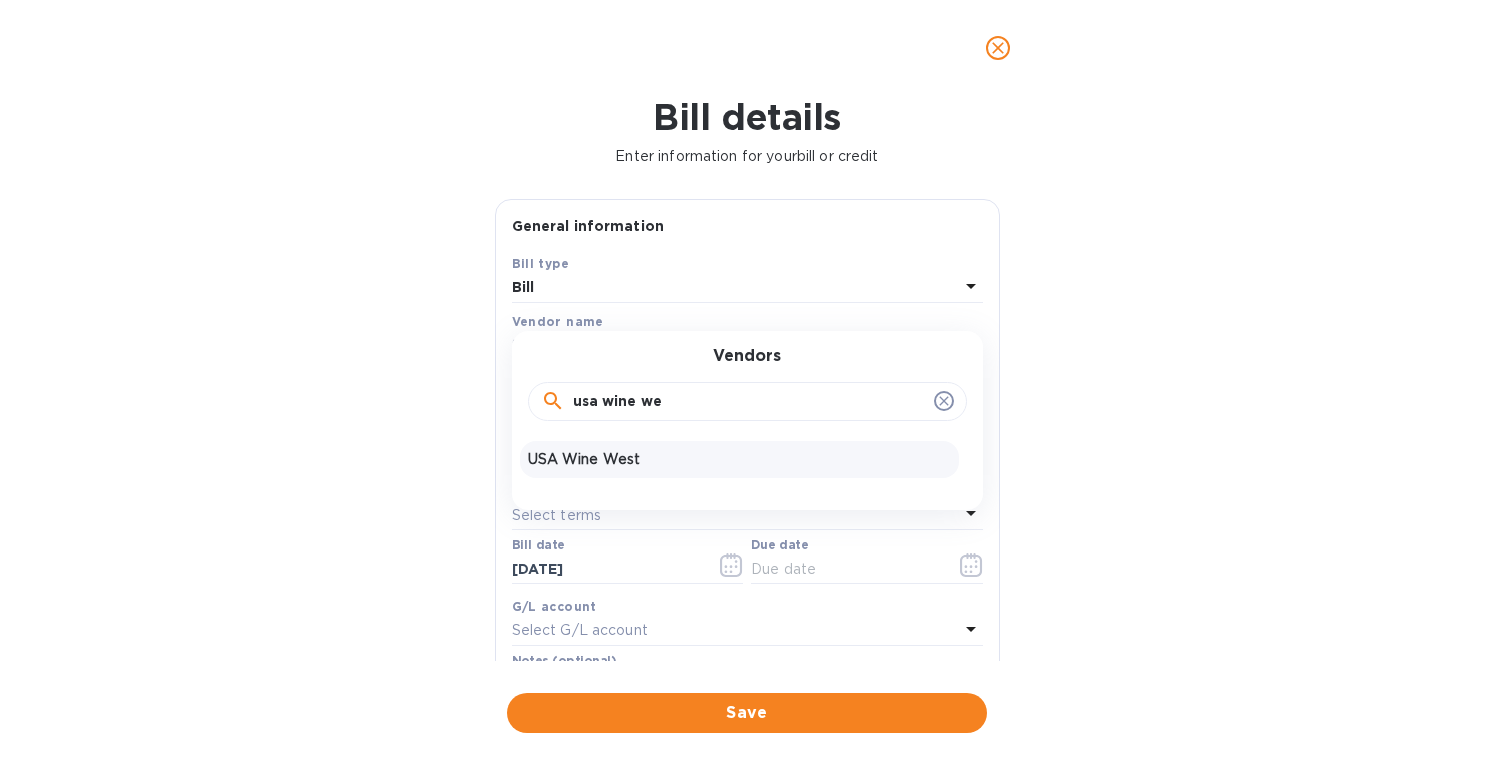 type on "usa wine we" 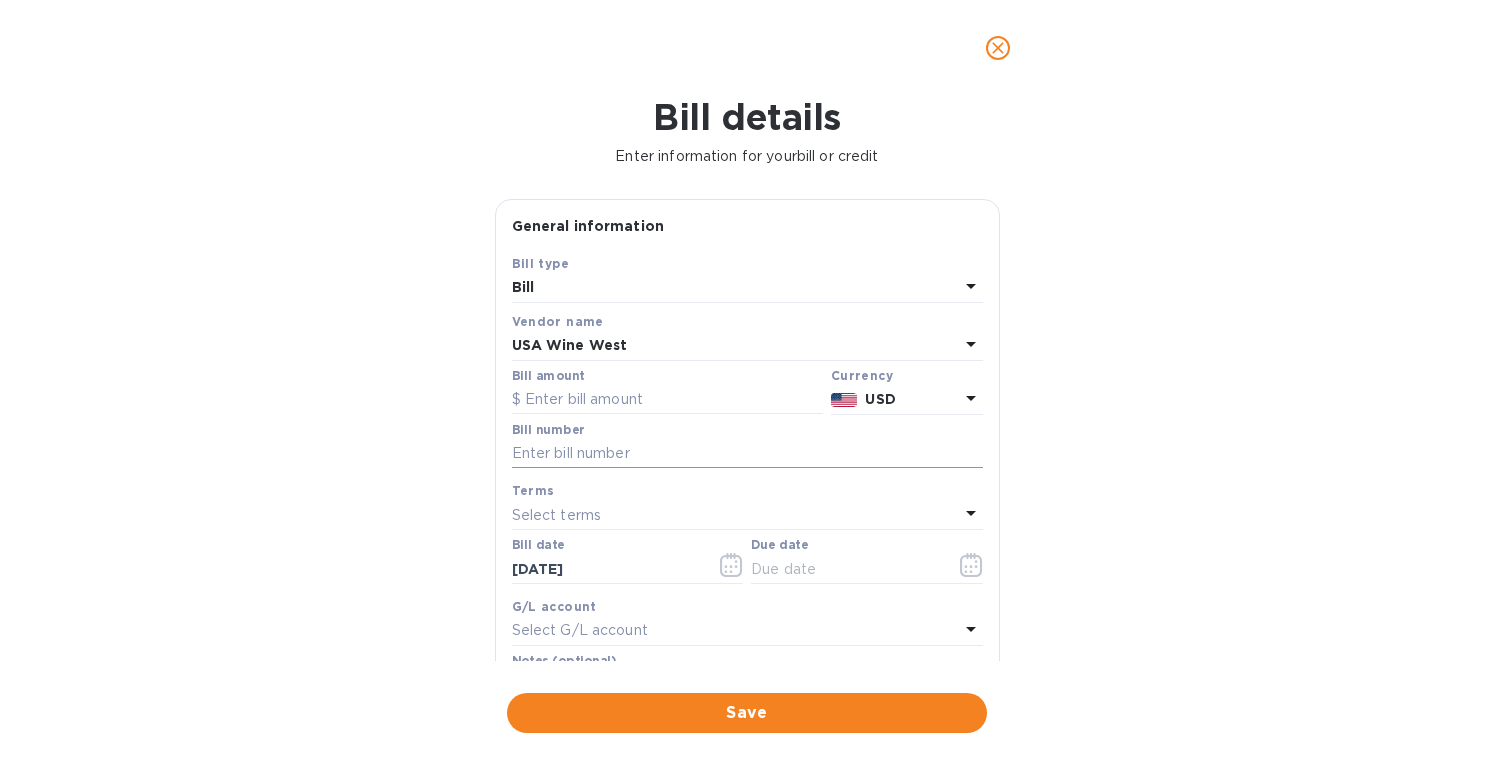 click at bounding box center (747, 454) 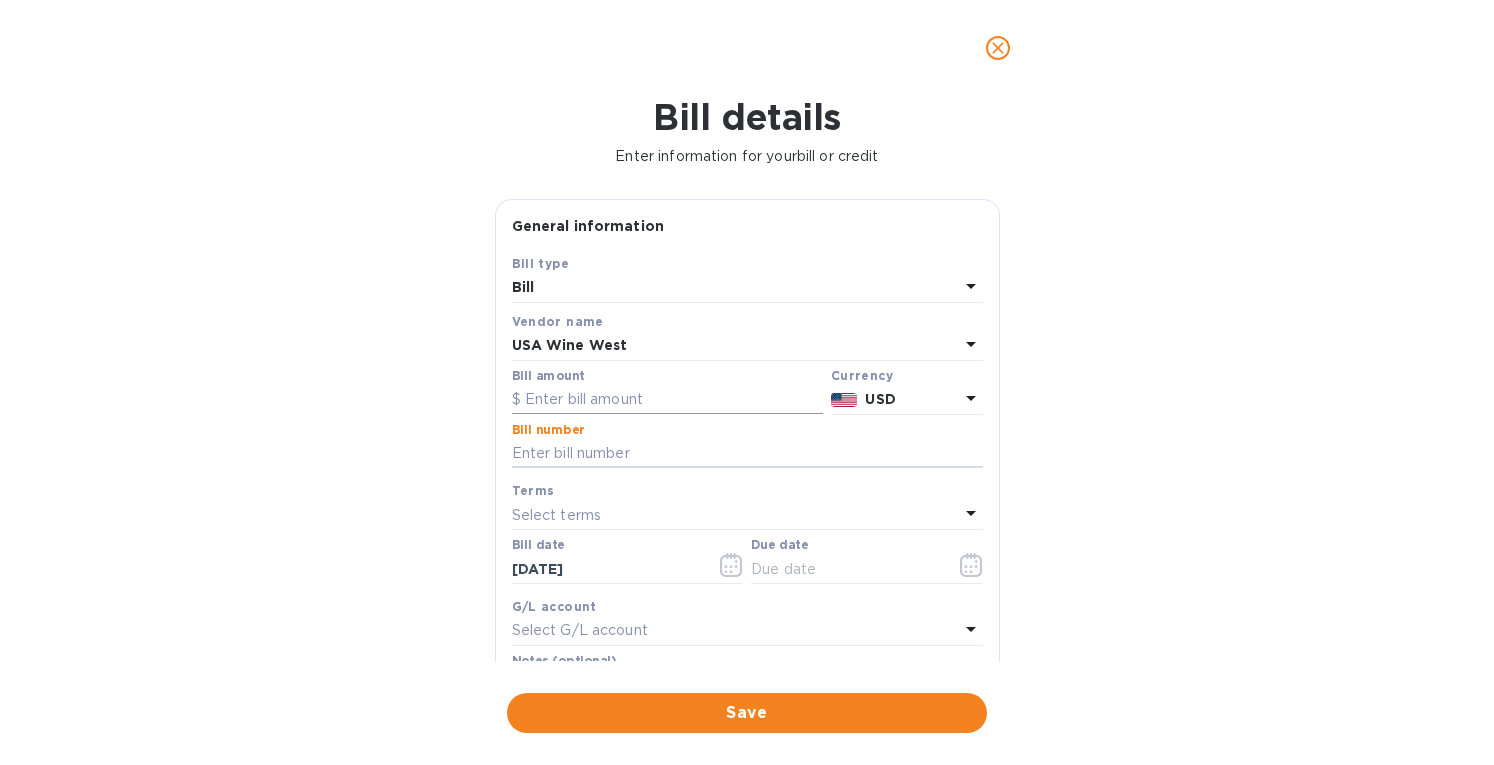 click at bounding box center (667, 400) 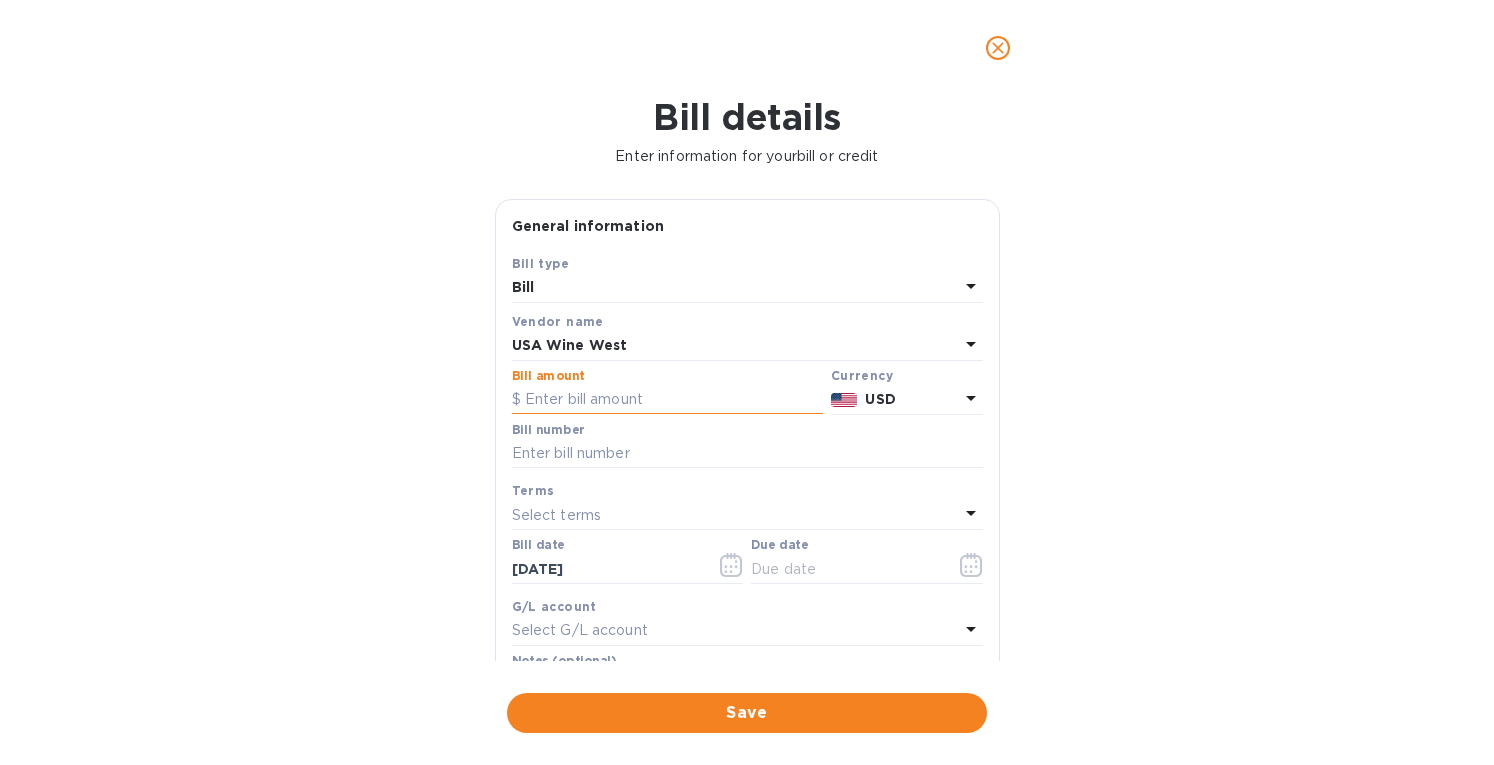 paste on "11,078.25" 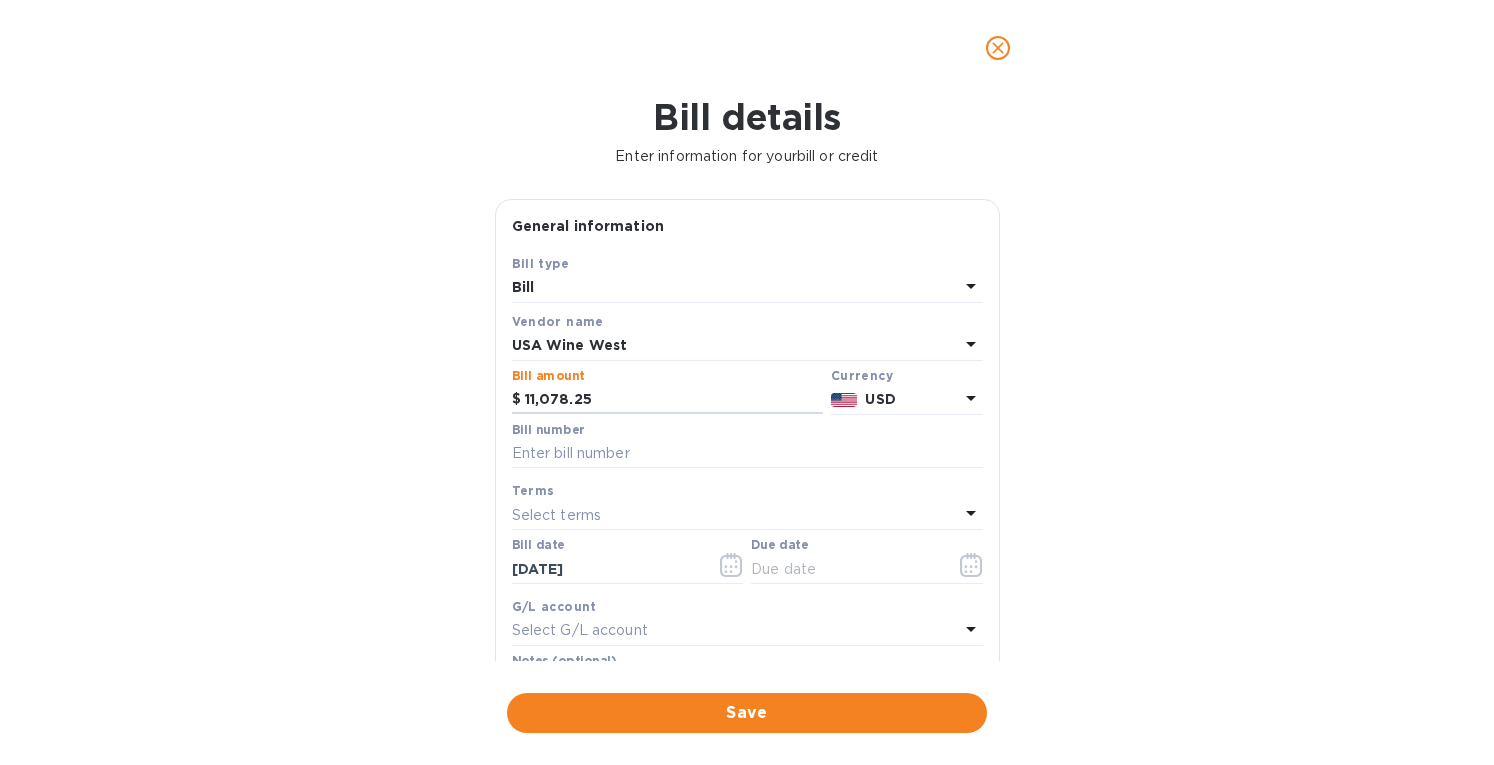 type on "11,078.25" 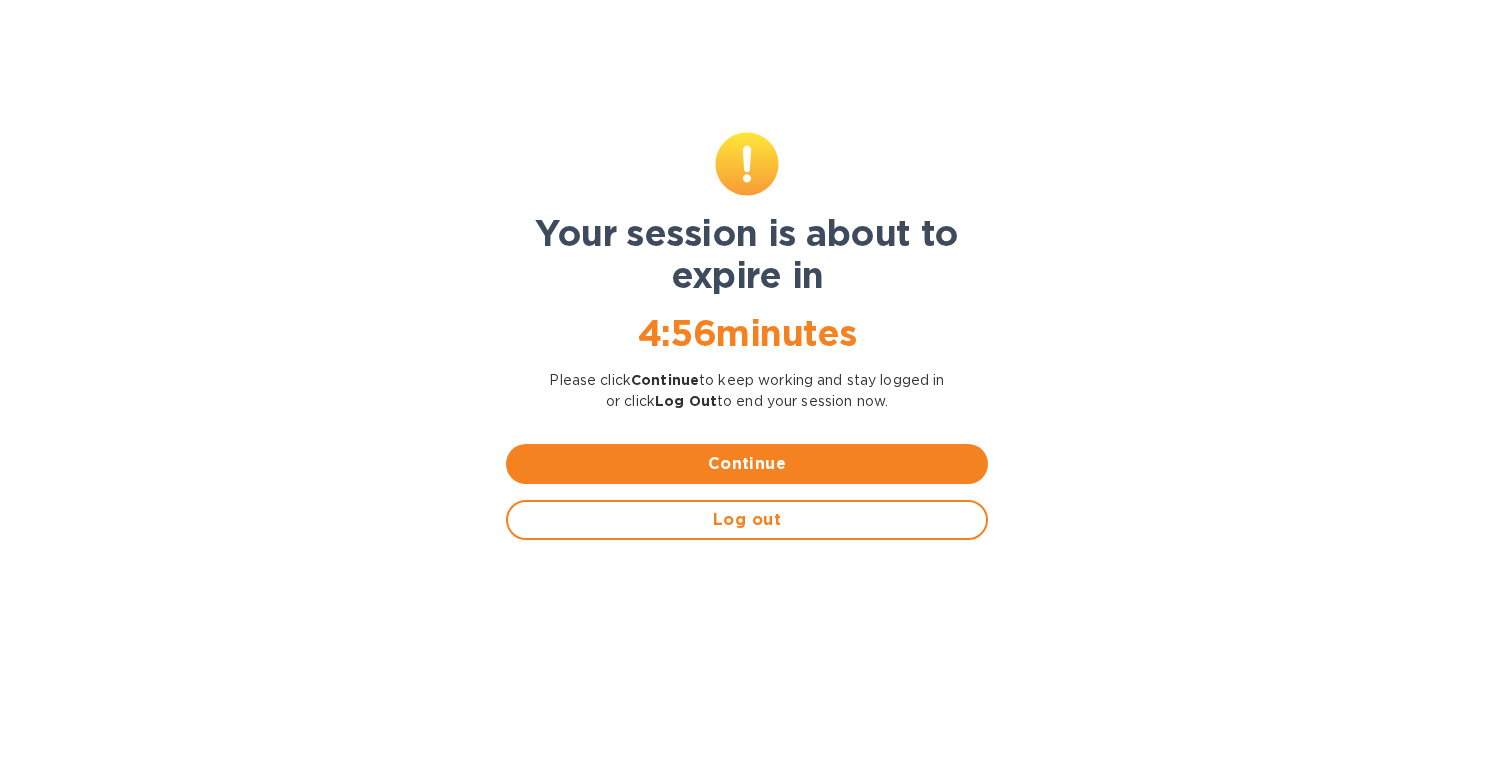 click on "Continue" at bounding box center [747, 464] 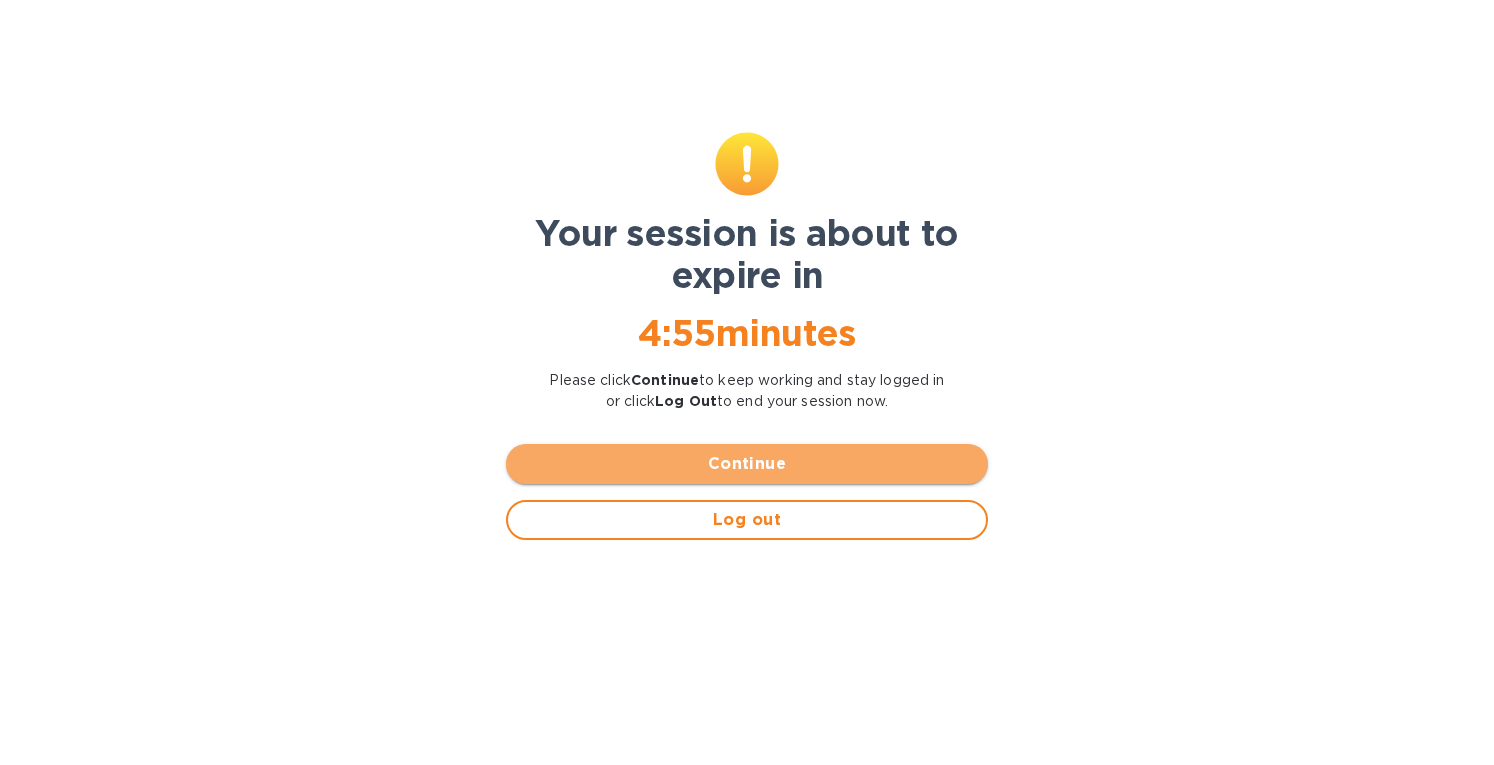 click on "Continue" at bounding box center [747, 464] 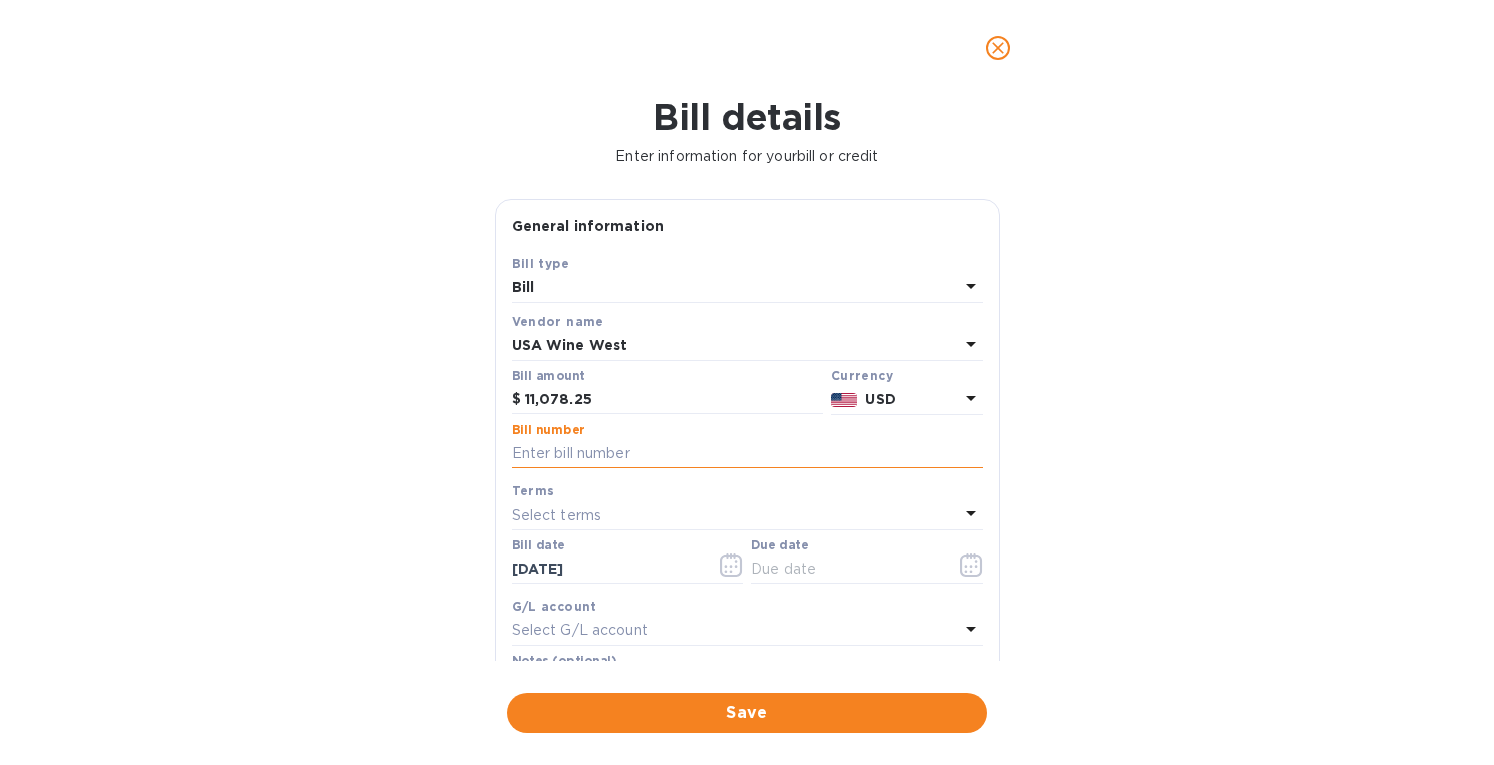 click at bounding box center [747, 454] 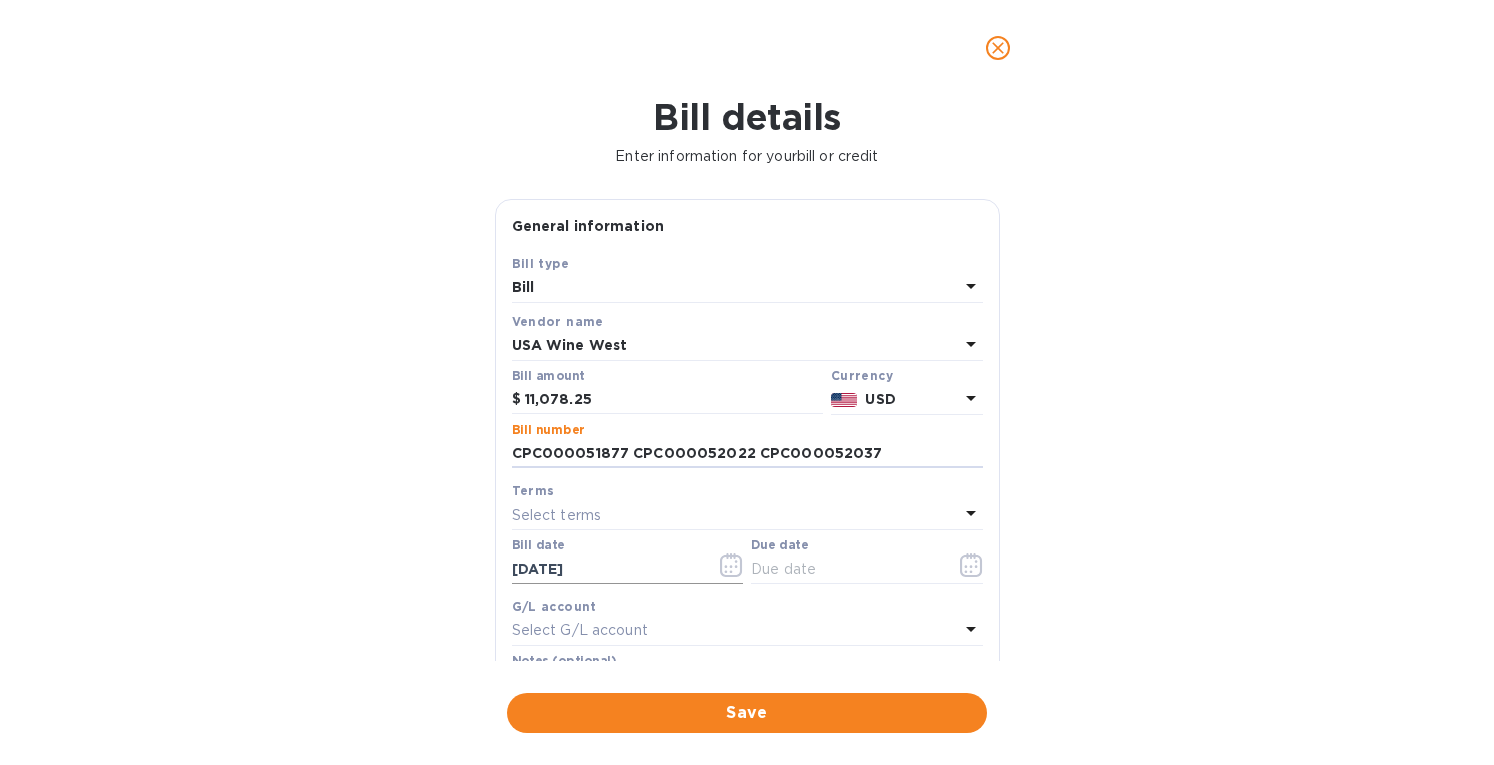 type on "CPC000051877 CPC000052022 CPC000052037" 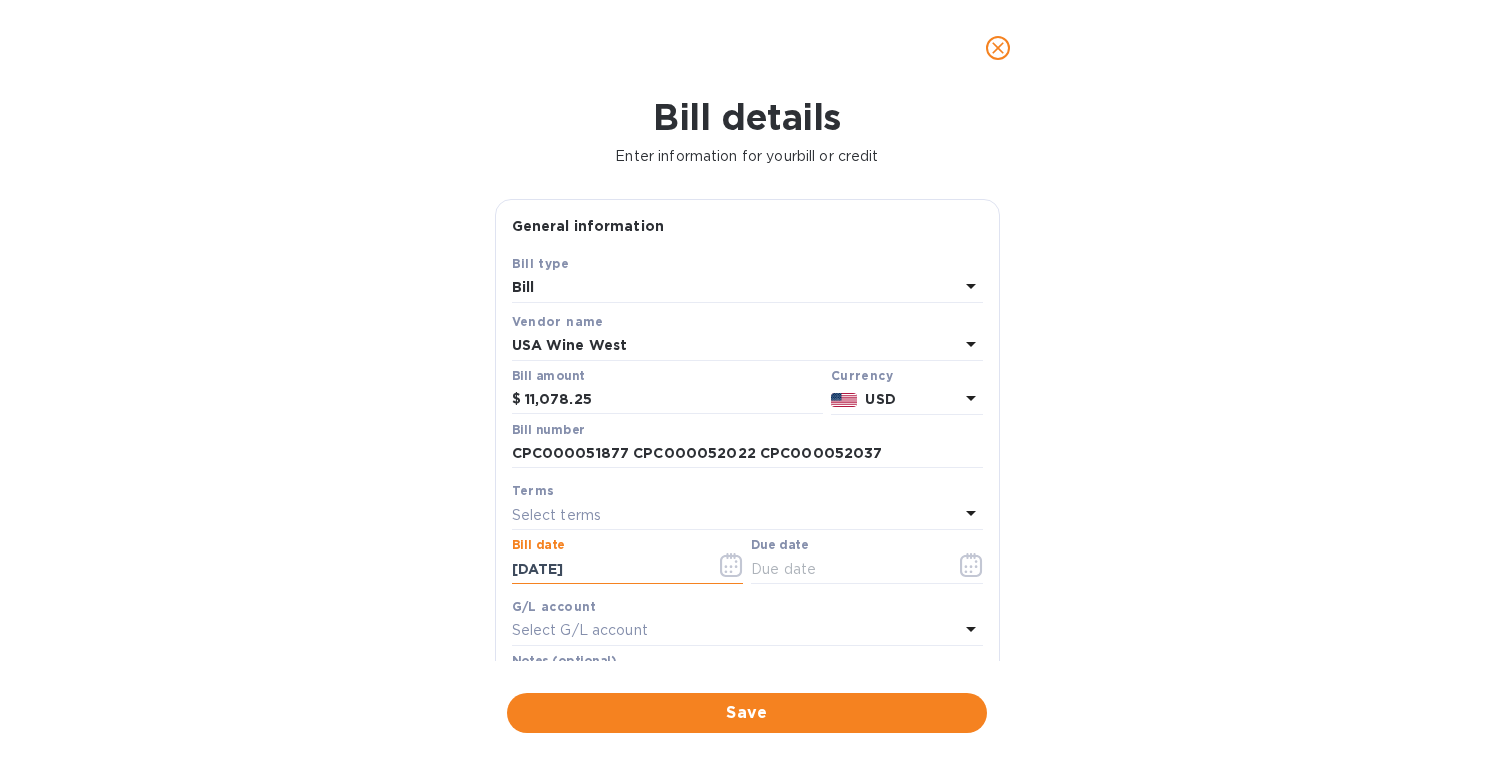 drag, startPoint x: 625, startPoint y: 574, endPoint x: 504, endPoint y: 553, distance: 122.80879 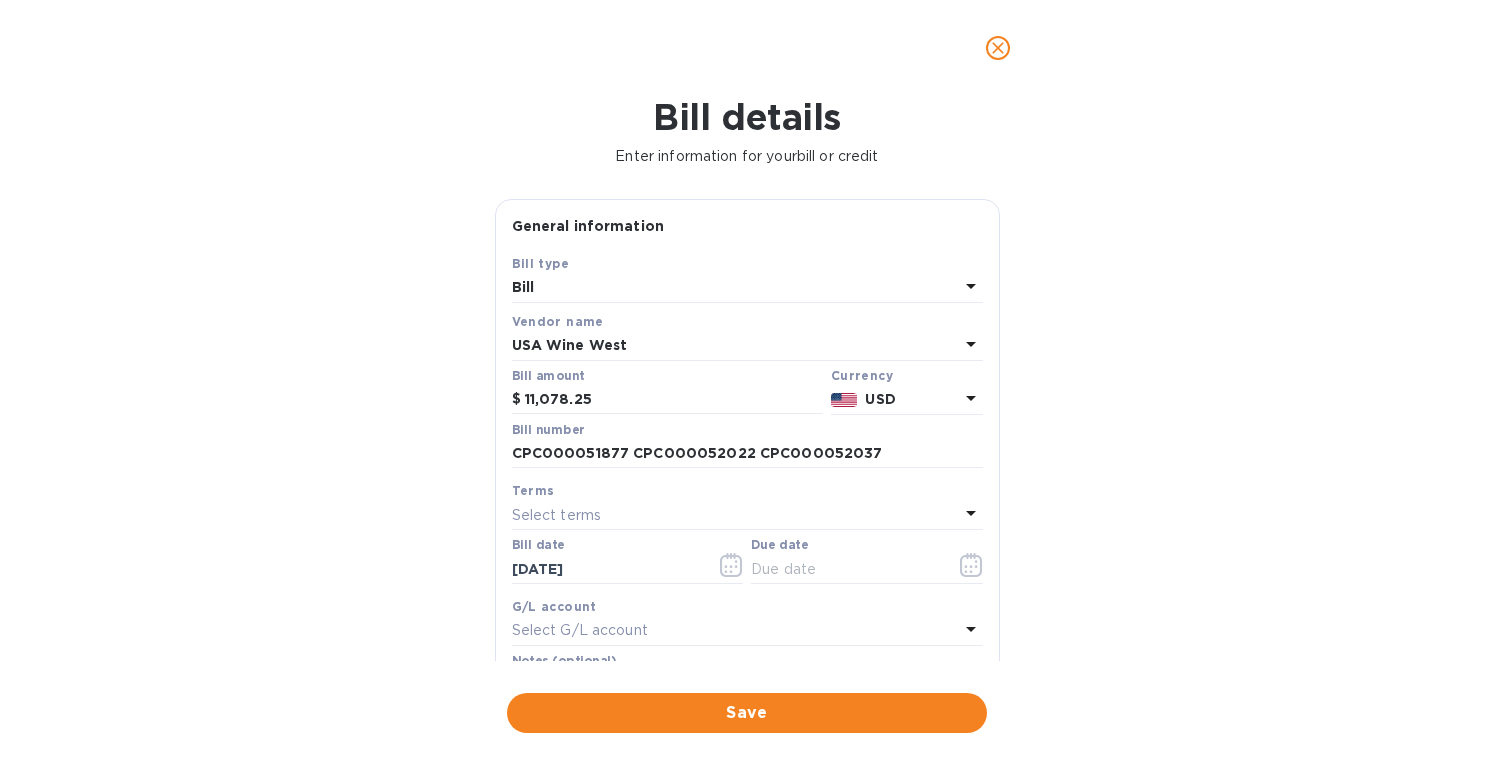 click on "Select terms" at bounding box center [735, 515] 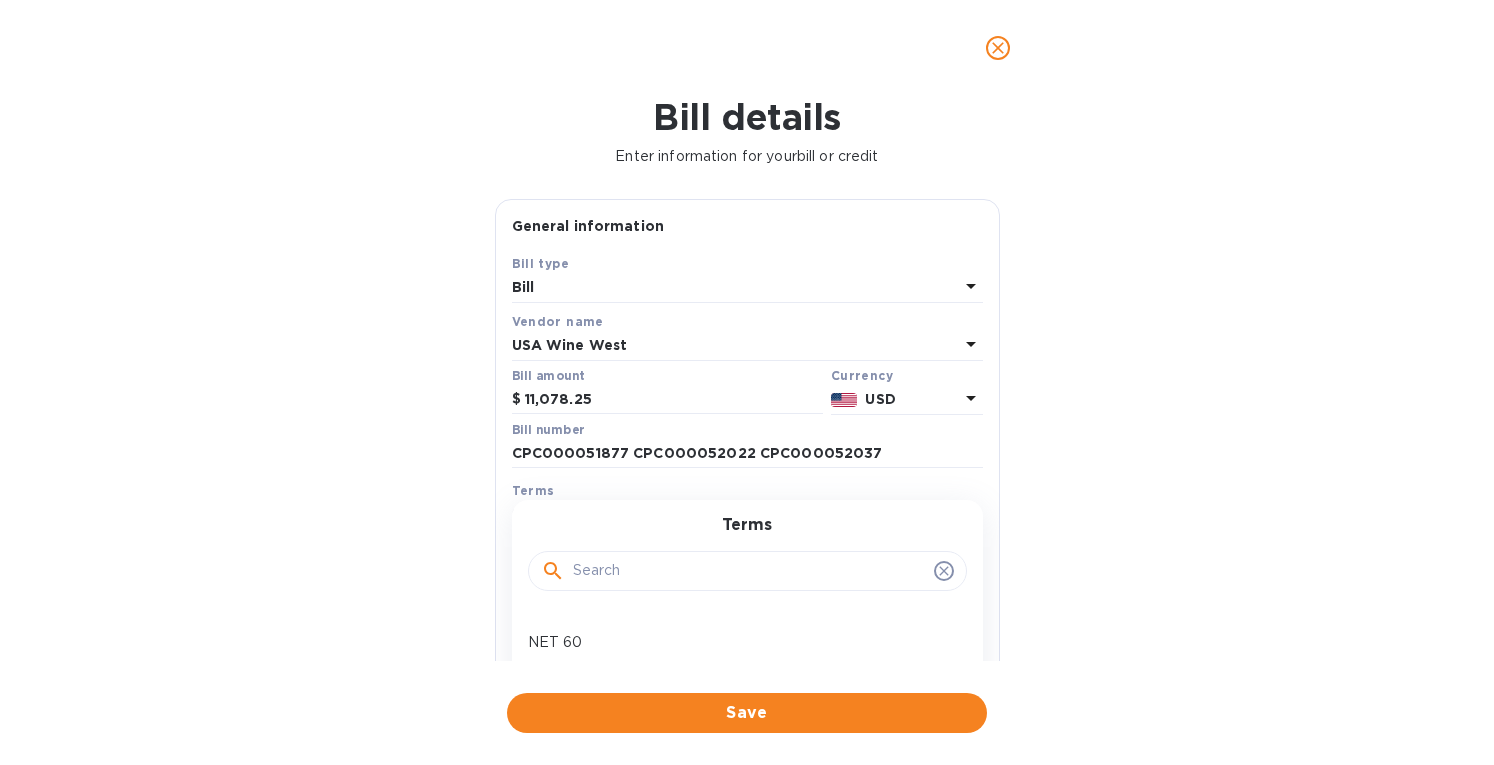 scroll, scrollTop: 0, scrollLeft: 0, axis: both 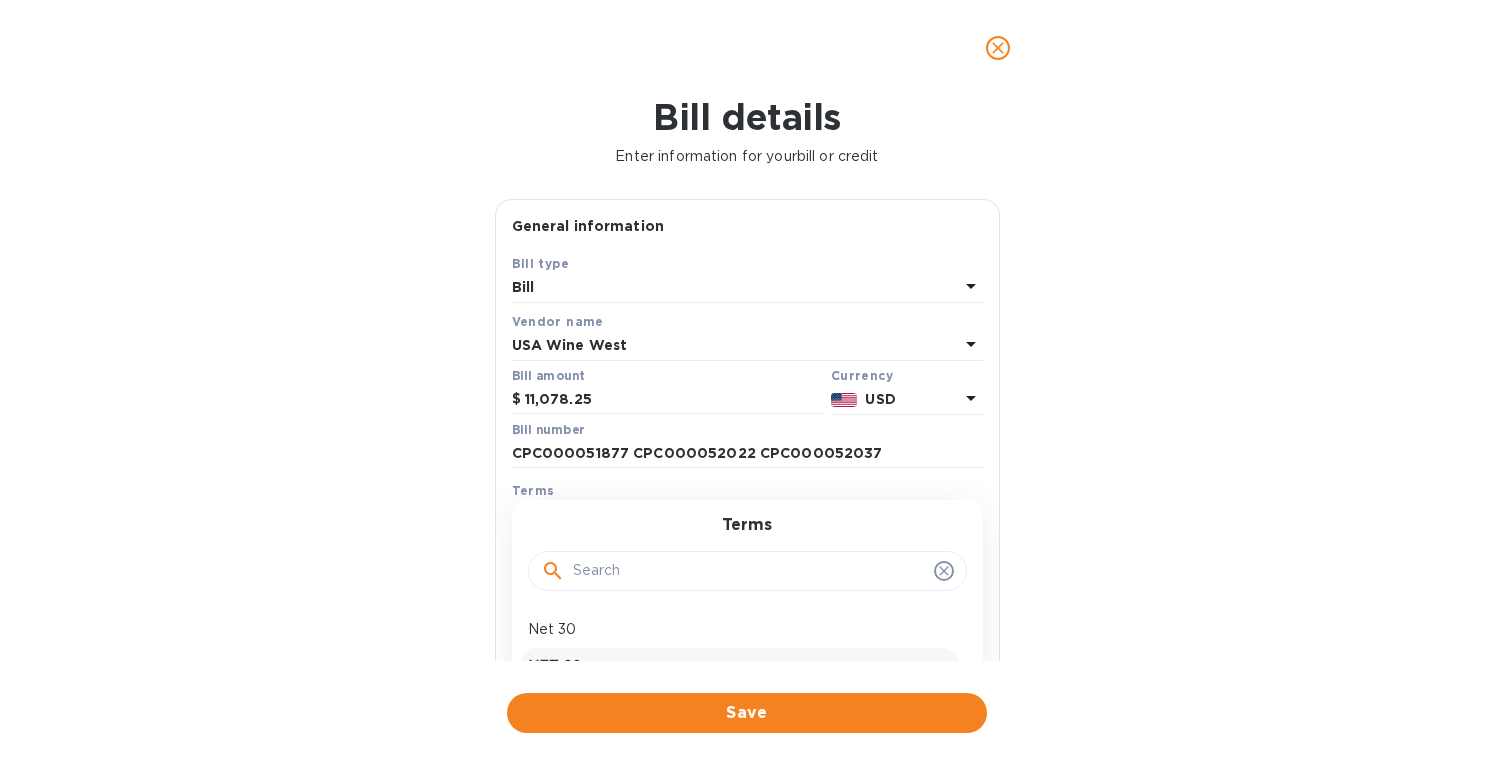 click on "NET 60" at bounding box center [739, 666] 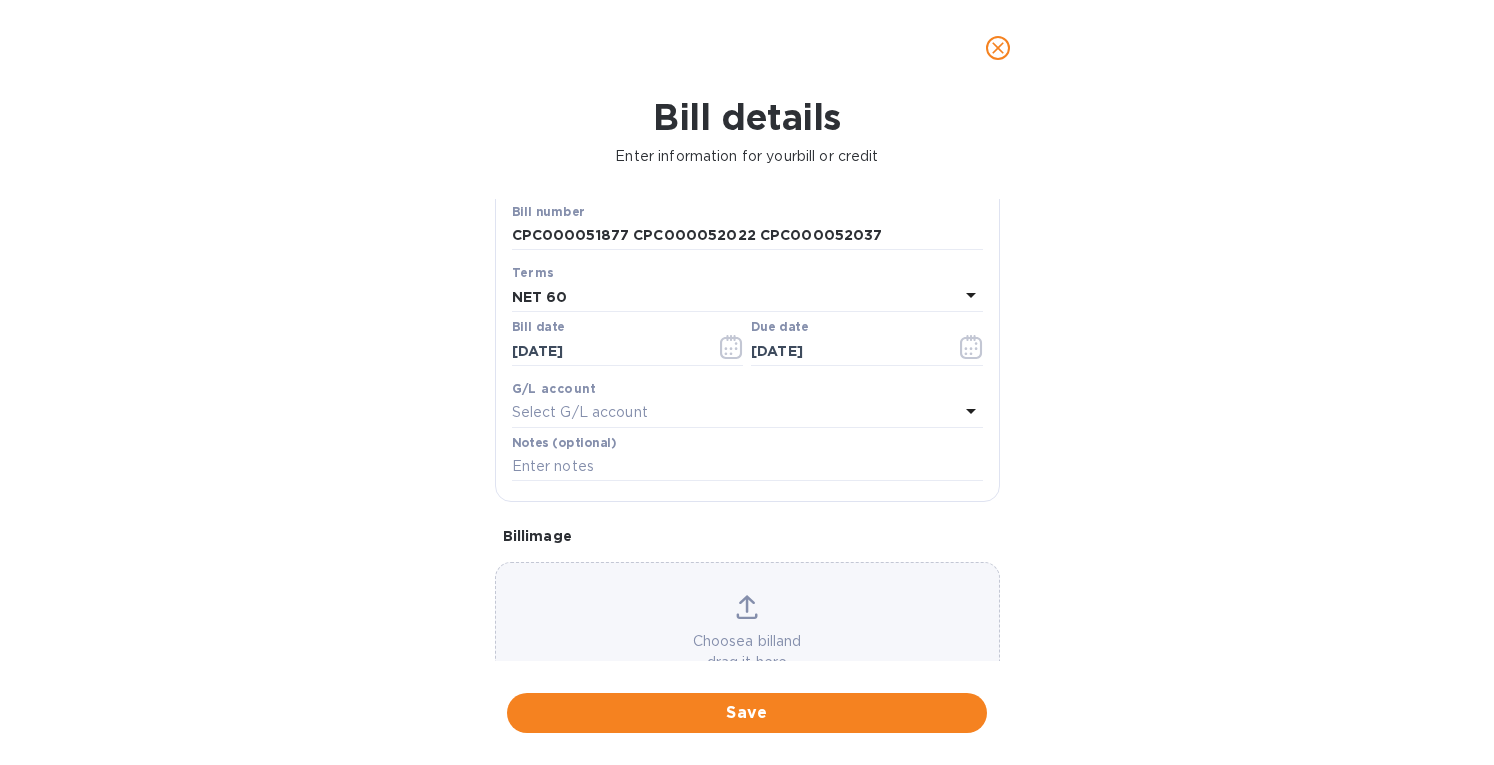 scroll, scrollTop: 286, scrollLeft: 0, axis: vertical 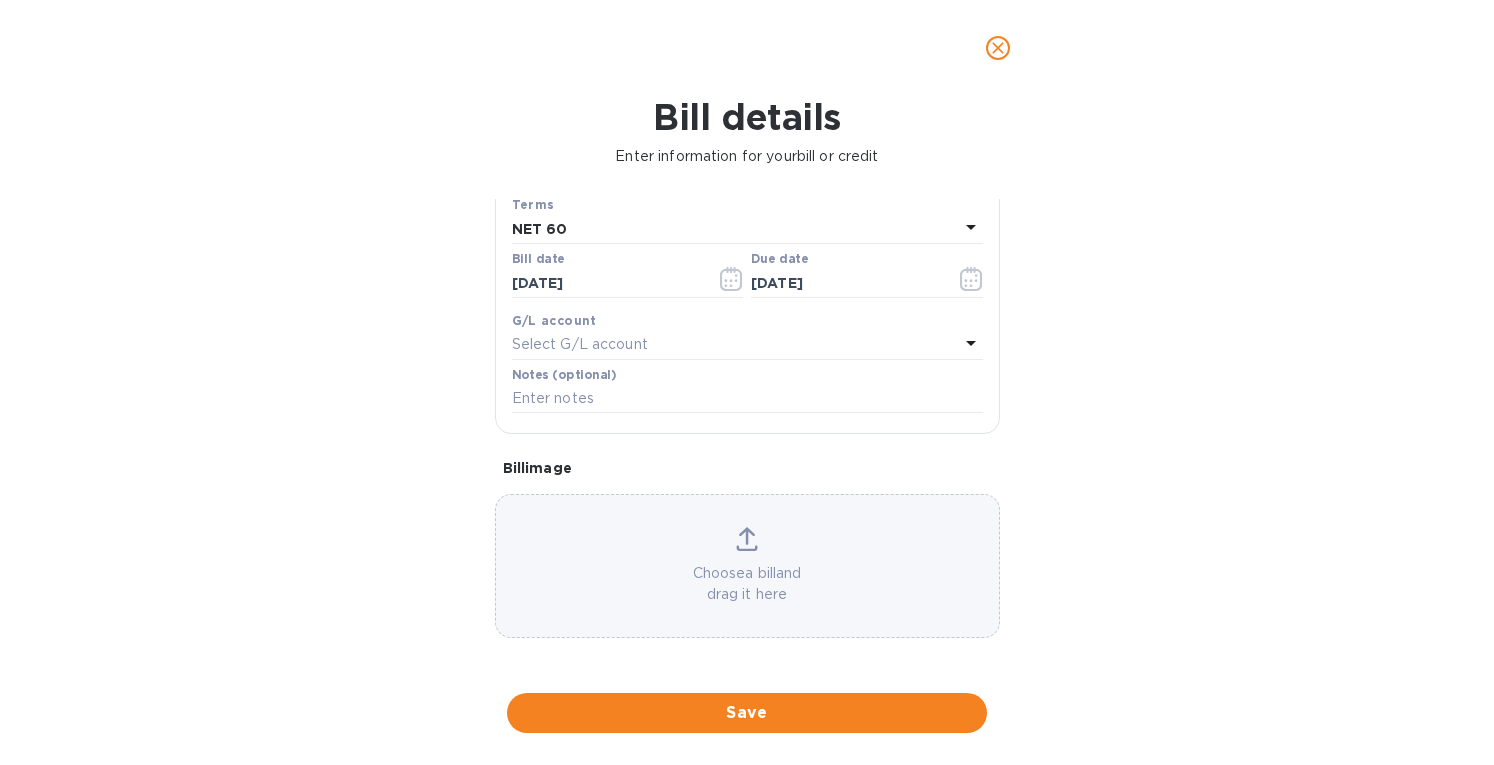 click 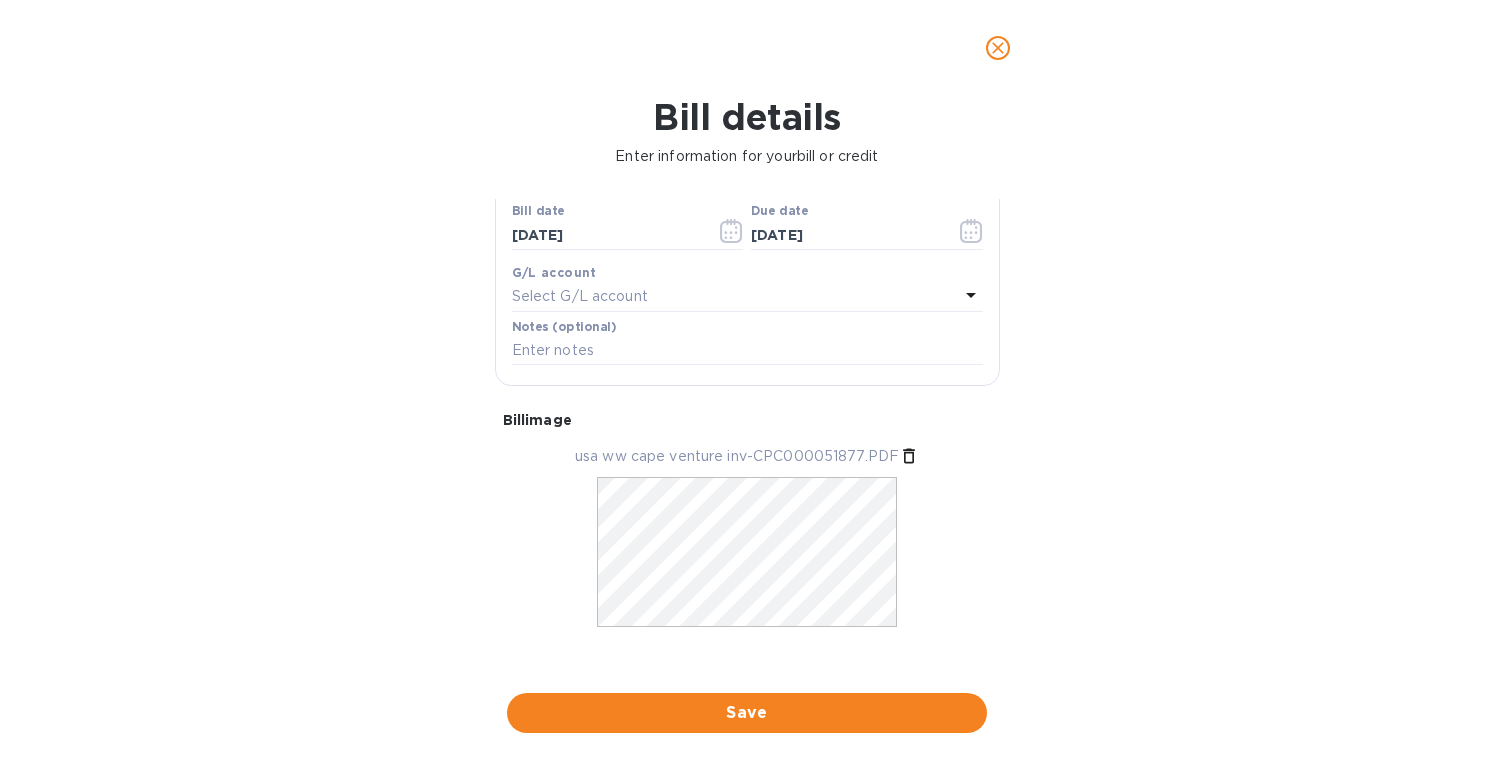 scroll, scrollTop: 347, scrollLeft: 0, axis: vertical 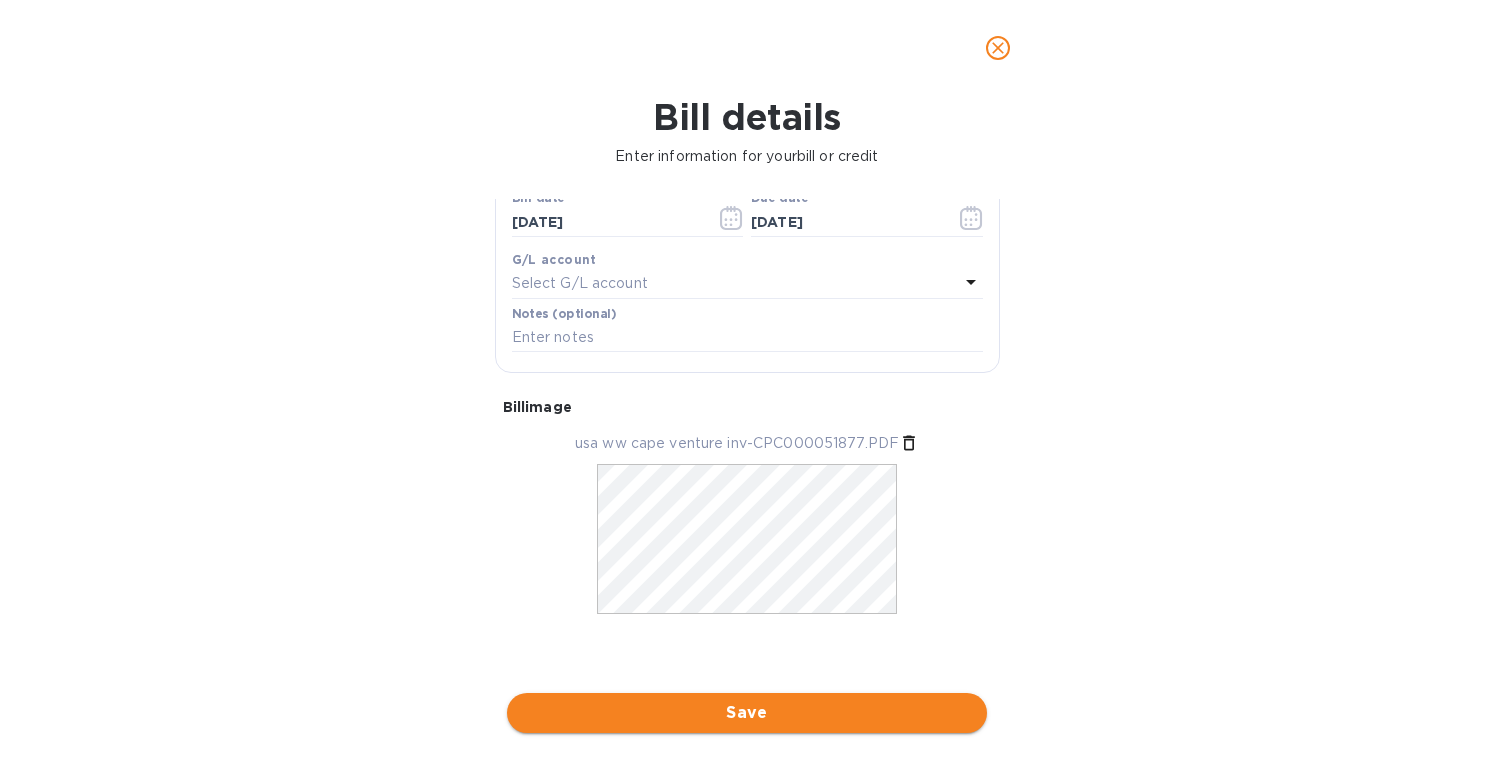 click on "Save" at bounding box center (747, 713) 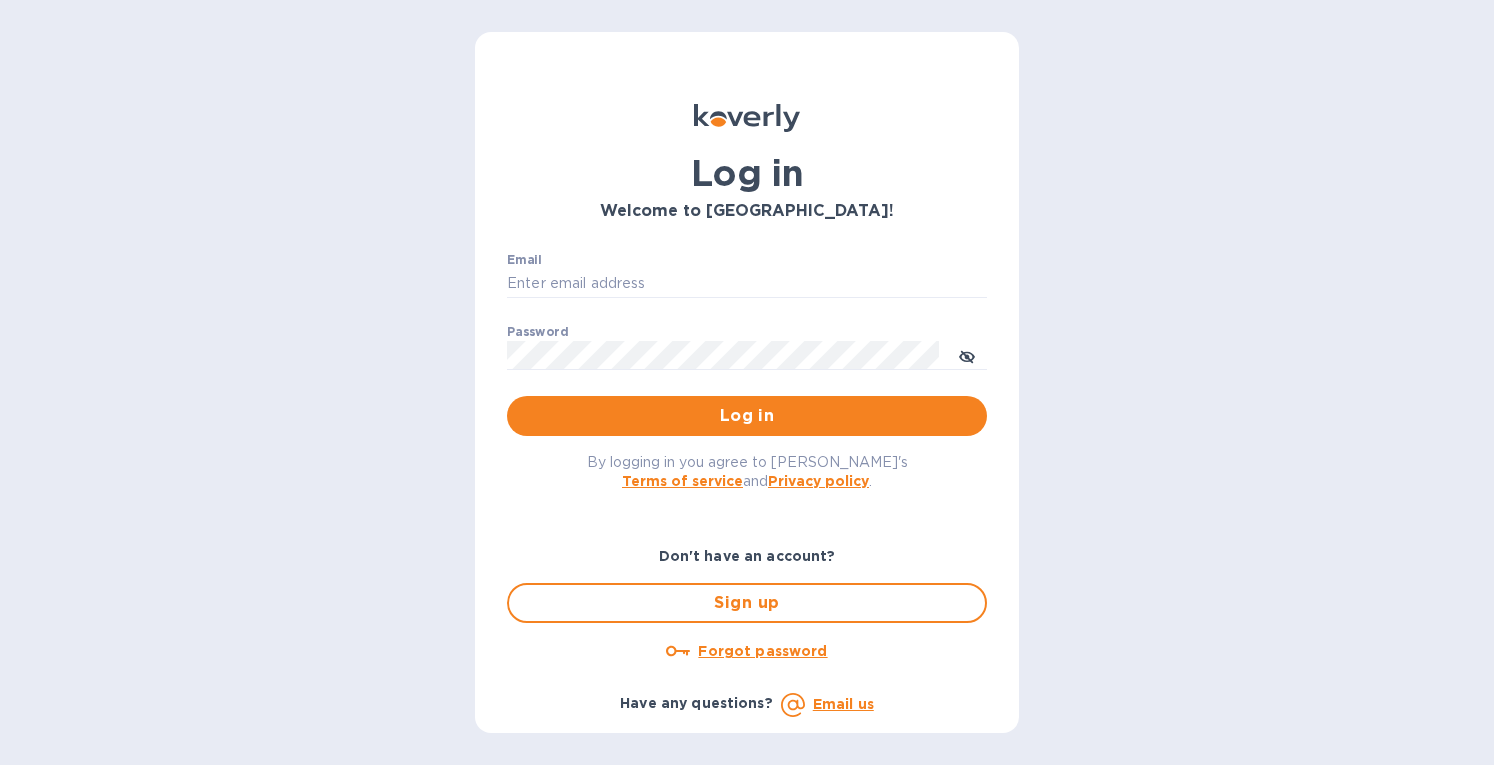type on "[EMAIL_ADDRESS][DOMAIN_NAME]" 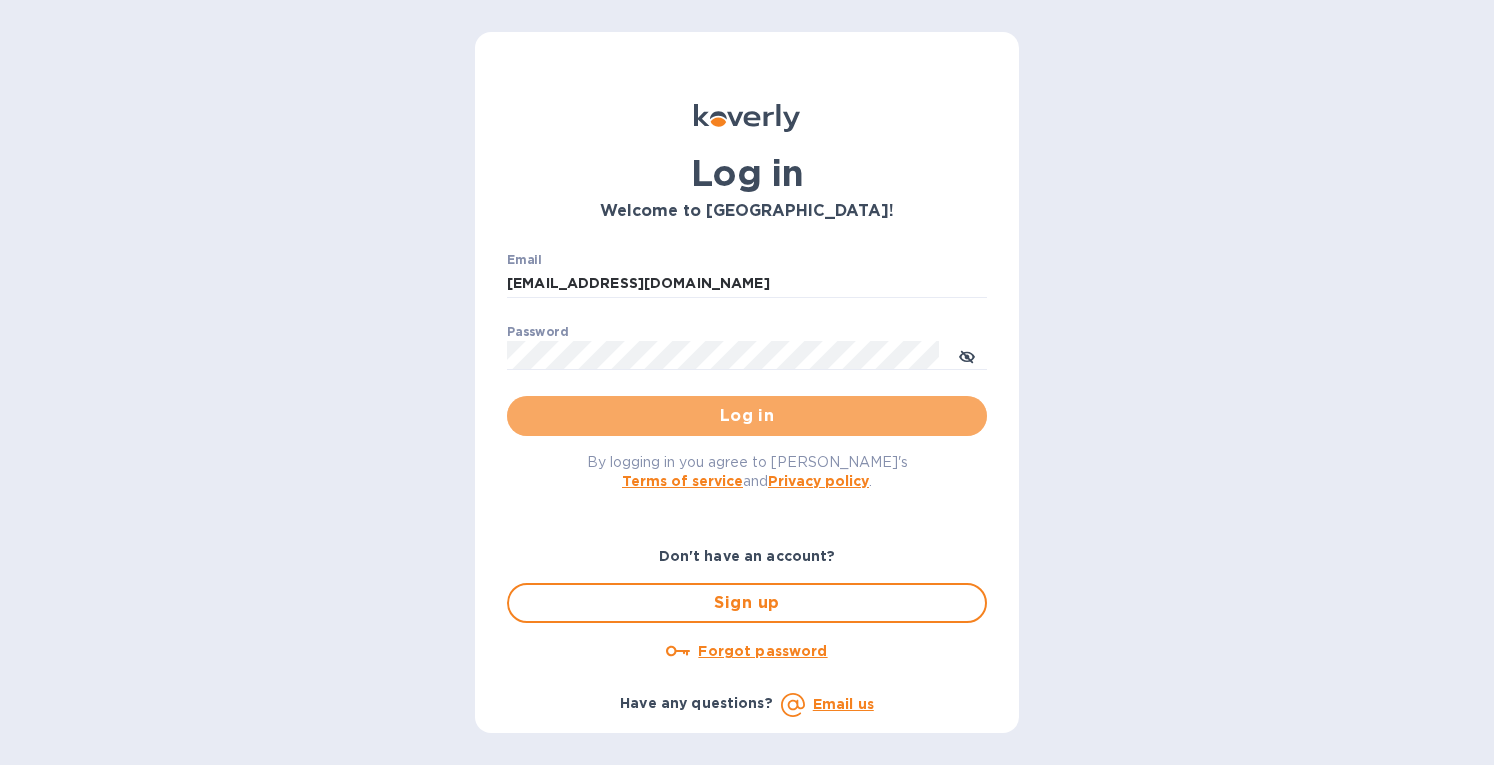 click on "Log in" at bounding box center [747, 416] 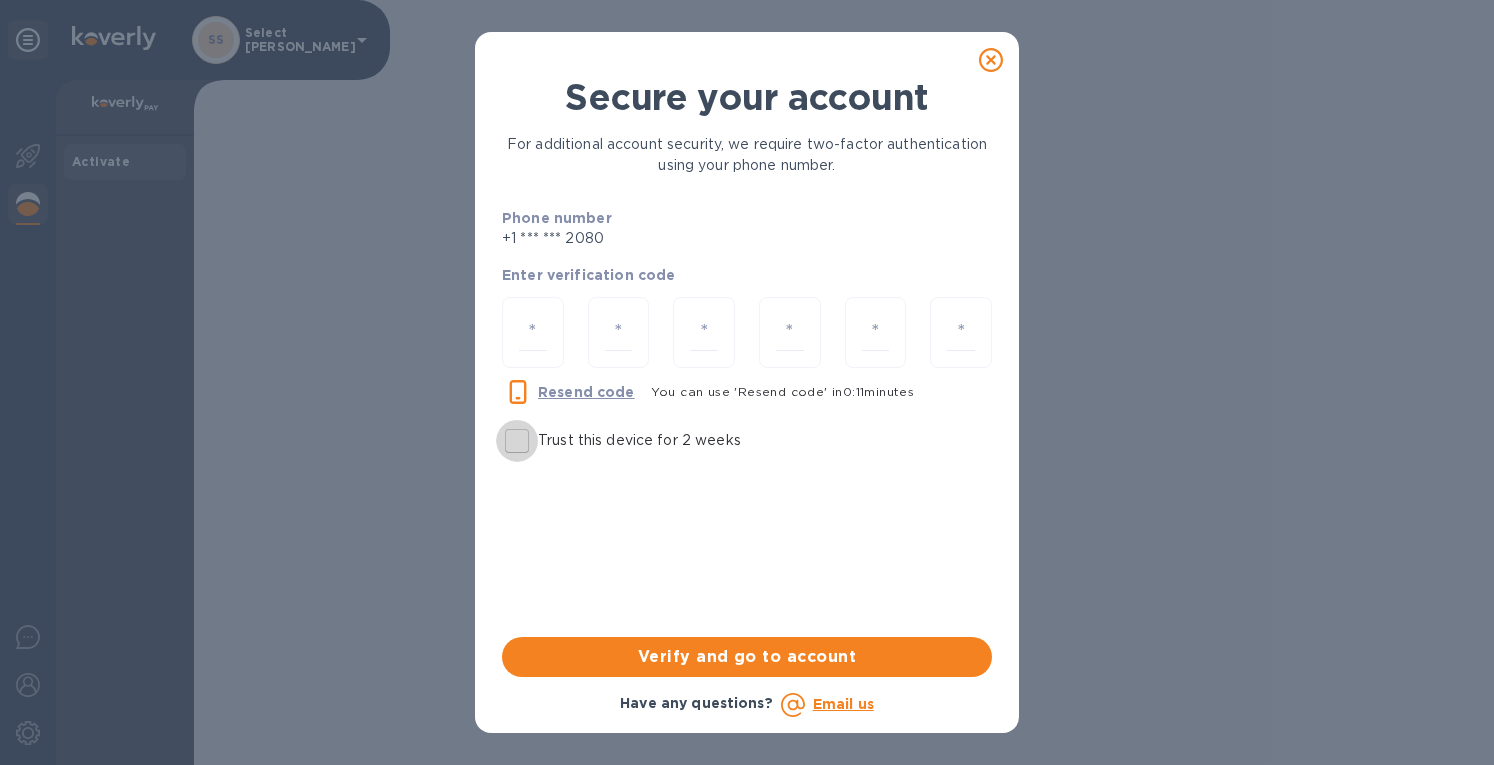 click on "Trust this device for 2 weeks" at bounding box center [517, 441] 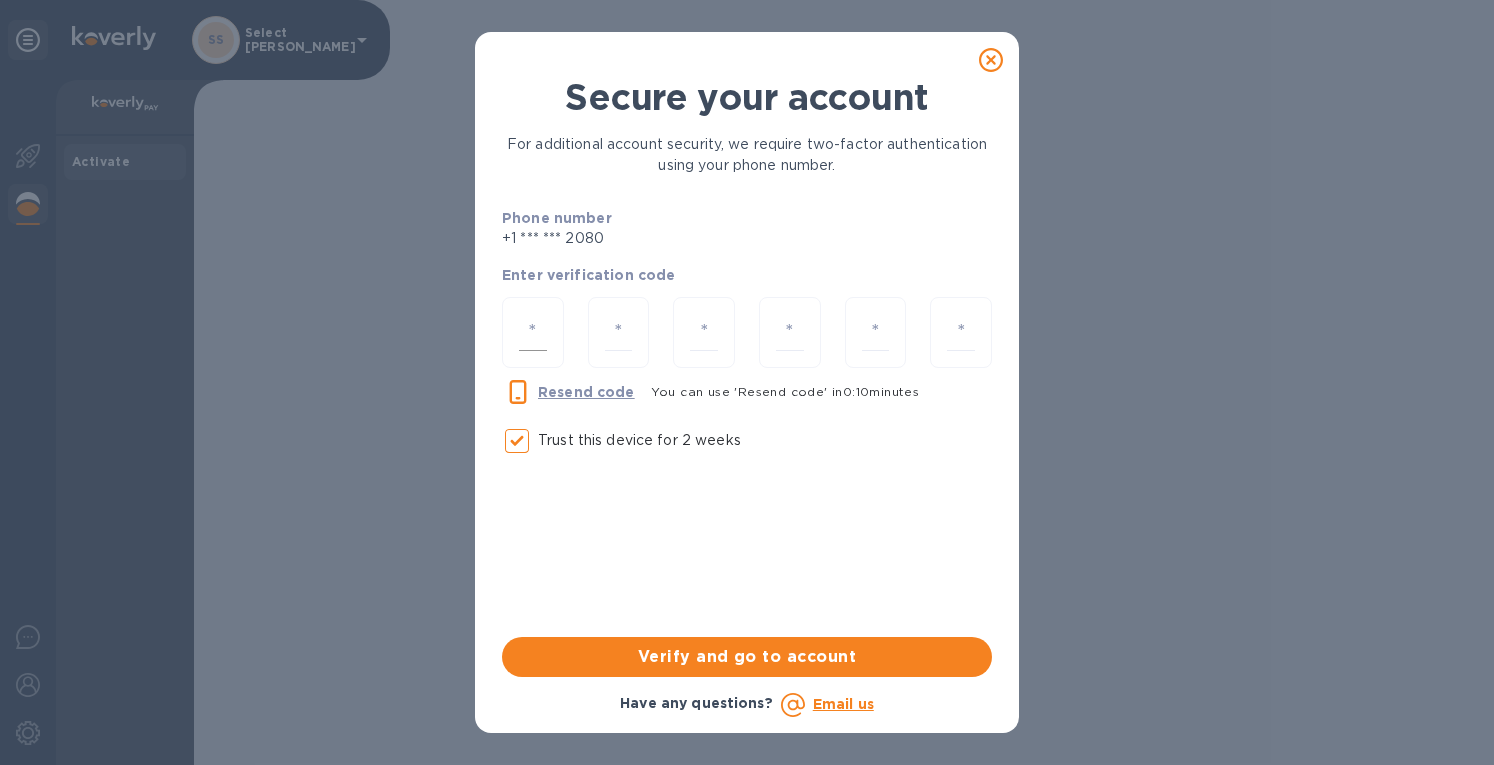 click at bounding box center (533, 332) 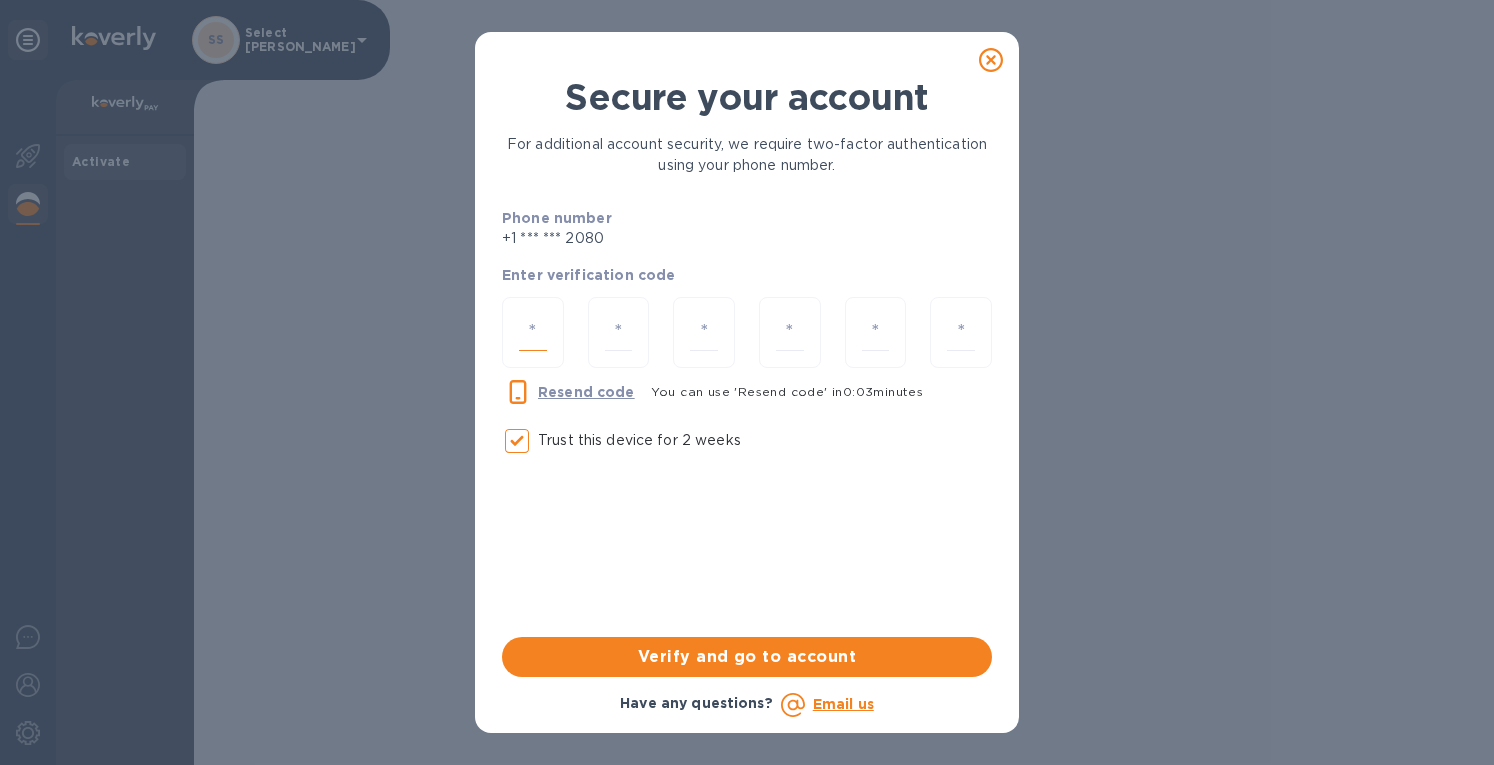 paste on "5" 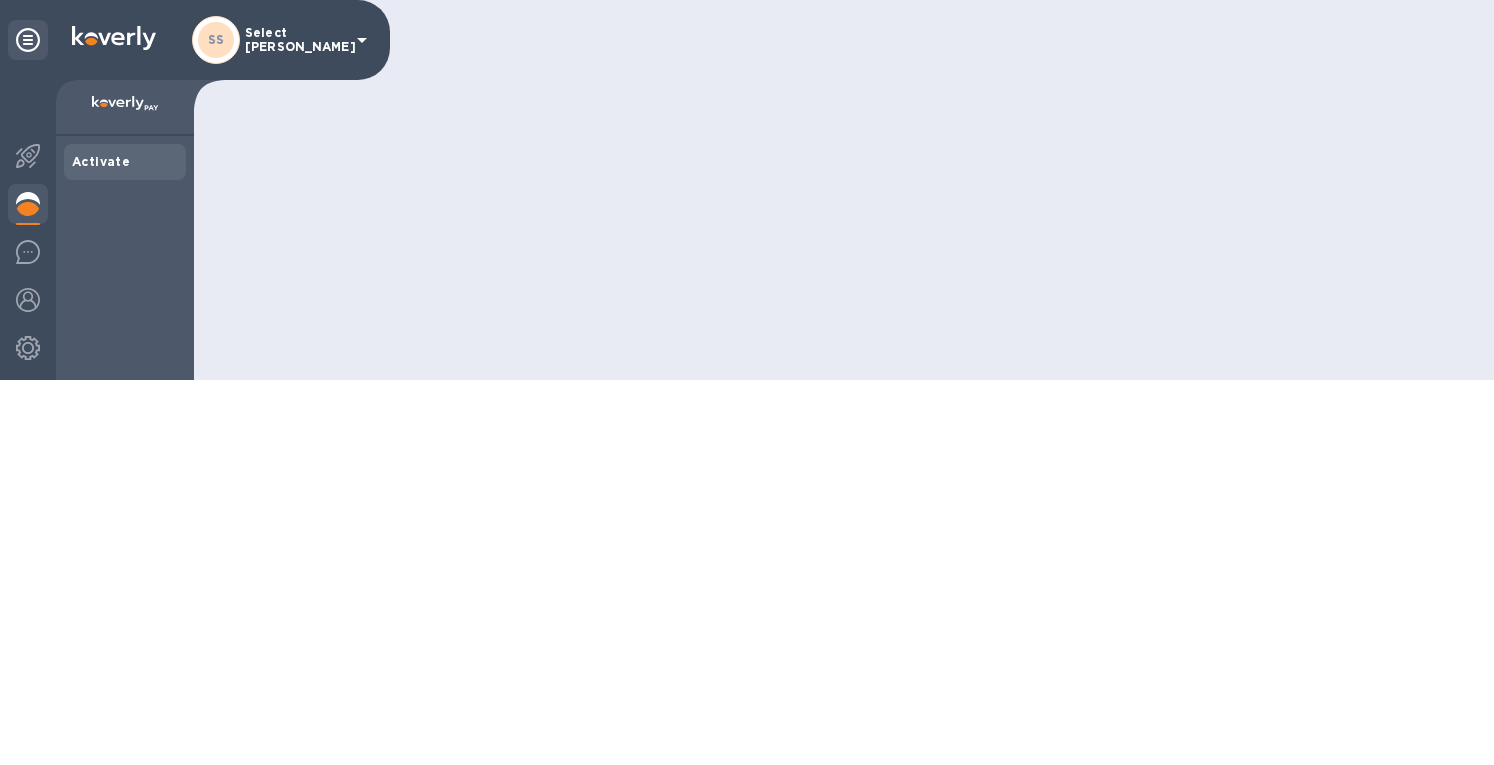 scroll, scrollTop: 0, scrollLeft: 0, axis: both 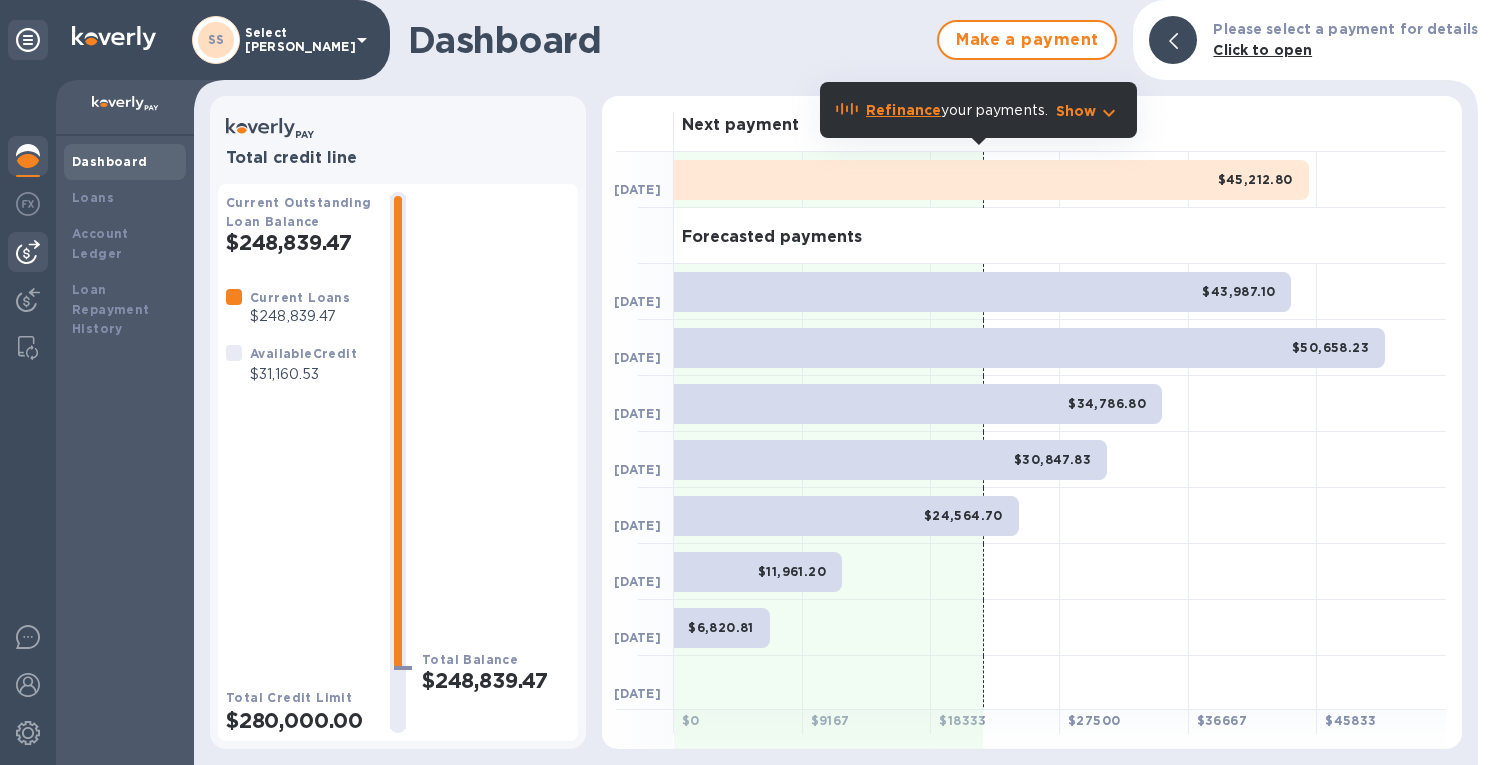 click at bounding box center [28, 252] 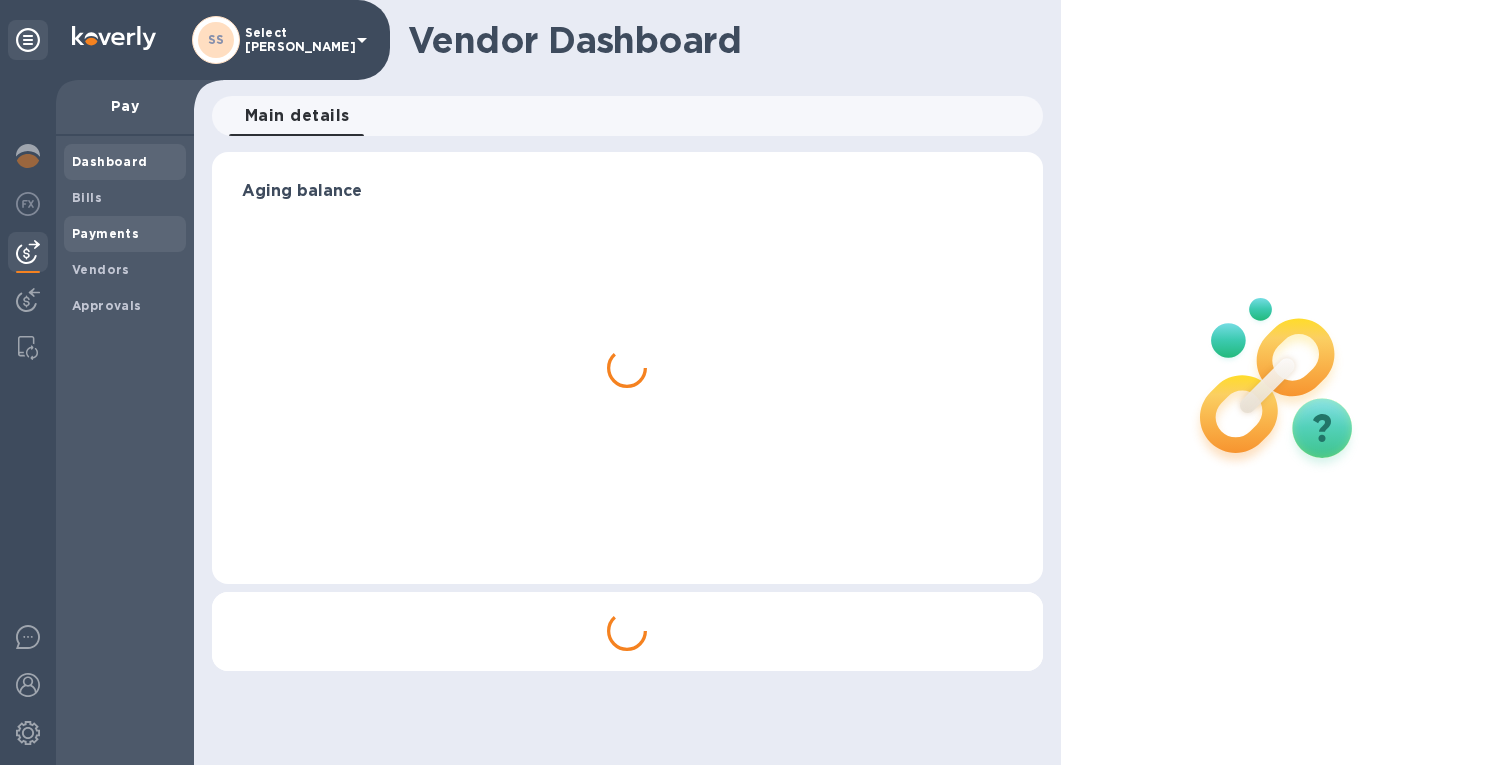 drag, startPoint x: 112, startPoint y: 239, endPoint x: 123, endPoint y: 240, distance: 11.045361 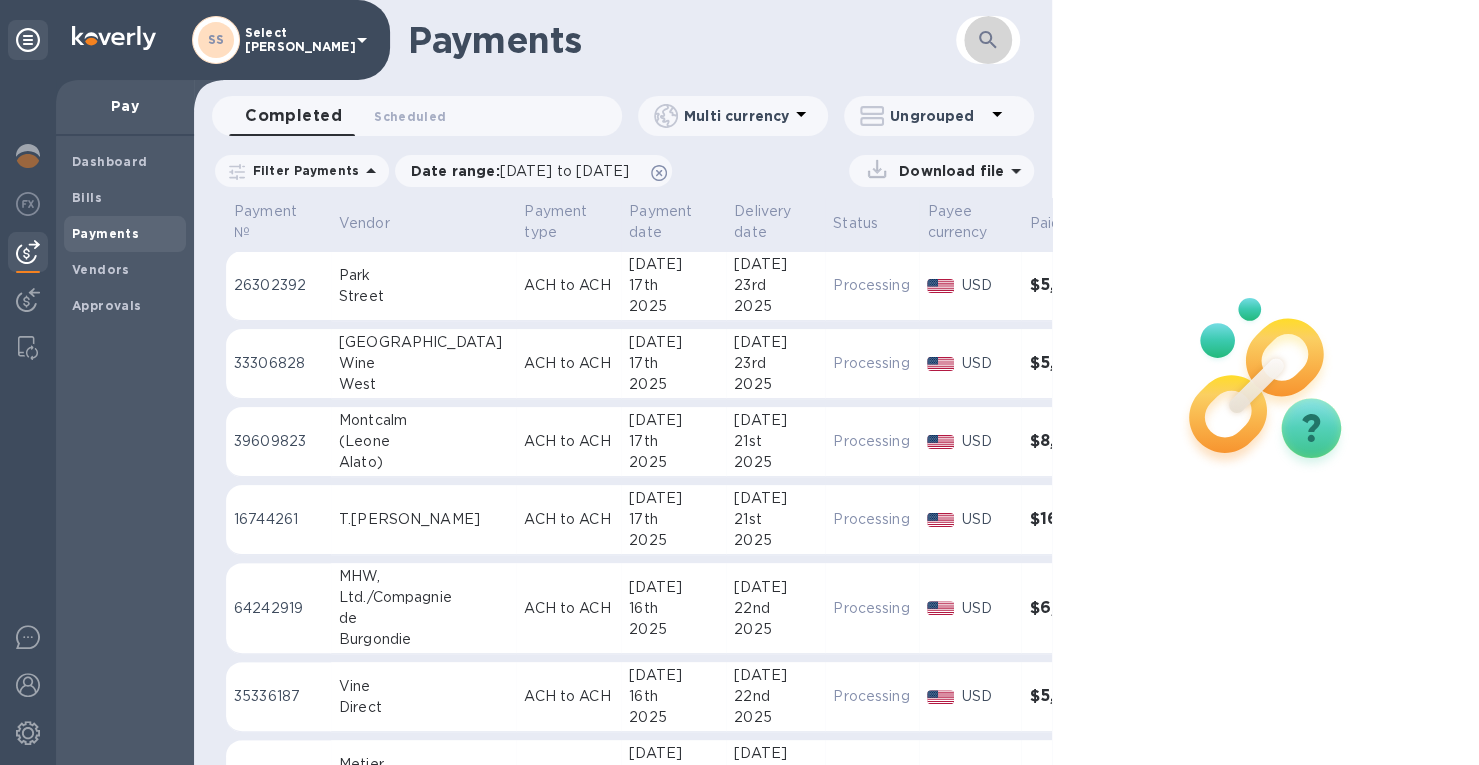 click 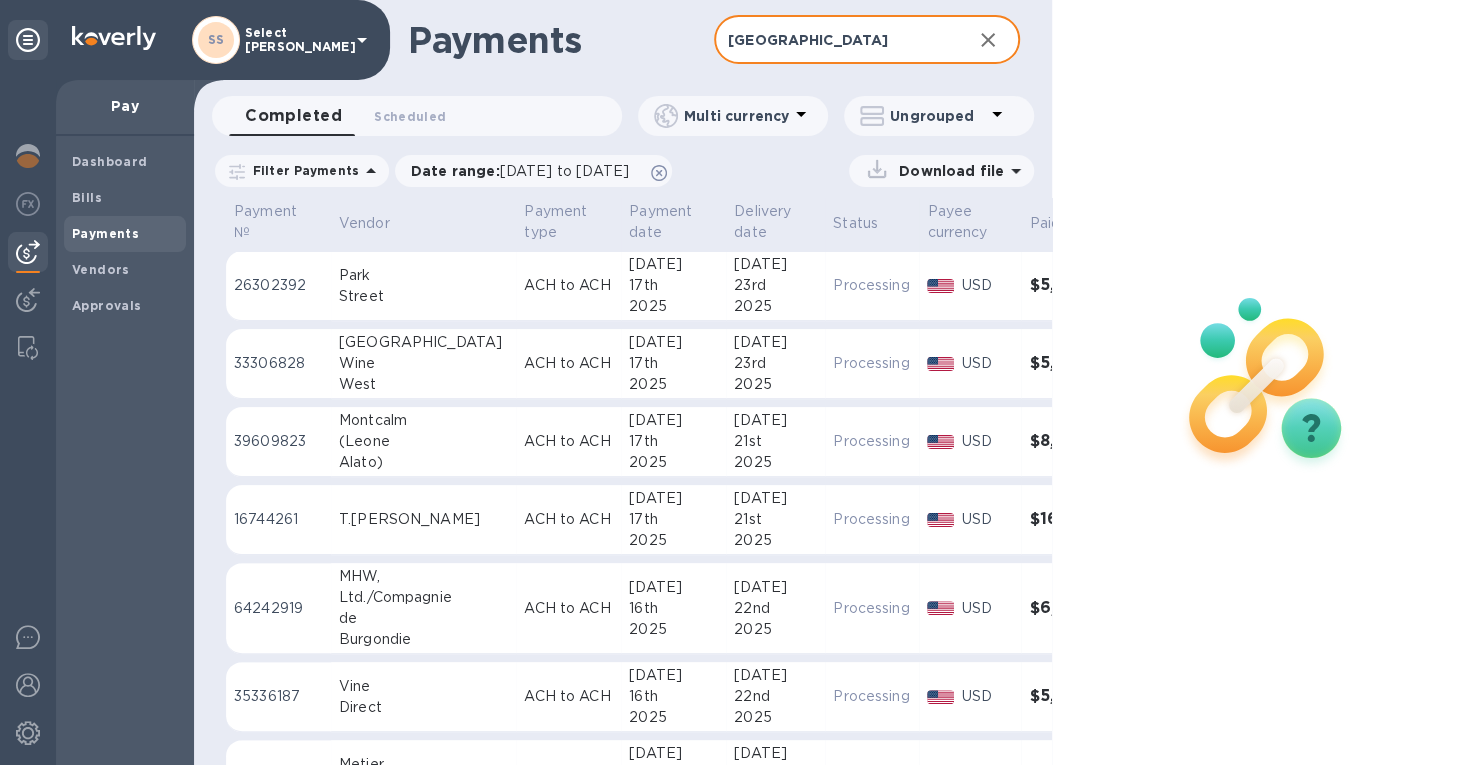 type on "north valley" 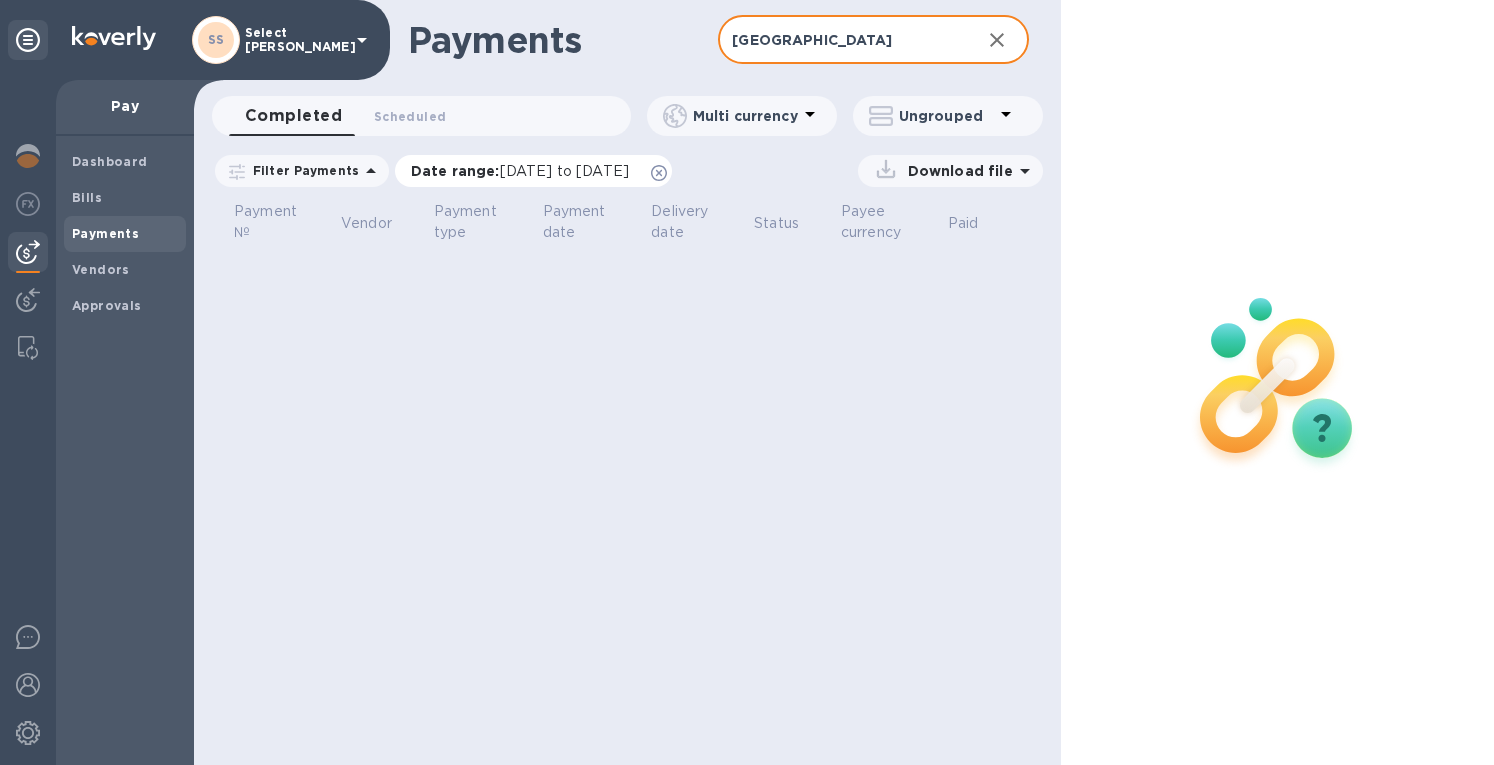 click on "Date range :  06/17/2025 to 07/18/2025" at bounding box center (525, 171) 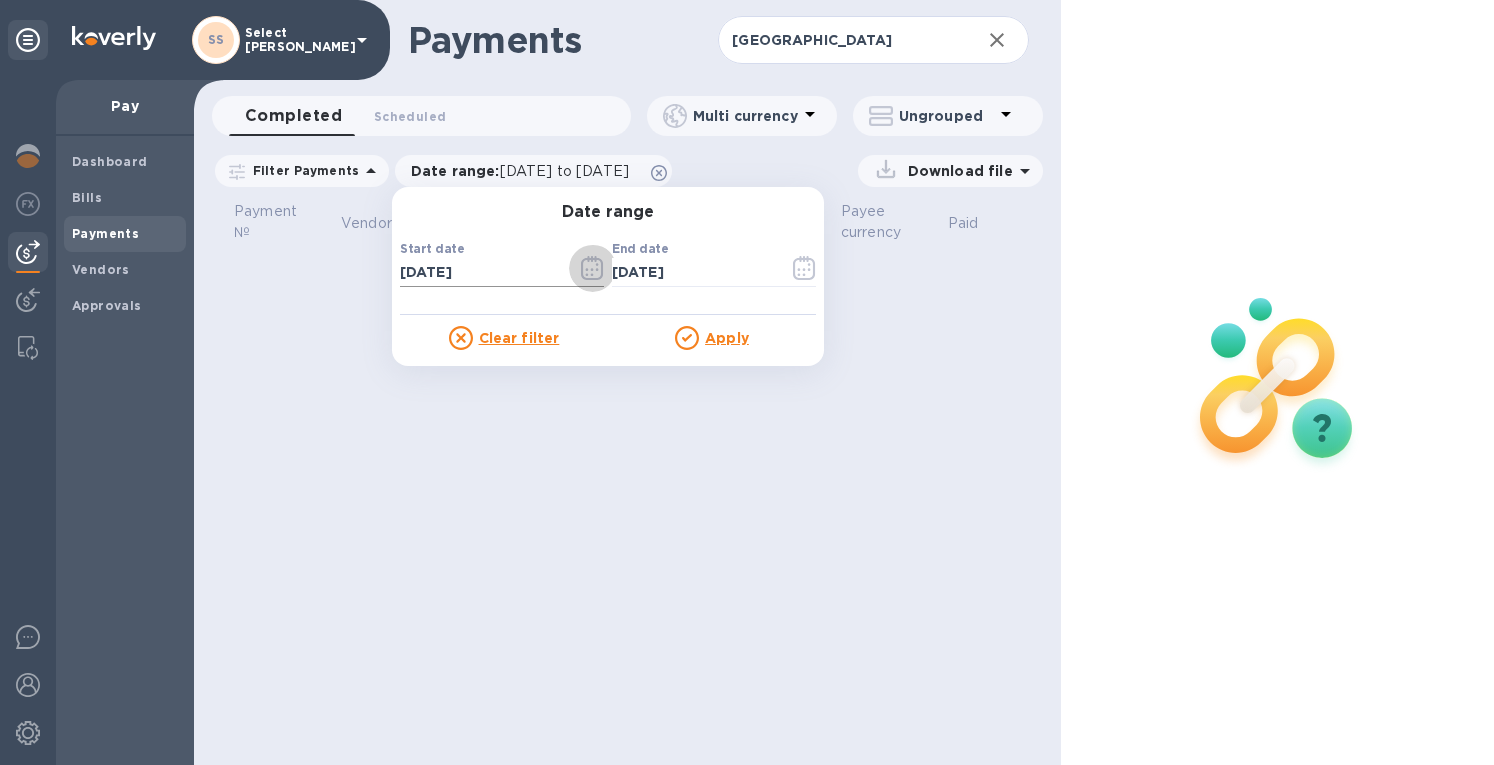 click at bounding box center (592, 268) 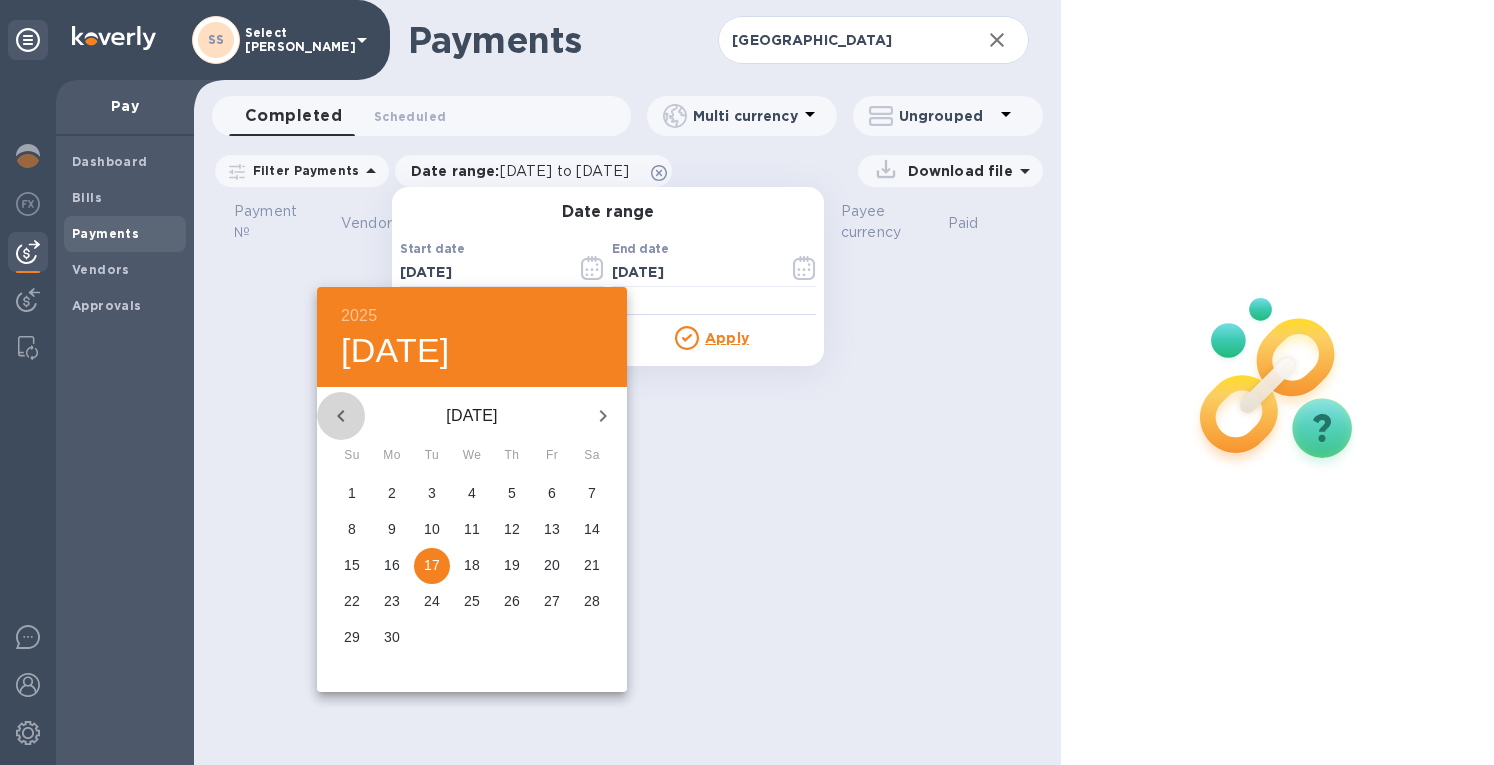 click 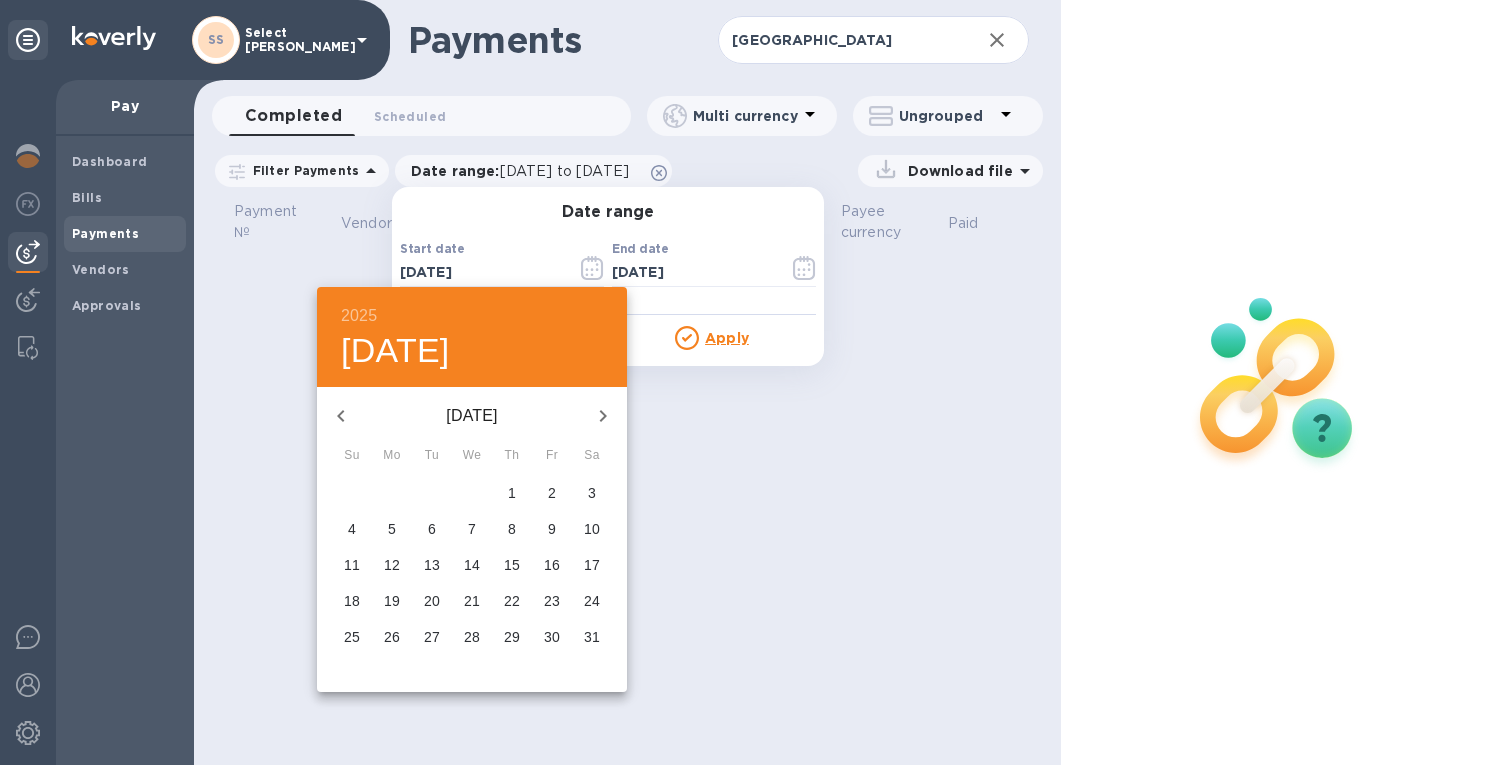 click on "1" at bounding box center (512, 493) 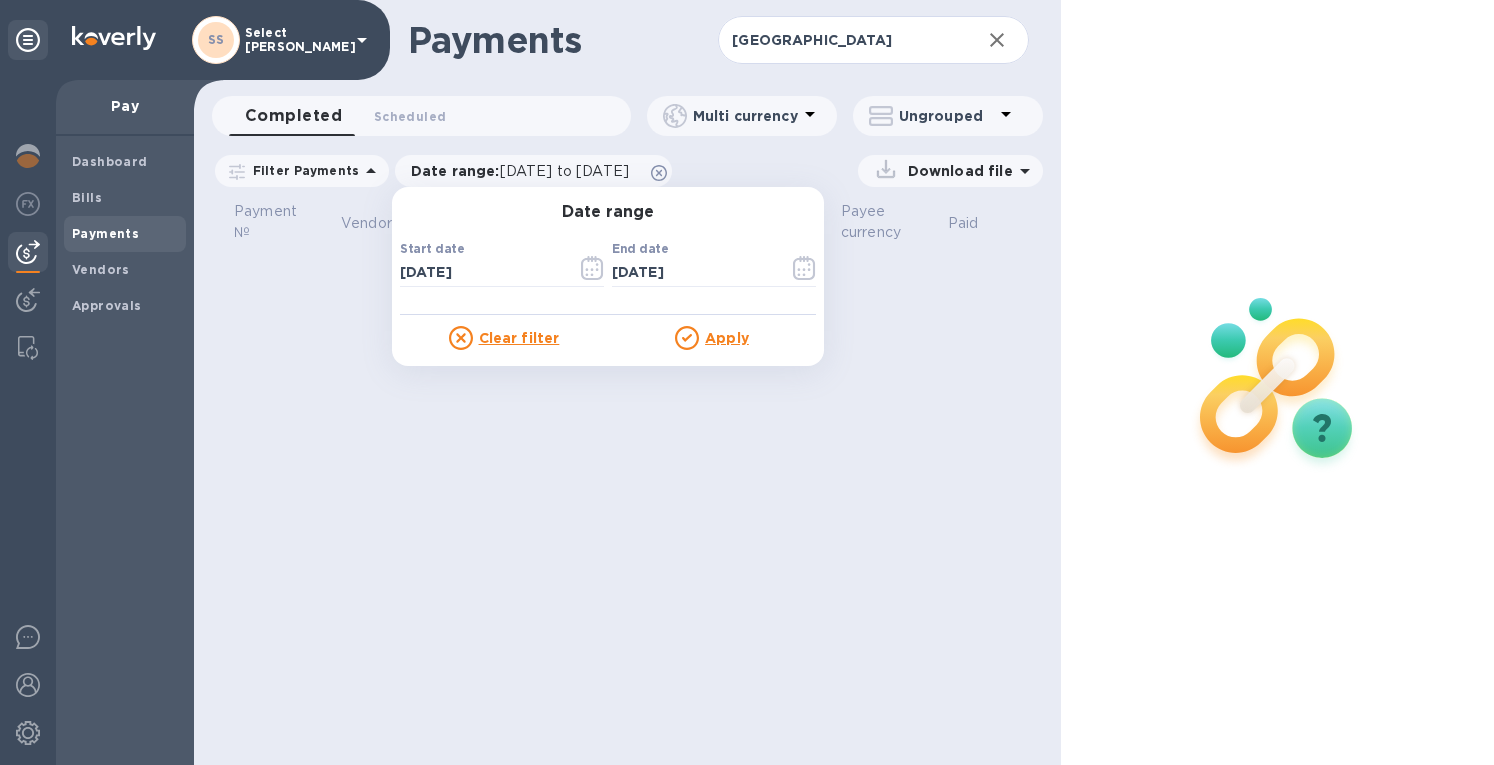 click on "Apply" at bounding box center [712, 338] 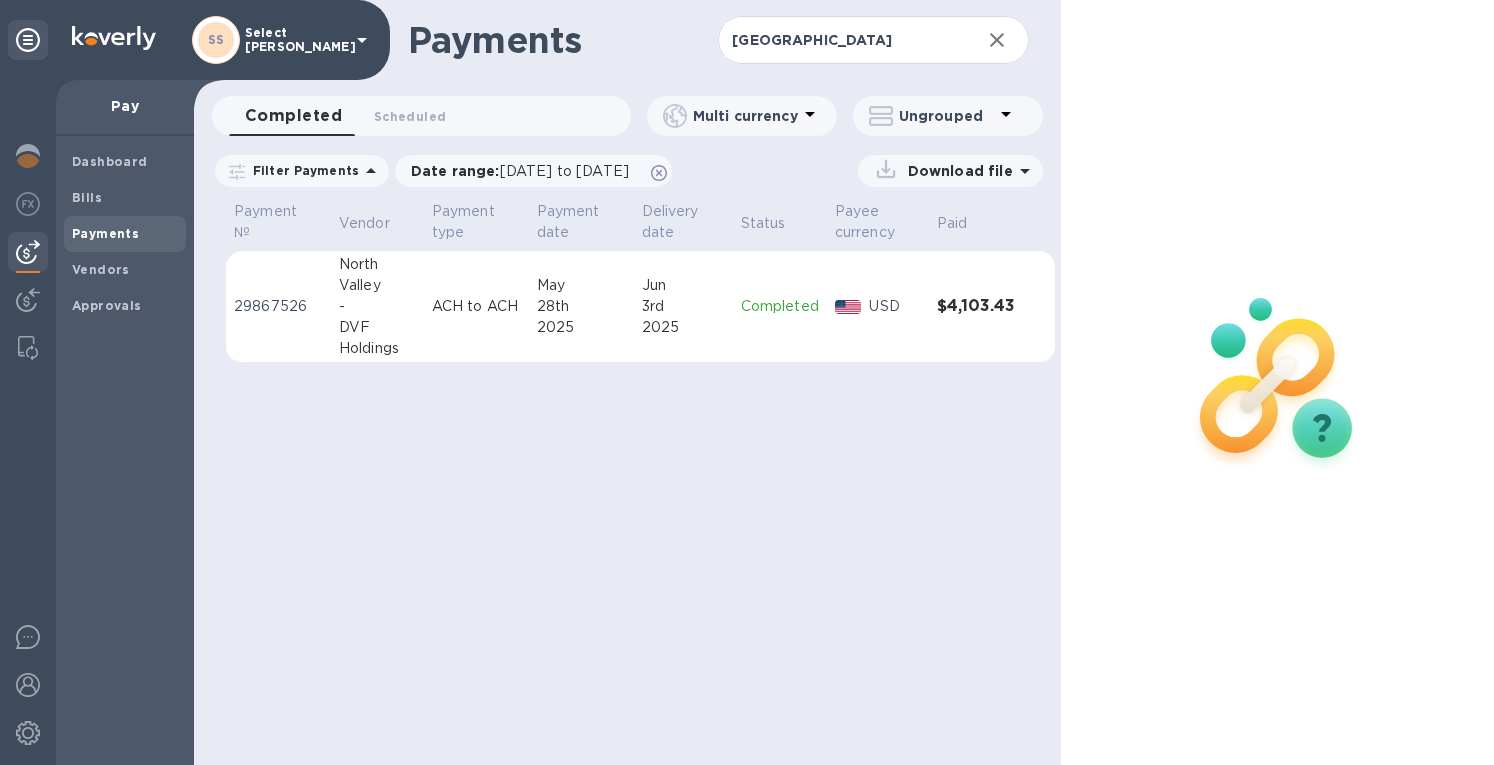 click on "2025" at bounding box center (683, 327) 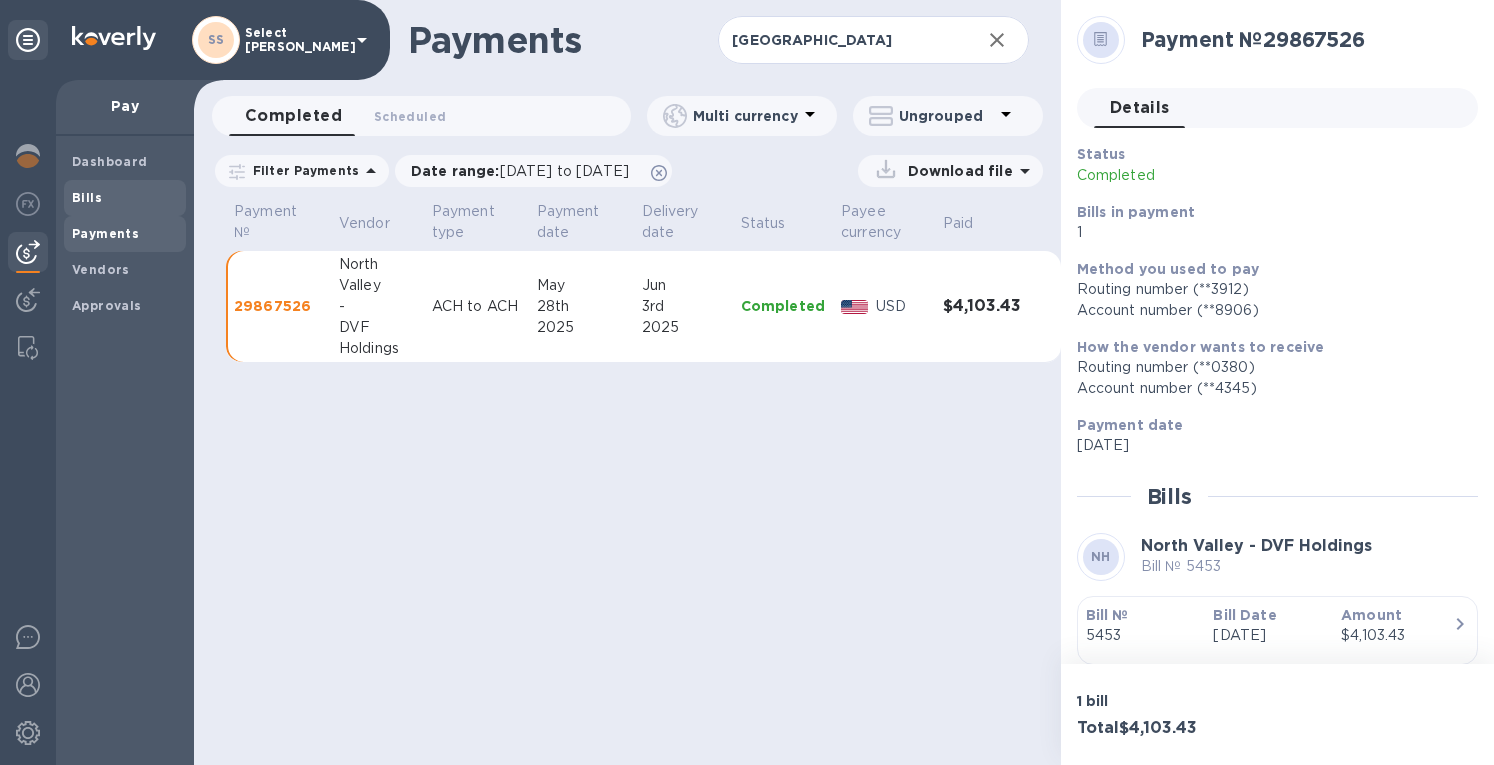 click on "Bills" at bounding box center [125, 198] 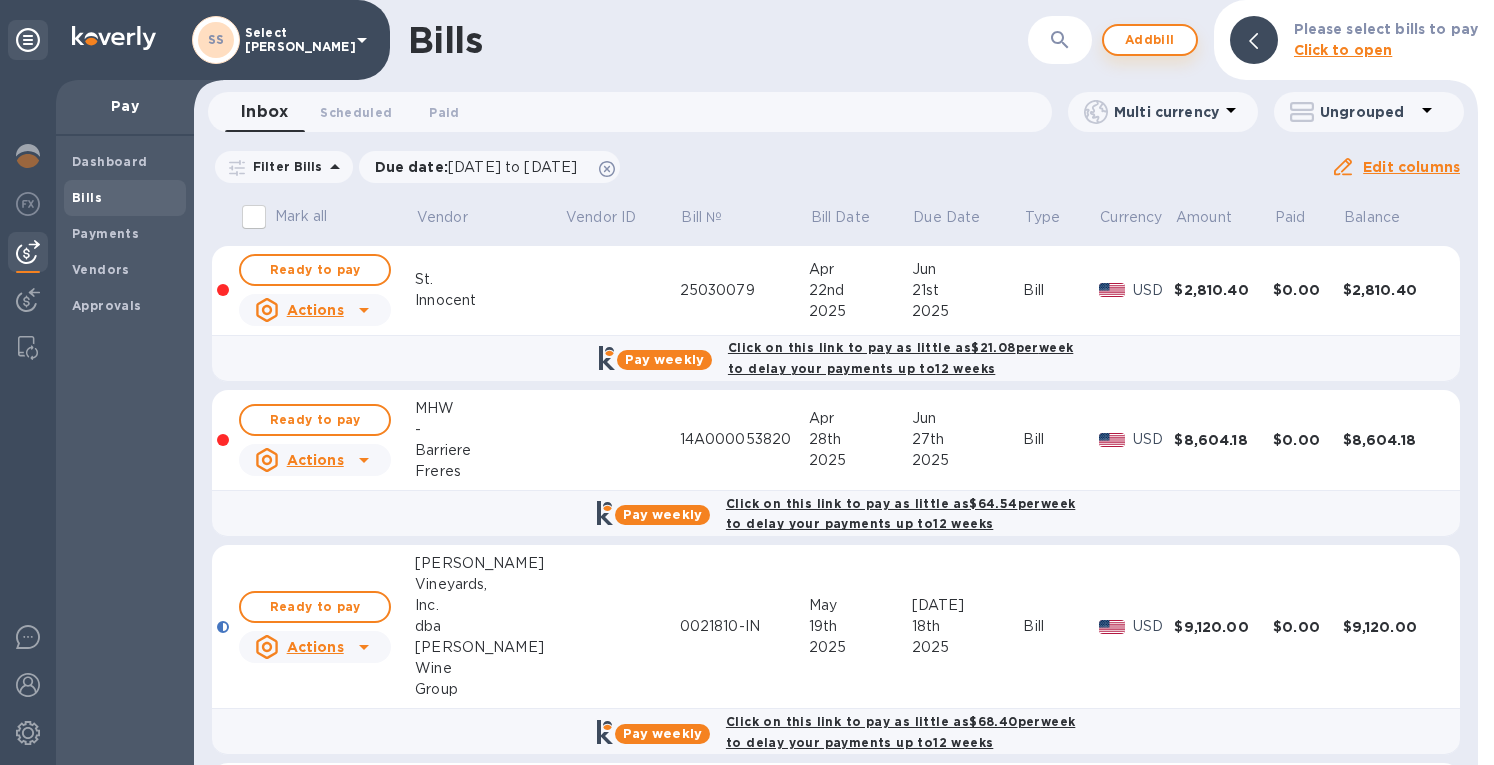 click on "Add   bill" at bounding box center [1150, 40] 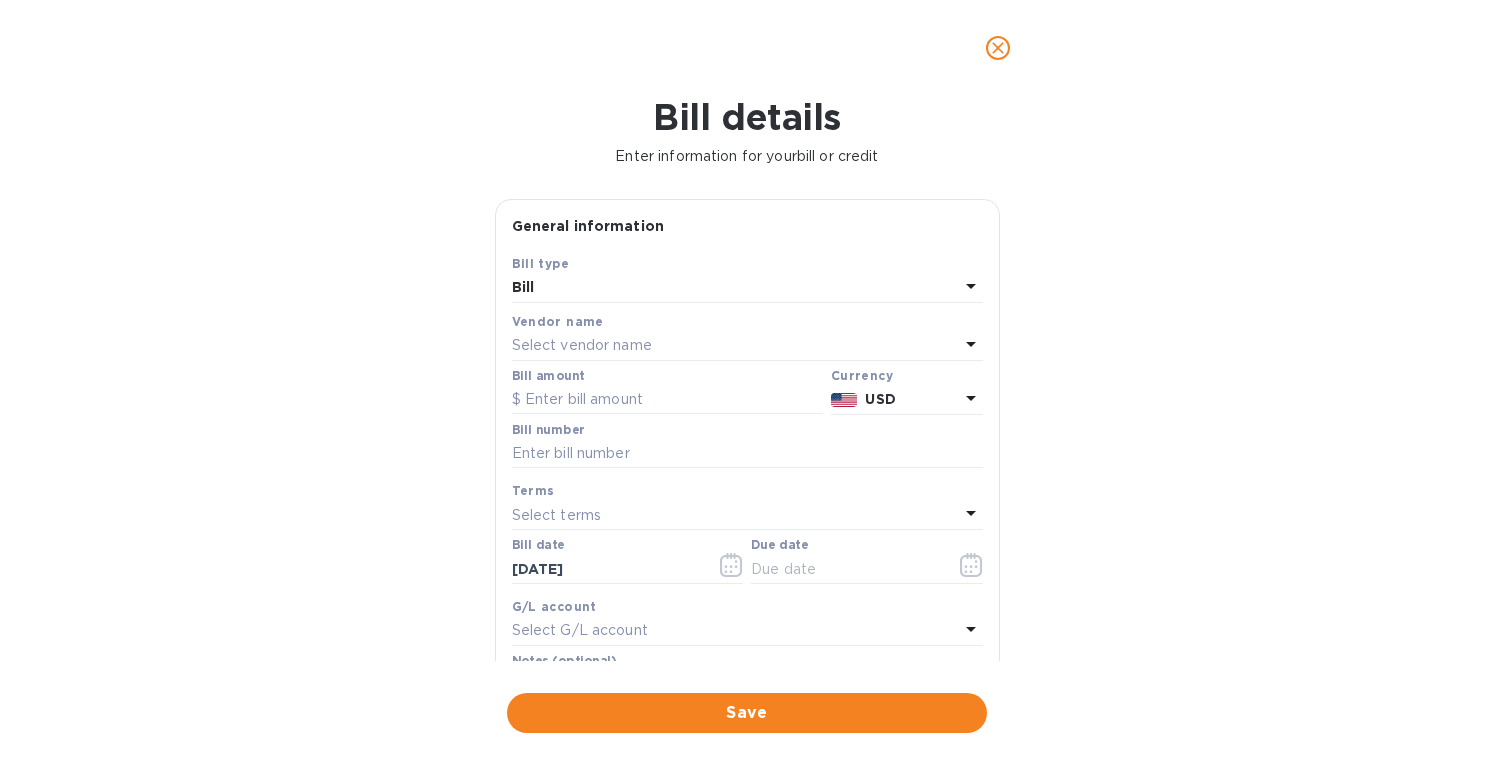 click on "Select vendor name" at bounding box center (582, 345) 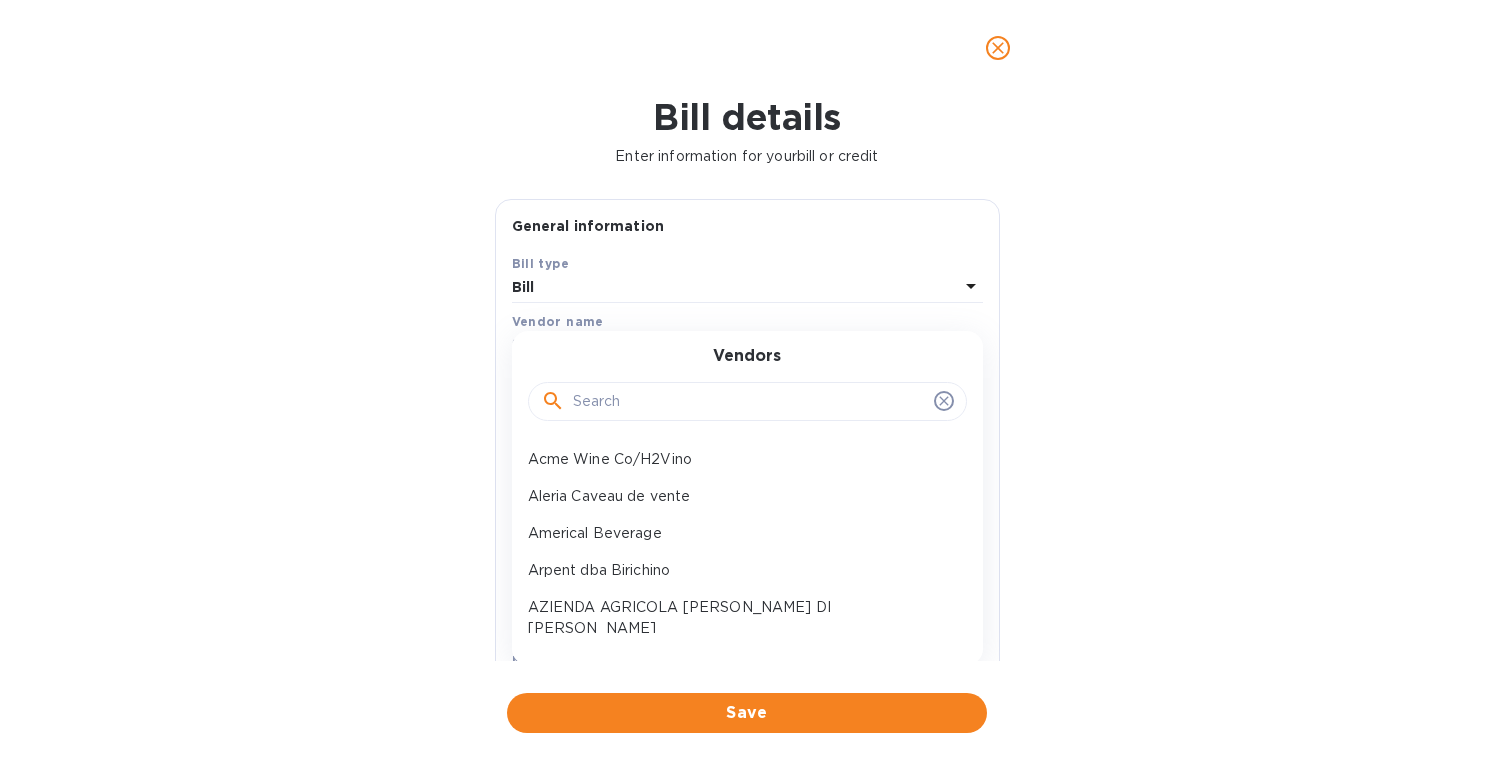 click at bounding box center (749, 402) 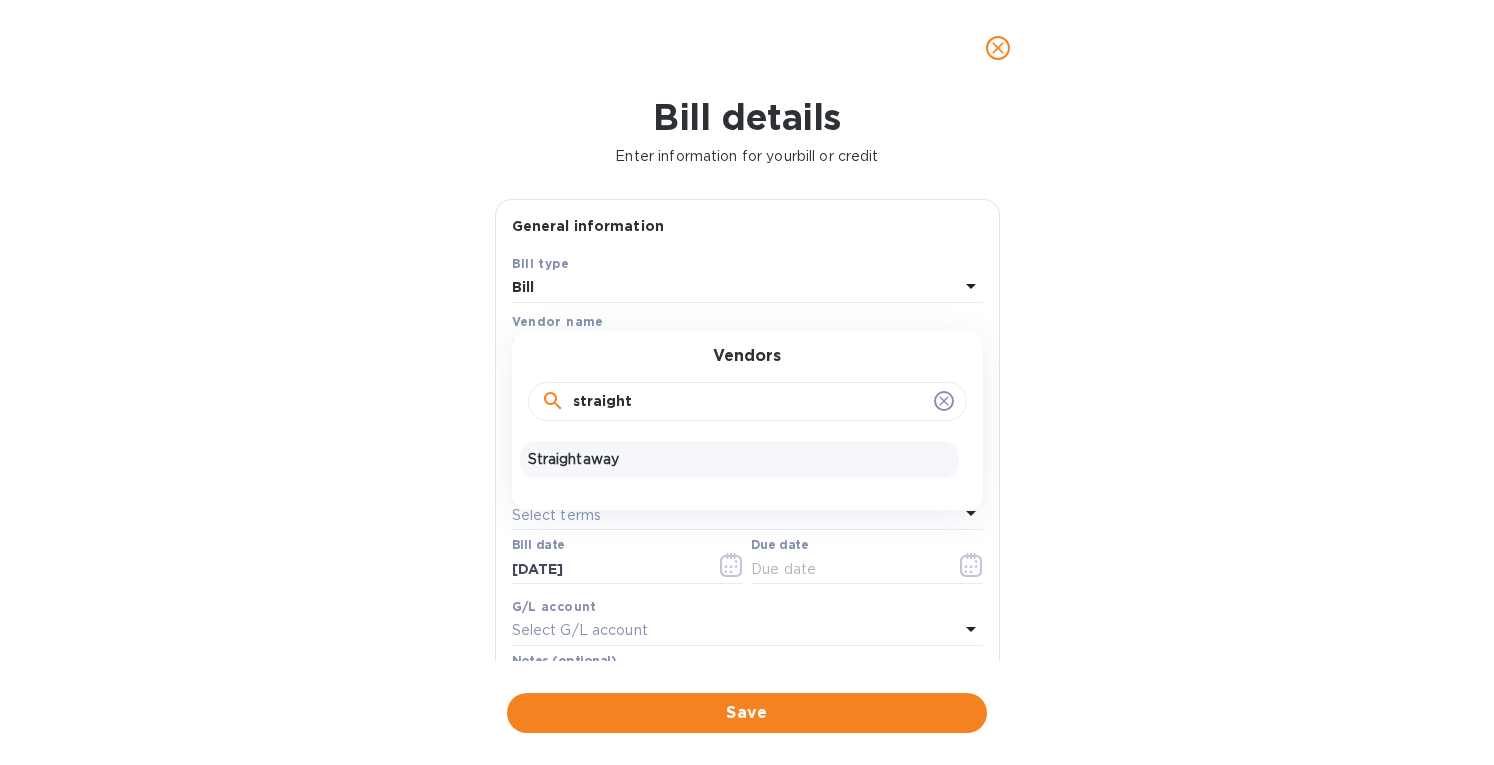 type on "straight" 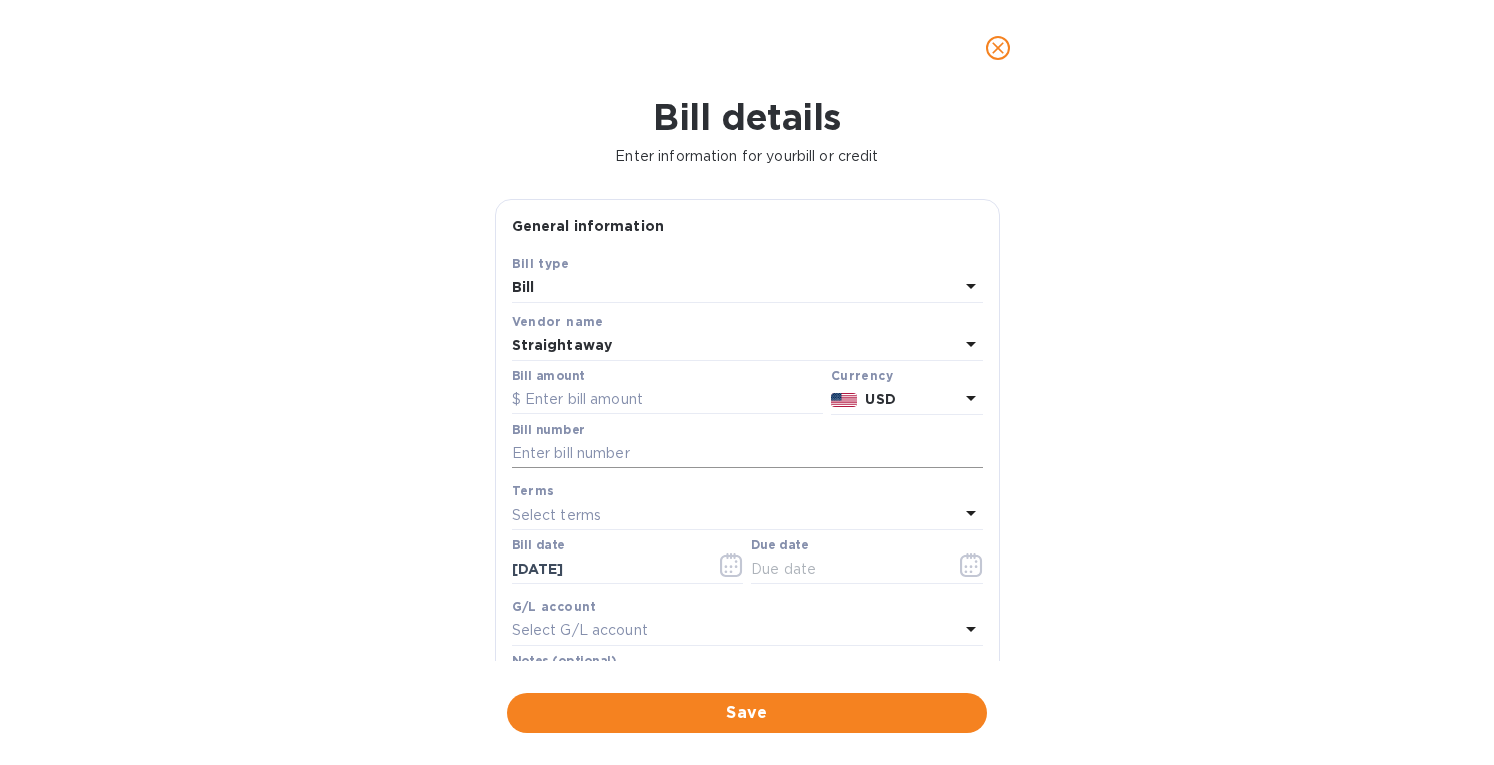 click at bounding box center [747, 454] 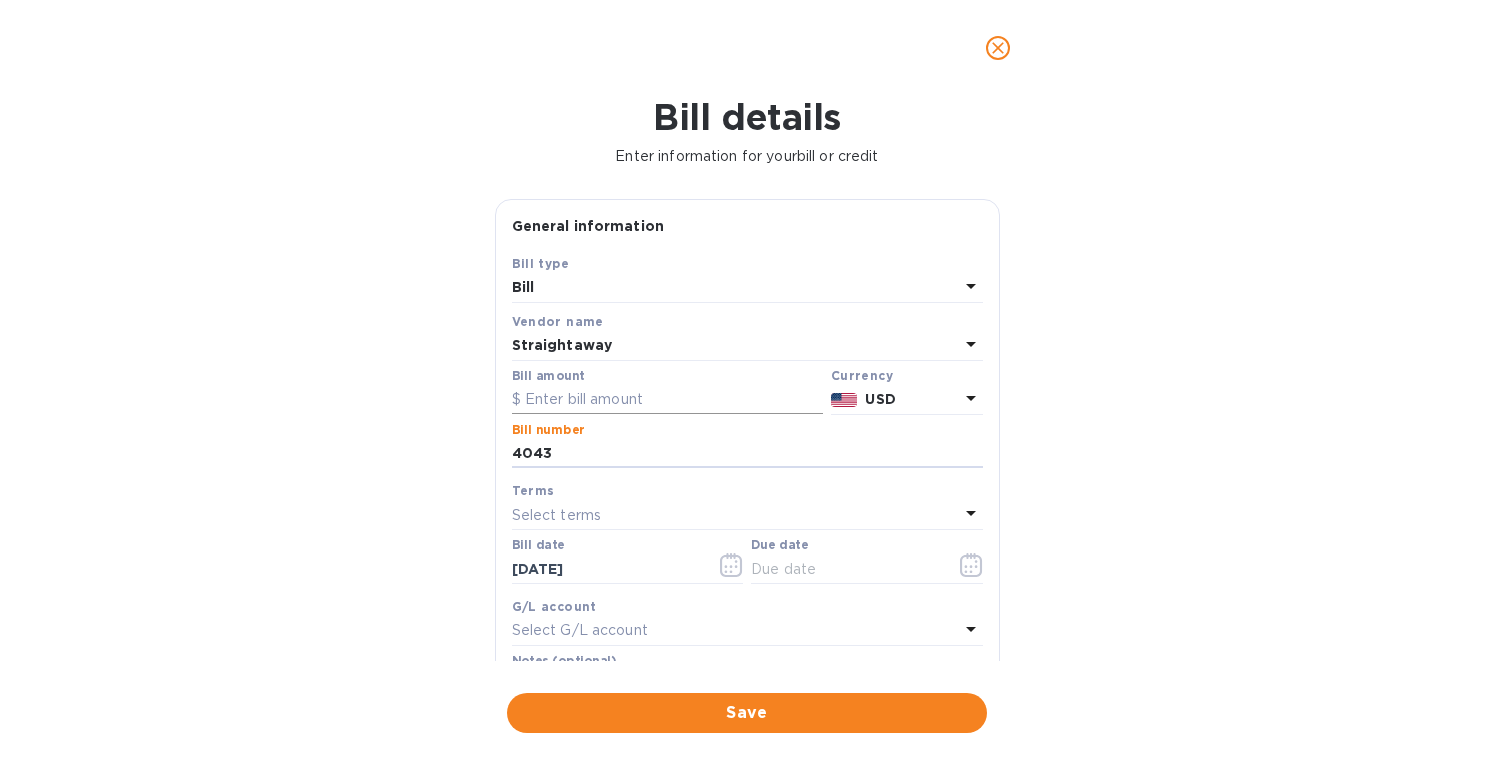 type on "4043" 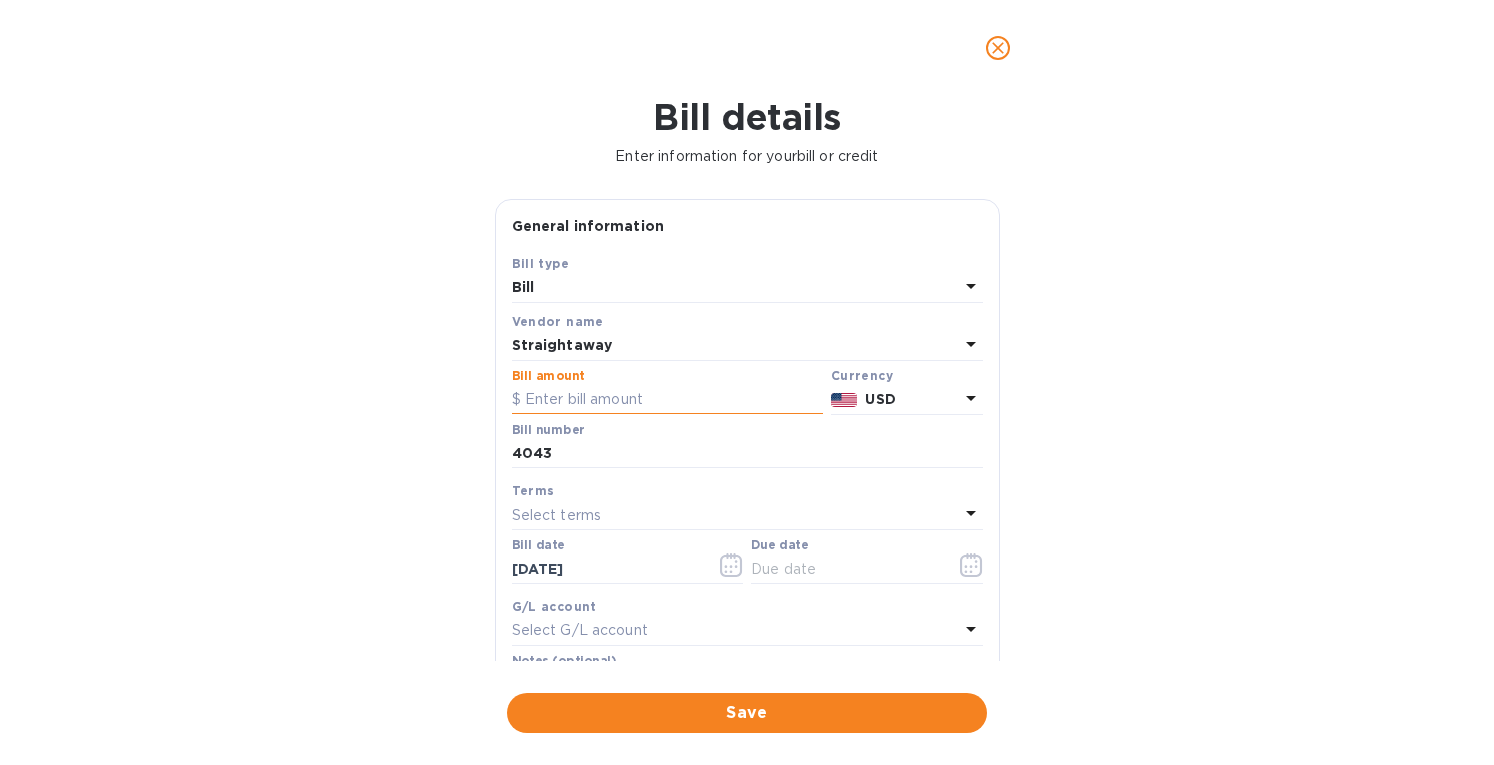 click at bounding box center (667, 400) 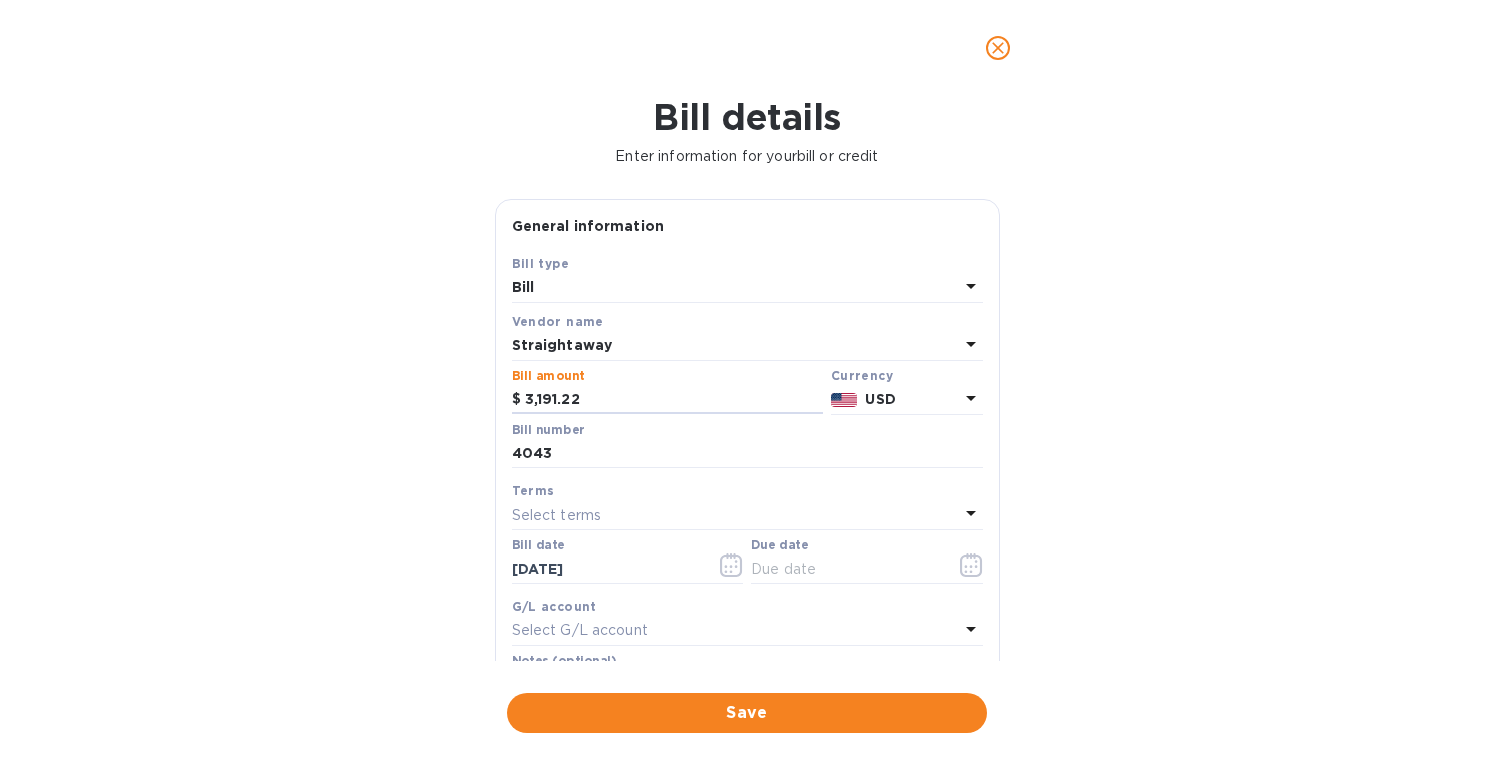 type on "3,191.22" 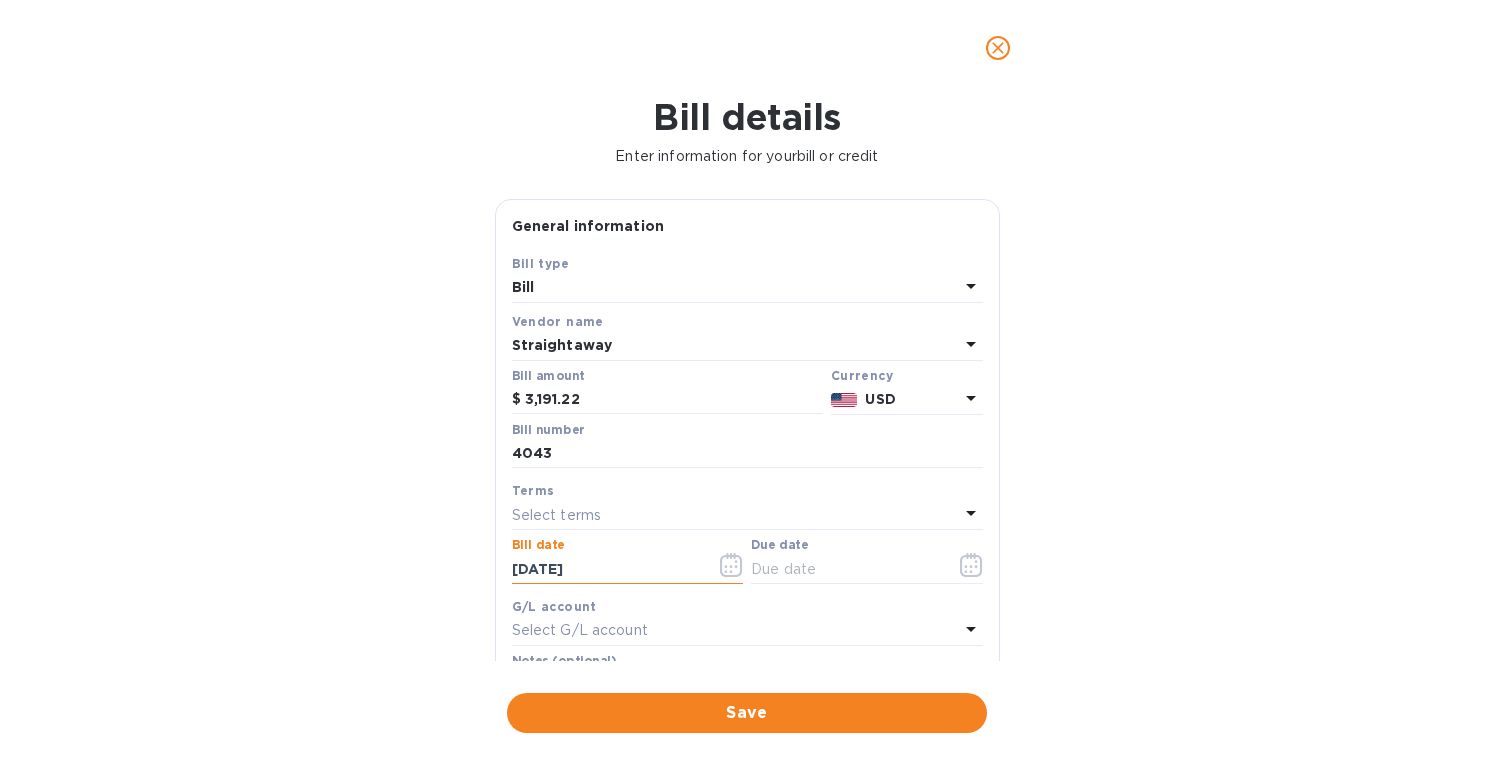 drag, startPoint x: 552, startPoint y: 569, endPoint x: 364, endPoint y: 571, distance: 188.01064 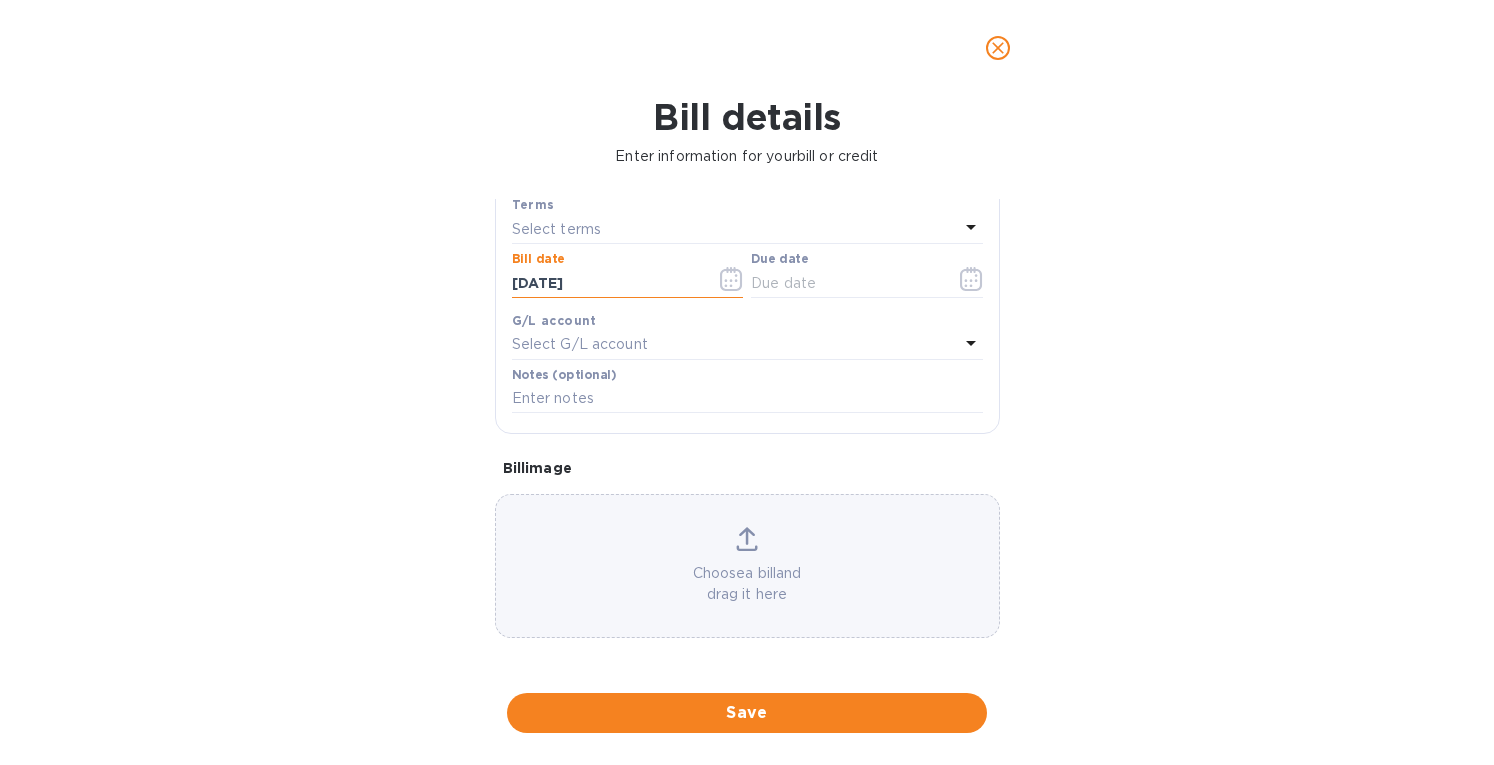 type on "03/24/2025" 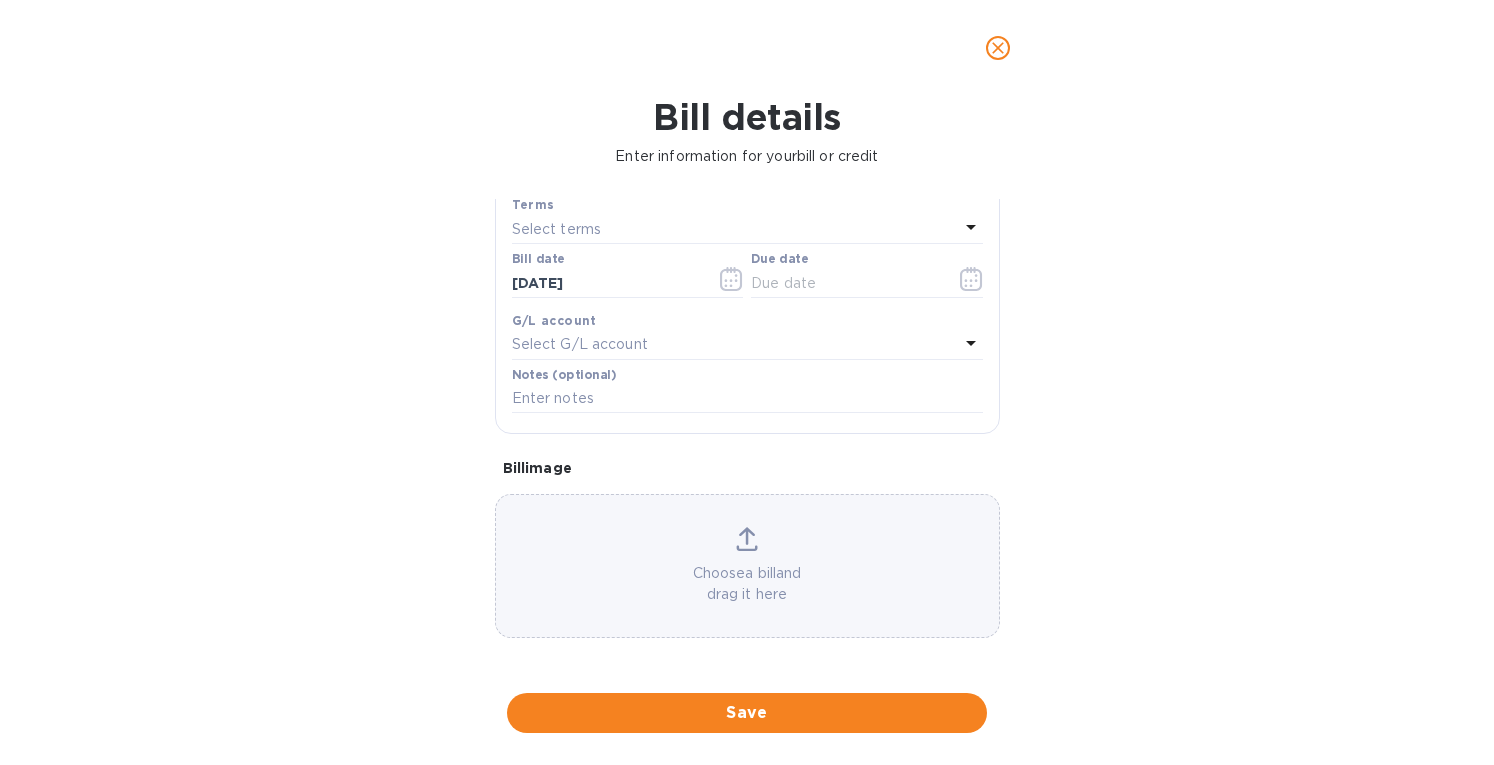 click on "Choose  a bill  and   drag it here" at bounding box center [747, 566] 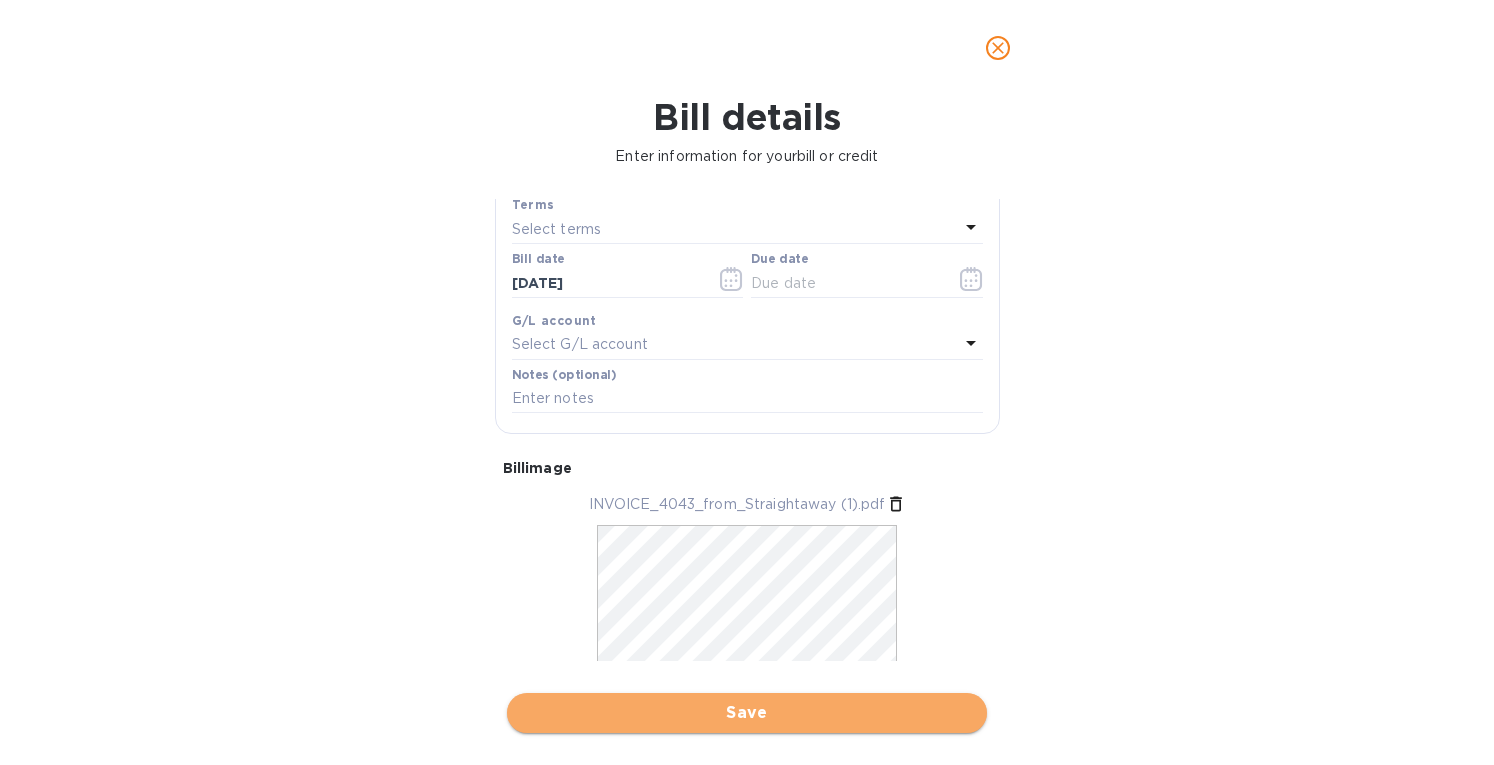 click on "Save" at bounding box center (747, 713) 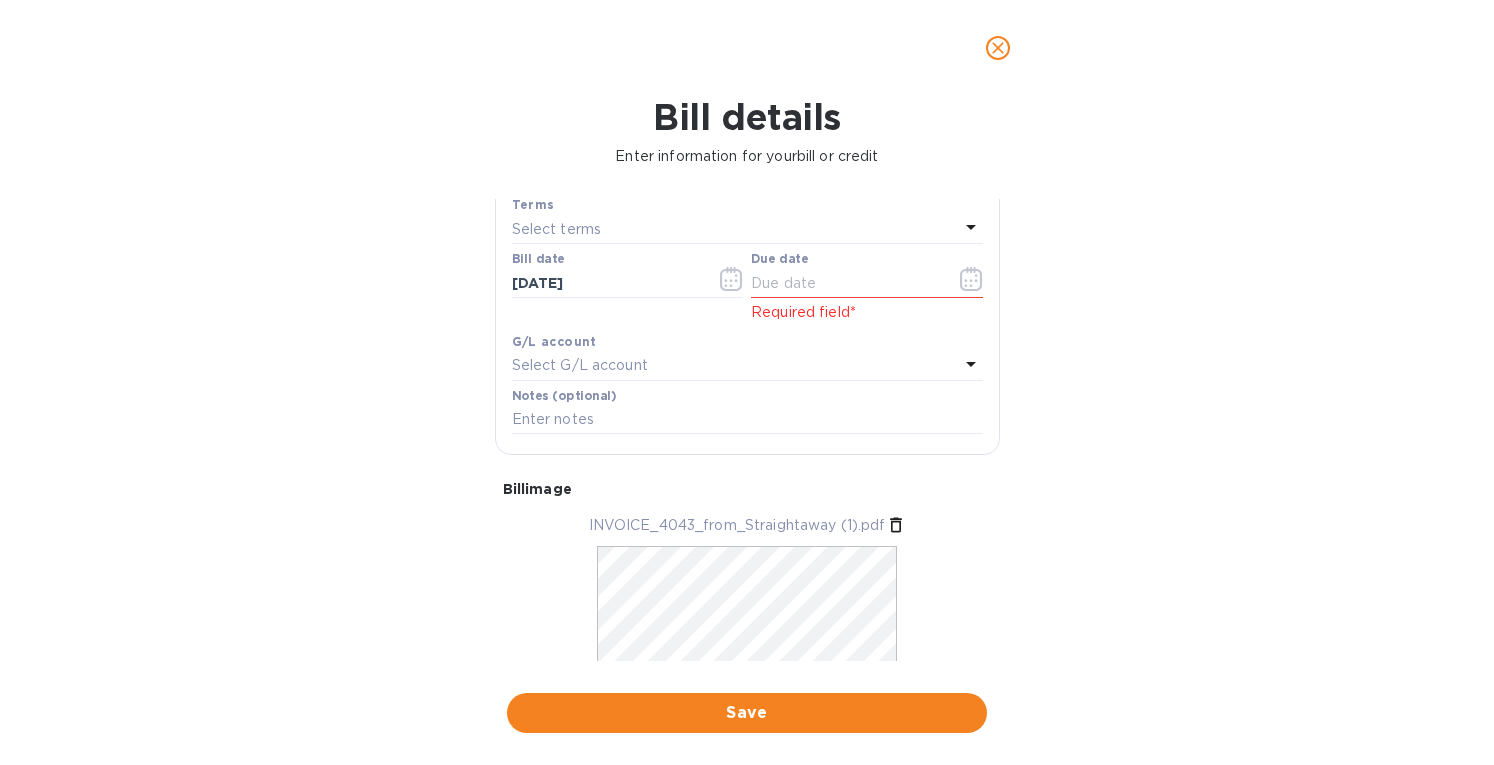 click on "Select terms" at bounding box center (735, 229) 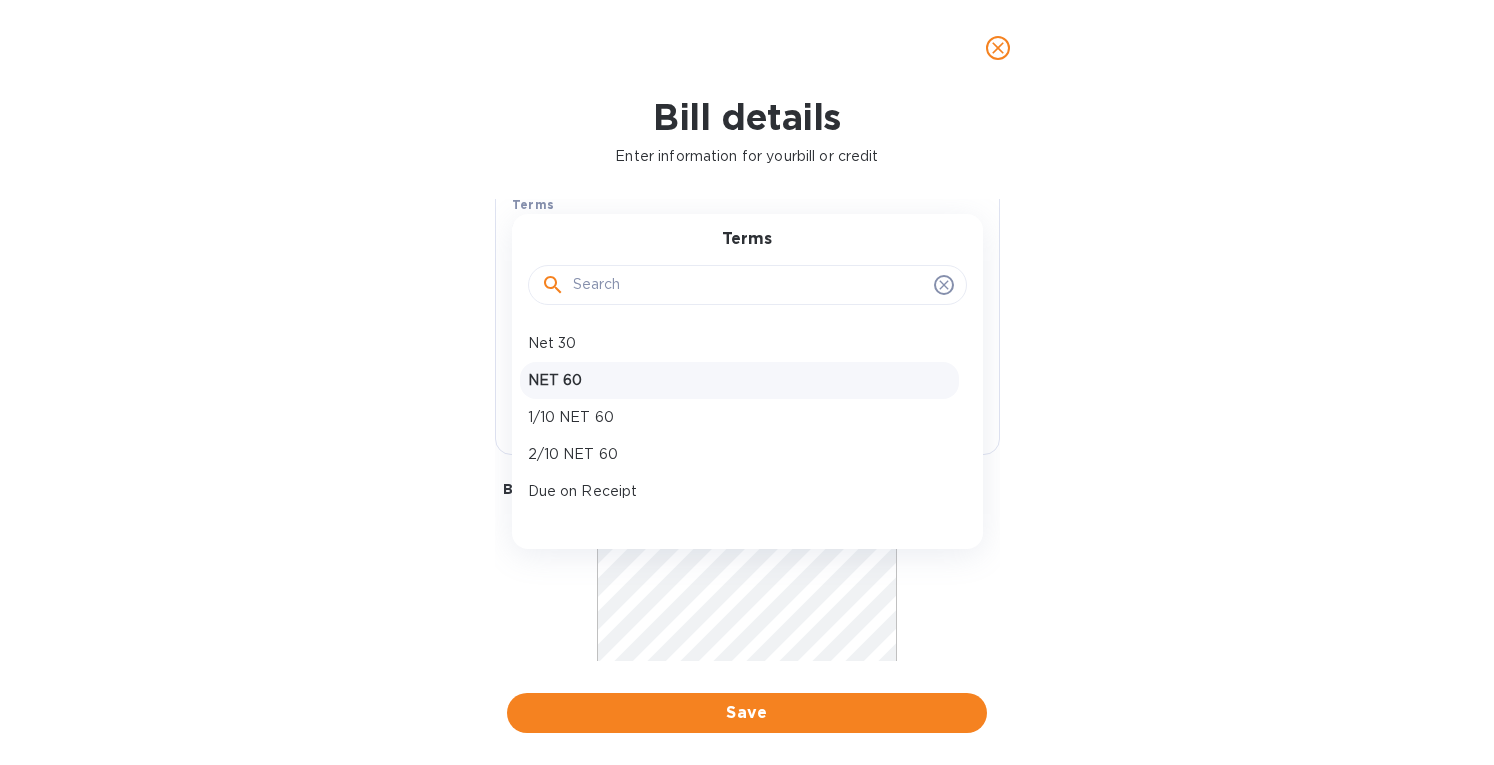 click on "NET 60" at bounding box center [739, 380] 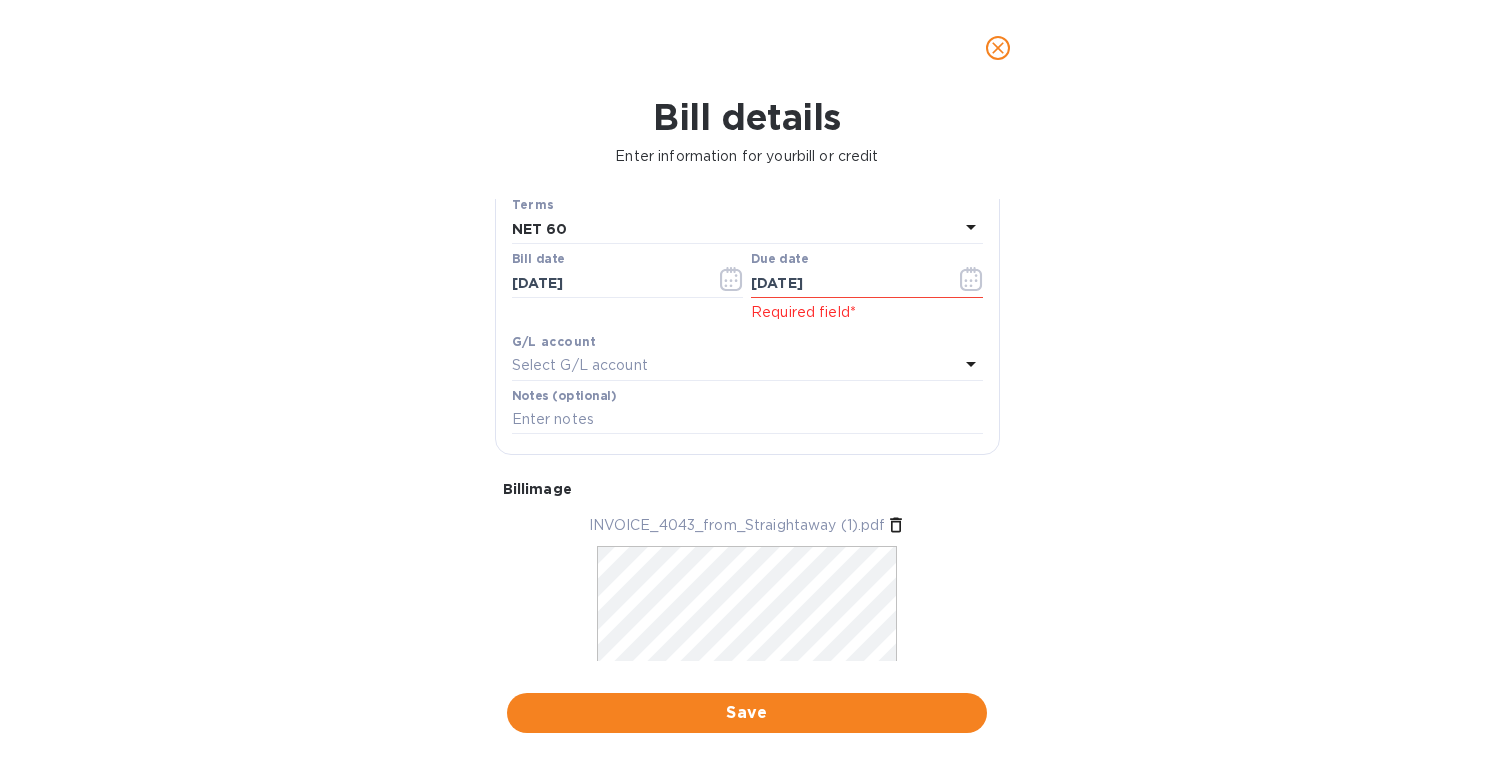 click on "Save" at bounding box center [747, 713] 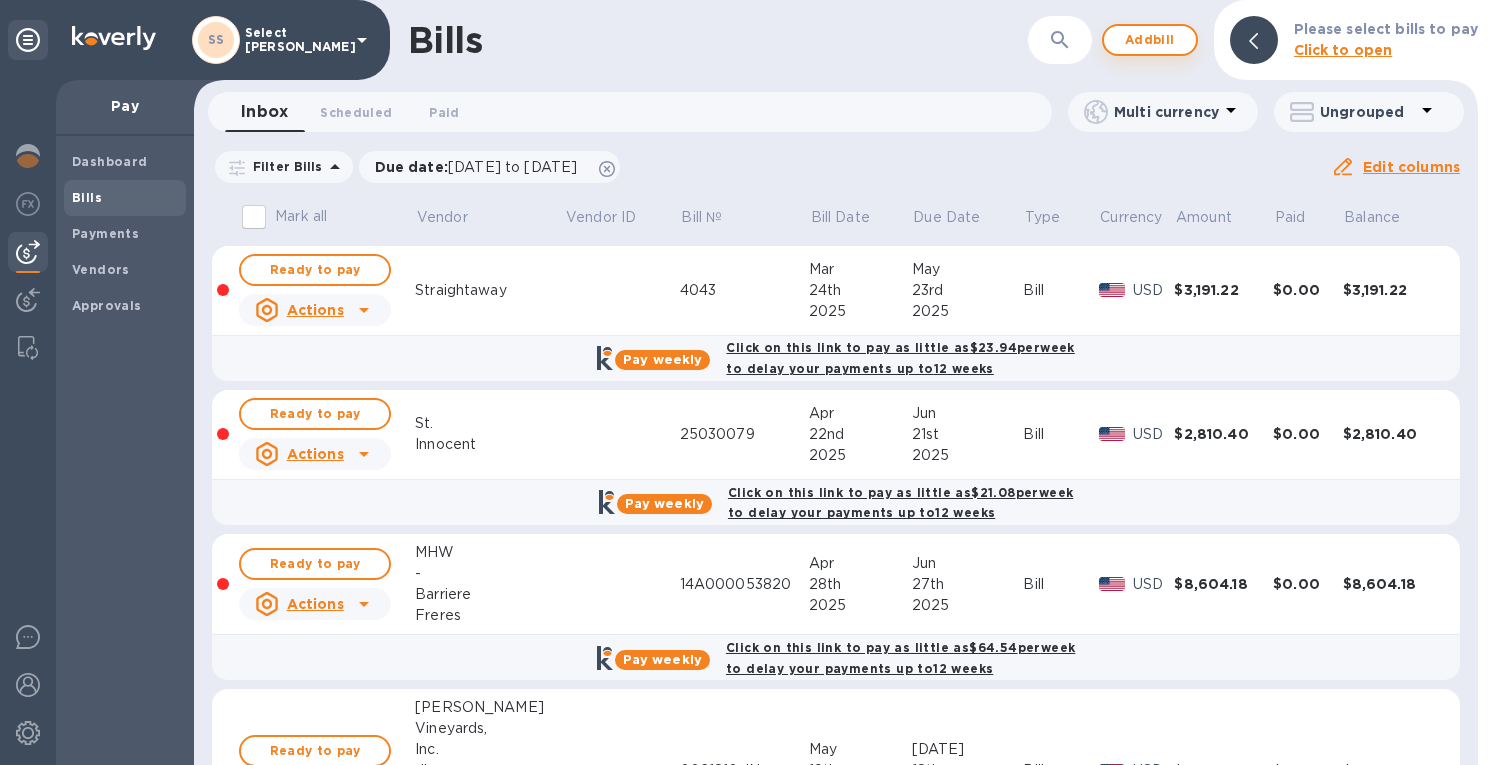 click on "Add   bill" at bounding box center [1150, 40] 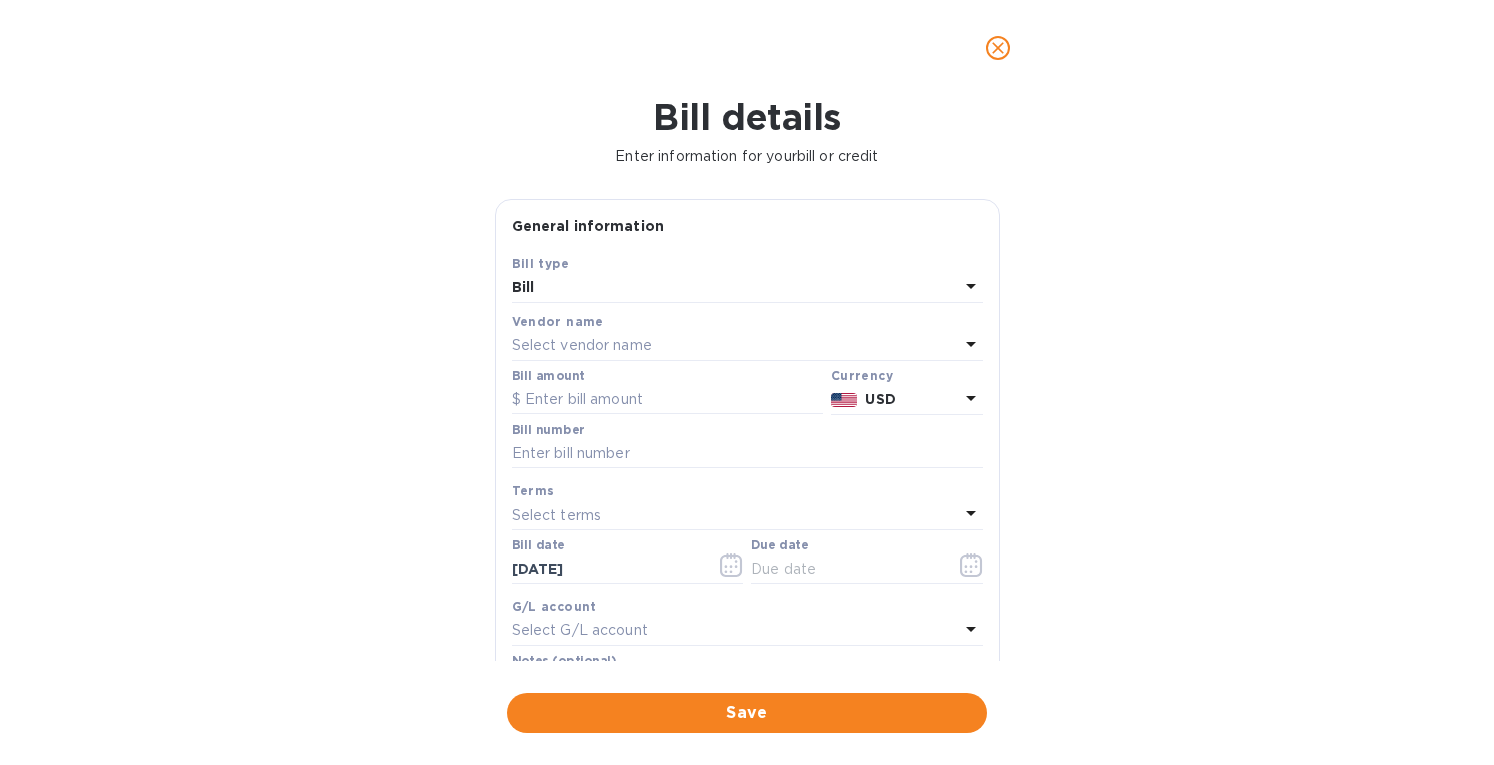 click on "Select vendor name" at bounding box center [582, 345] 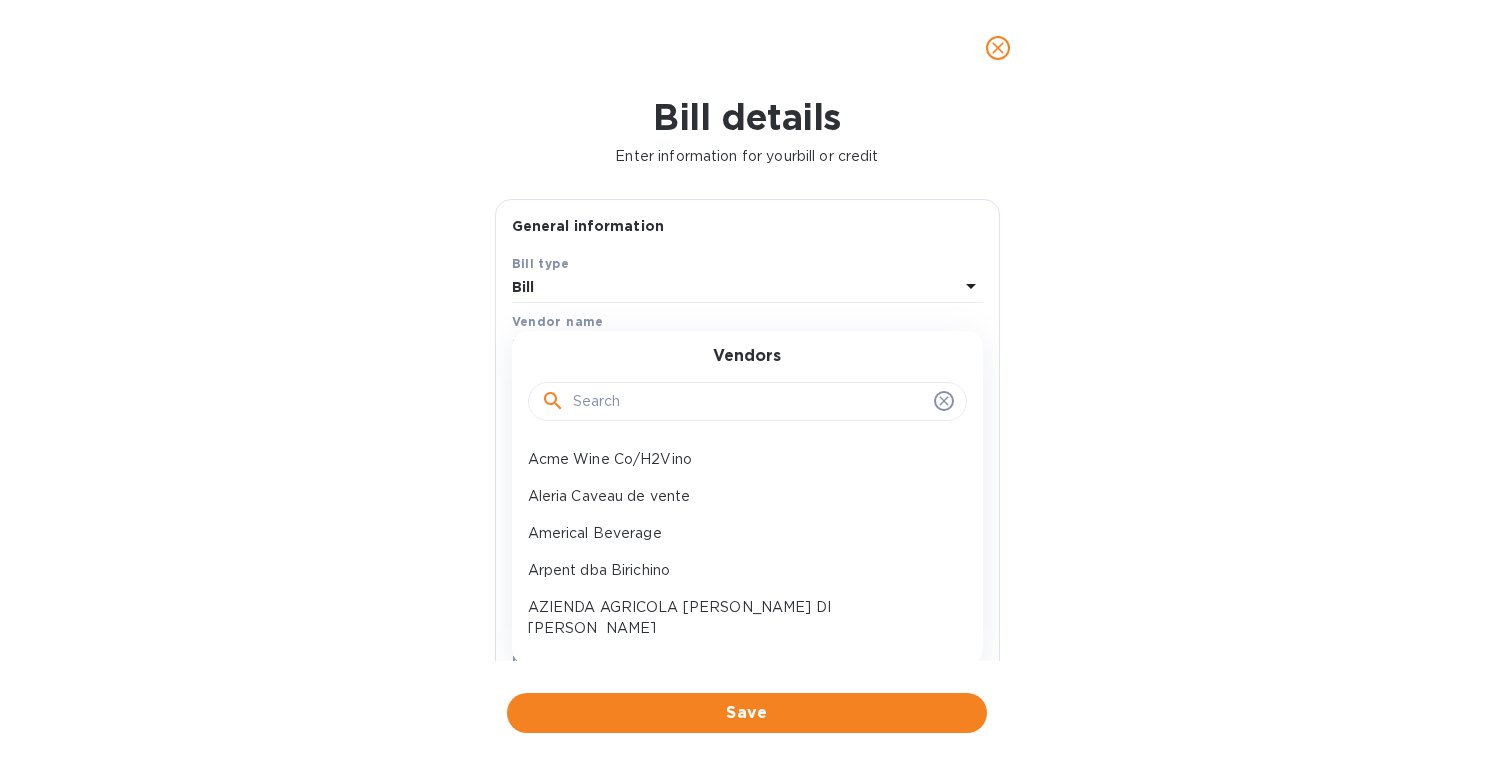 click at bounding box center [749, 402] 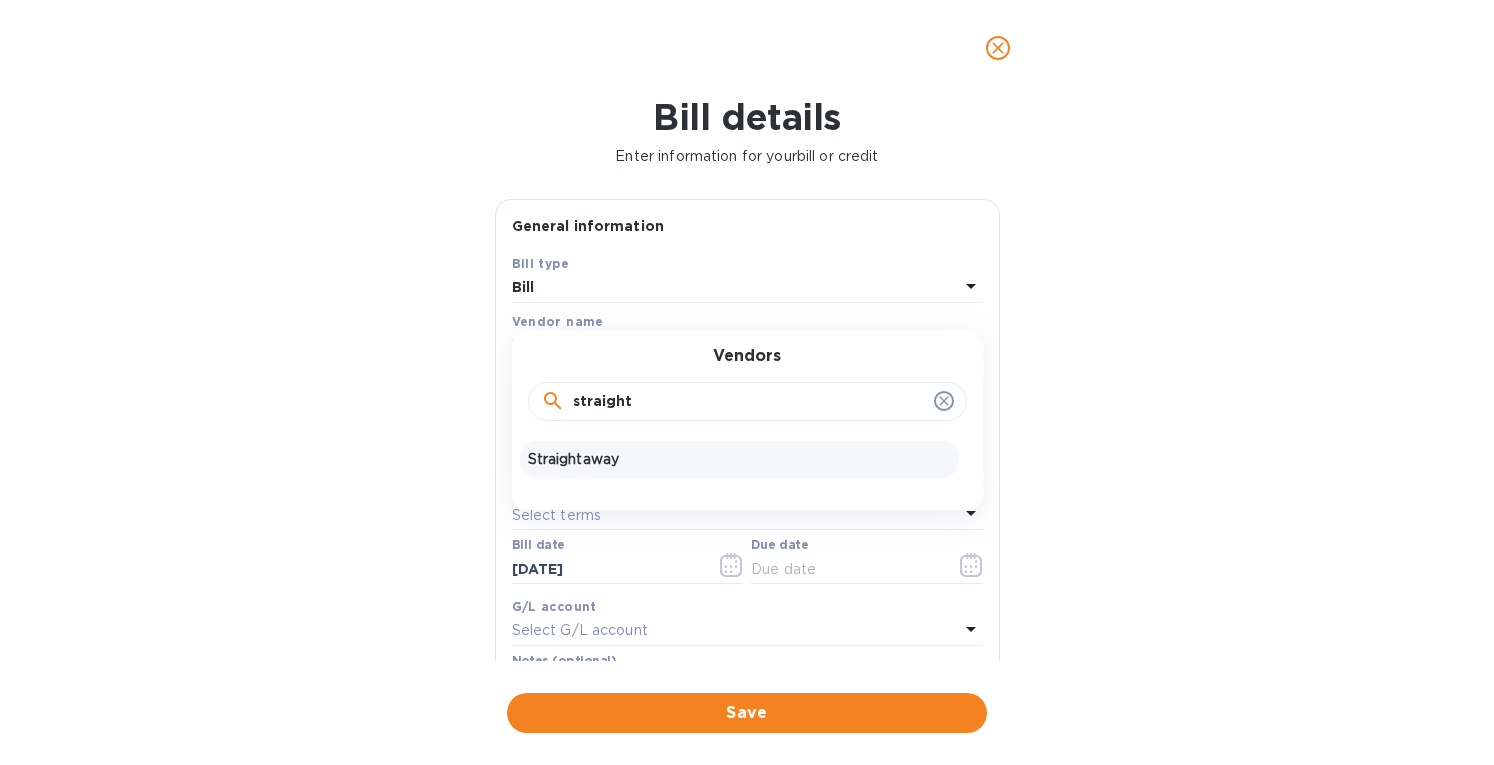 type on "straight" 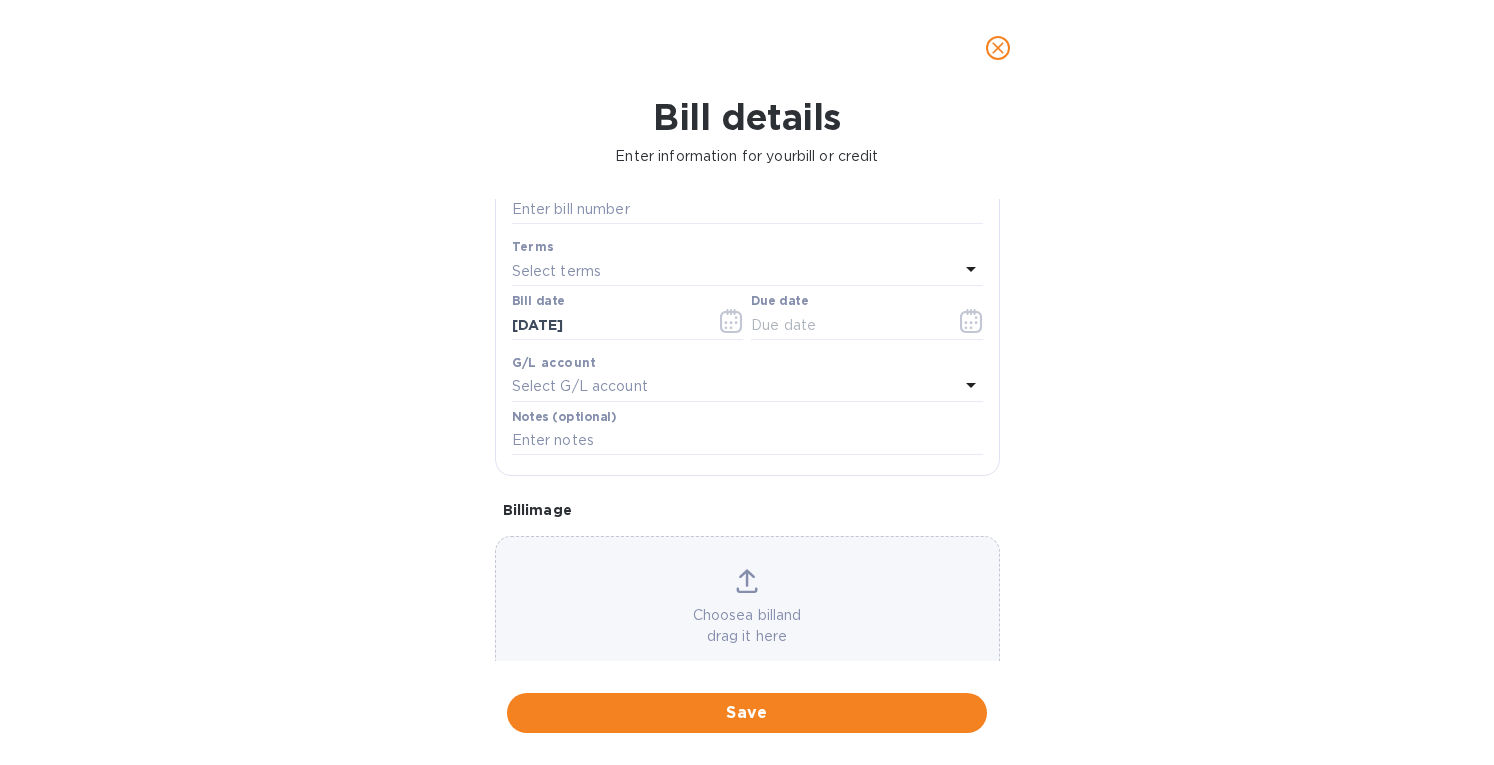 scroll, scrollTop: 286, scrollLeft: 0, axis: vertical 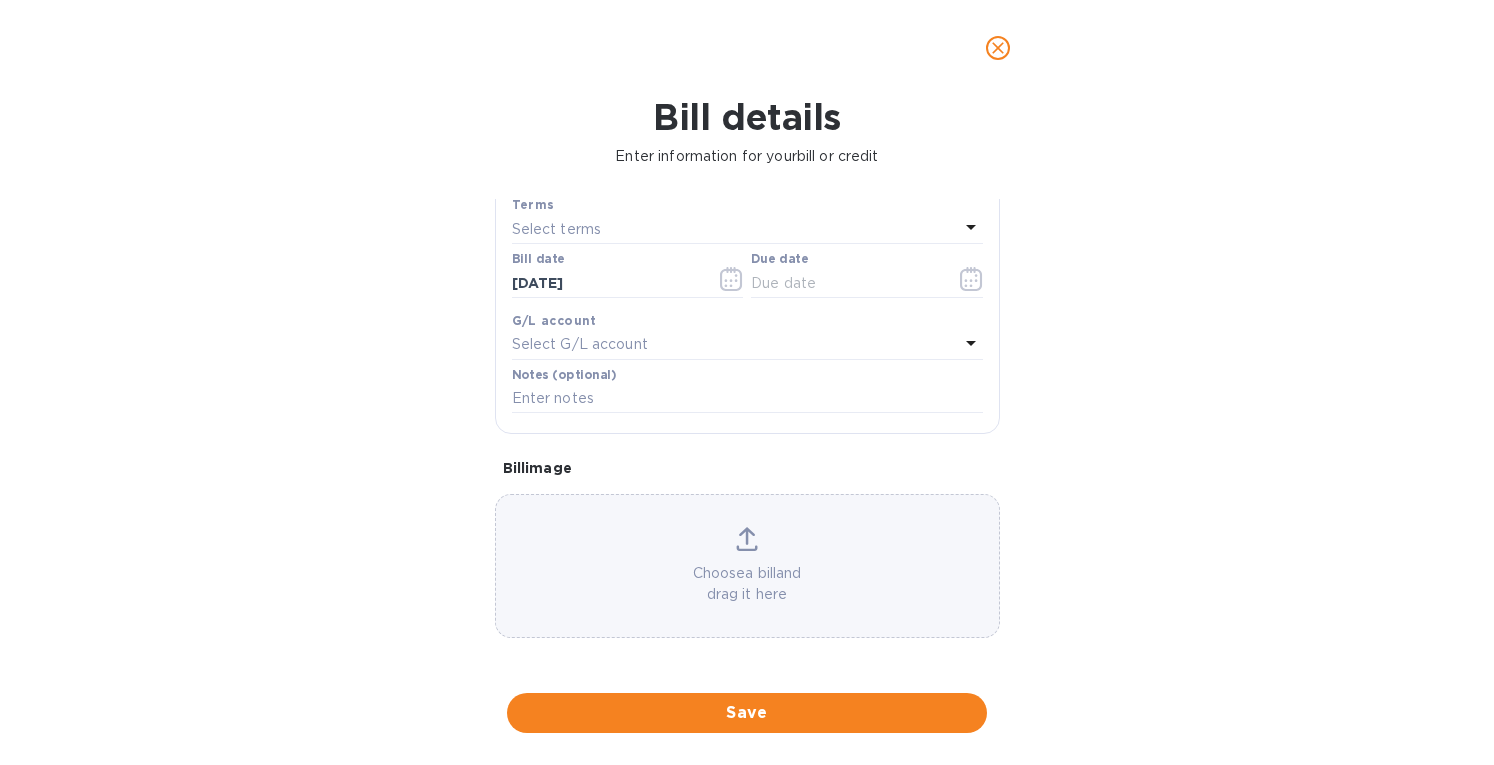 click 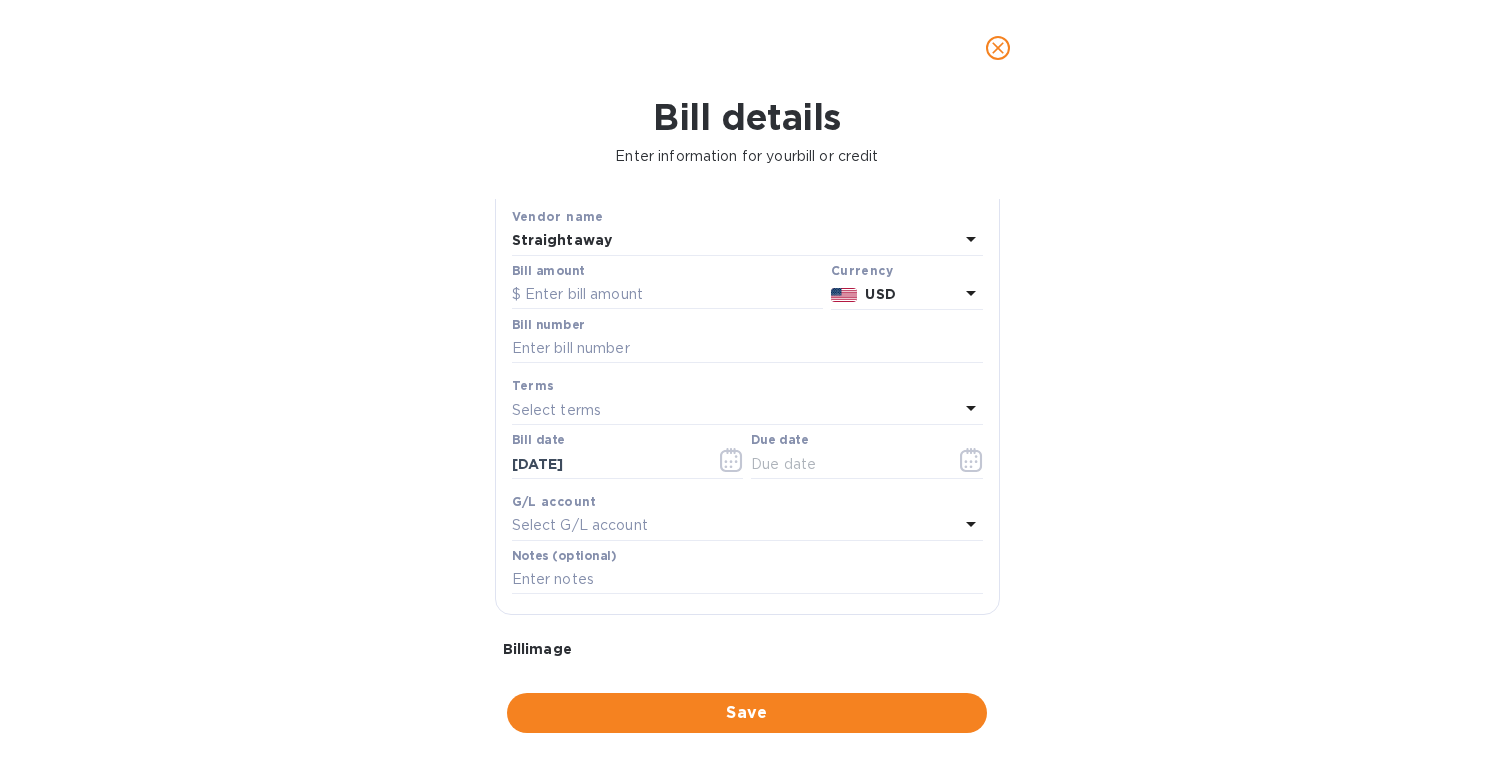 scroll, scrollTop: 86, scrollLeft: 0, axis: vertical 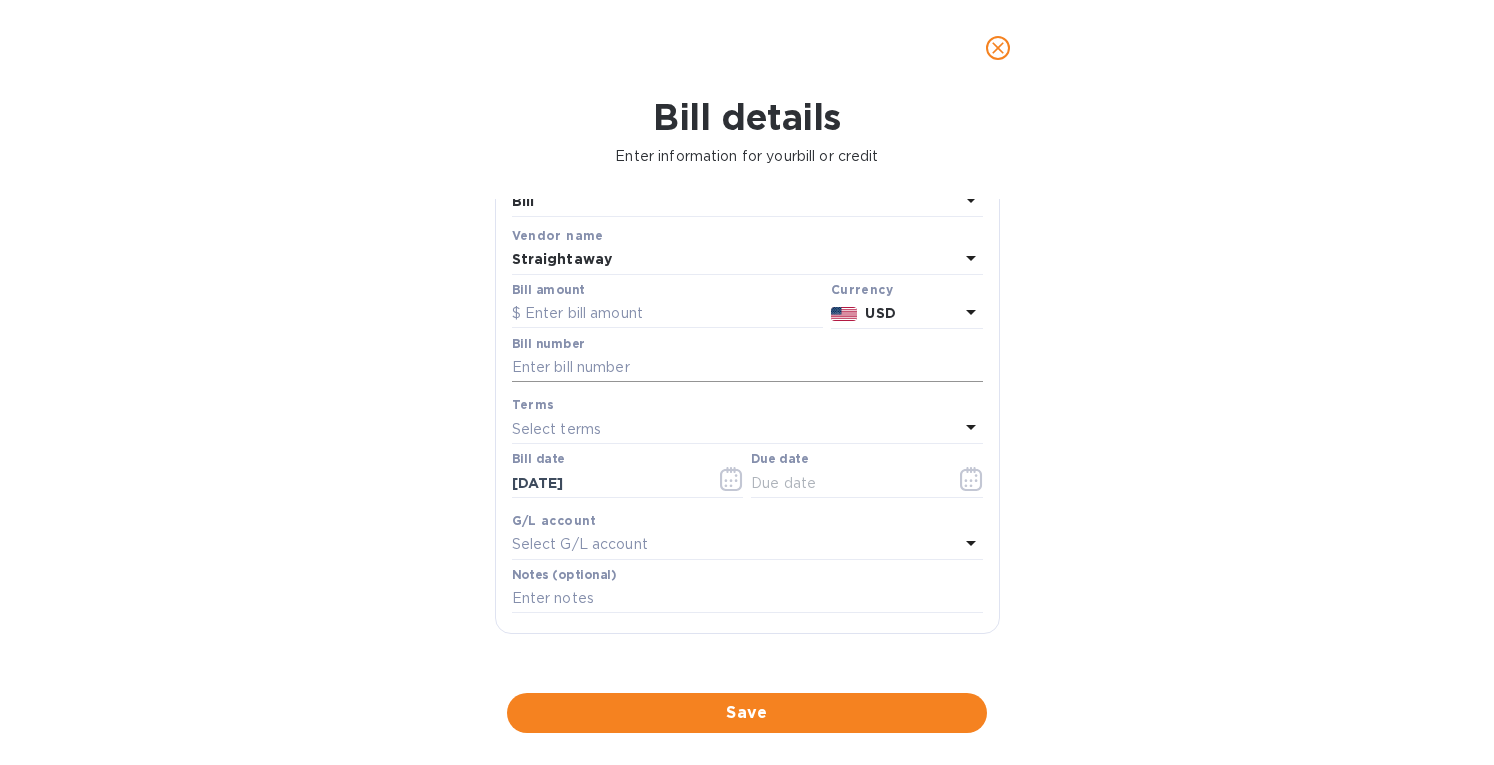 click at bounding box center (747, 368) 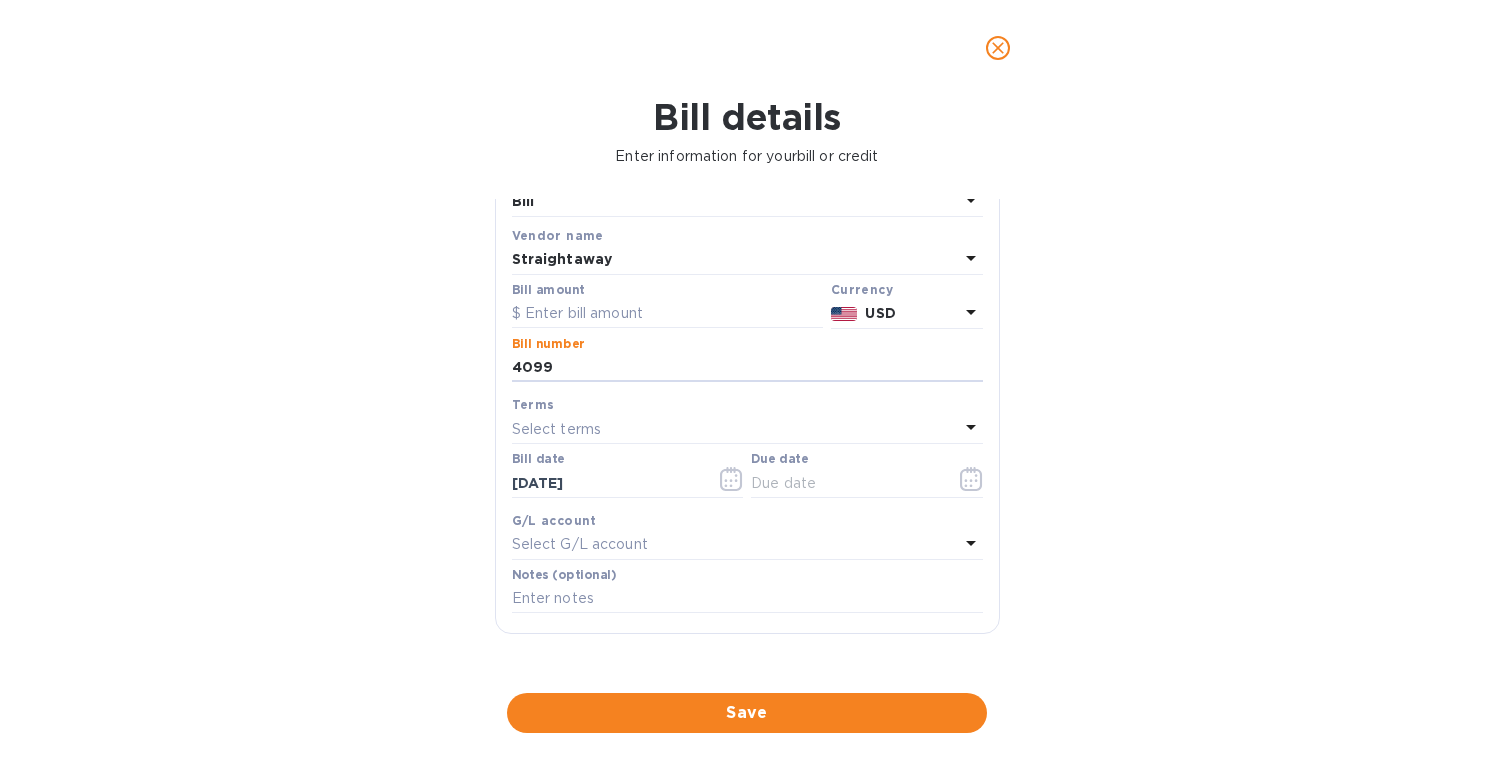 type on "4099" 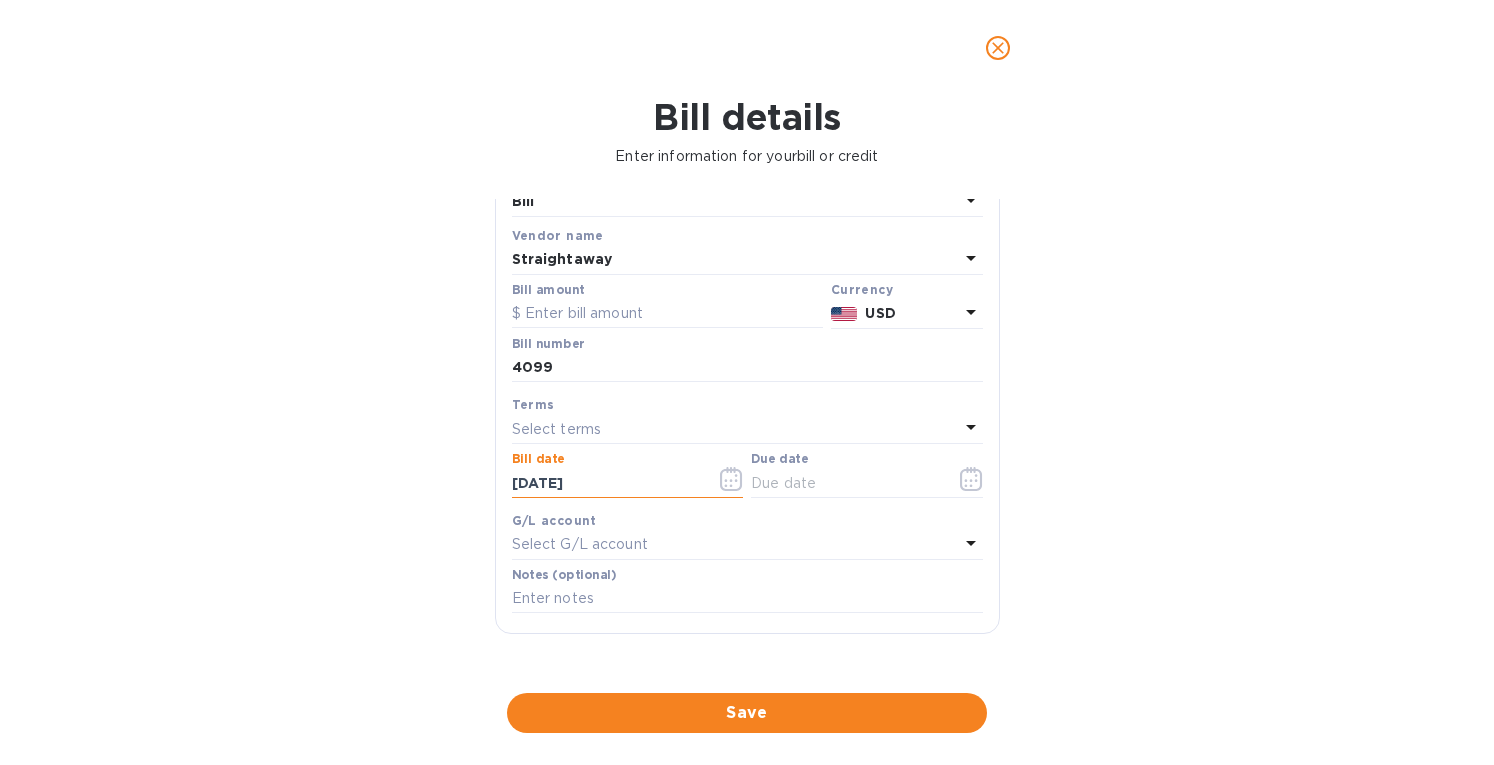 drag, startPoint x: 552, startPoint y: 481, endPoint x: 359, endPoint y: 461, distance: 194.03351 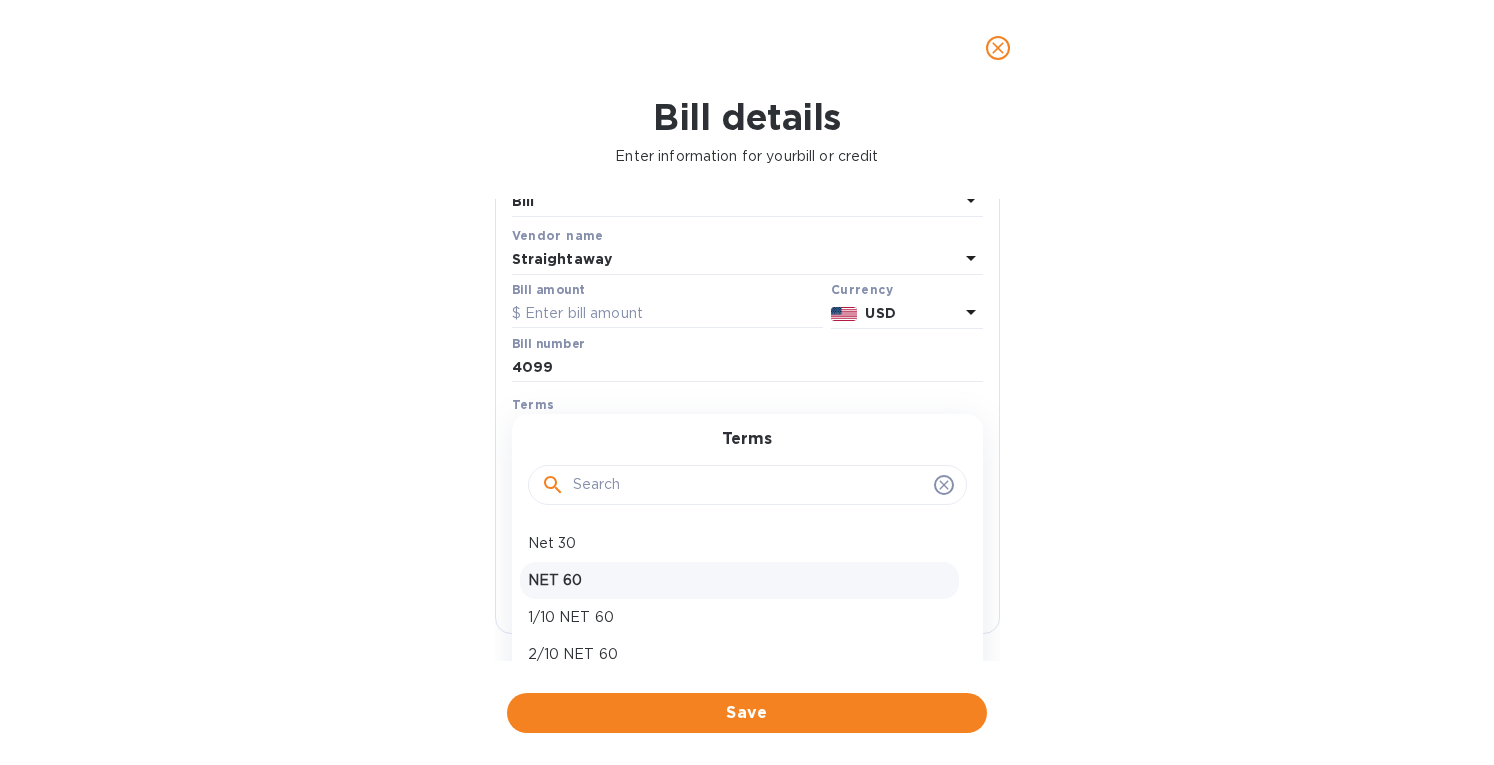 click on "NET 60" at bounding box center [739, 580] 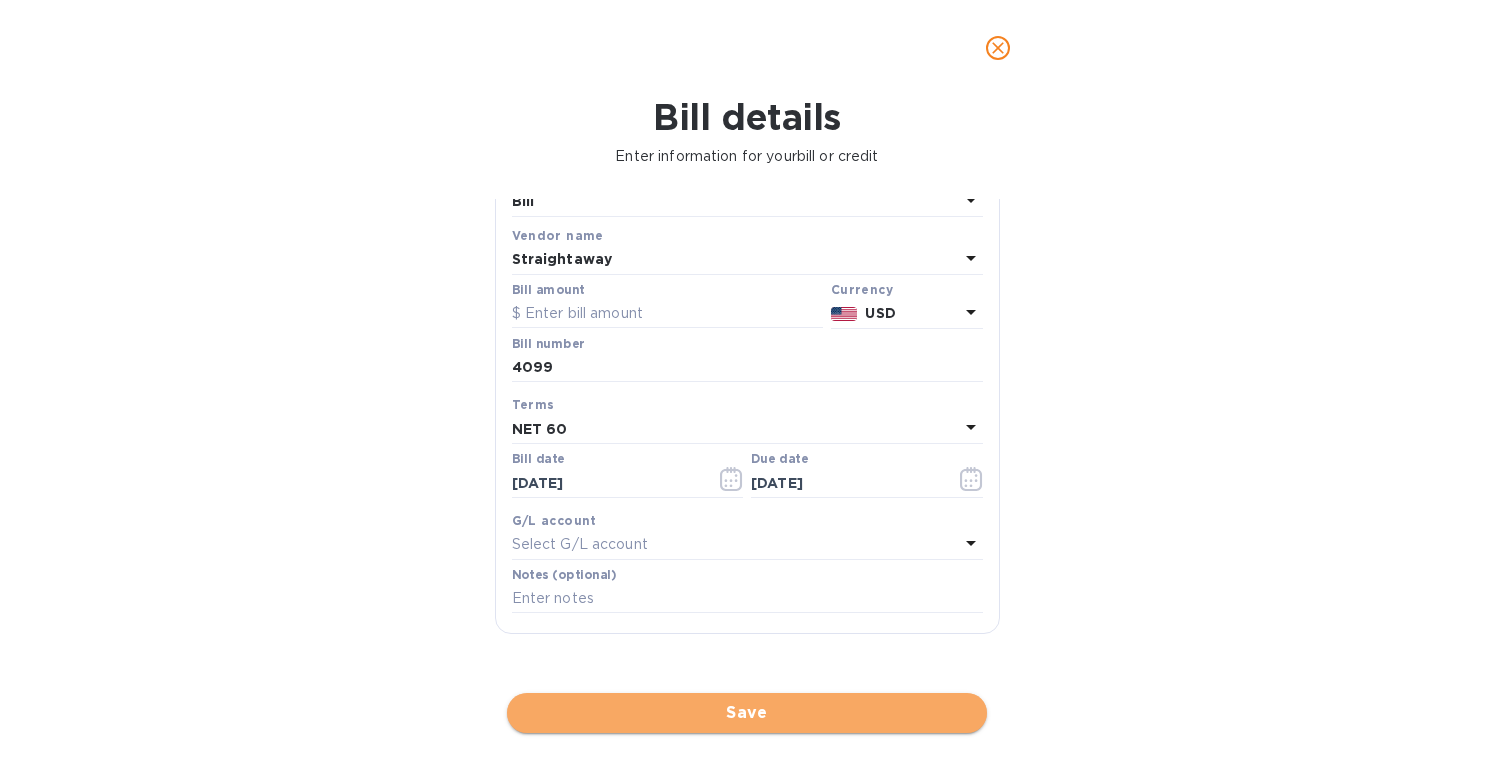 click on "Save" at bounding box center (747, 713) 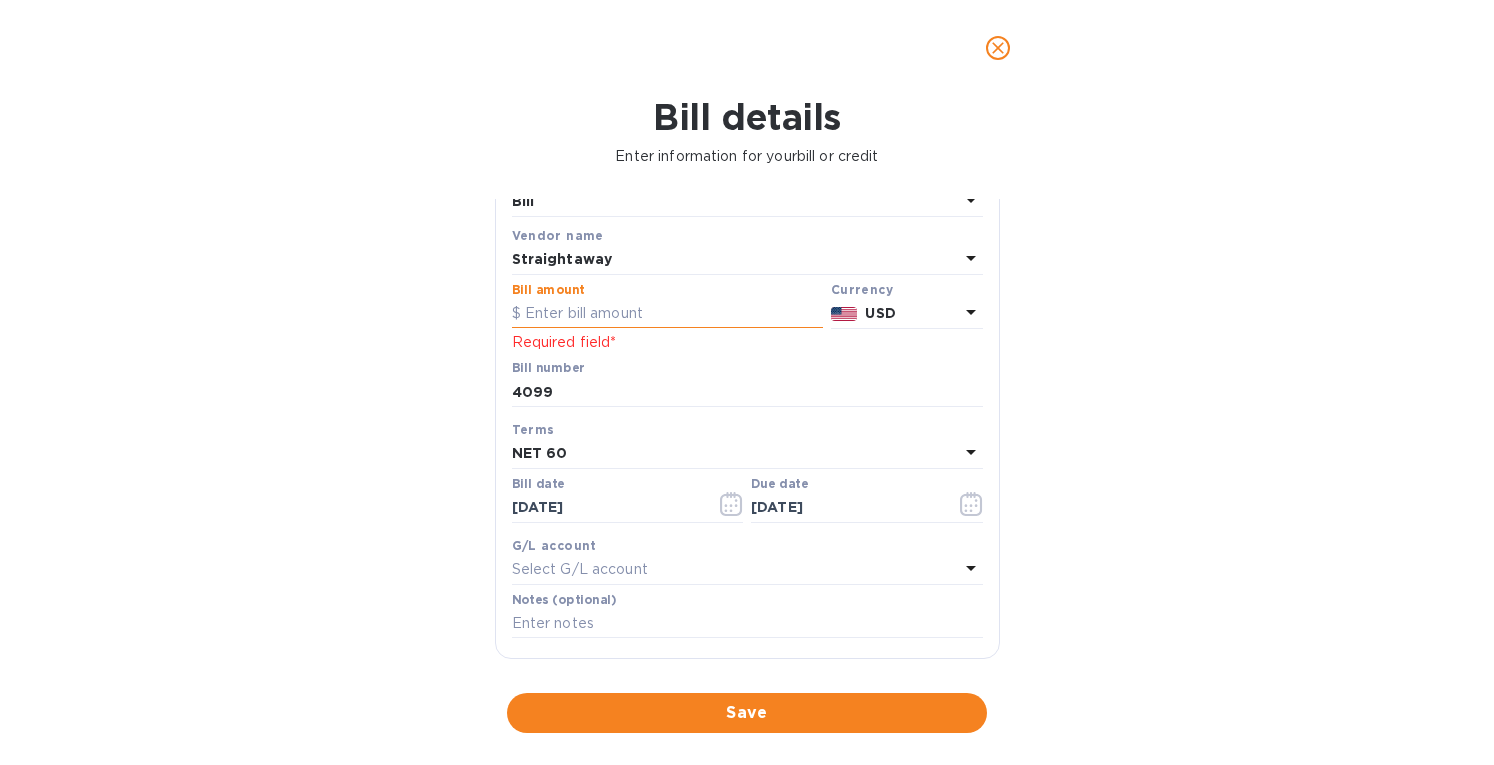click at bounding box center [667, 314] 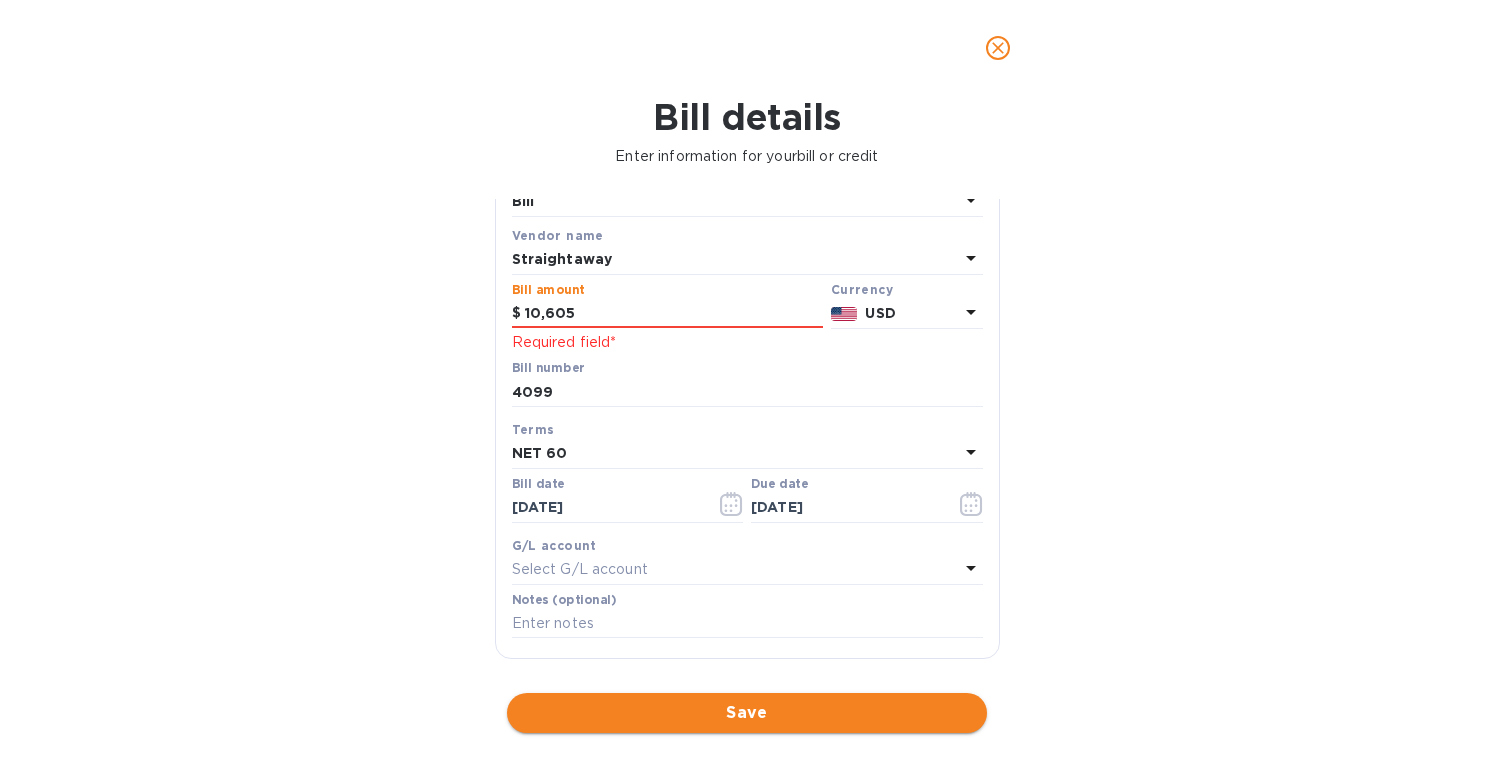 type on "10,605" 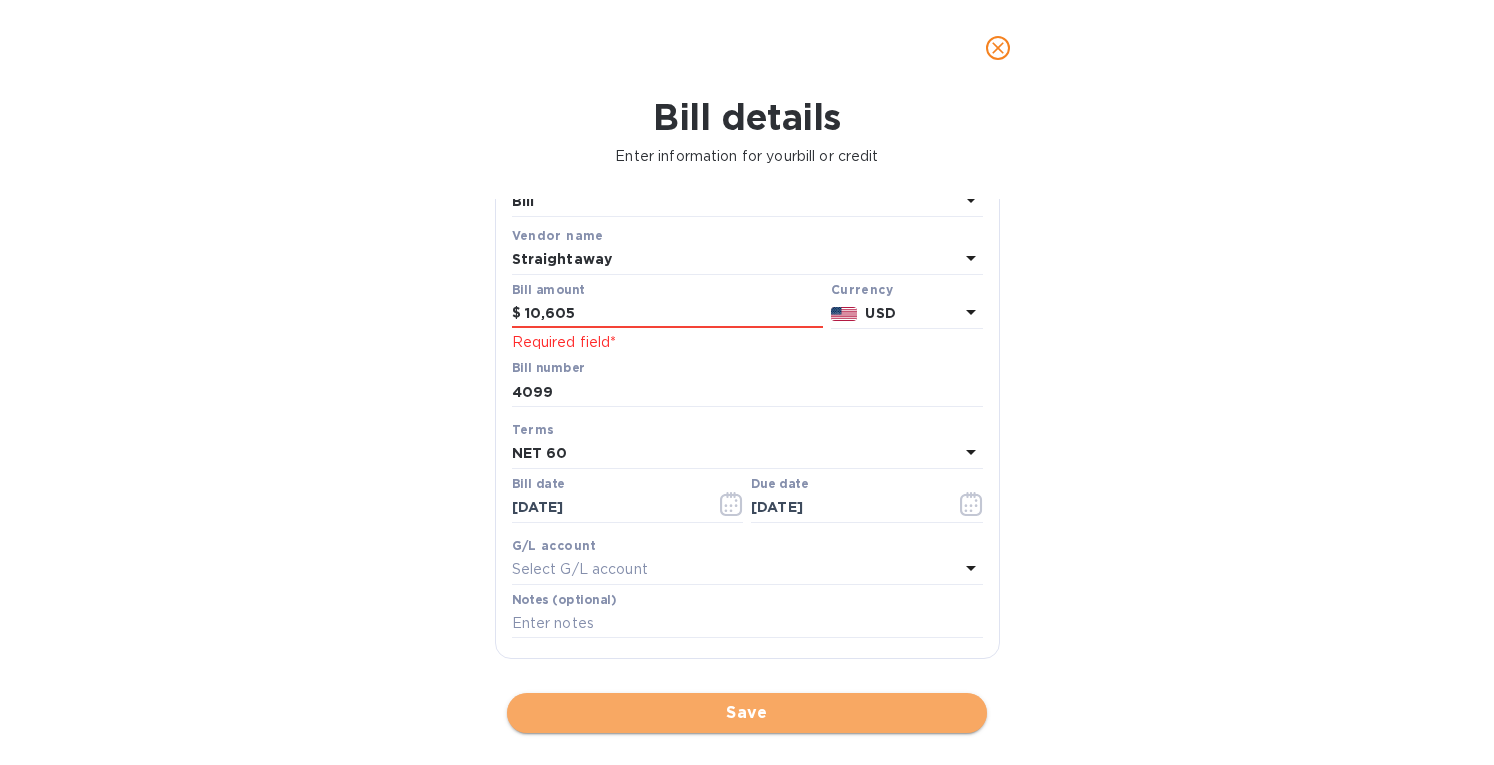 click on "Save" at bounding box center [747, 713] 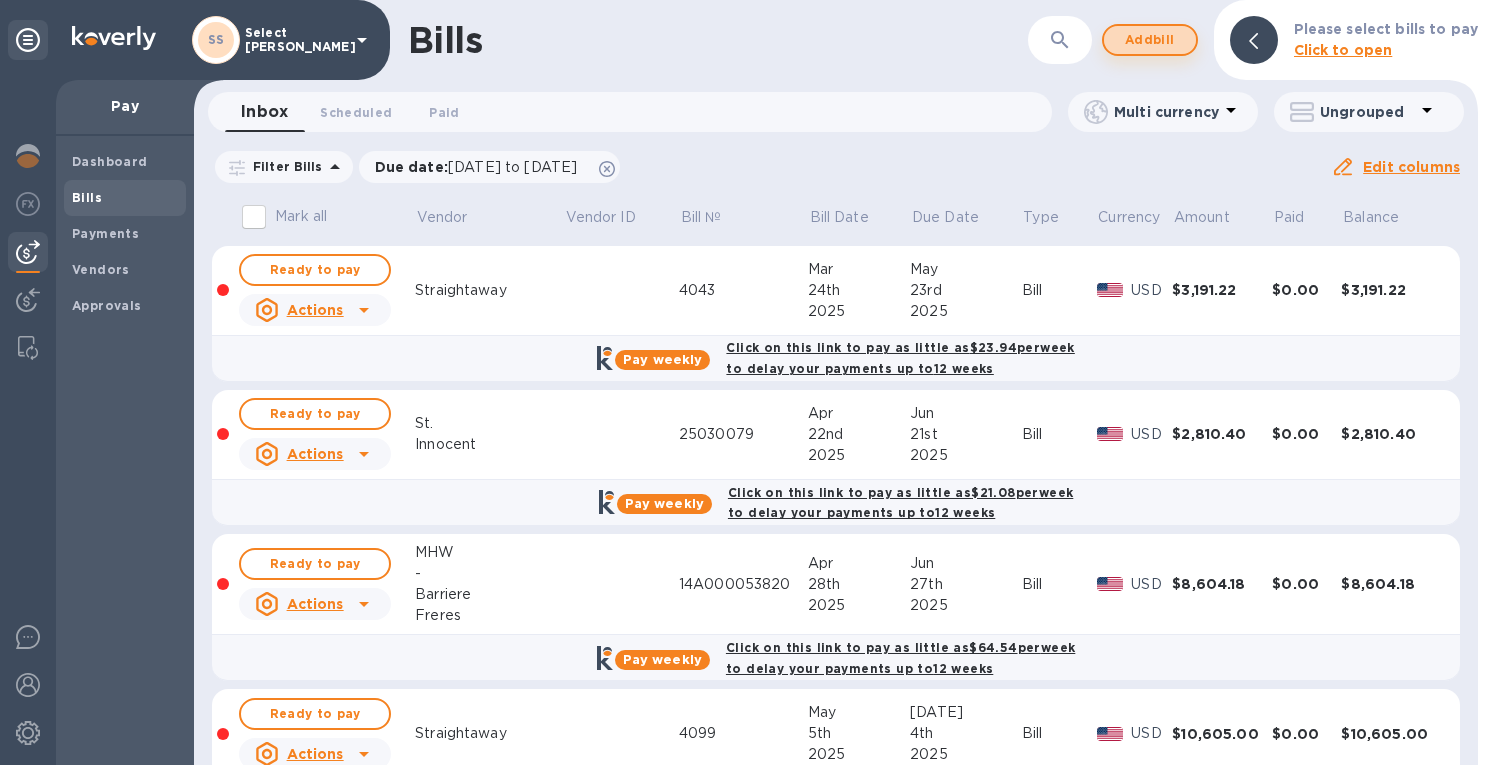 click on "Add   bill" at bounding box center (1150, 40) 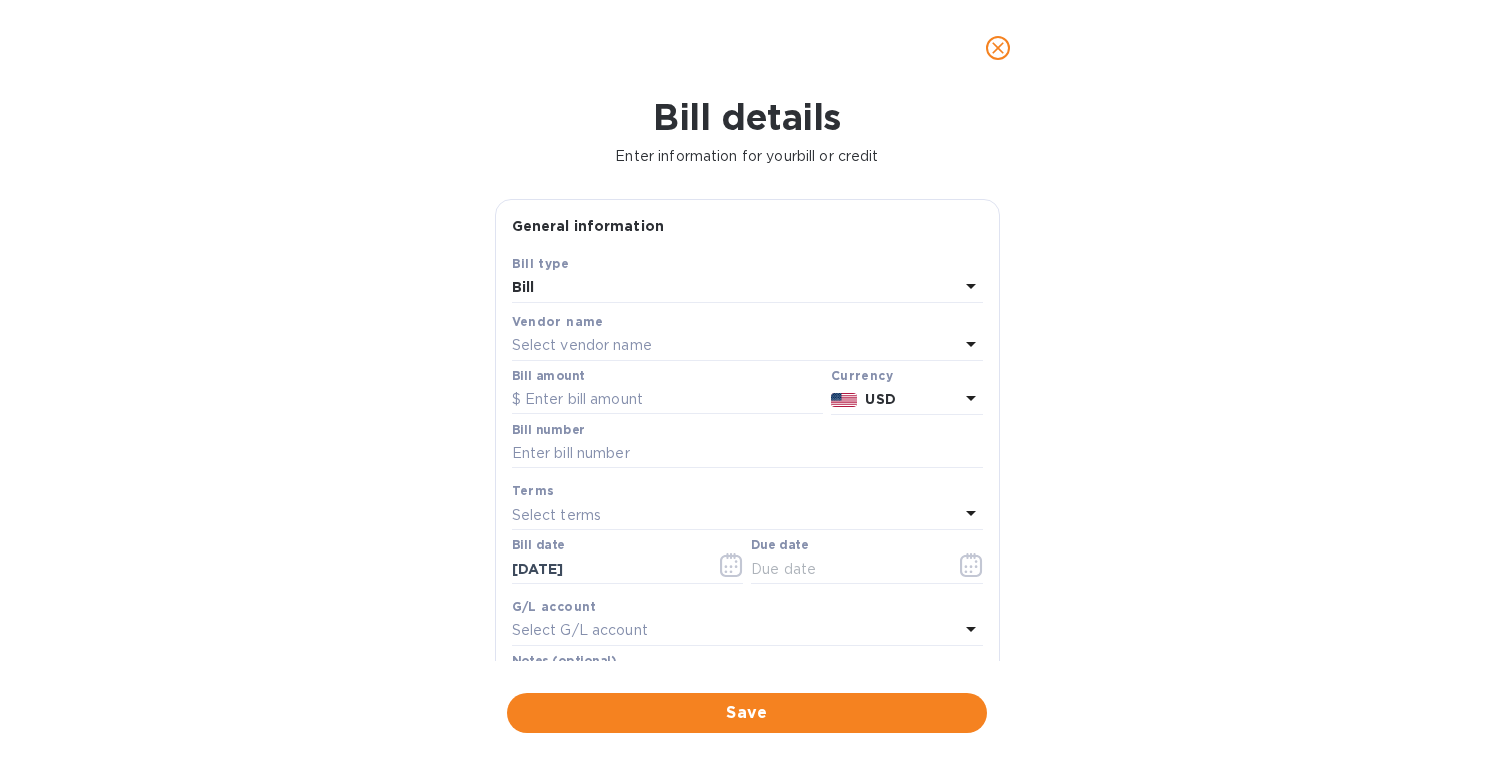 click on "Select vendor name" at bounding box center [582, 345] 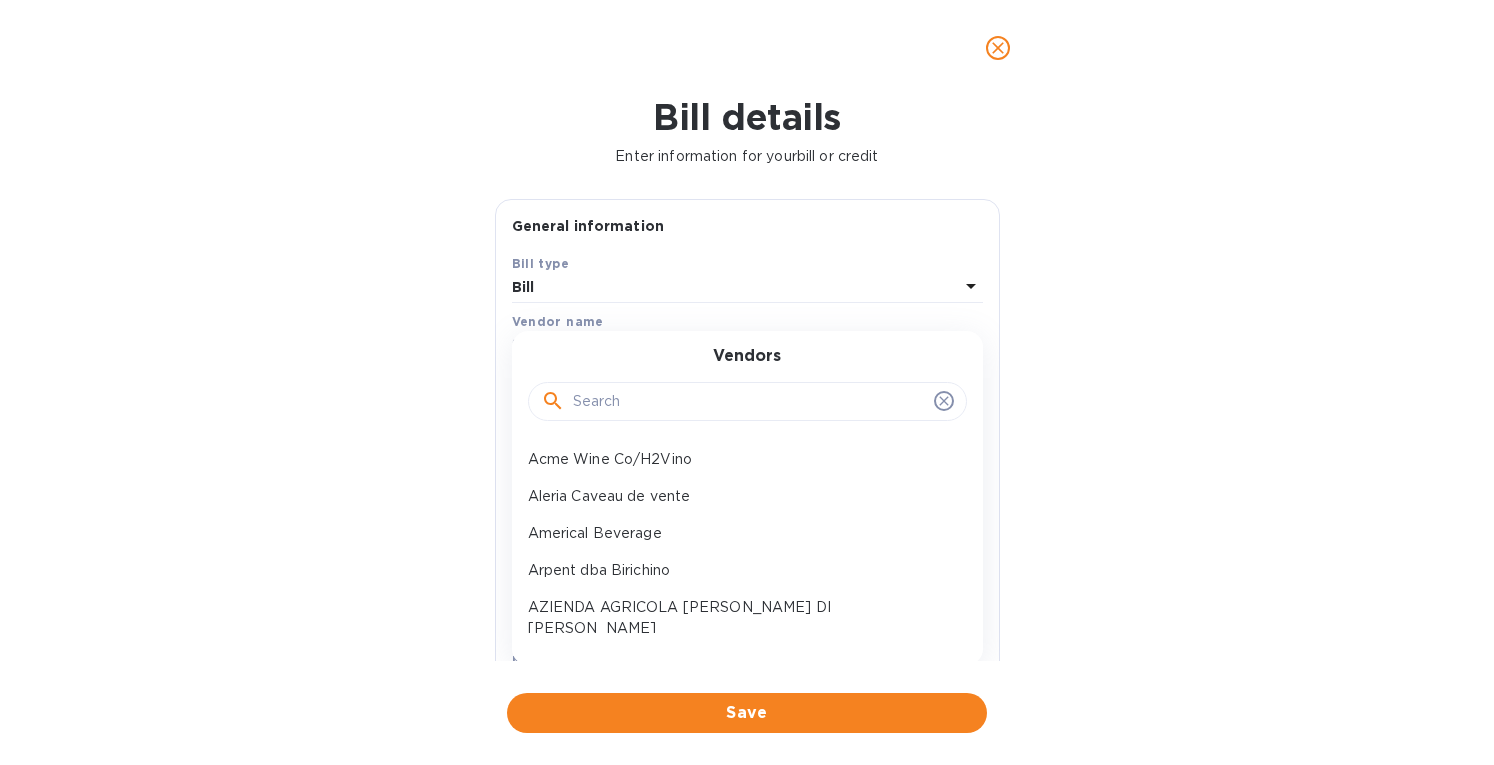 click at bounding box center (749, 402) 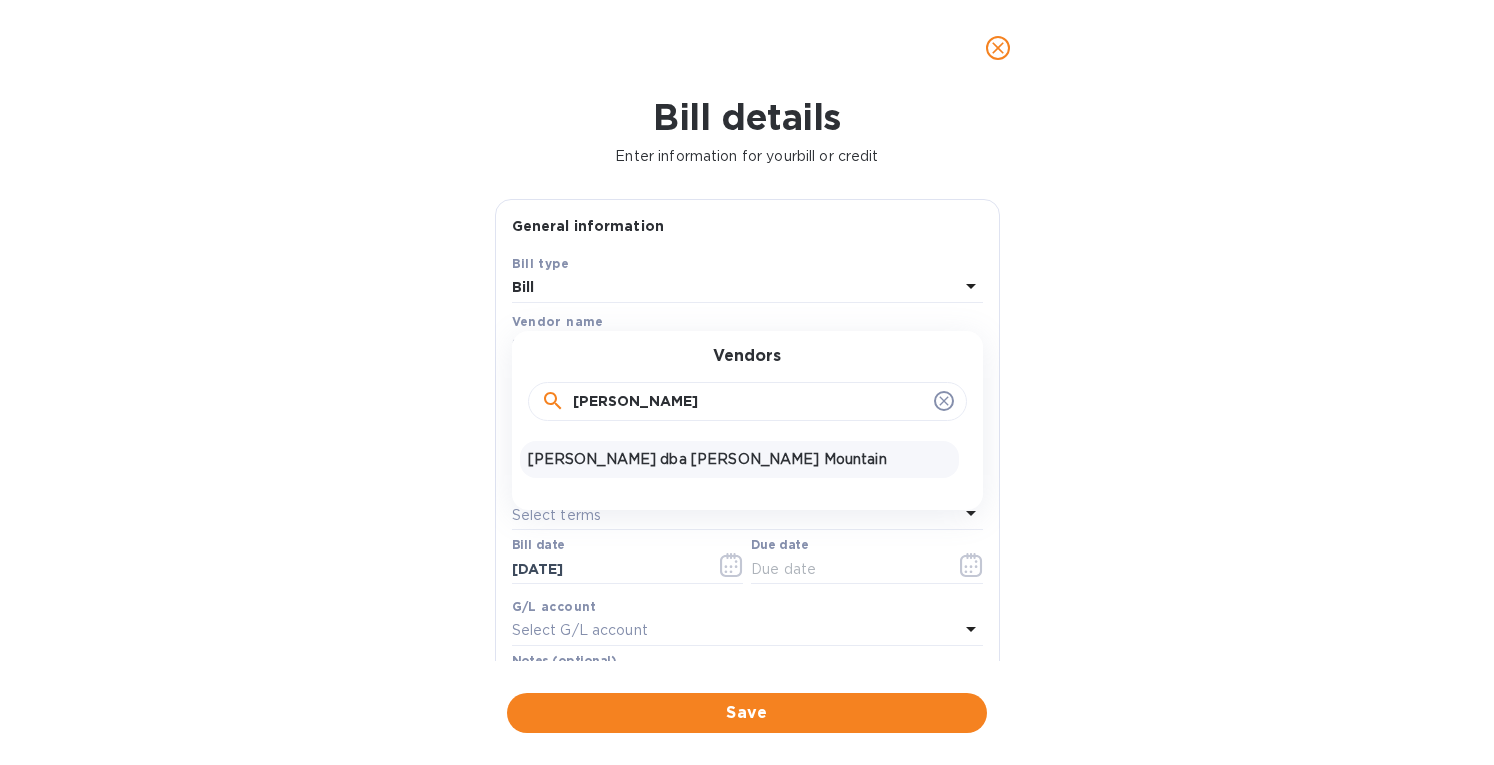 type on "brack" 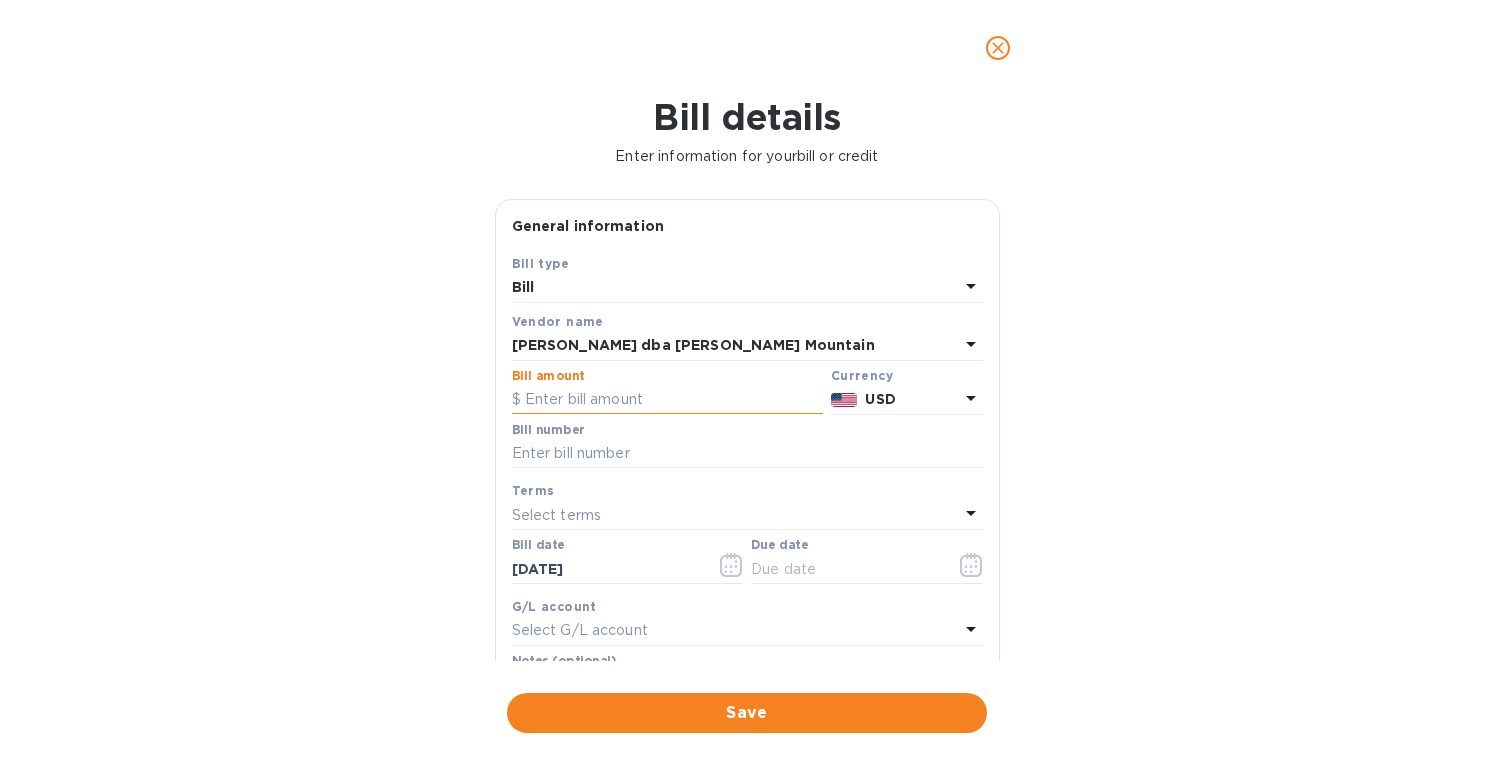 click at bounding box center [667, 400] 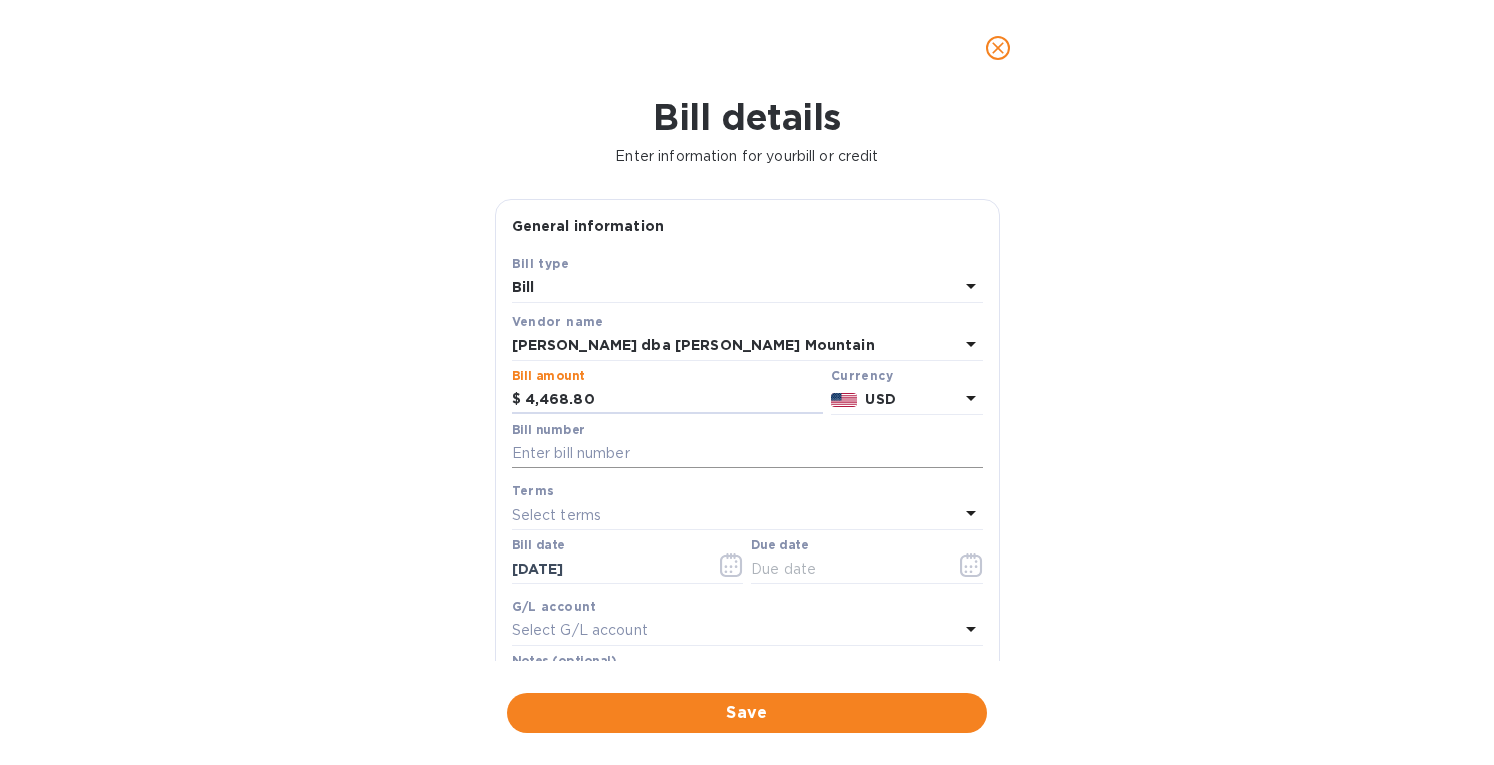 type on "4,468.80" 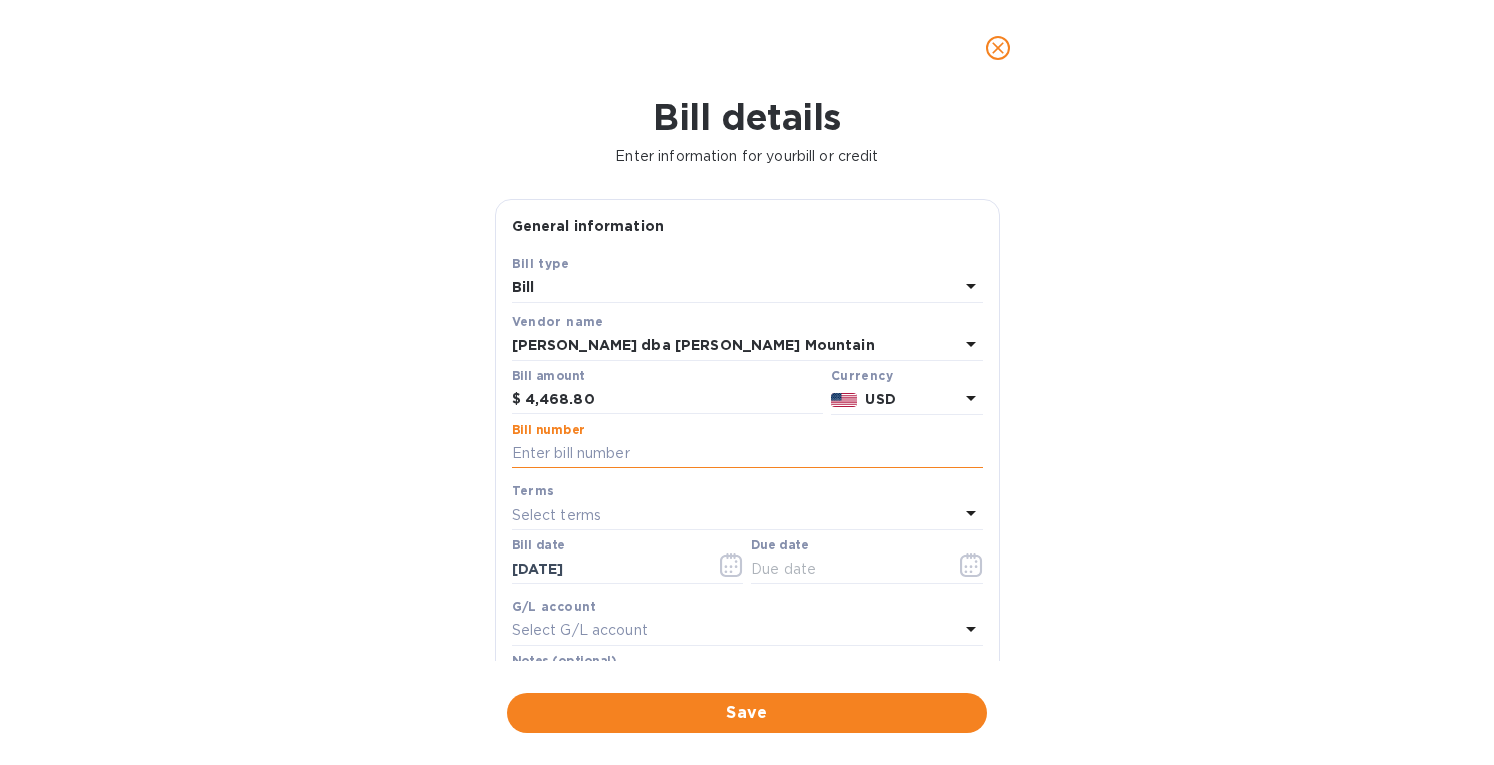 click at bounding box center [747, 454] 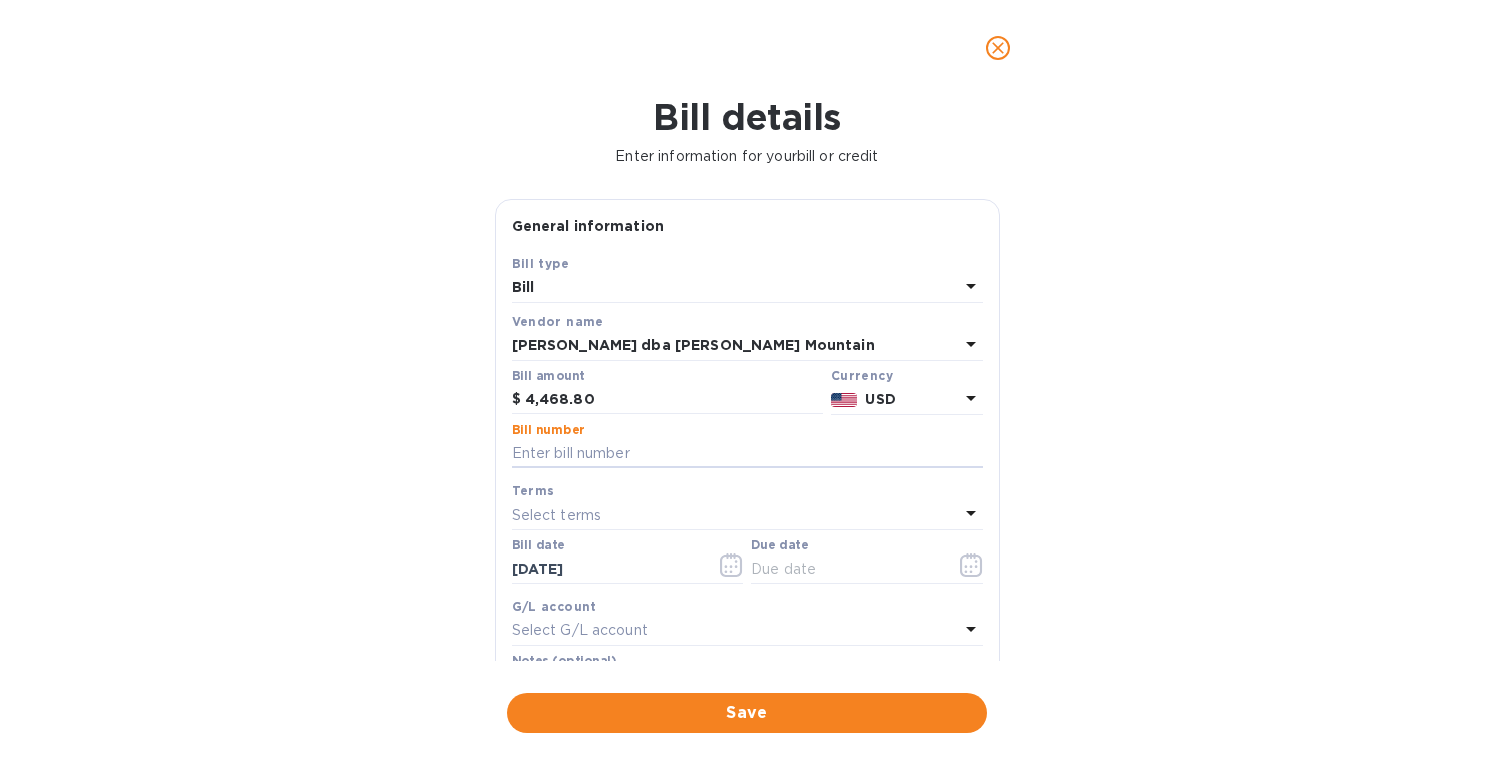 paste on "SS246782 SS247642" 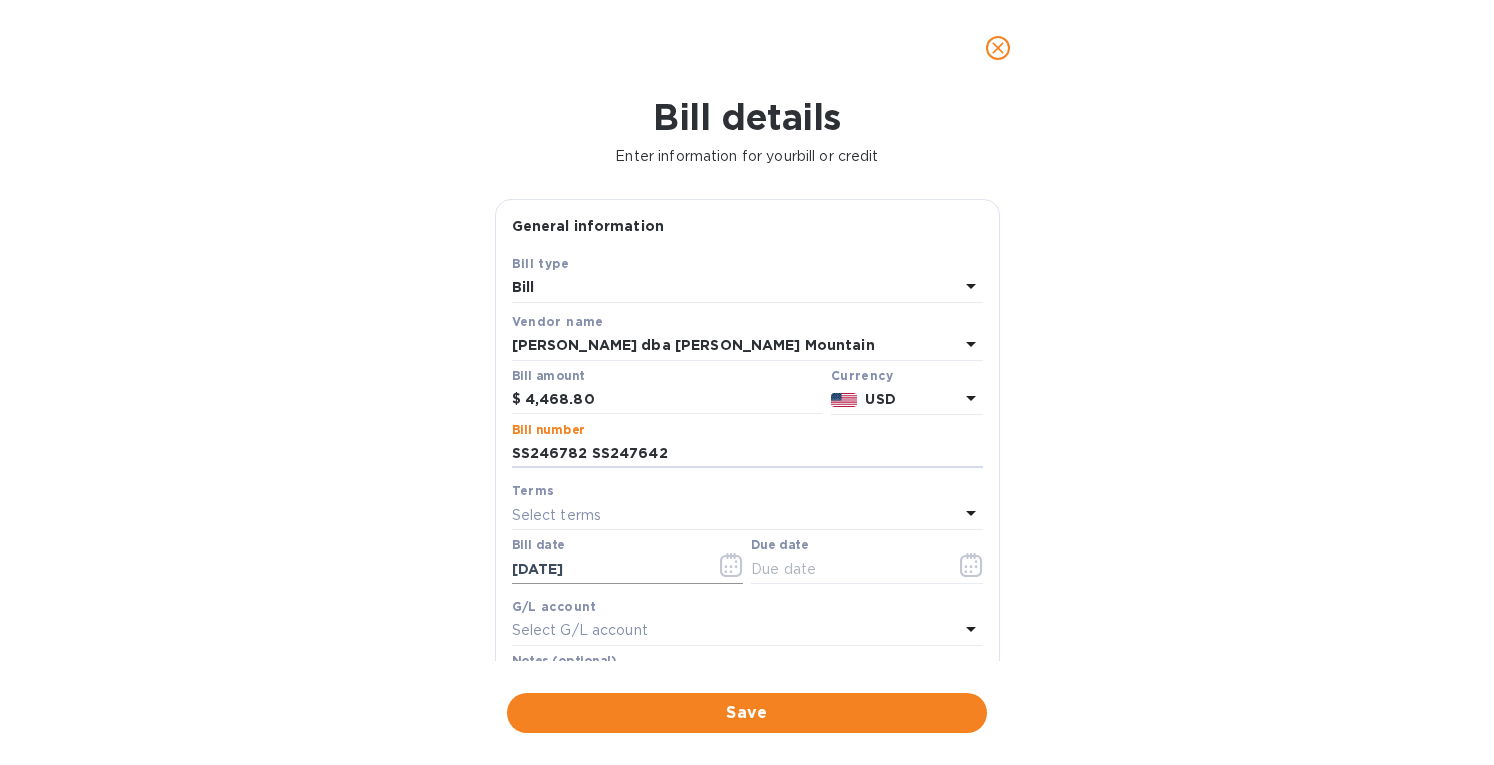 type on "SS246782 SS247642" 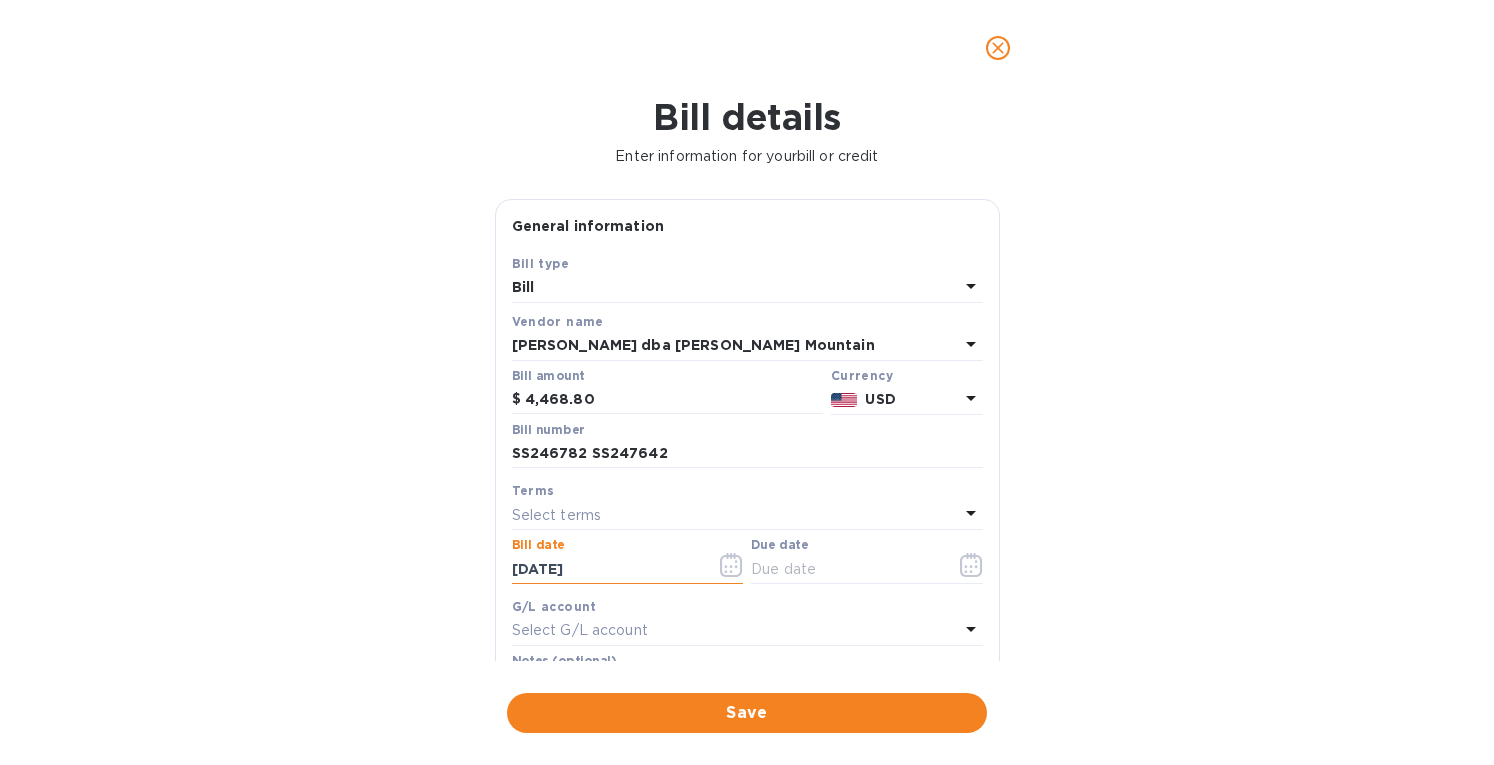 drag, startPoint x: 604, startPoint y: 569, endPoint x: 442, endPoint y: 565, distance: 162.04938 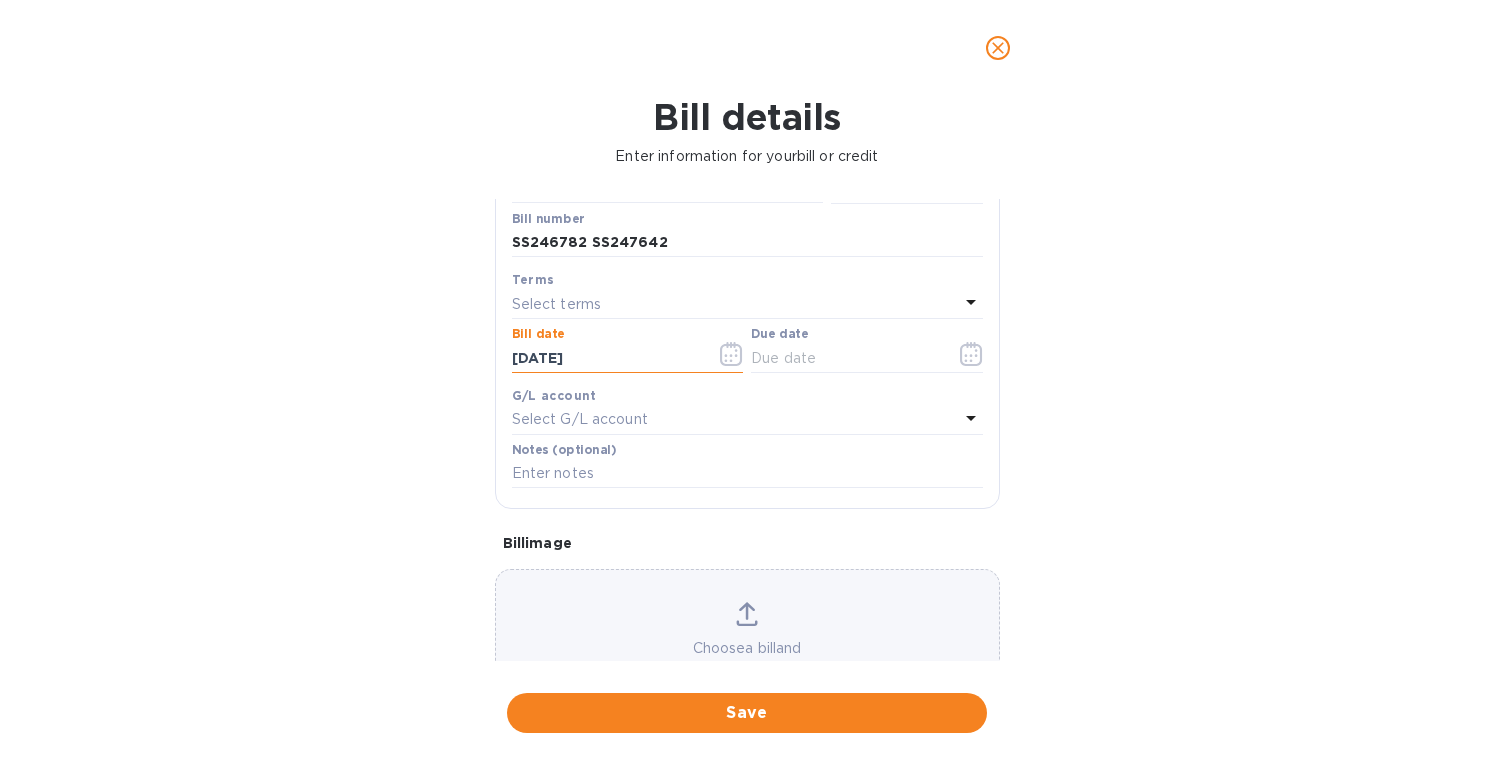 scroll, scrollTop: 286, scrollLeft: 0, axis: vertical 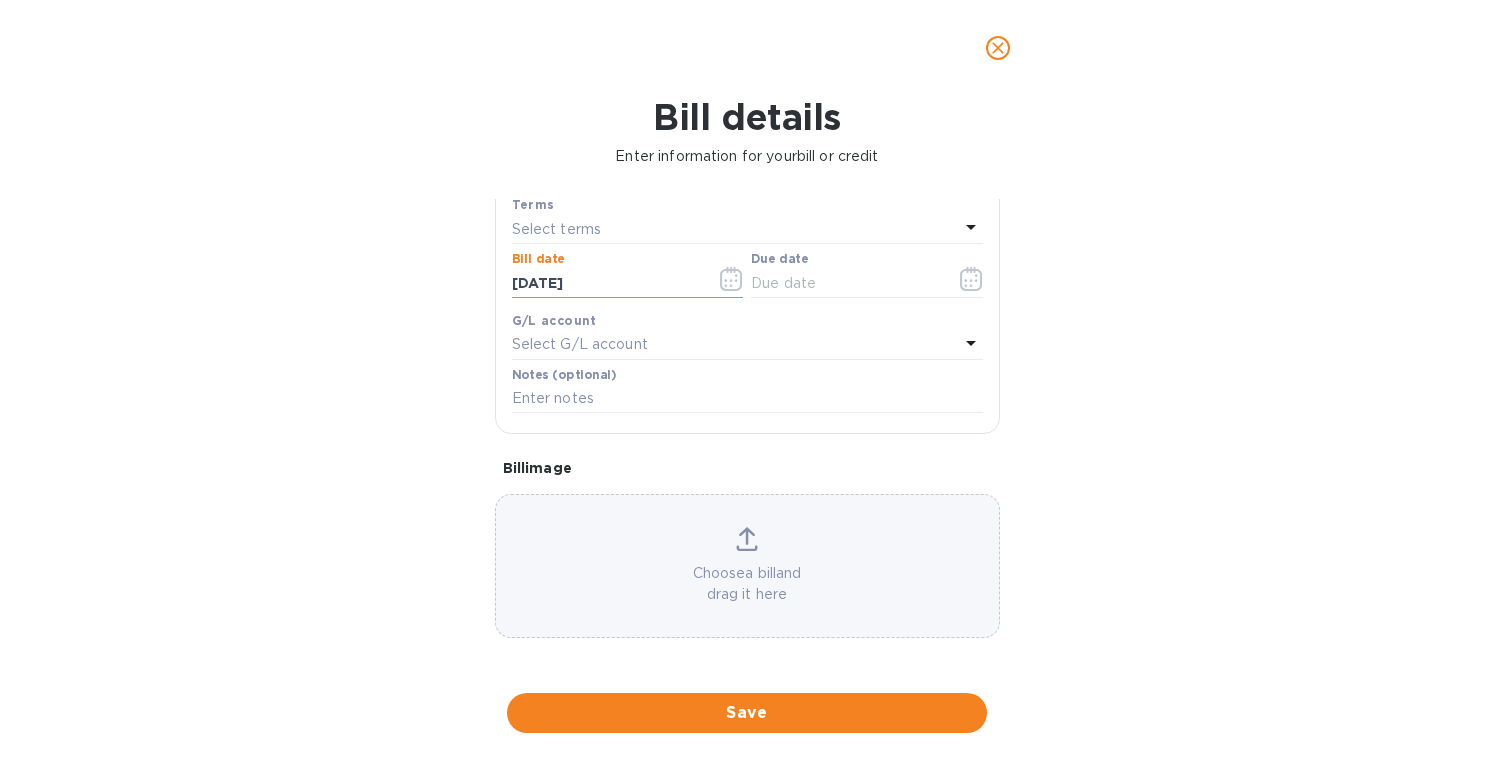 click 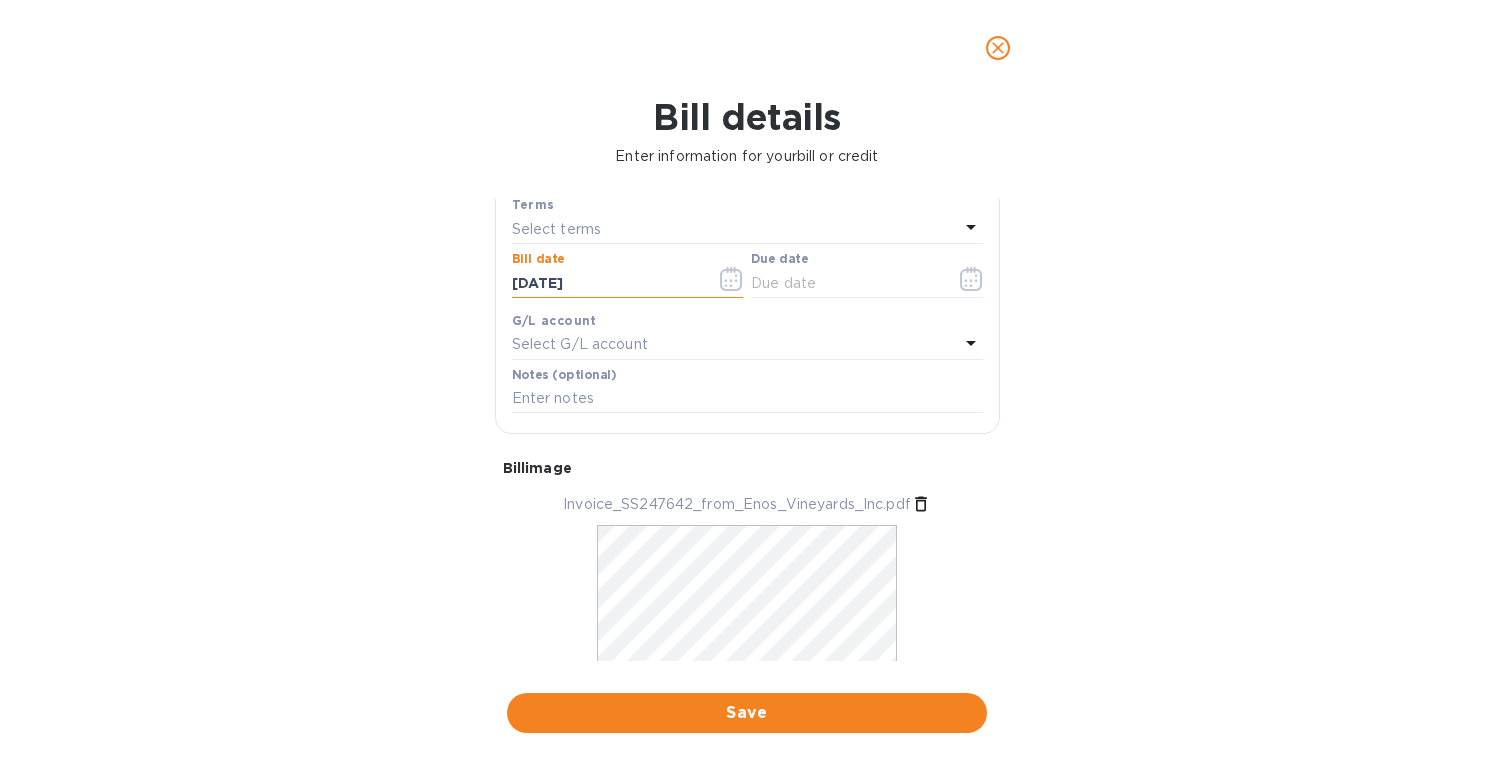 drag, startPoint x: 608, startPoint y: 277, endPoint x: 329, endPoint y: 275, distance: 279.00717 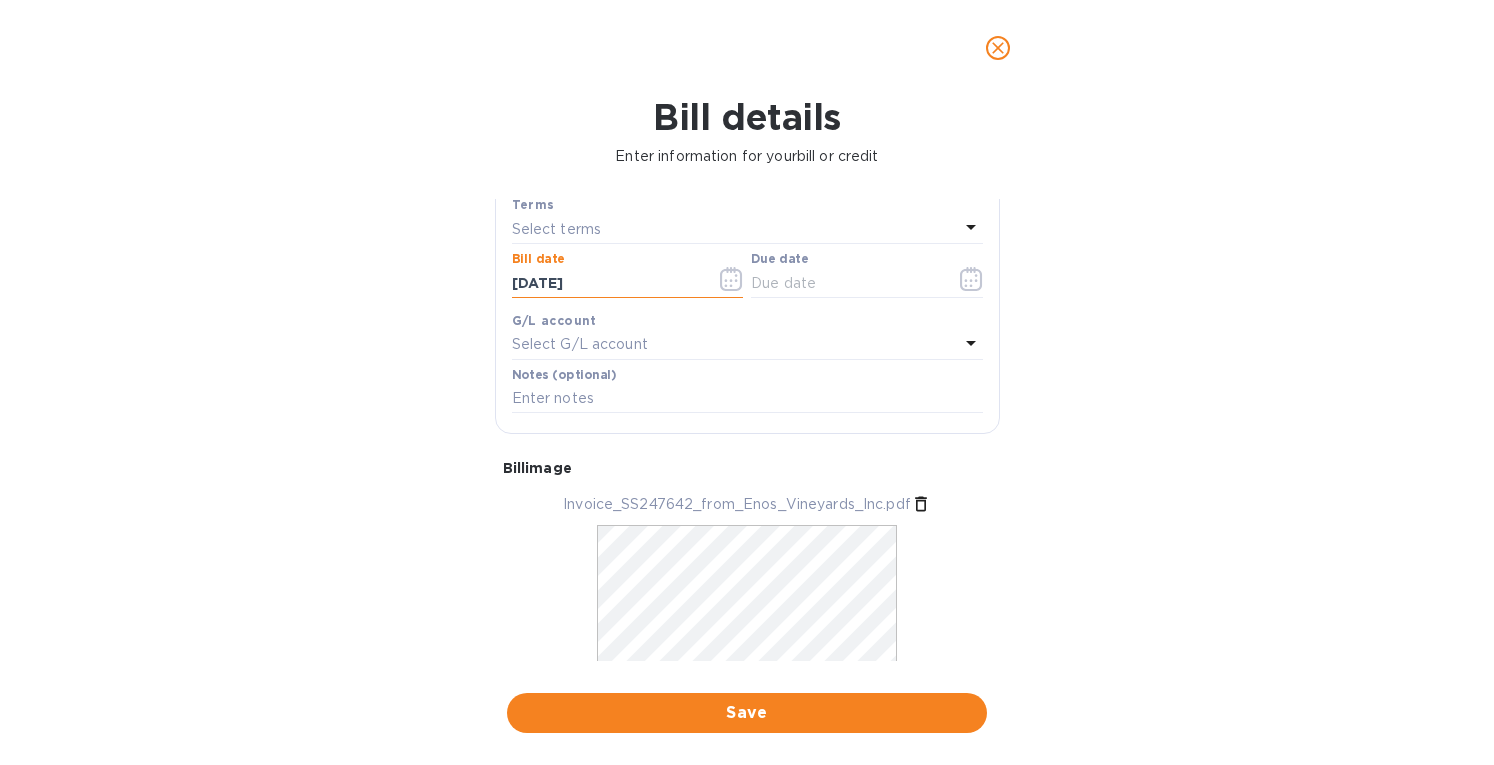 click on "Bill details Enter information for your  bill or credit General information Save Bill type Bill Vendor name Enos Vineyards dba Brack Mountain Bill amount $ 4,468.80 Currency USD Bill number SS246782 SS247642   Terms Select terms Bill date 07/17/2025   Due date   G/L account Select G/L account Notes (optional)   Bill  image Invoice_SS247642_from_Enos_Vineyards_Inc.pdf Save" at bounding box center (747, 430) 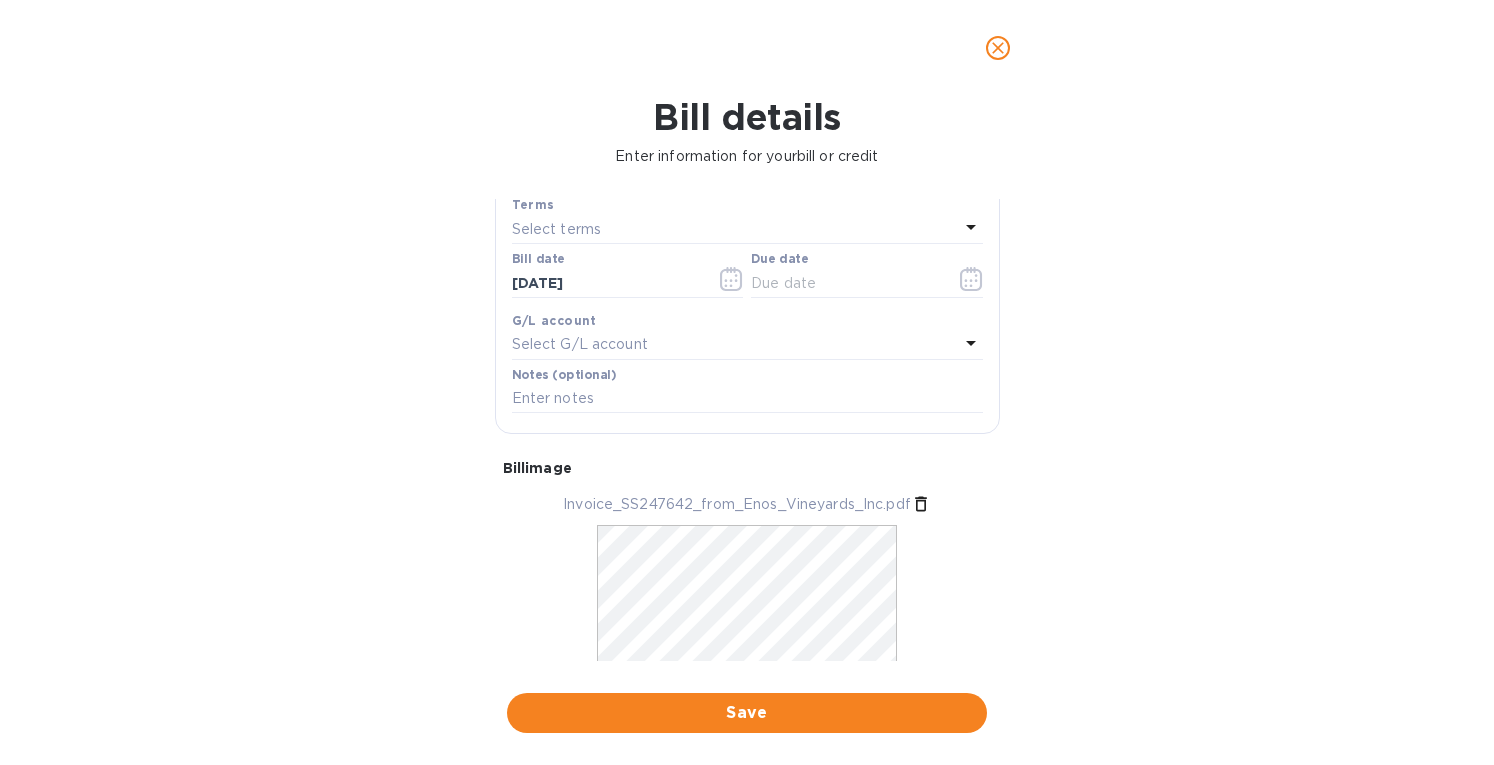 click on "Select terms" at bounding box center [557, 229] 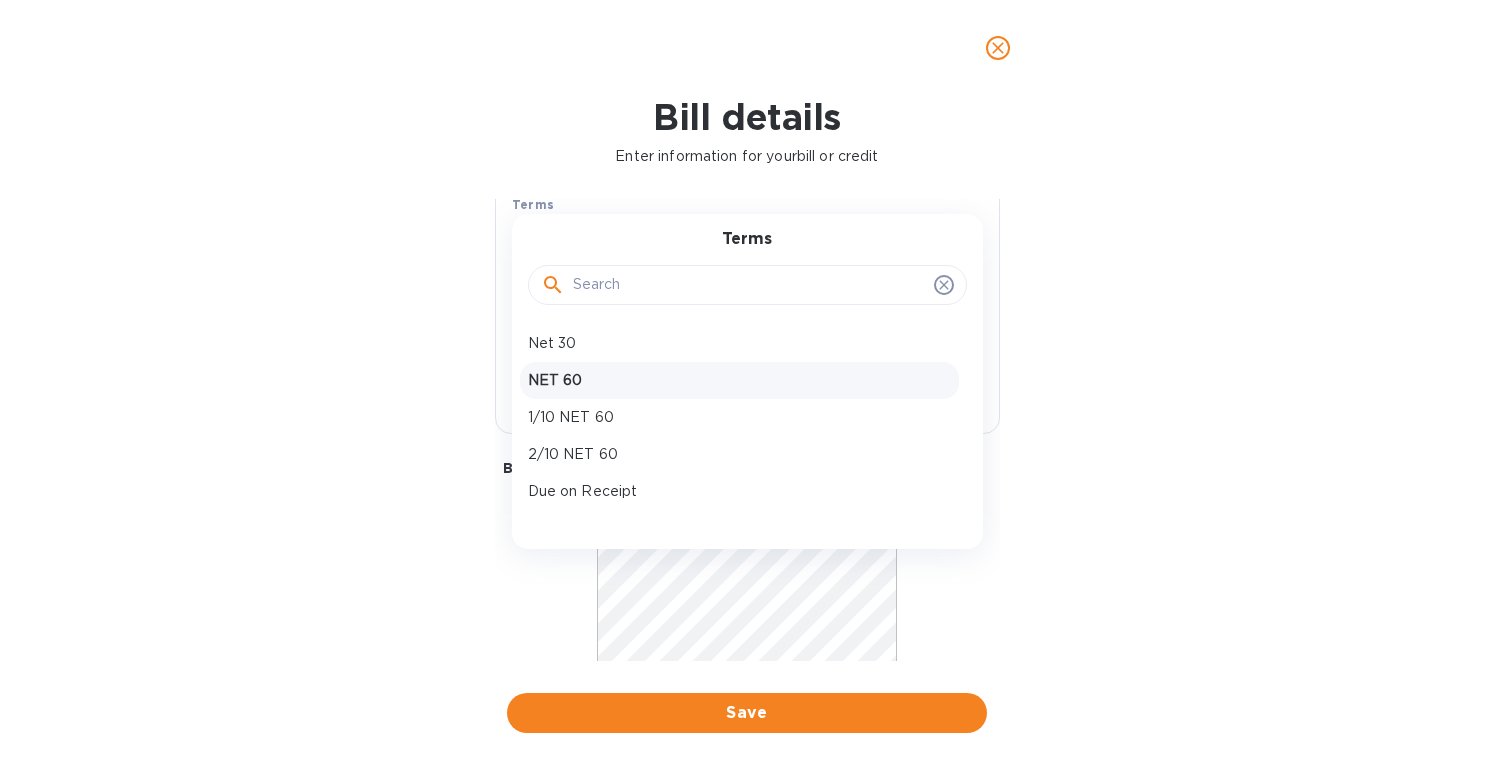 click on "NET 60" at bounding box center [739, 380] 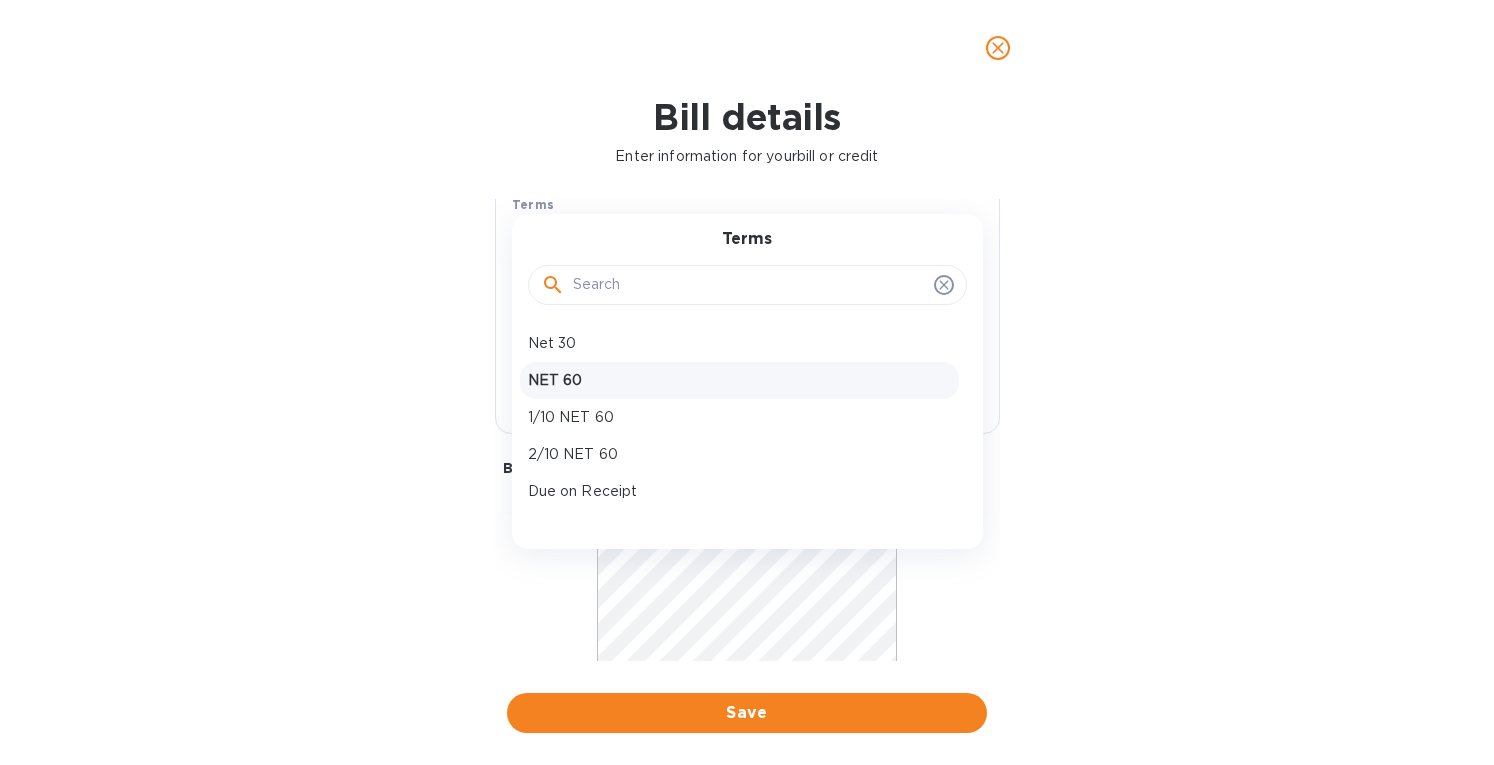 type on "03/22/2025" 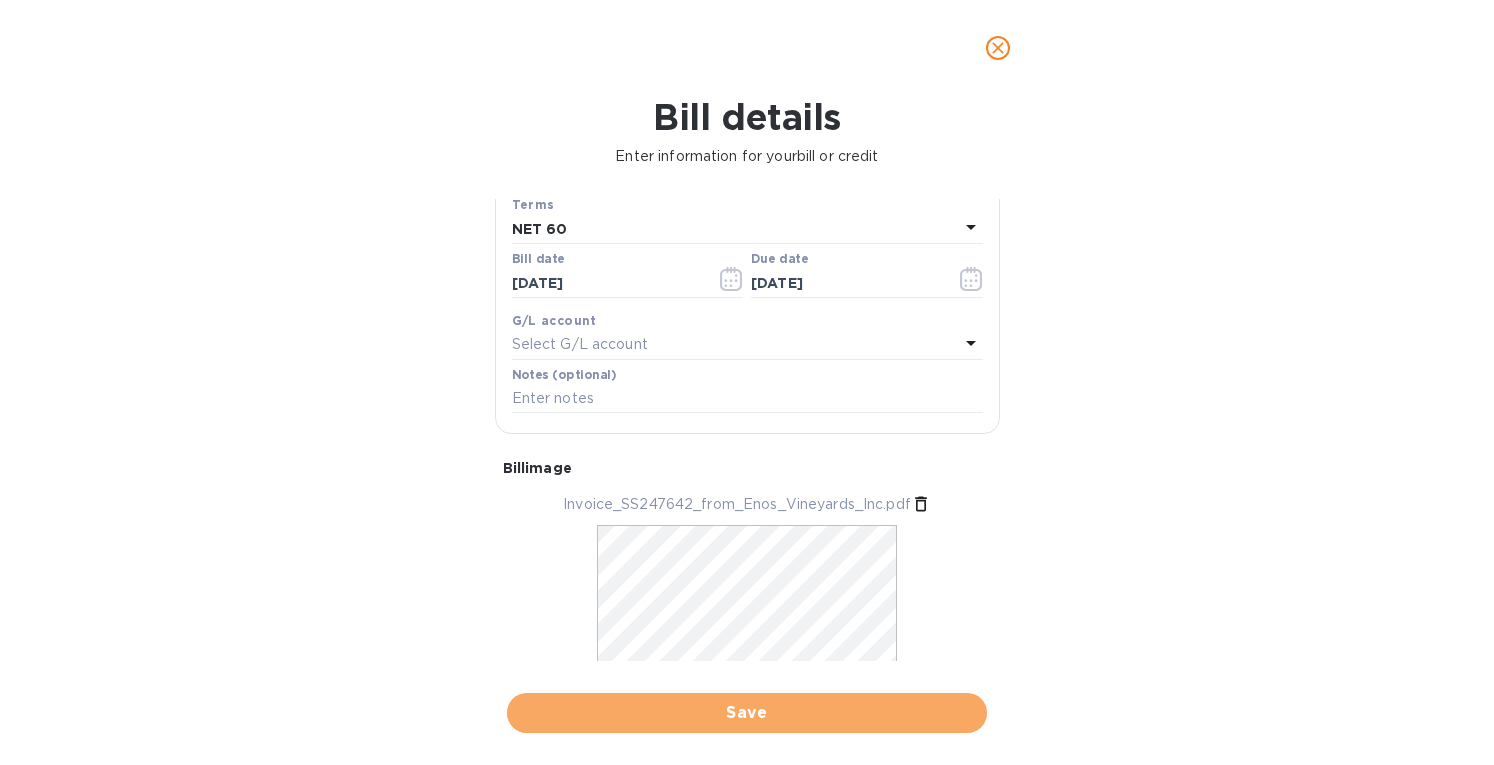 click on "Save" at bounding box center (747, 713) 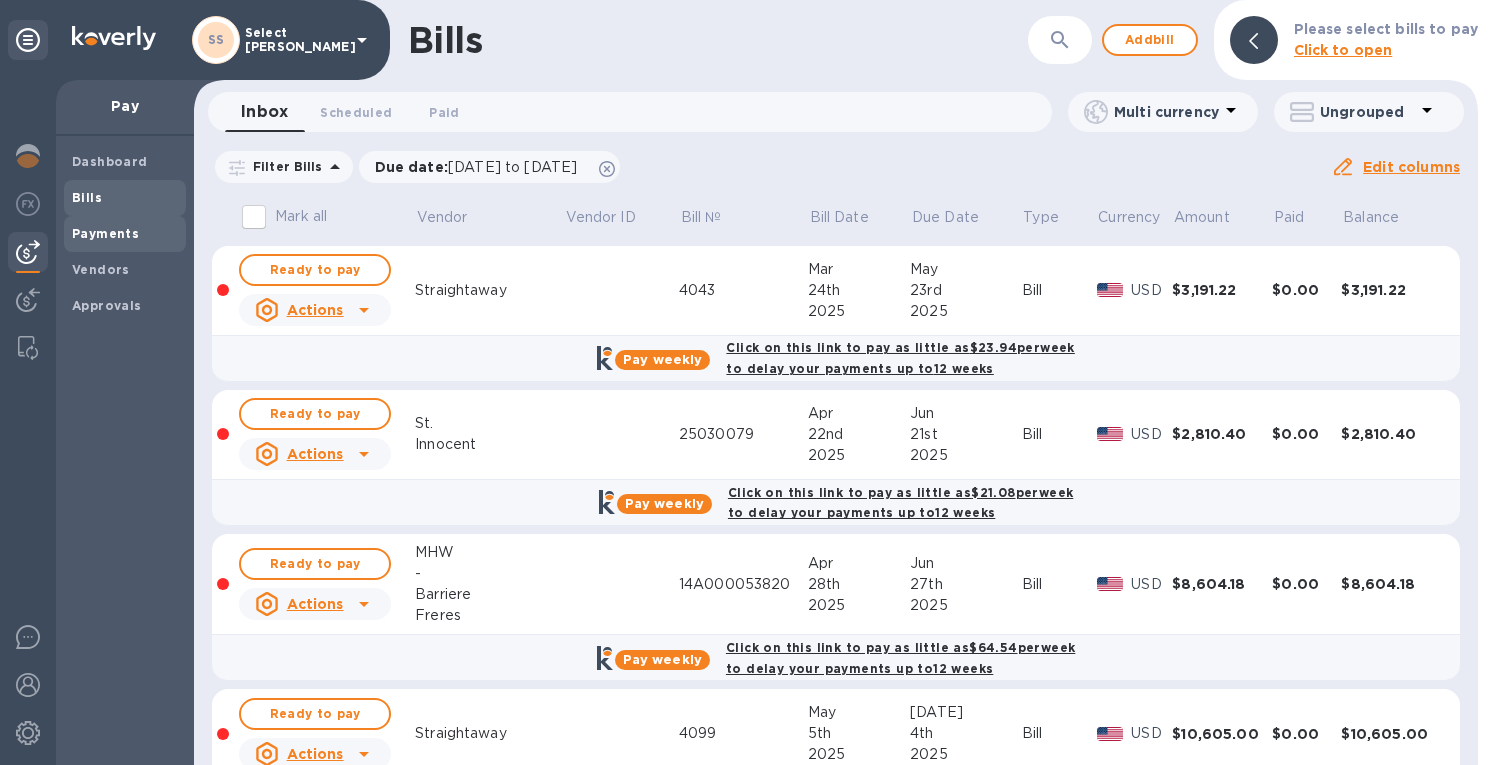click on "Payments" at bounding box center (105, 234) 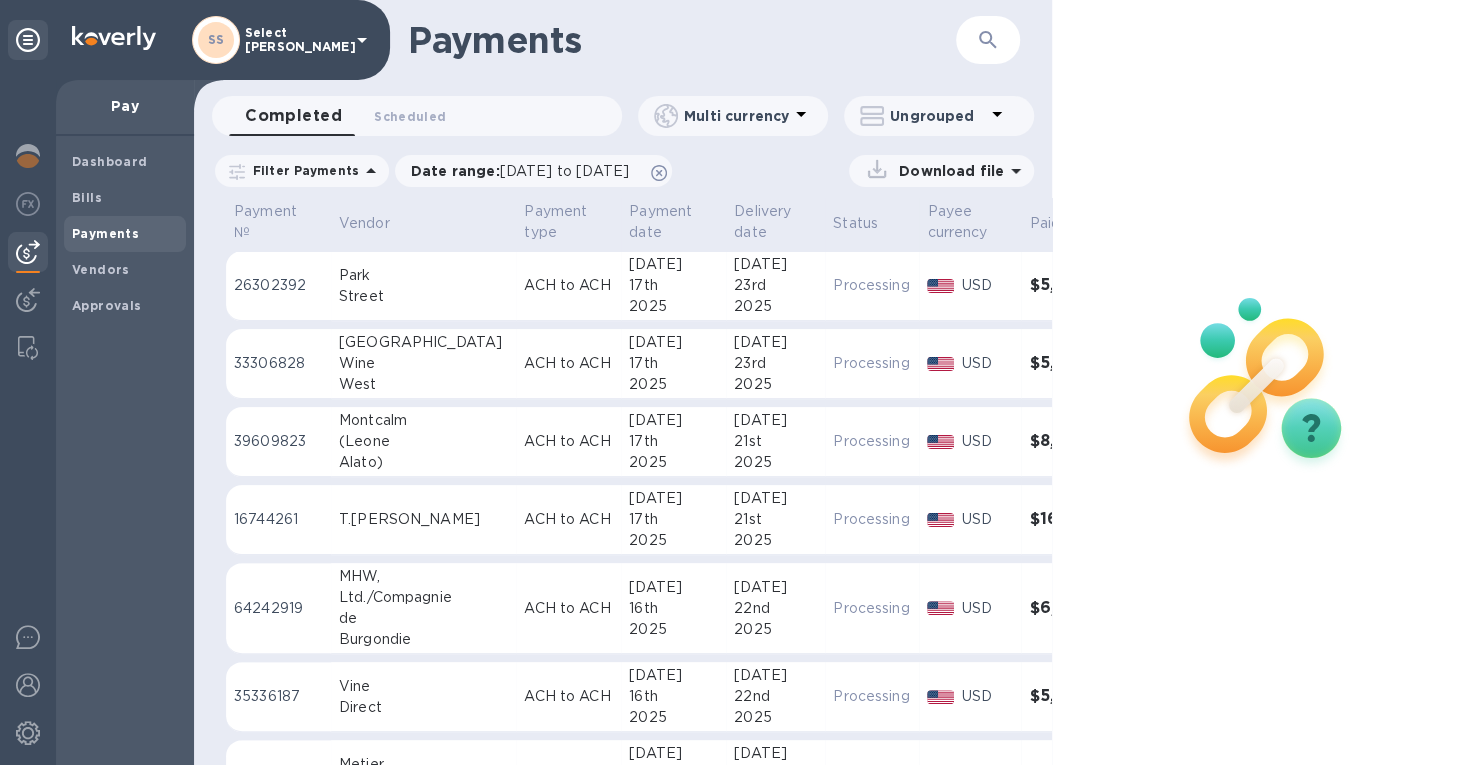 click 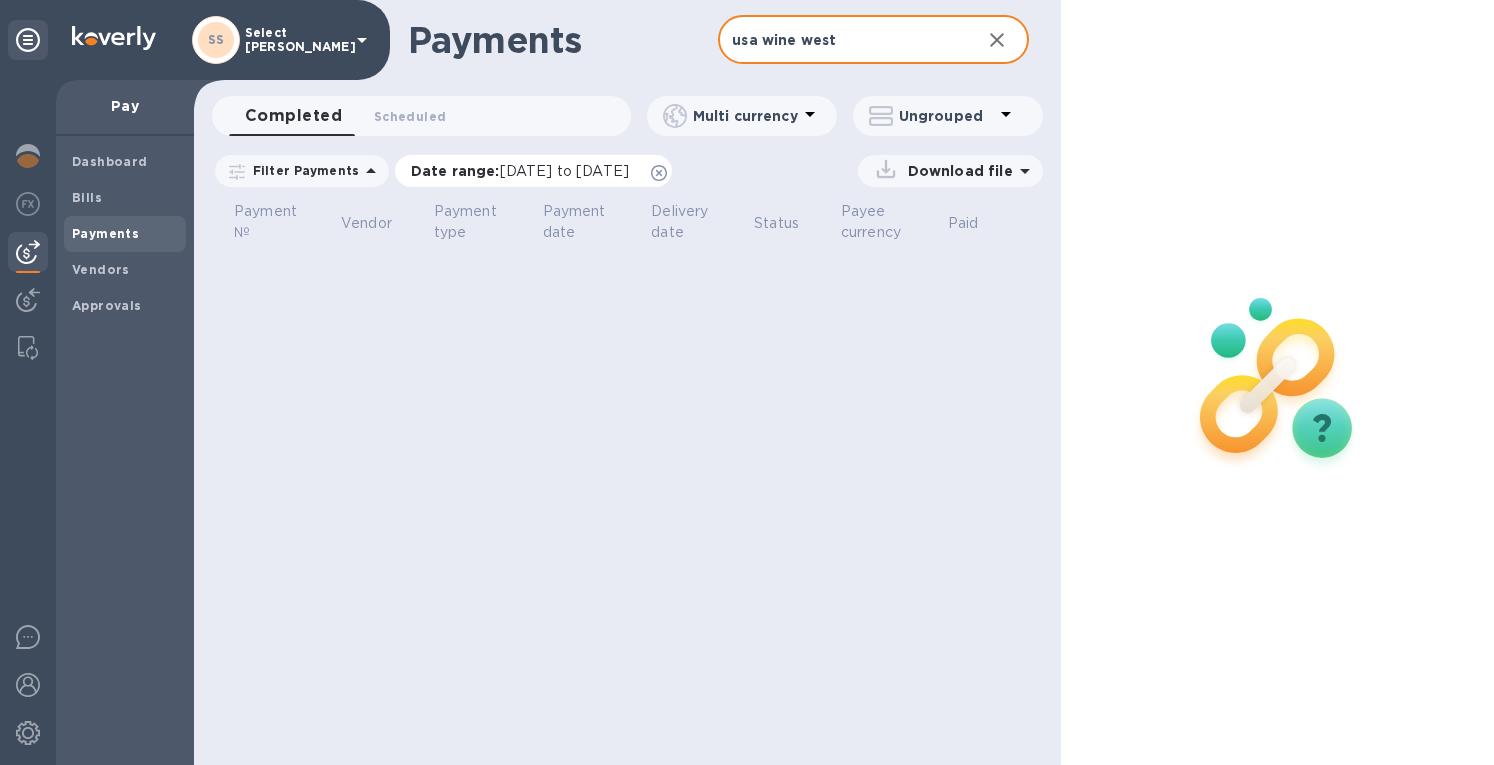type on "usa wine west" 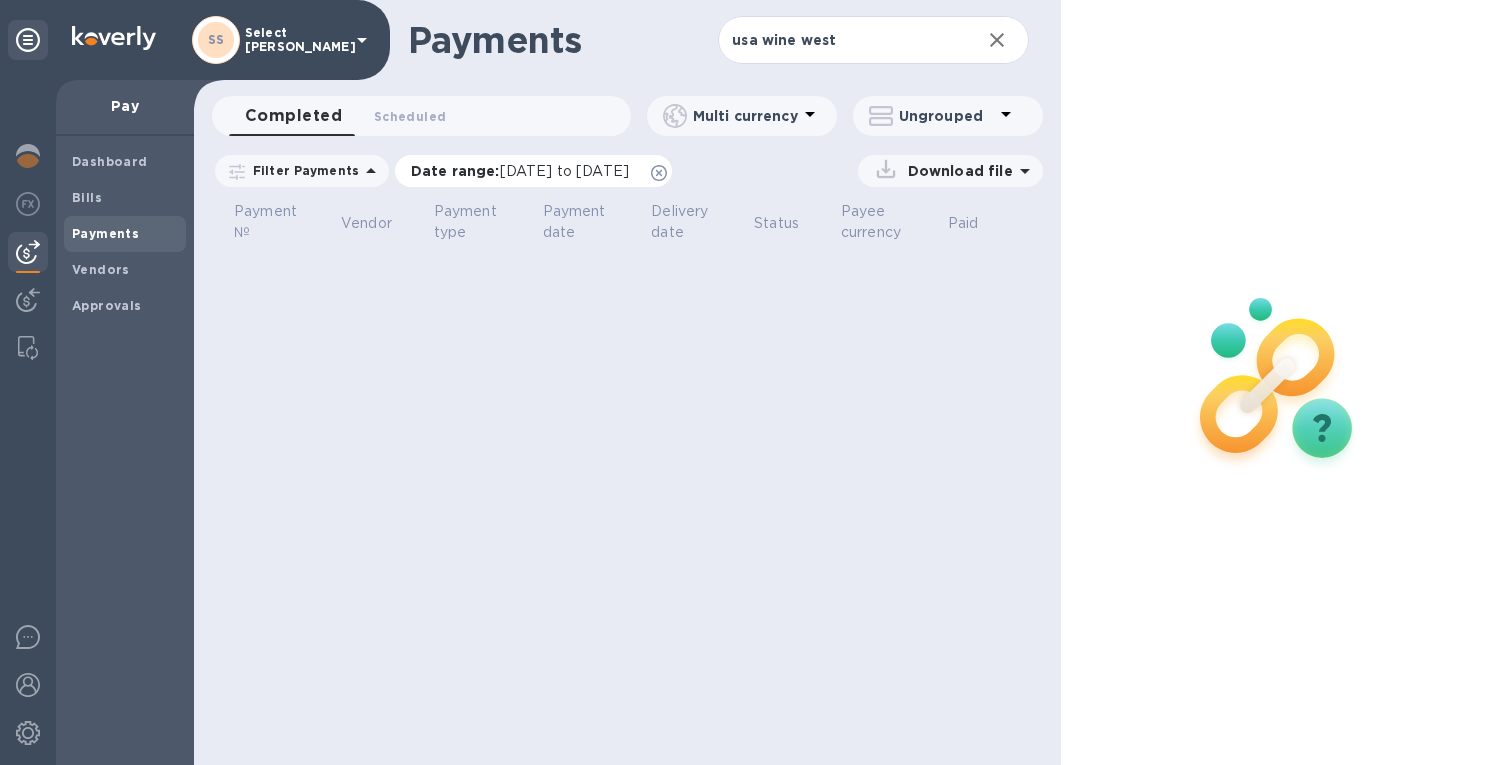 click on "[DATE] to [DATE]" at bounding box center (564, 171) 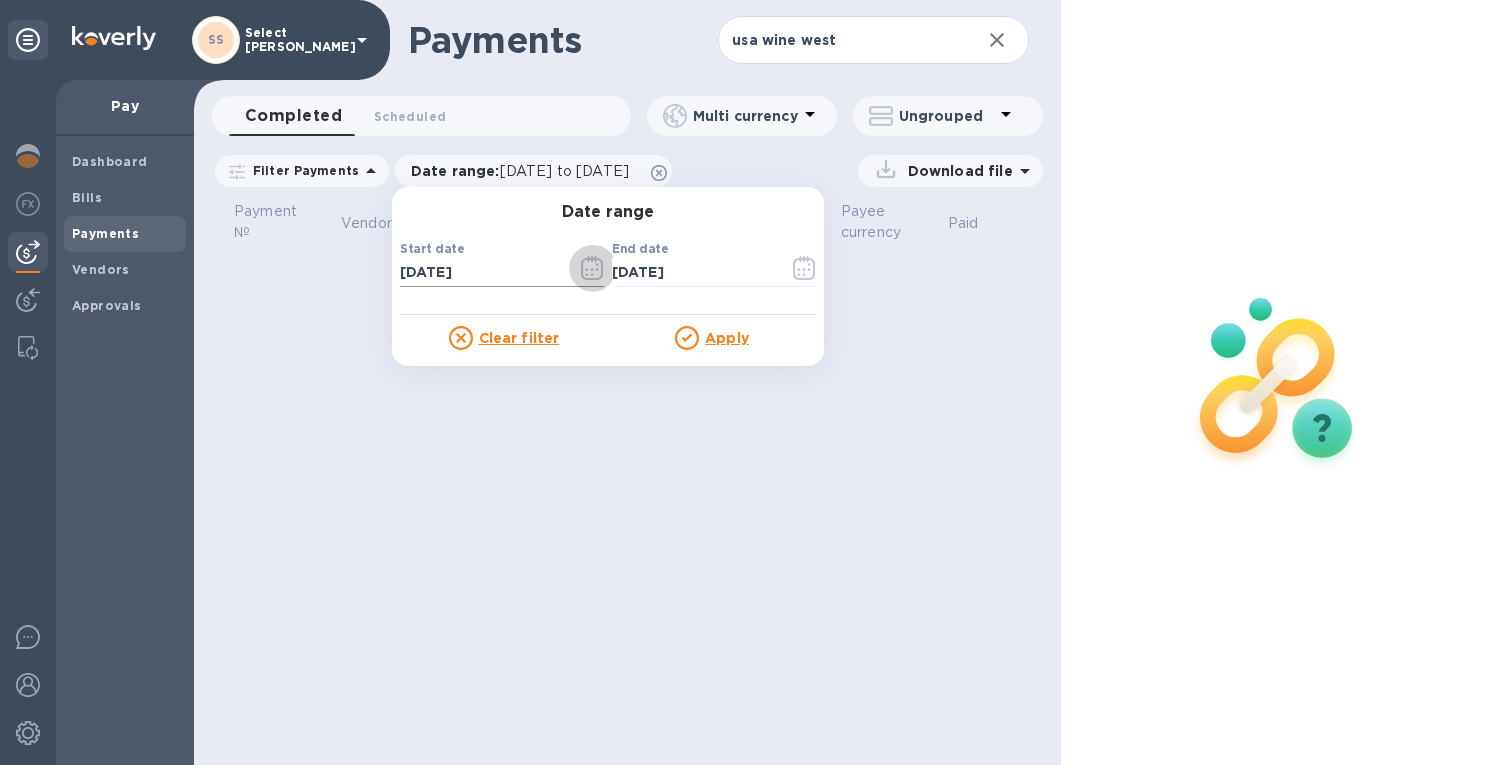 click 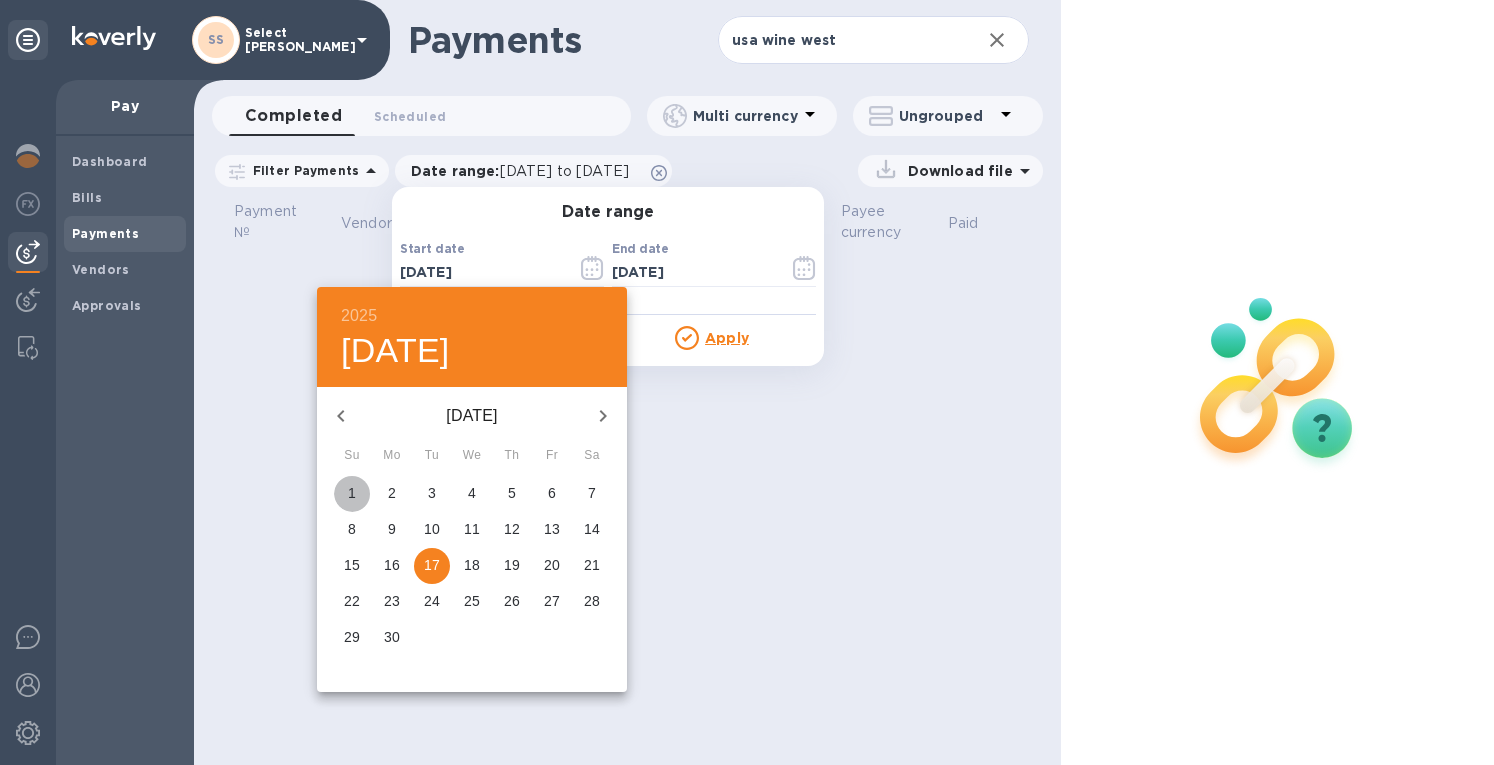 click on "1" at bounding box center (352, 493) 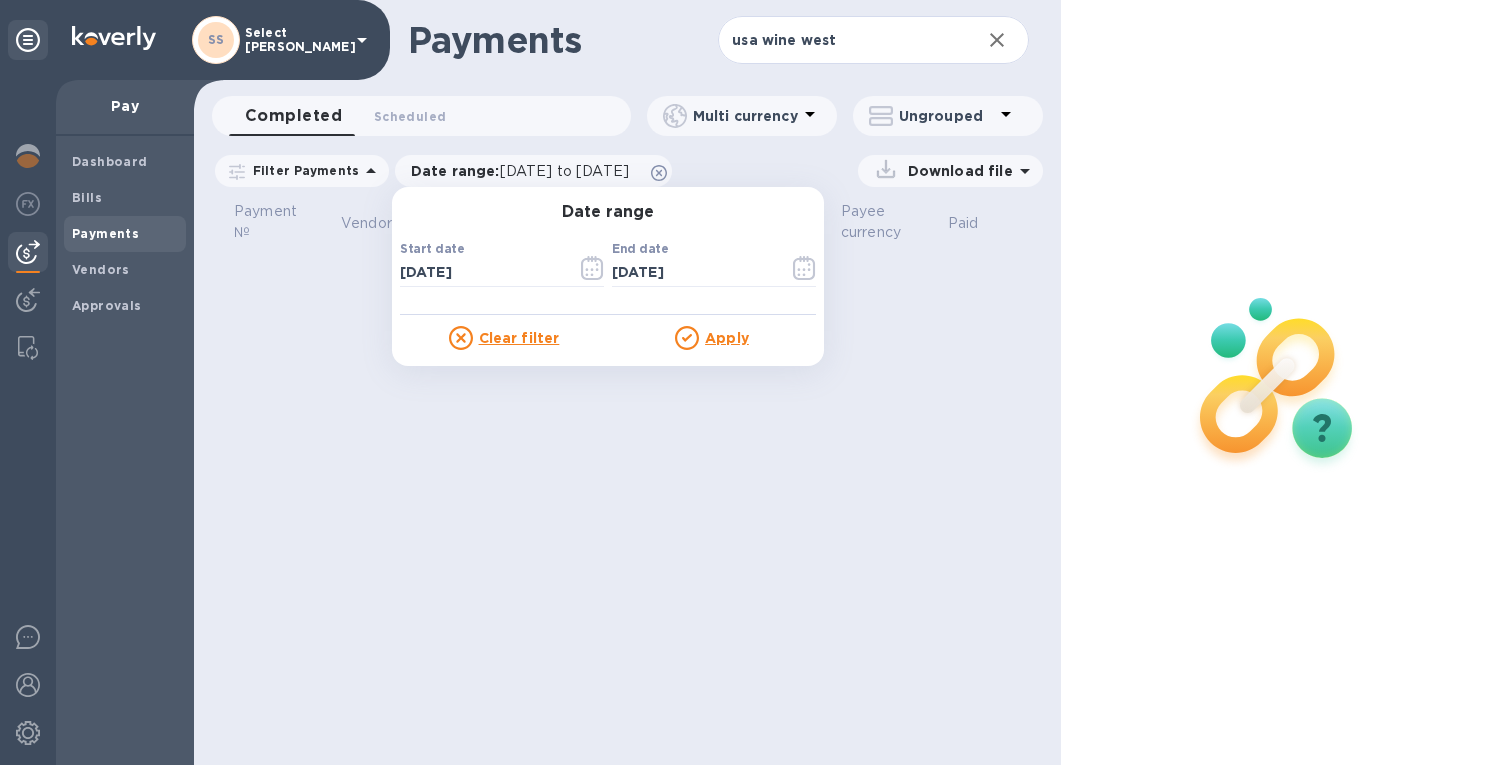 click on "Apply" at bounding box center [727, 338] 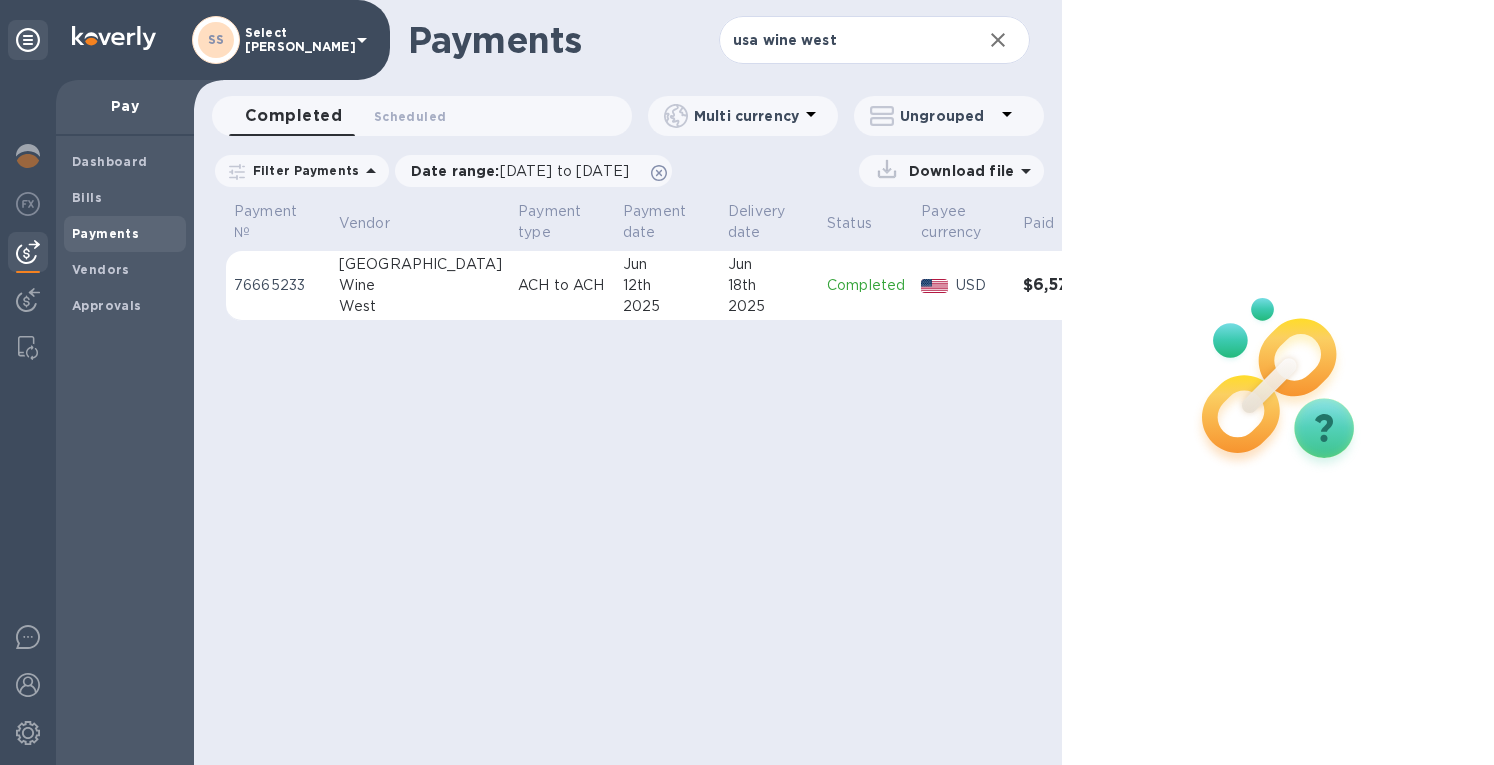 click on "2025" at bounding box center [769, 306] 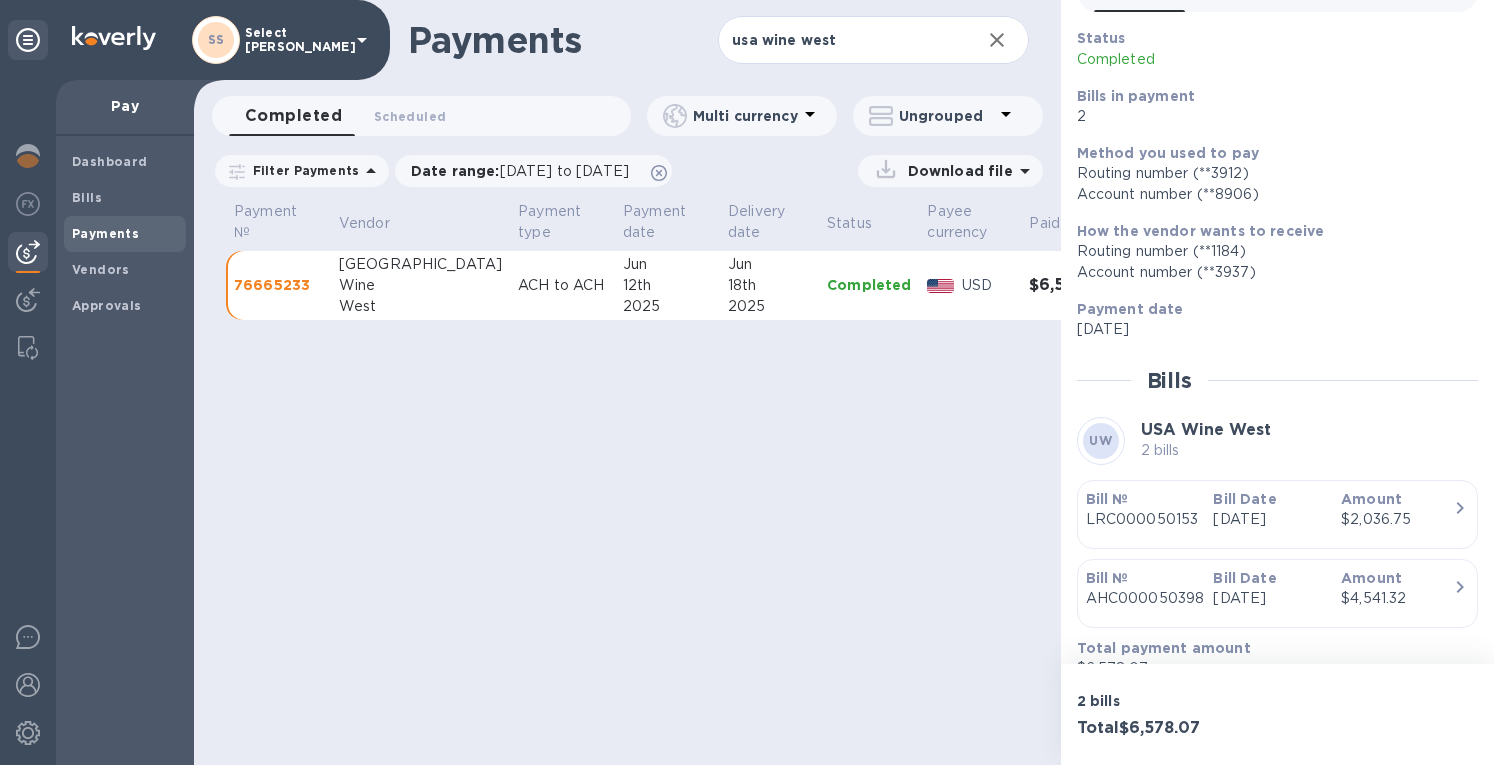 scroll, scrollTop: 146, scrollLeft: 0, axis: vertical 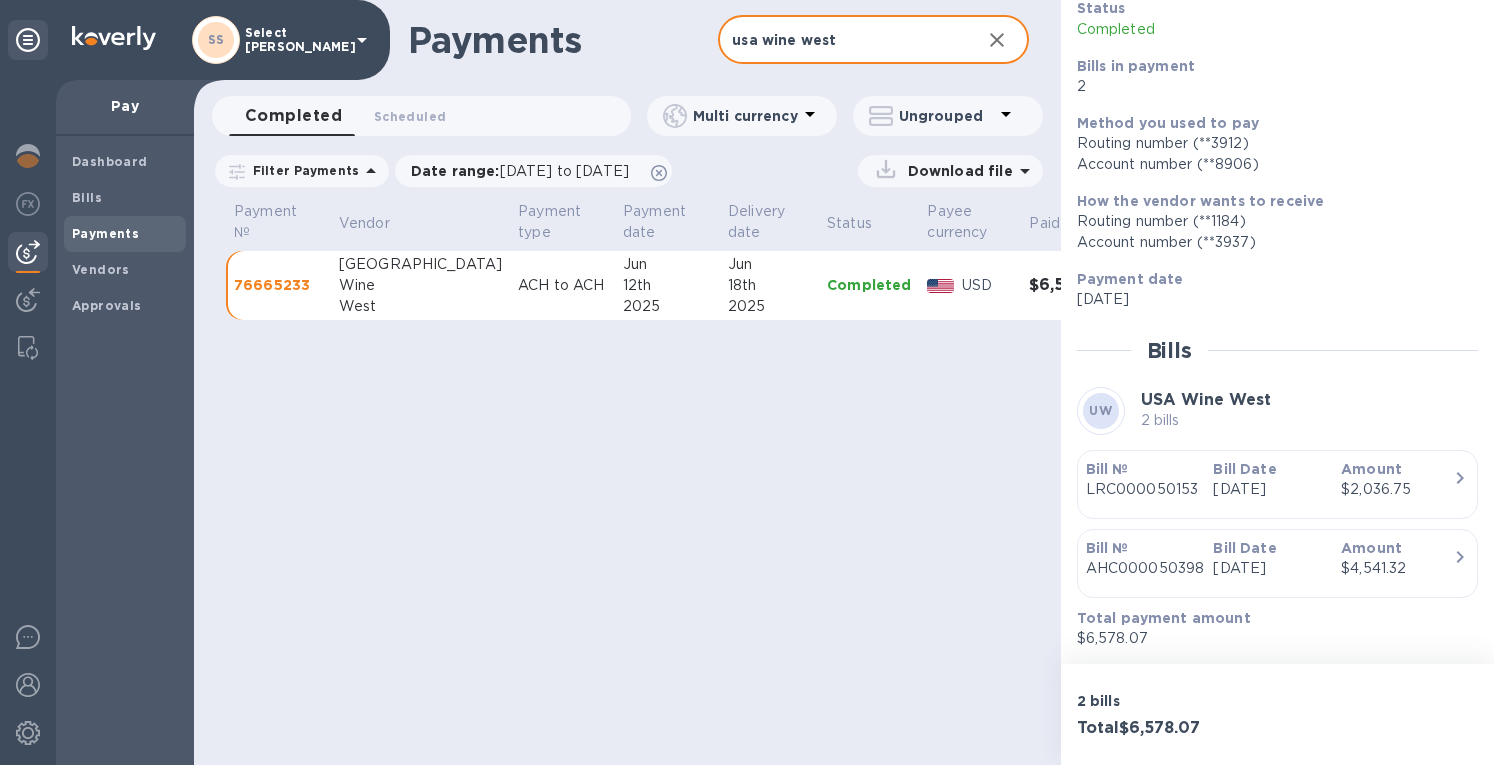 drag, startPoint x: 858, startPoint y: 41, endPoint x: 622, endPoint y: 13, distance: 237.65521 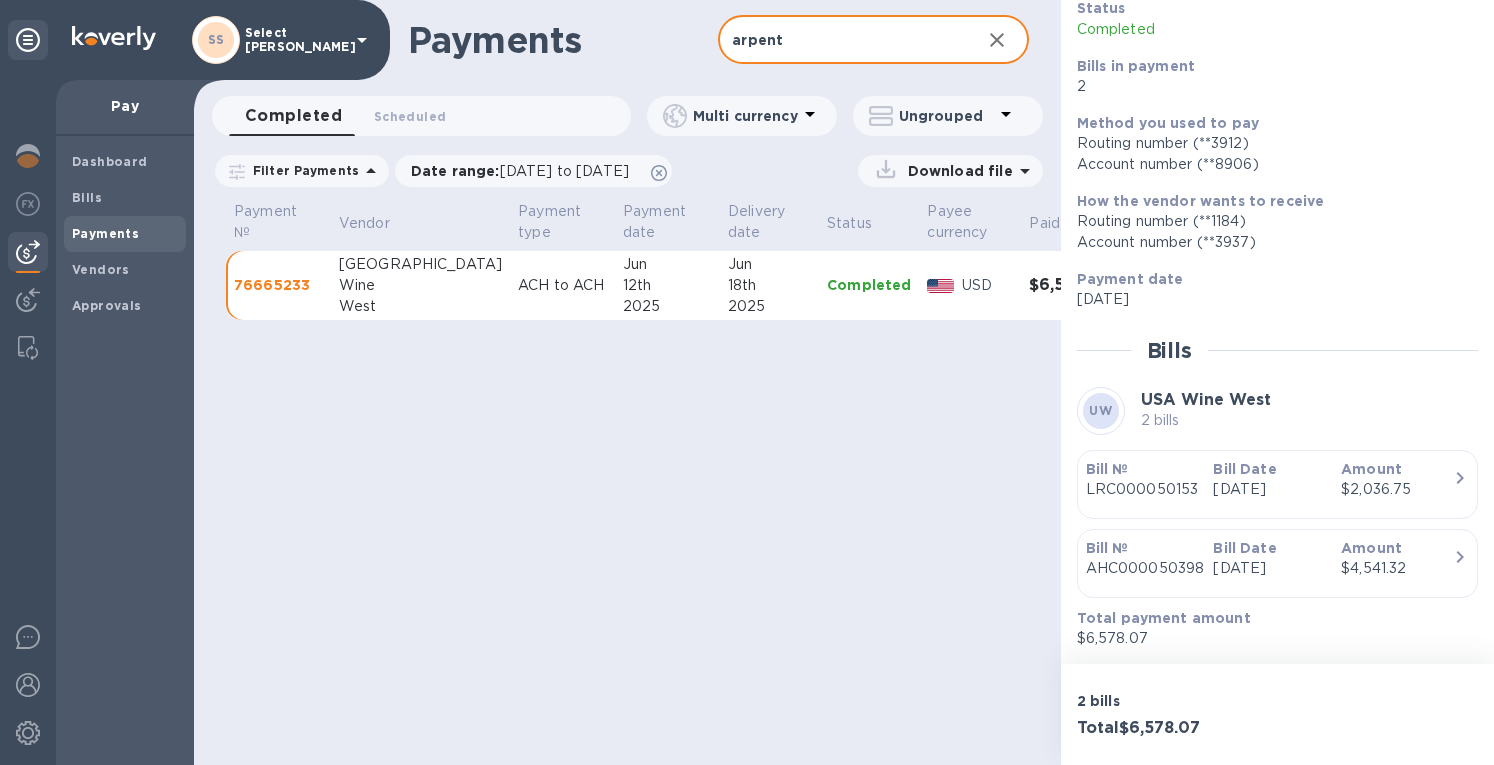type on "arpent" 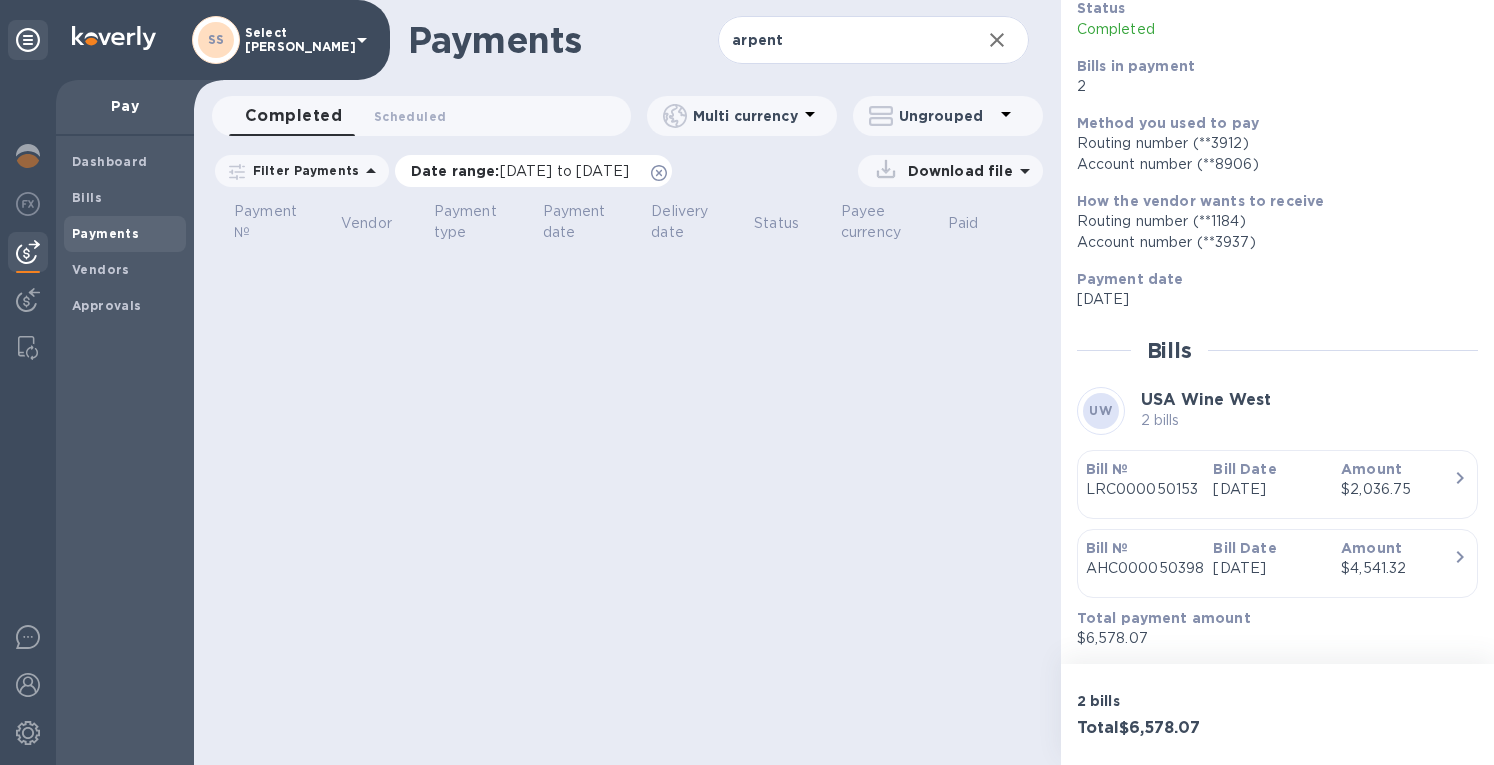 click on "06/01/2025 to 07/18/2025" at bounding box center (564, 171) 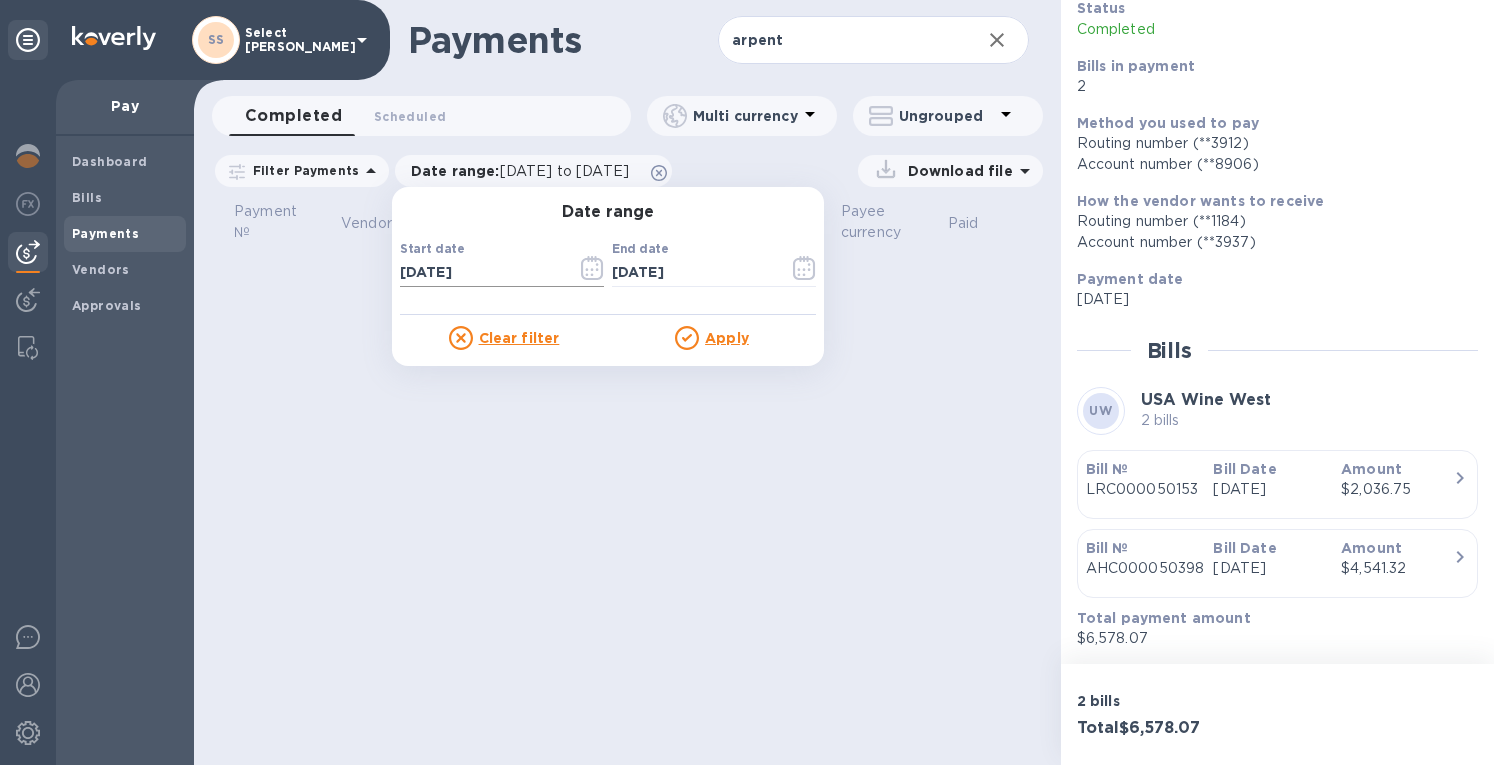 click 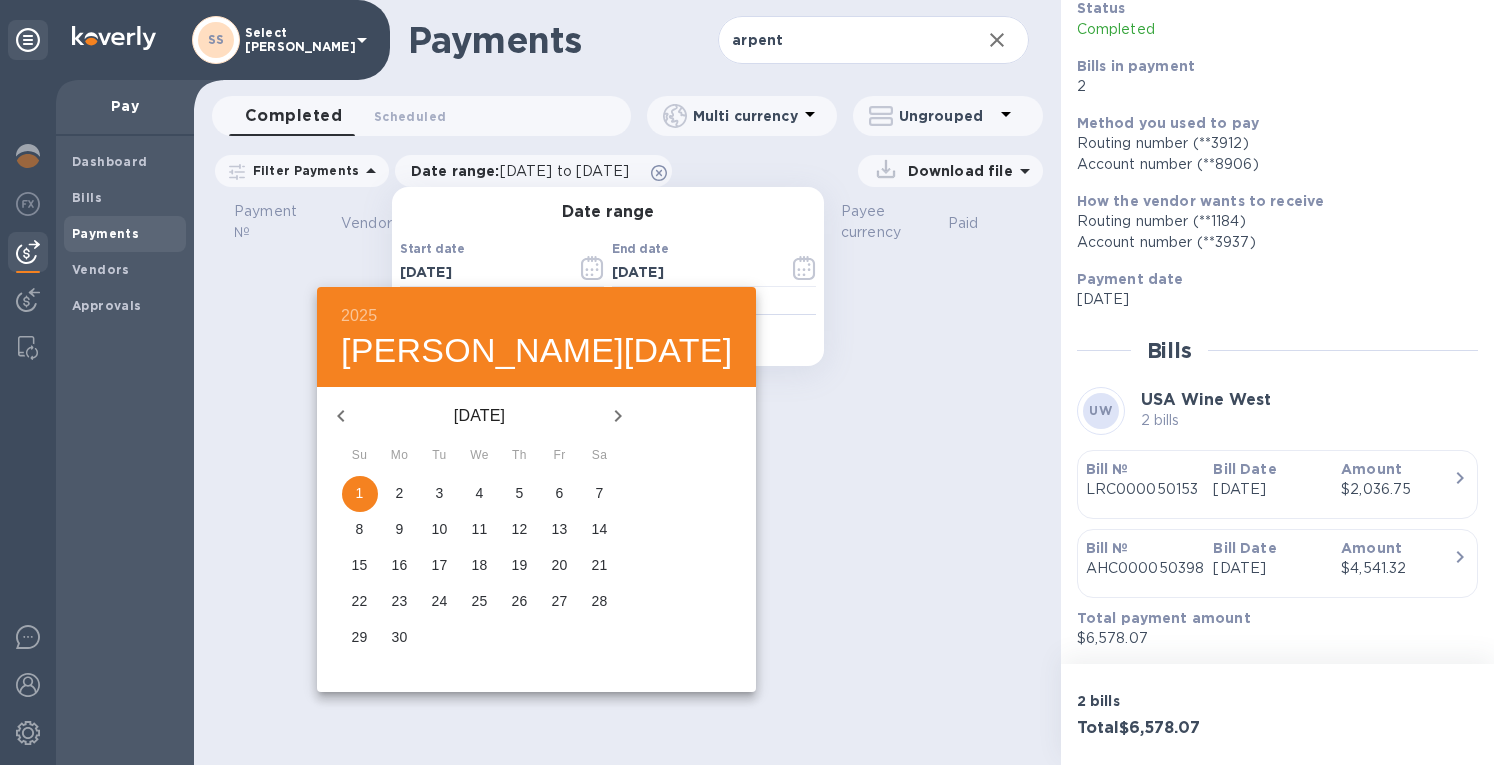 click at bounding box center [341, 416] 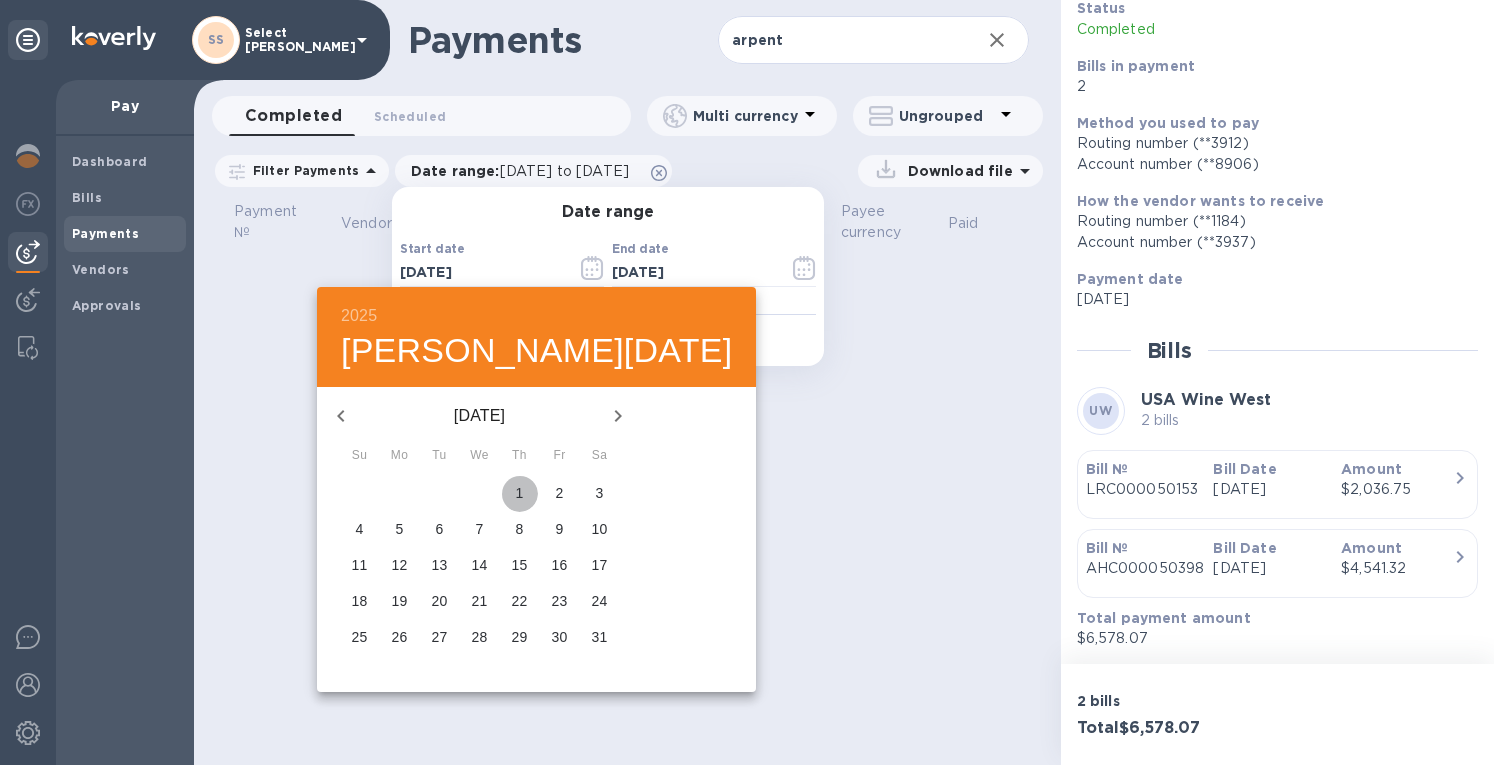 click on "1" at bounding box center (520, 493) 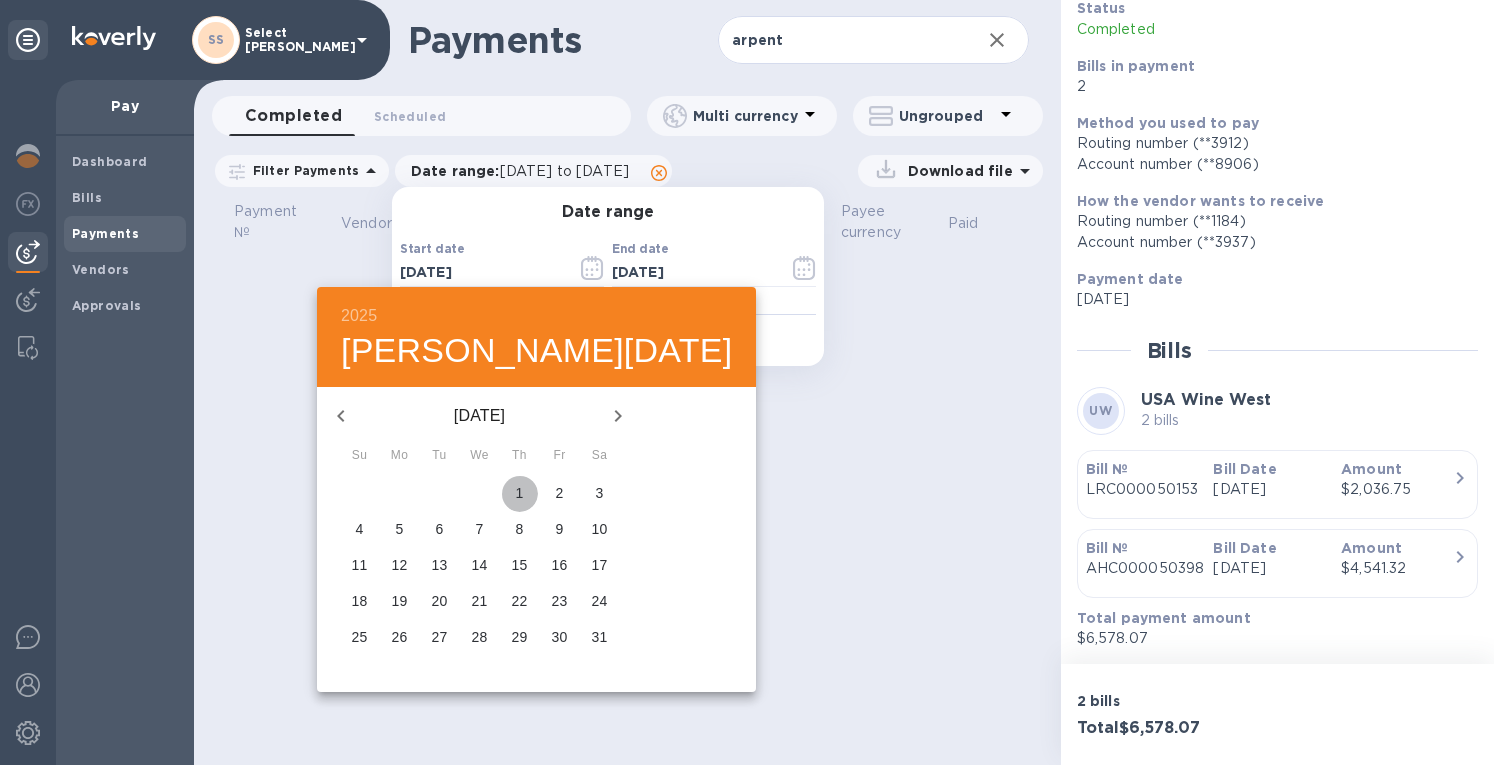 type on "05/01/2025" 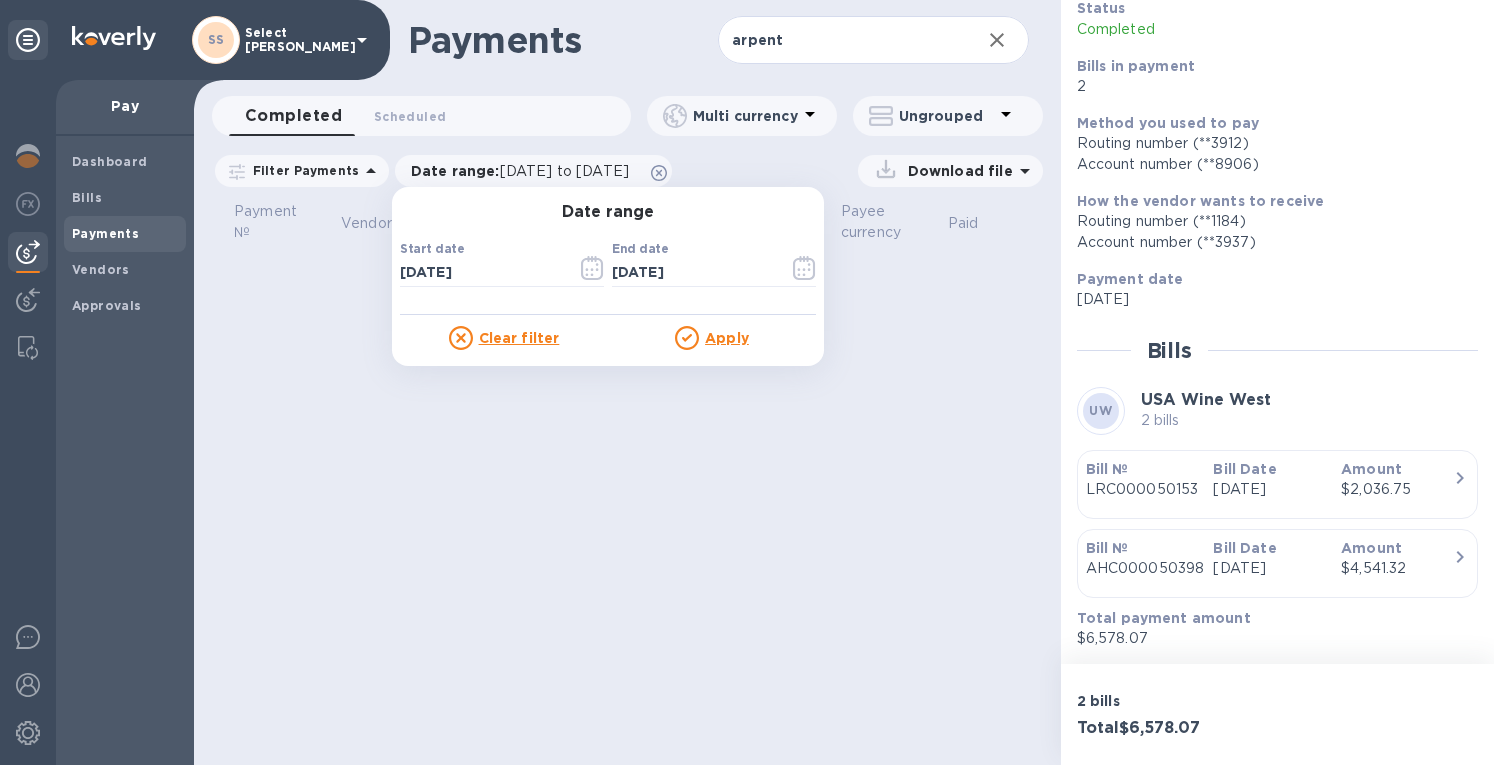click on "Apply" at bounding box center (727, 338) 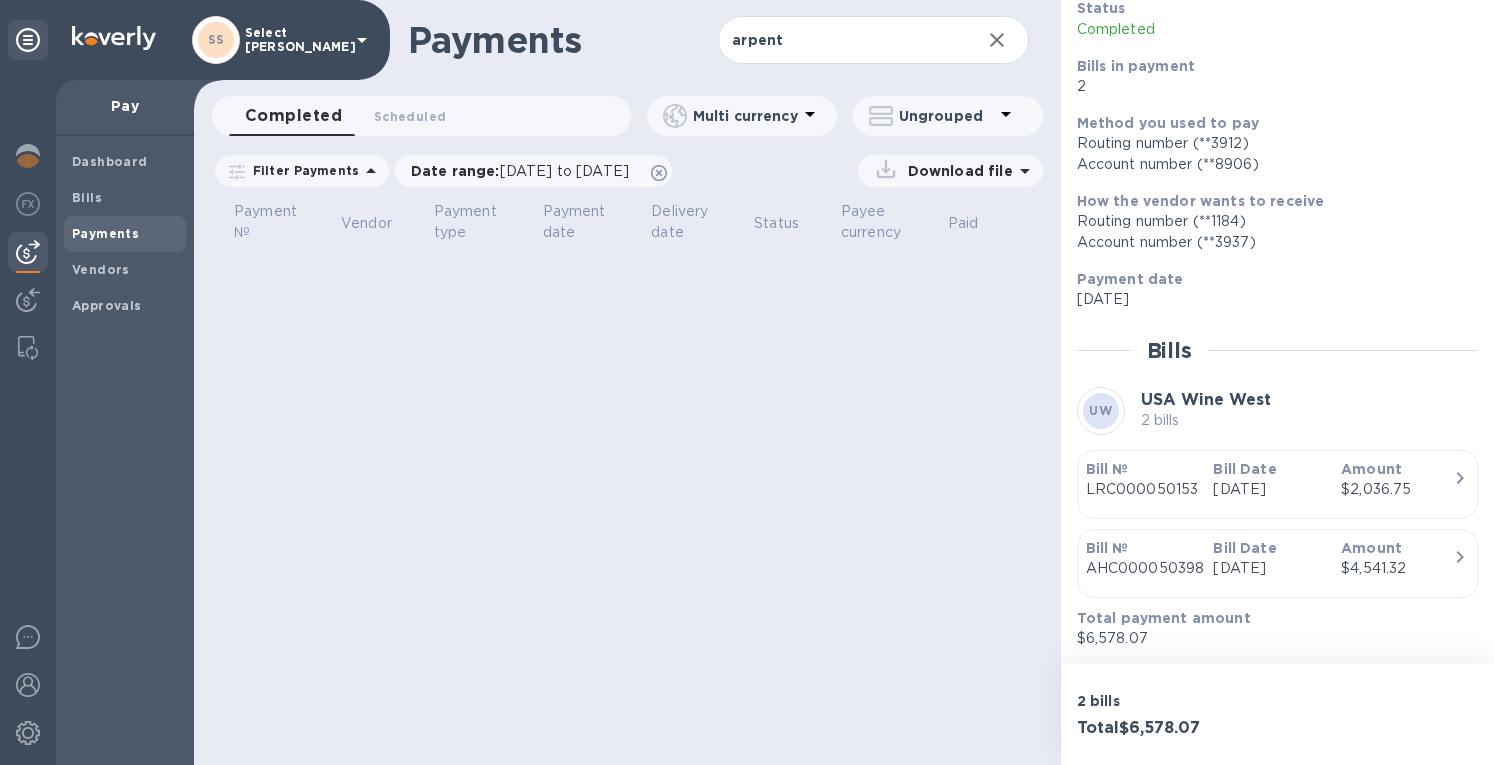 click 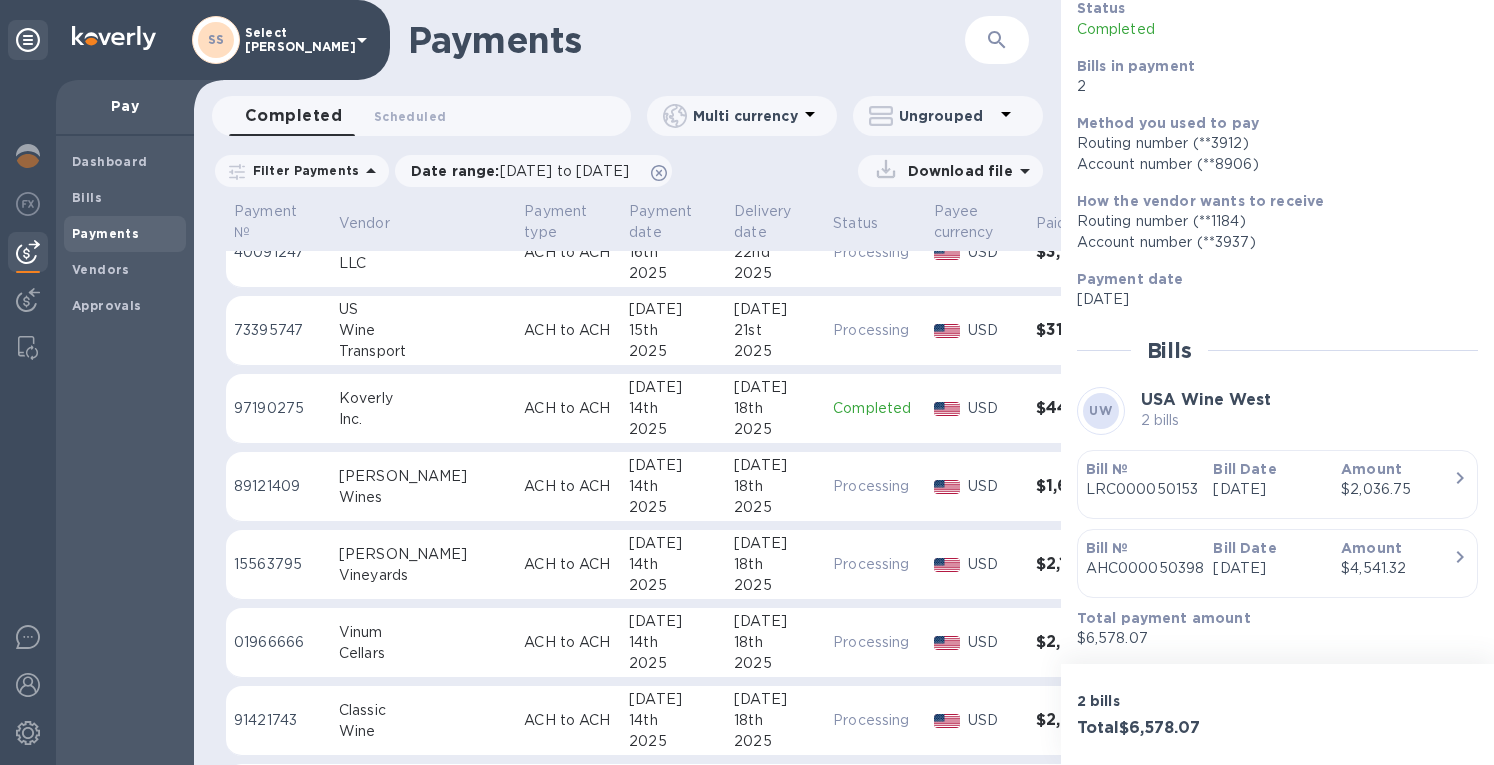 scroll, scrollTop: 800, scrollLeft: 0, axis: vertical 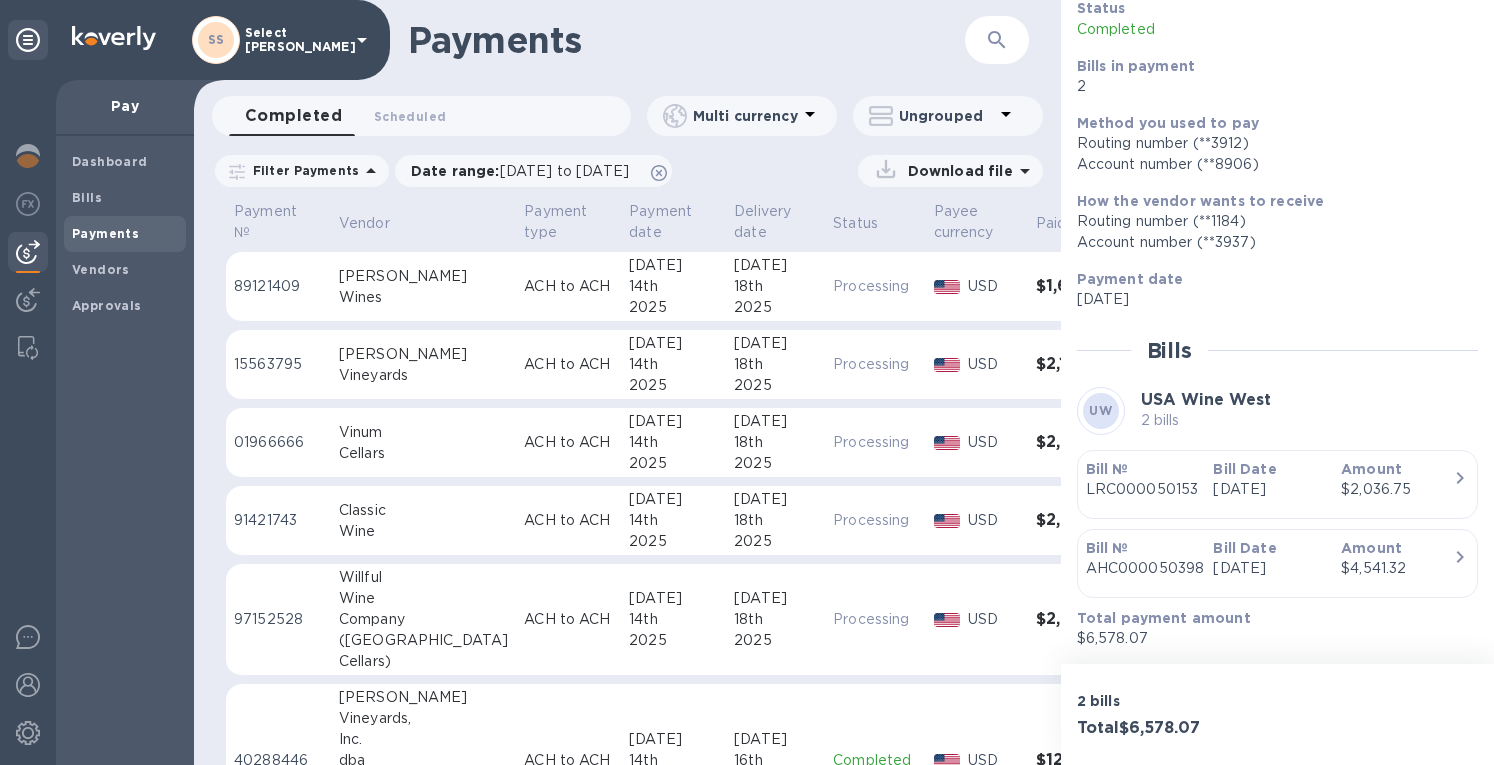 click on "ACH to ACH" at bounding box center (568, 521) 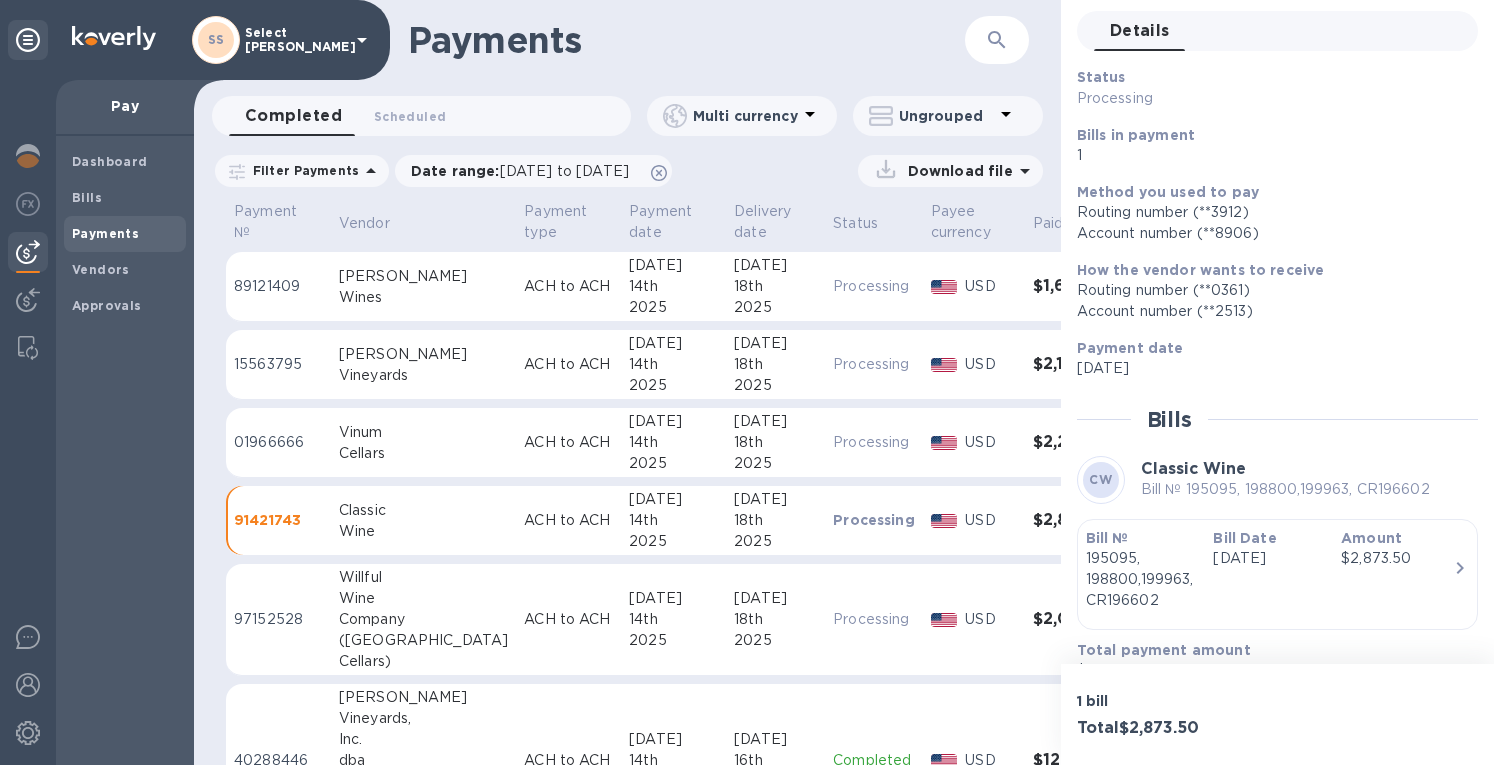 scroll, scrollTop: 109, scrollLeft: 0, axis: vertical 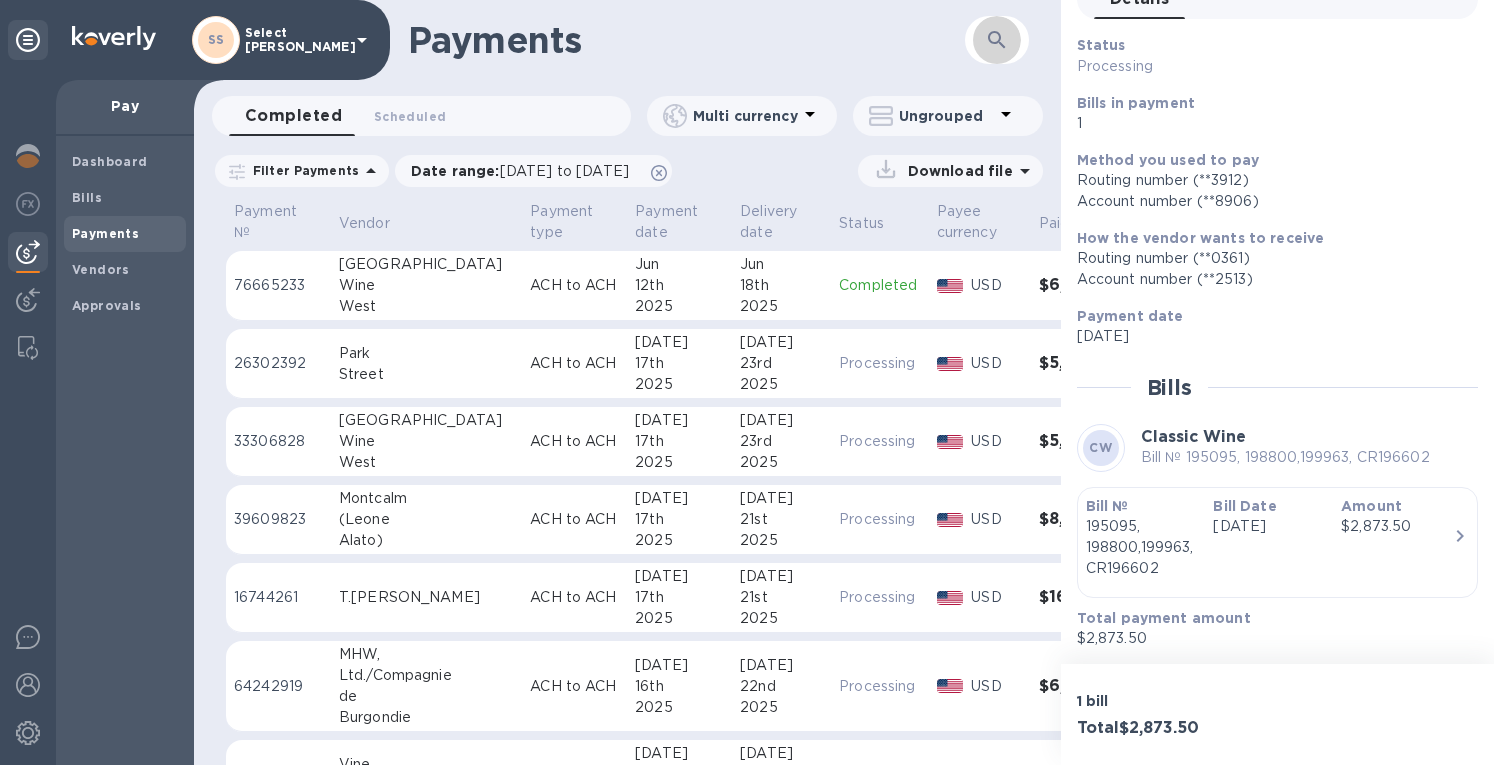 click at bounding box center (997, 40) 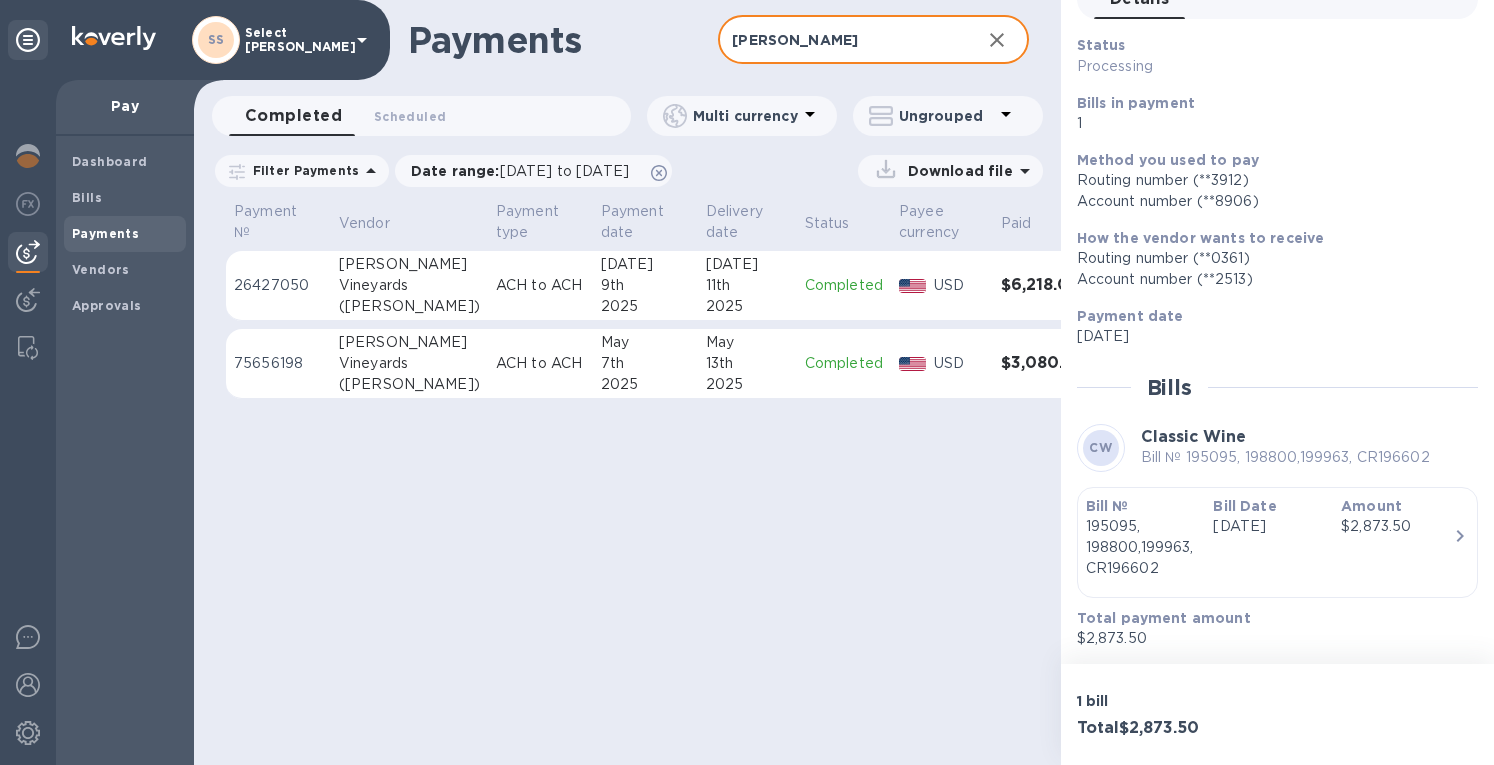 type on "corbett" 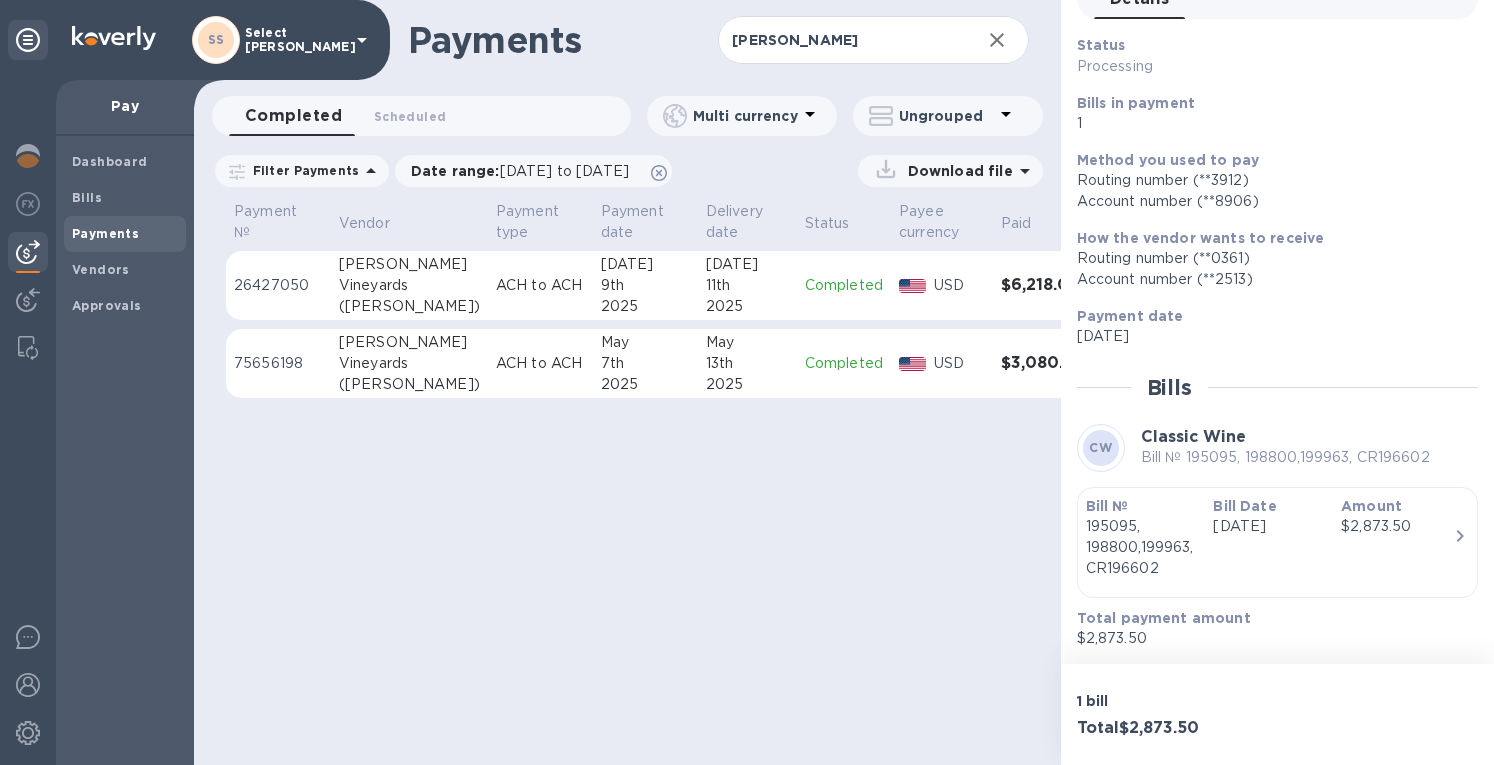 click on "Jul 11th 2025" at bounding box center (747, 286) 